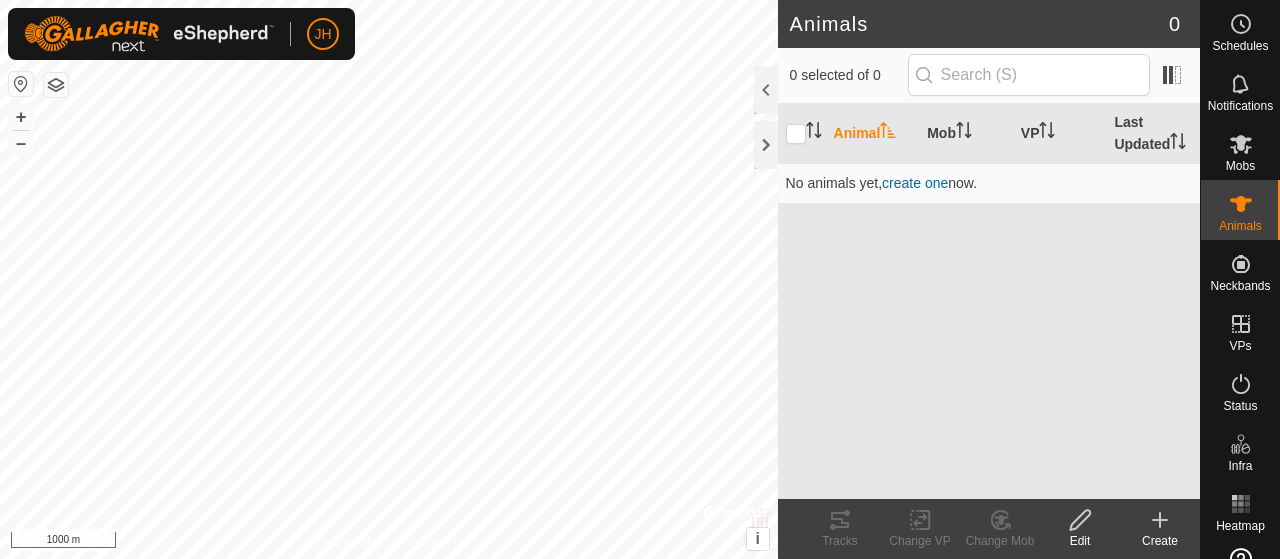 scroll, scrollTop: 0, scrollLeft: 0, axis: both 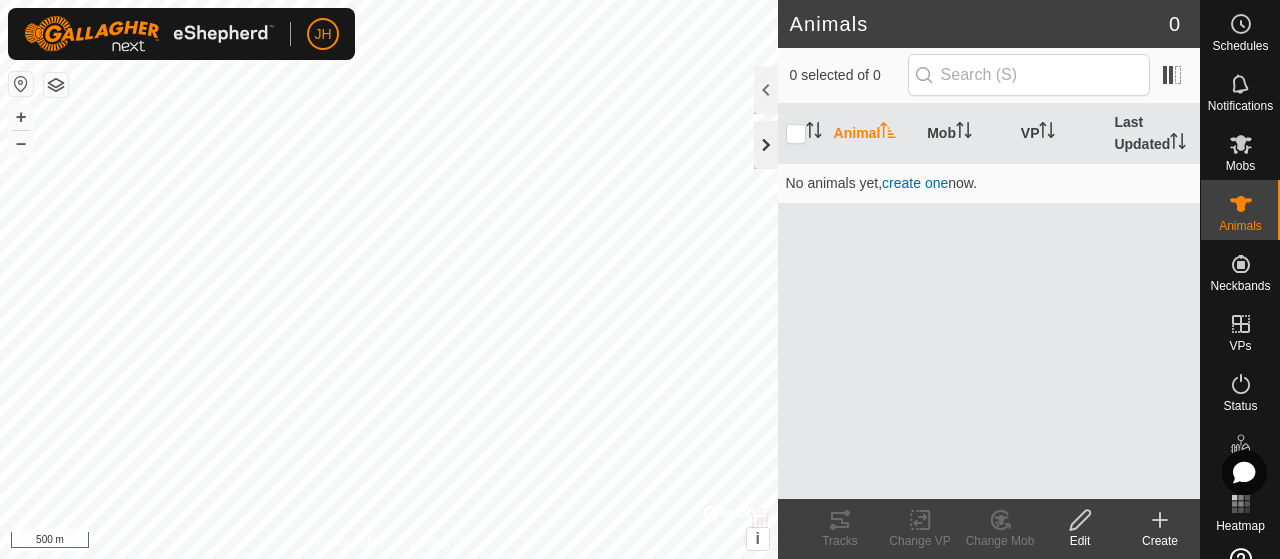 click 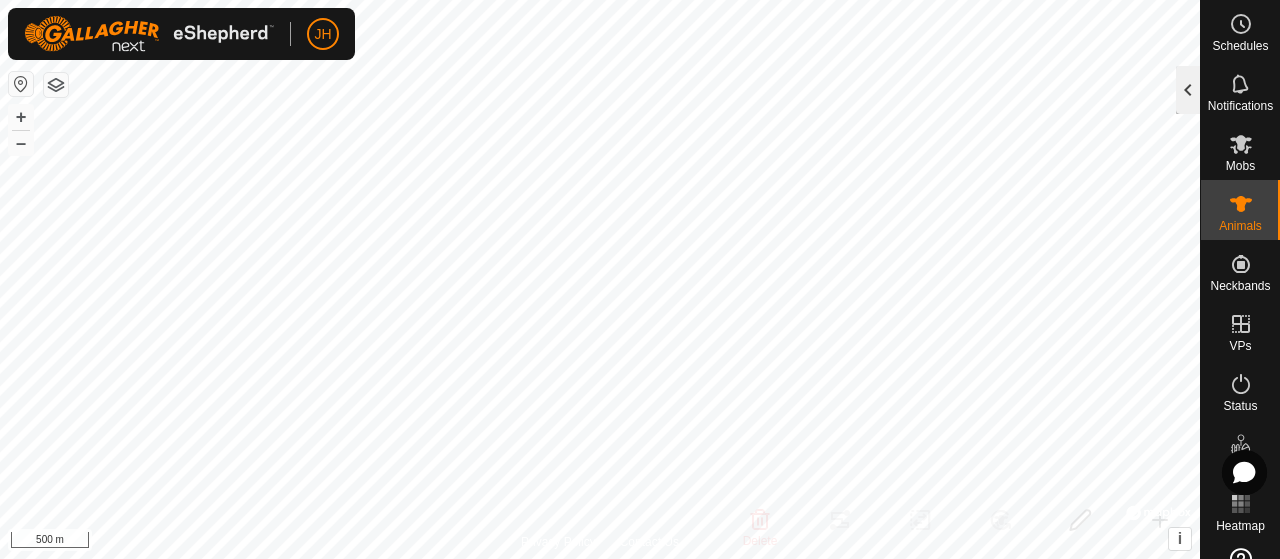 click 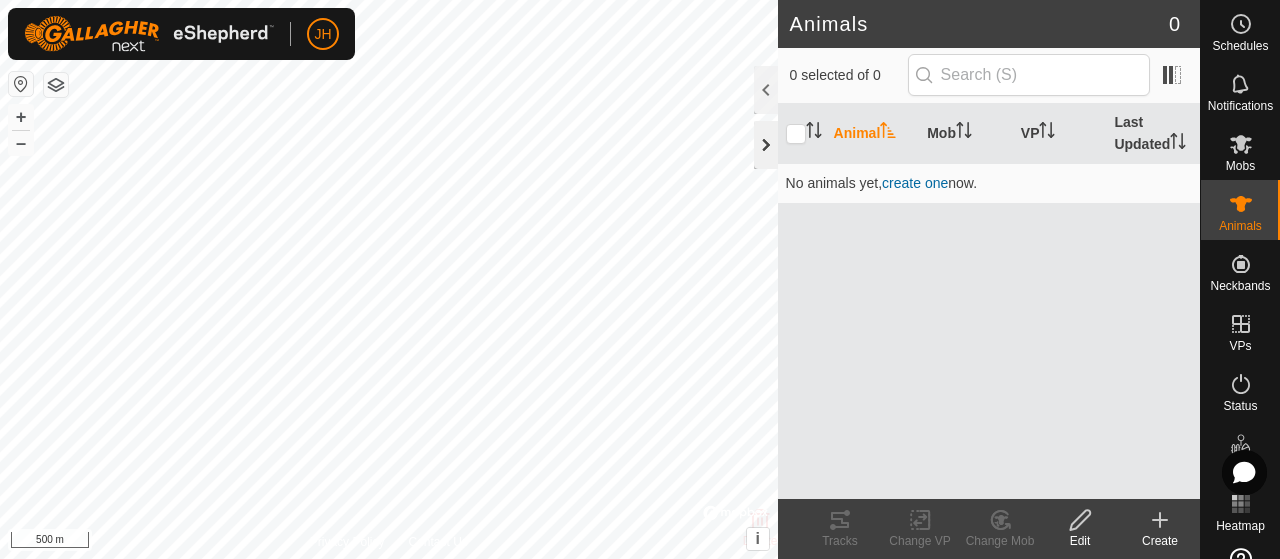 click 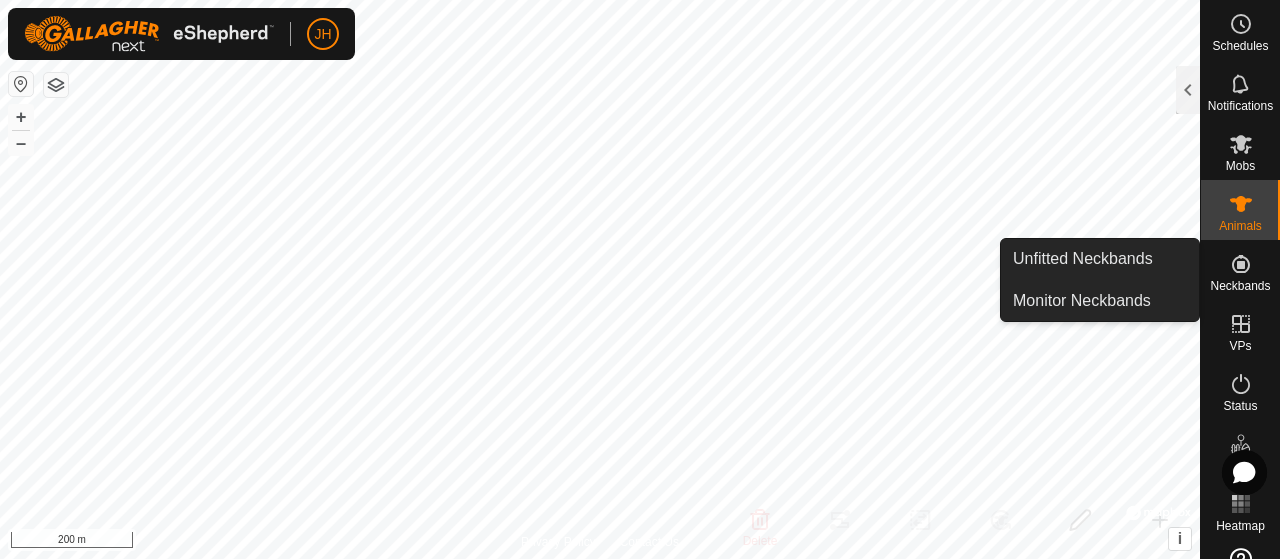 click 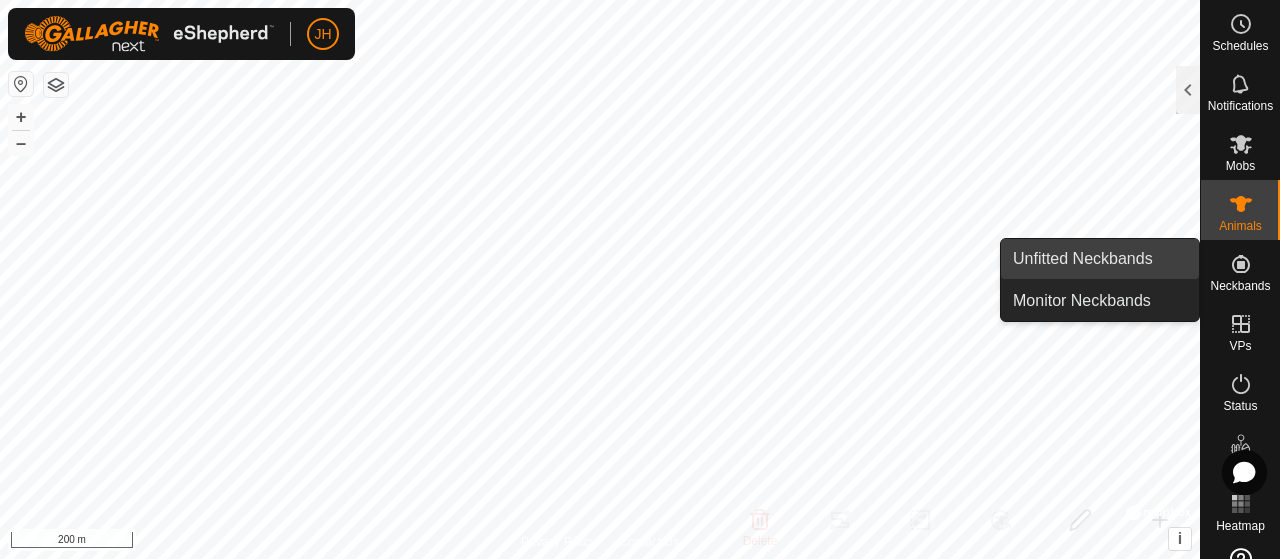 click on "Unfitted Neckbands" at bounding box center (1100, 259) 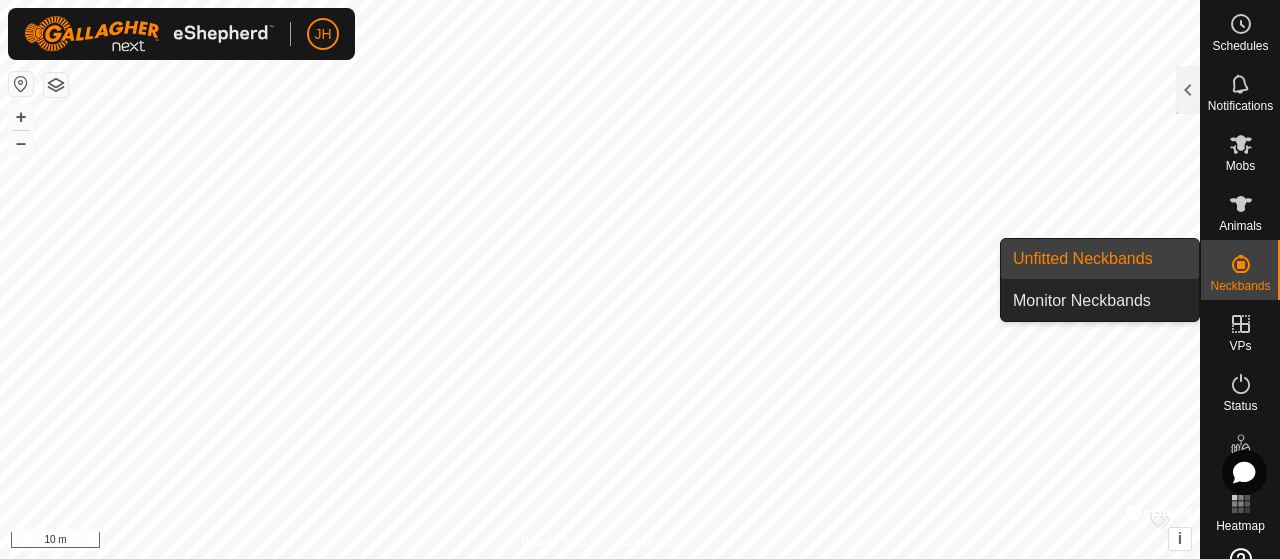 click 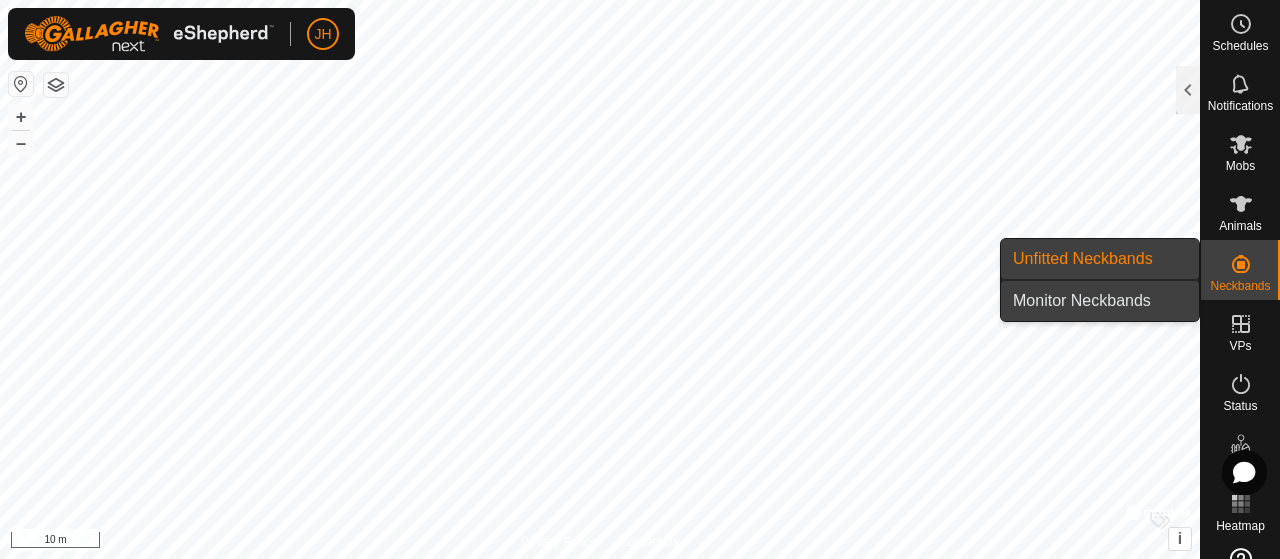 click on "Monitor Neckbands" at bounding box center [1100, 301] 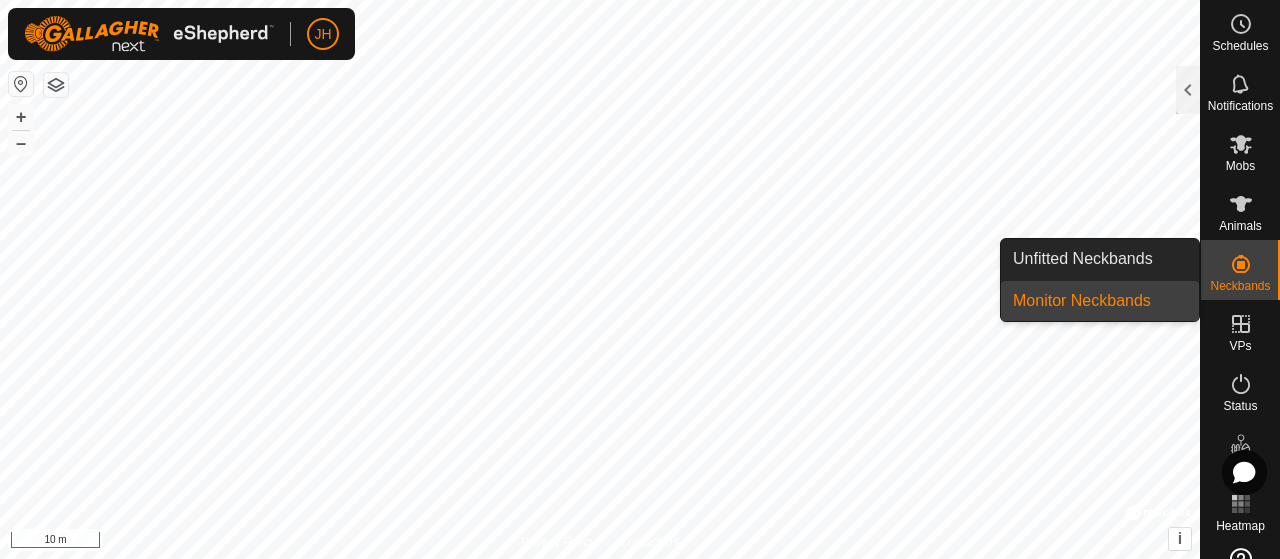 click on "Unfitted Neckbands" at bounding box center [1100, 259] 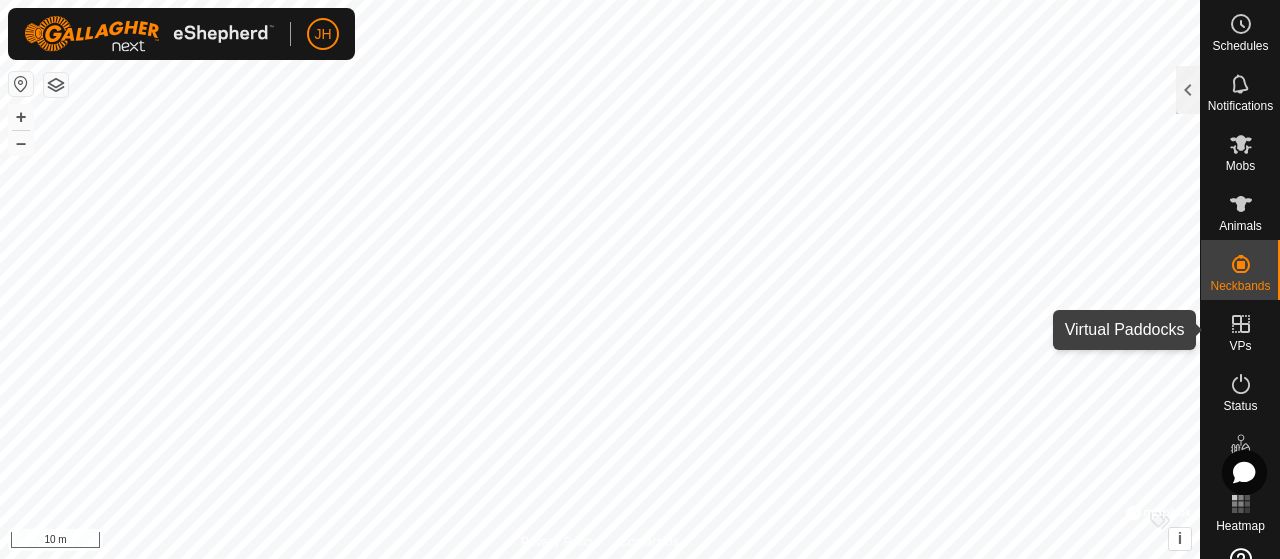 click at bounding box center [1241, 324] 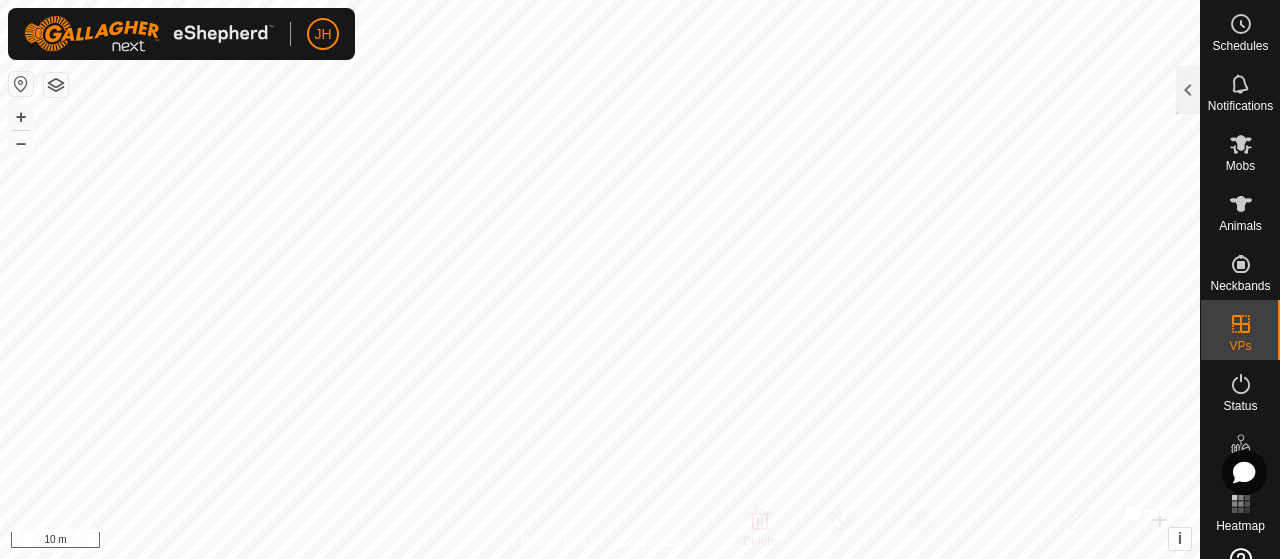 scroll, scrollTop: 56, scrollLeft: 0, axis: vertical 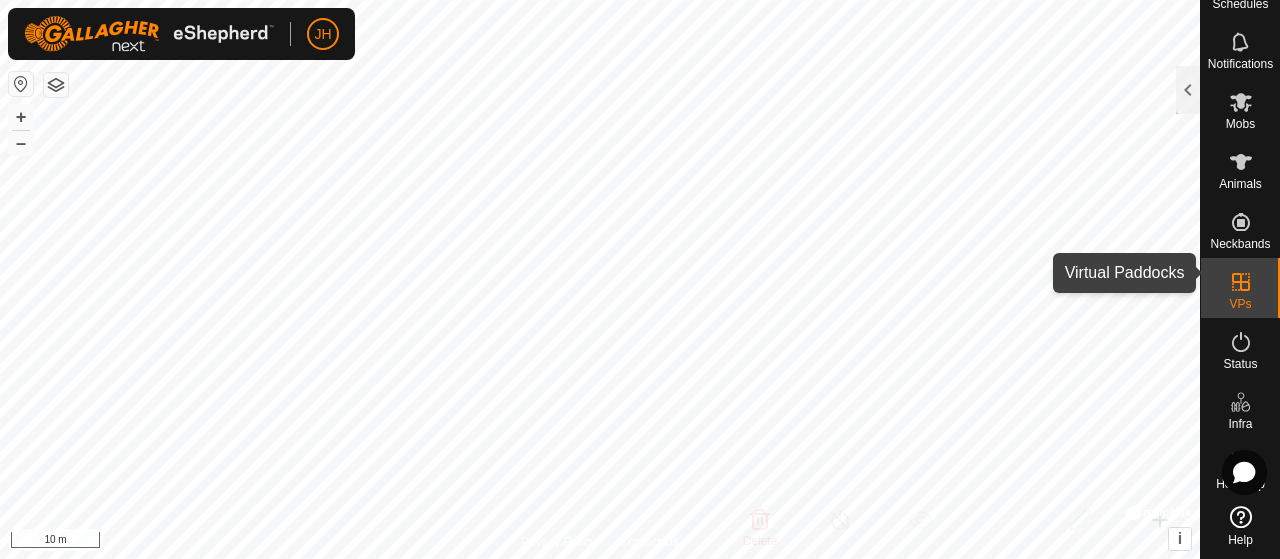 click 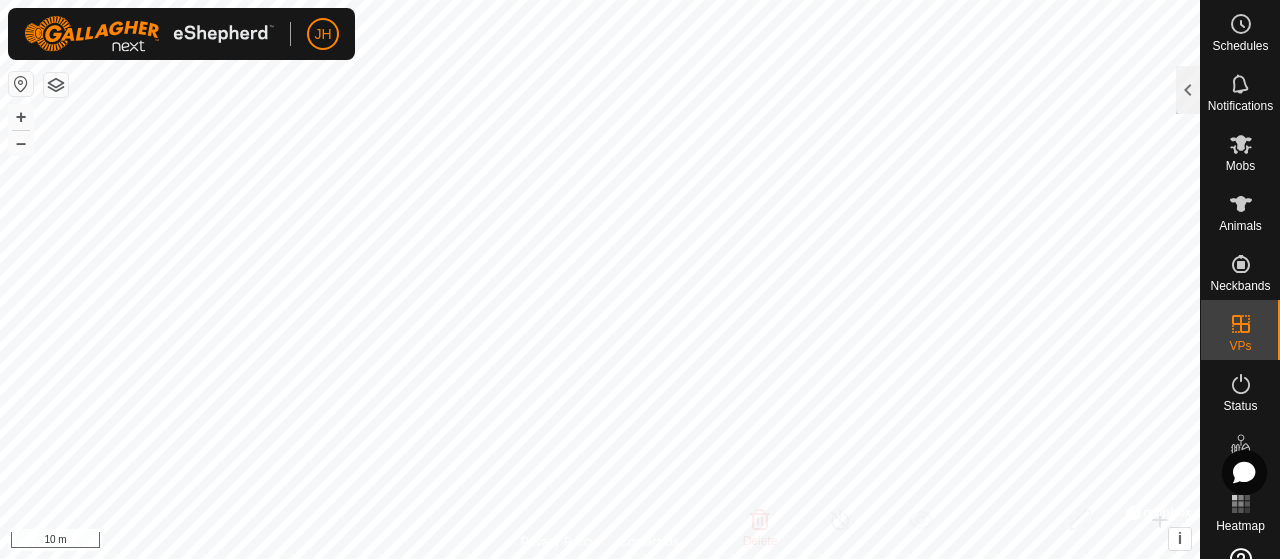 scroll, scrollTop: 56, scrollLeft: 0, axis: vertical 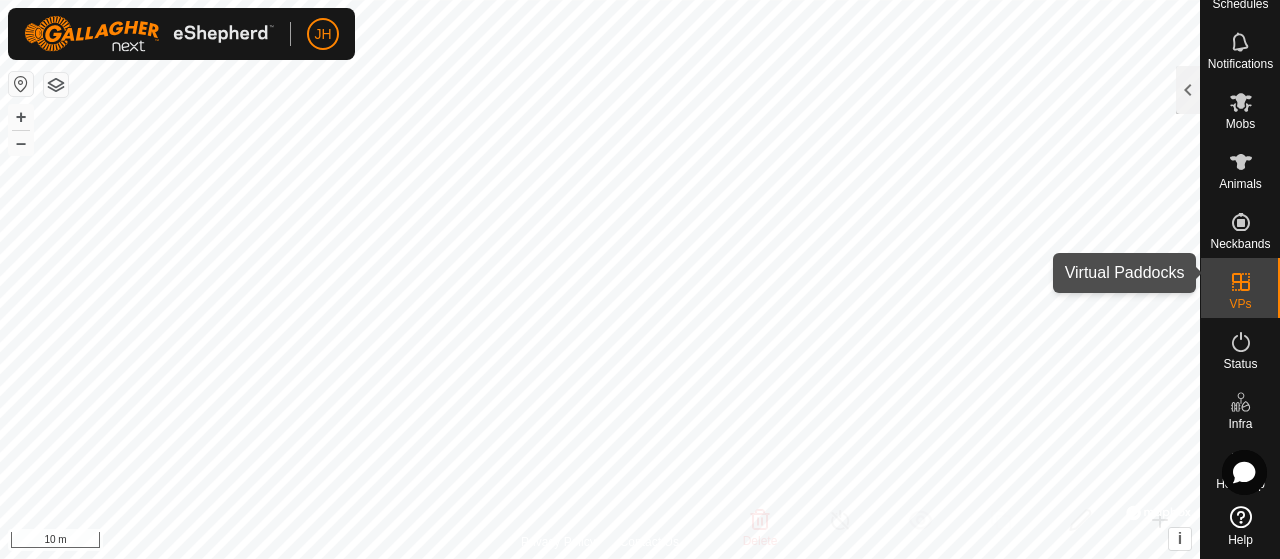click at bounding box center [1241, 282] 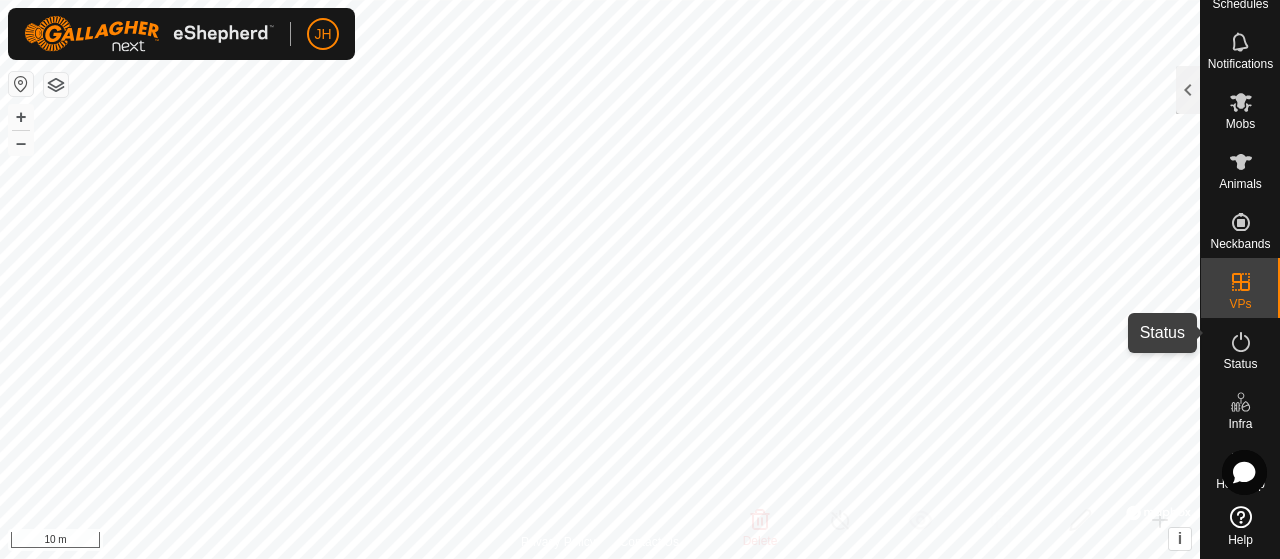 click 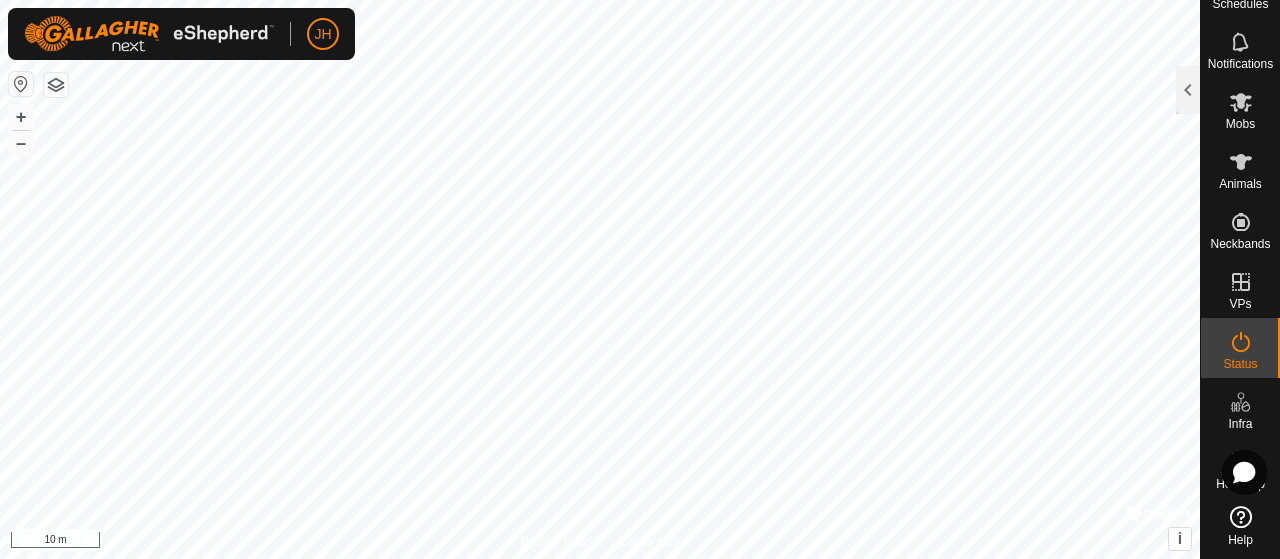 scroll, scrollTop: 56, scrollLeft: 0, axis: vertical 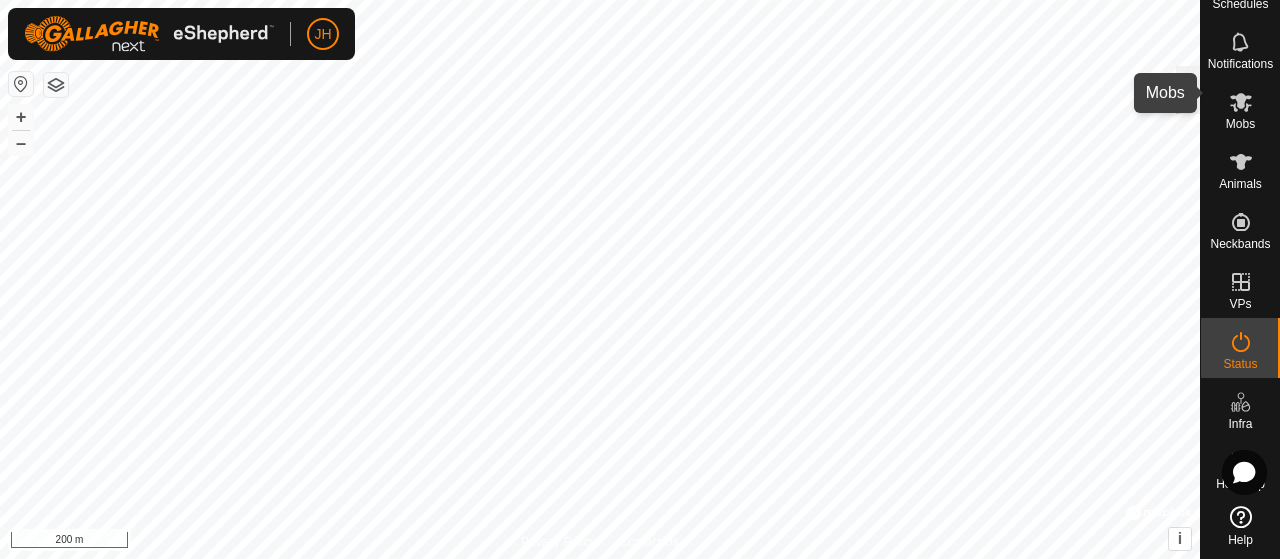 click 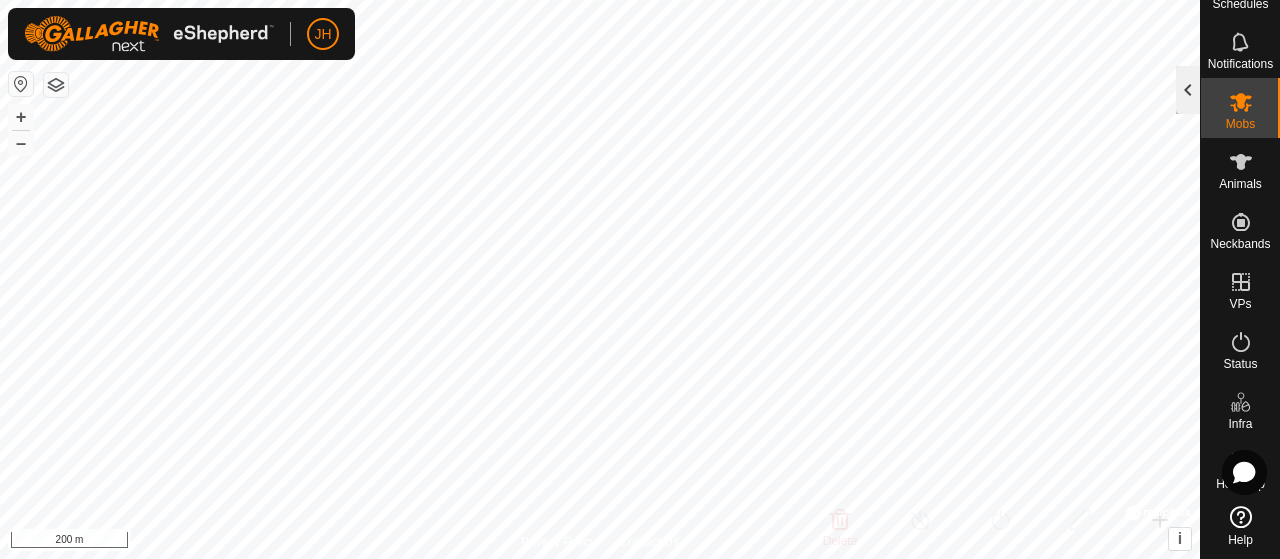 click 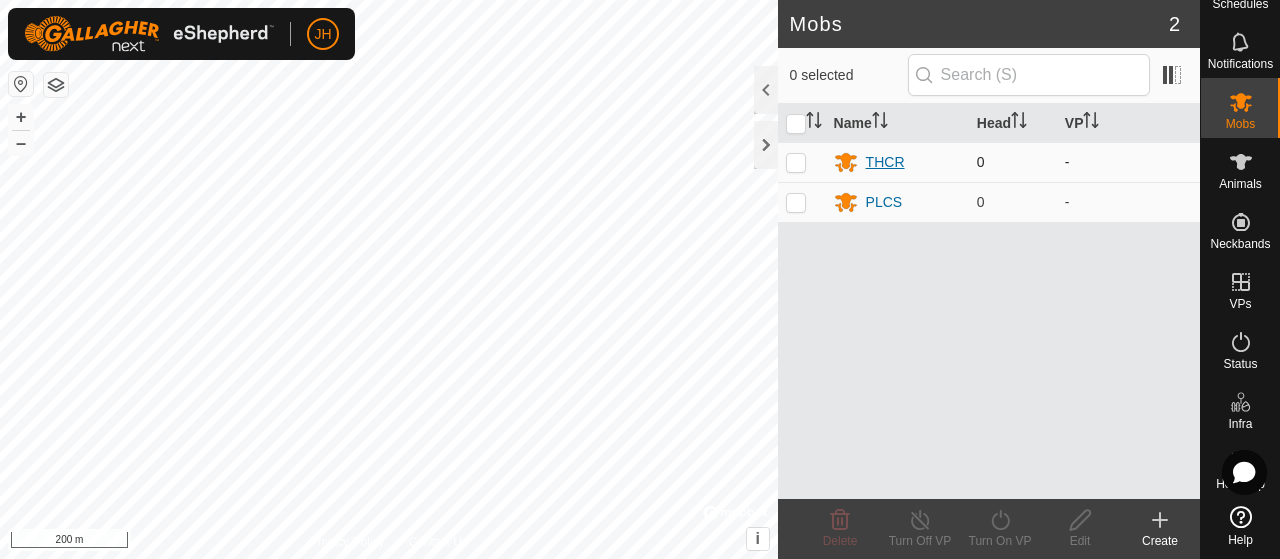 click on "THCR" at bounding box center (885, 162) 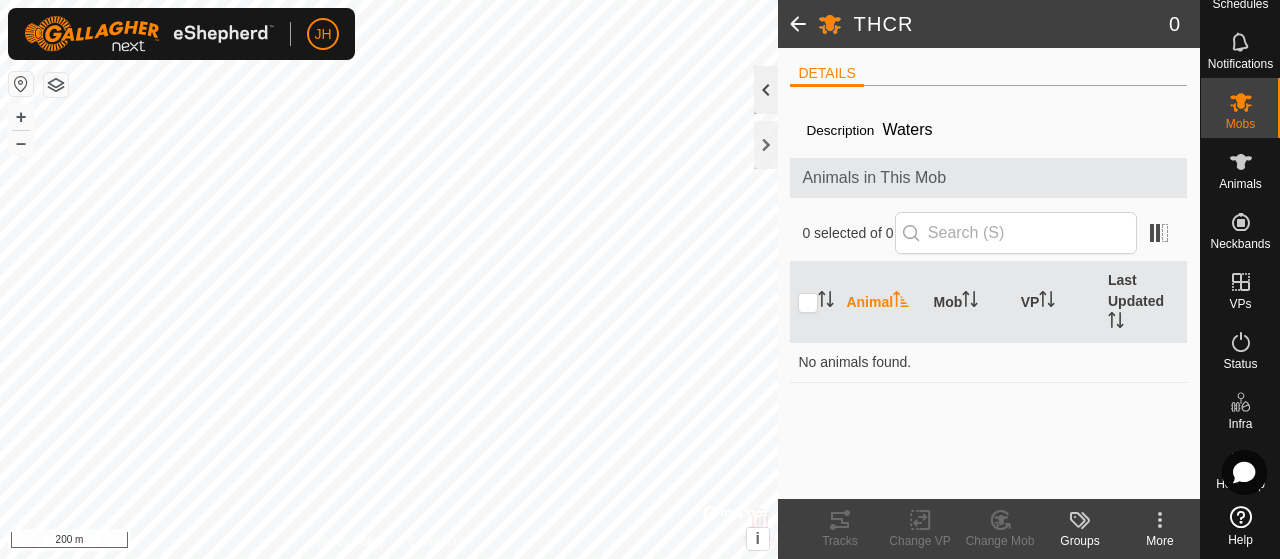 click 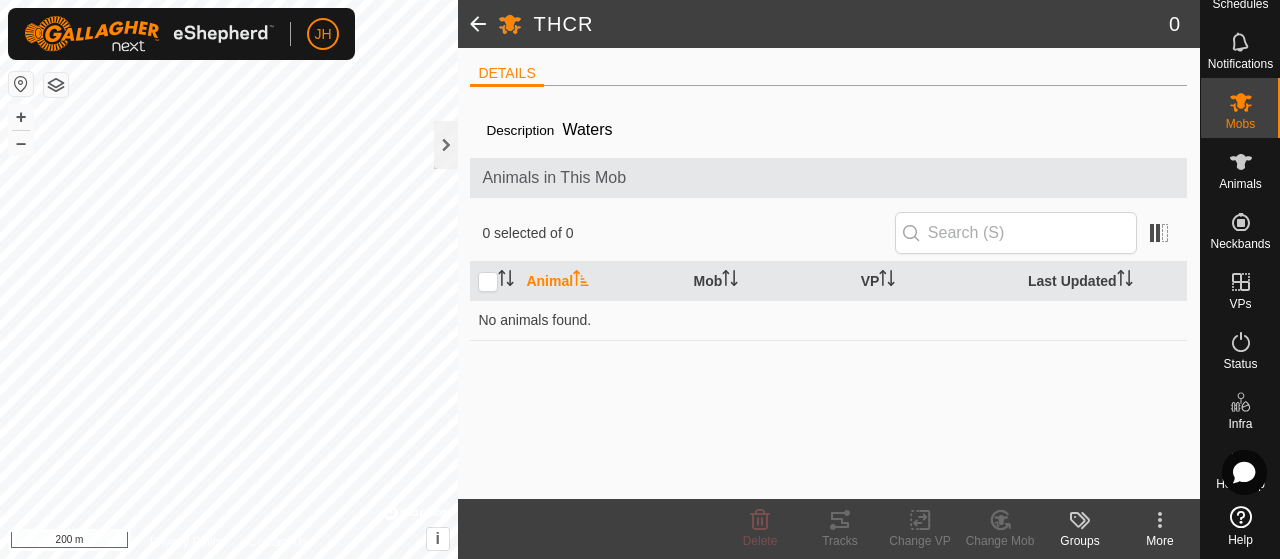 click 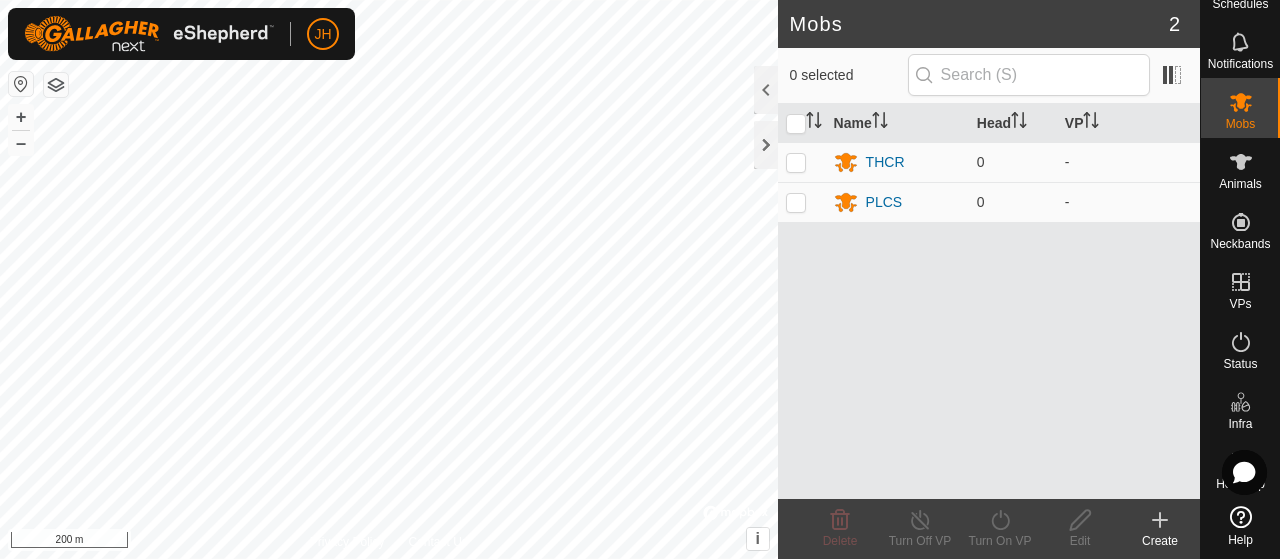 click 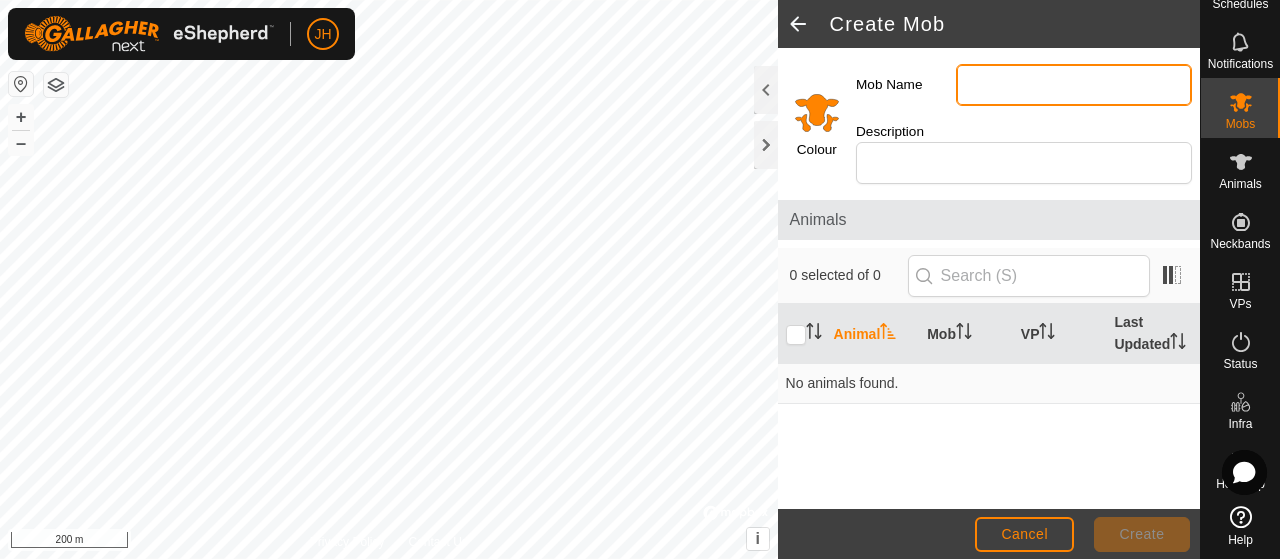 click on "Mob Name" at bounding box center (1074, 85) 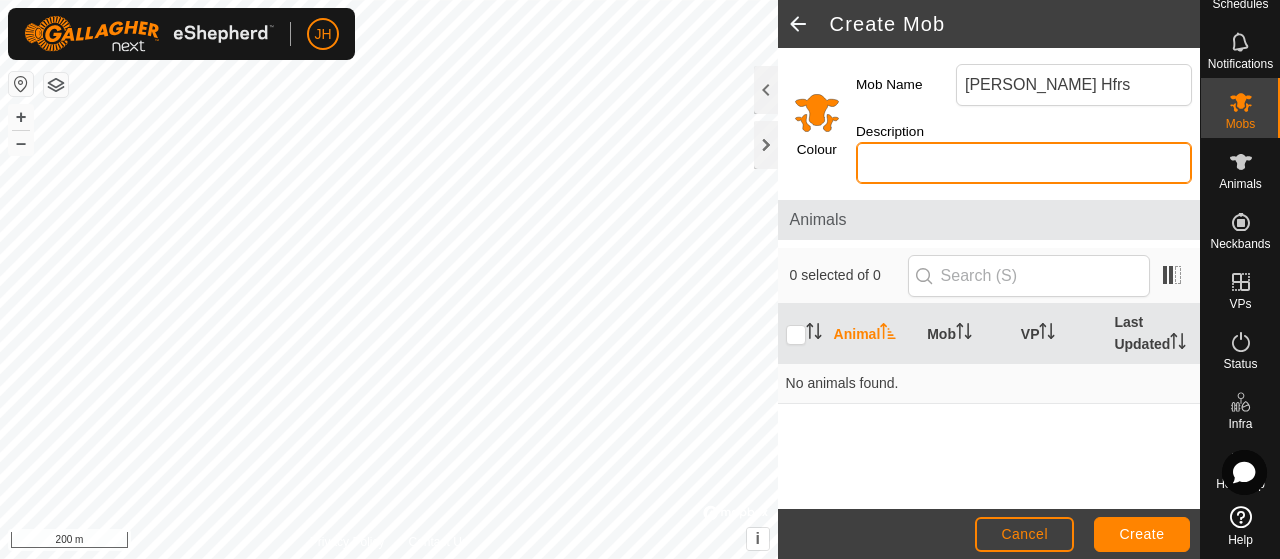 click on "Description" at bounding box center (1024, 163) 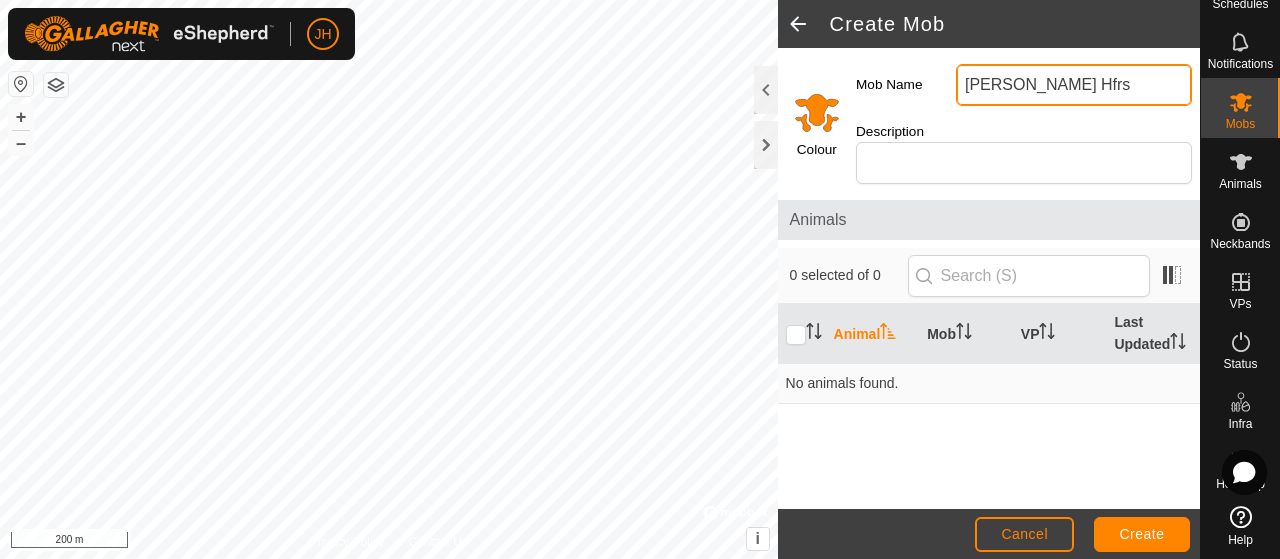 click on "[PERSON_NAME] Hfrs" at bounding box center [1074, 85] 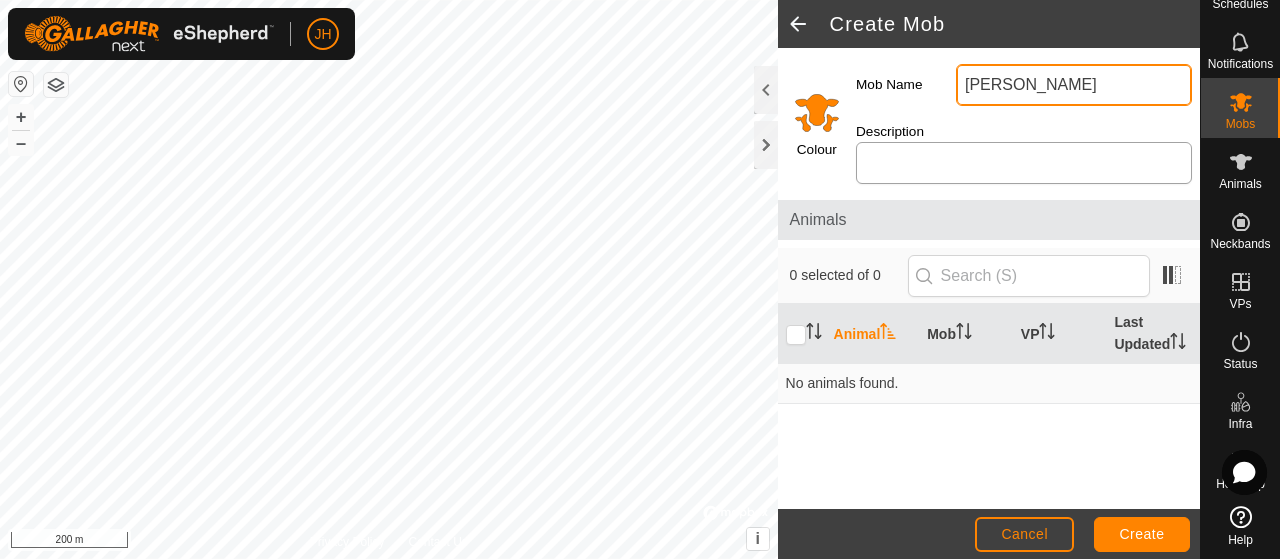 type on "[PERSON_NAME]" 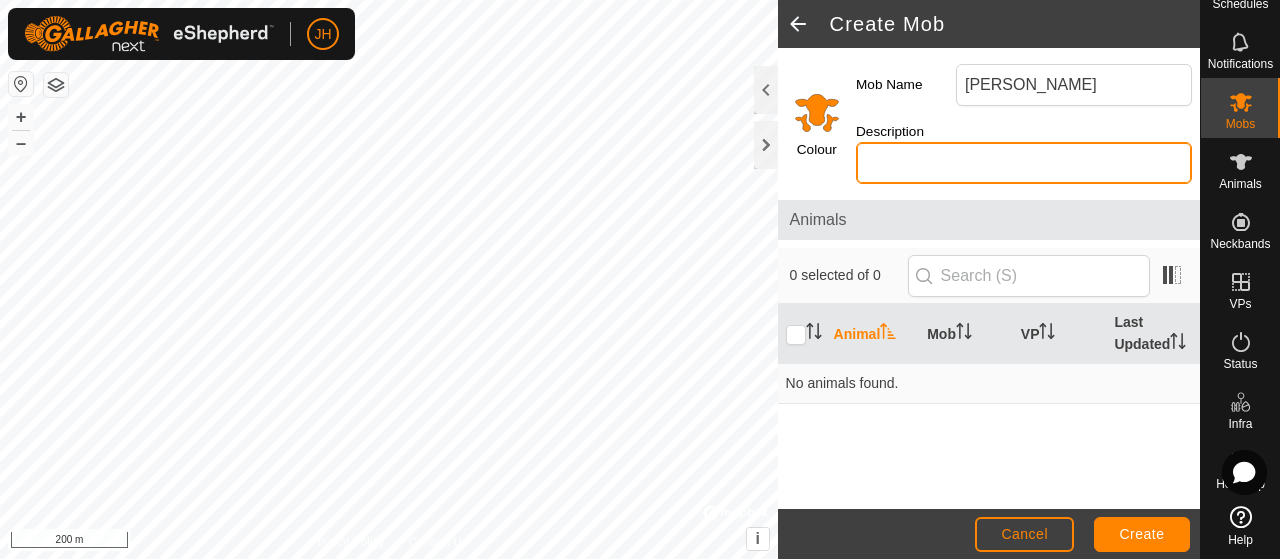 click on "Description" at bounding box center [1024, 163] 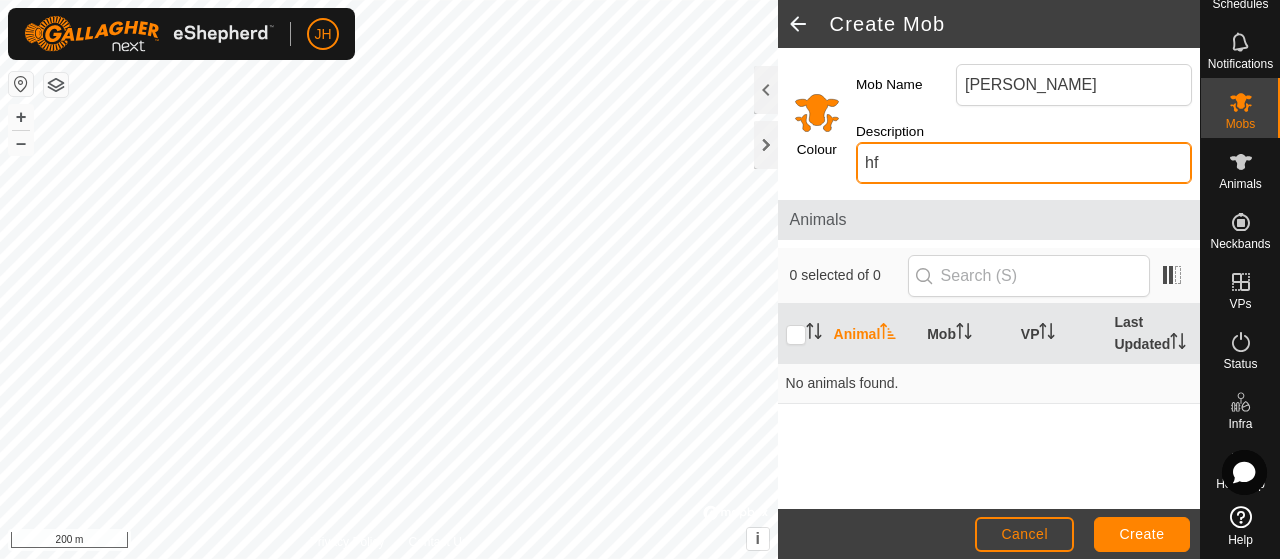 type on "h" 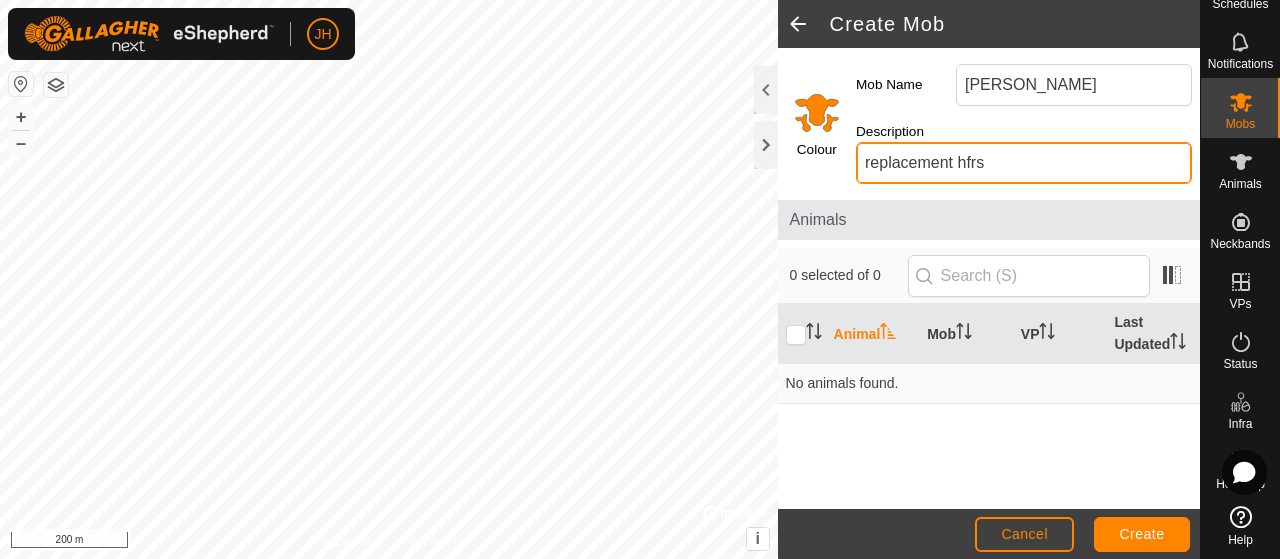 type on "replacement hfrs" 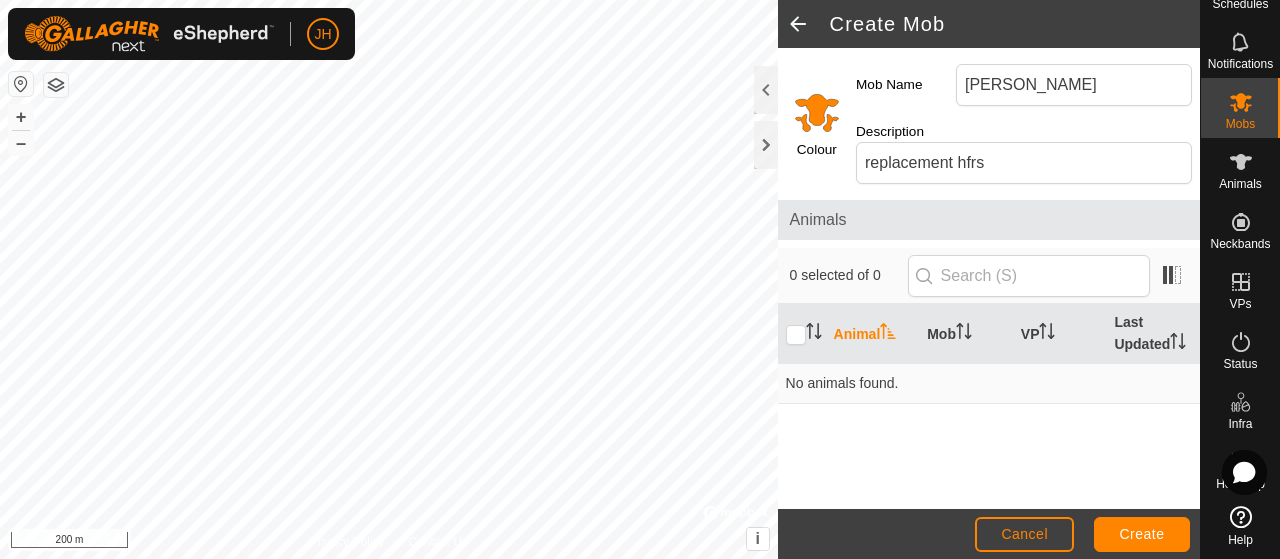click 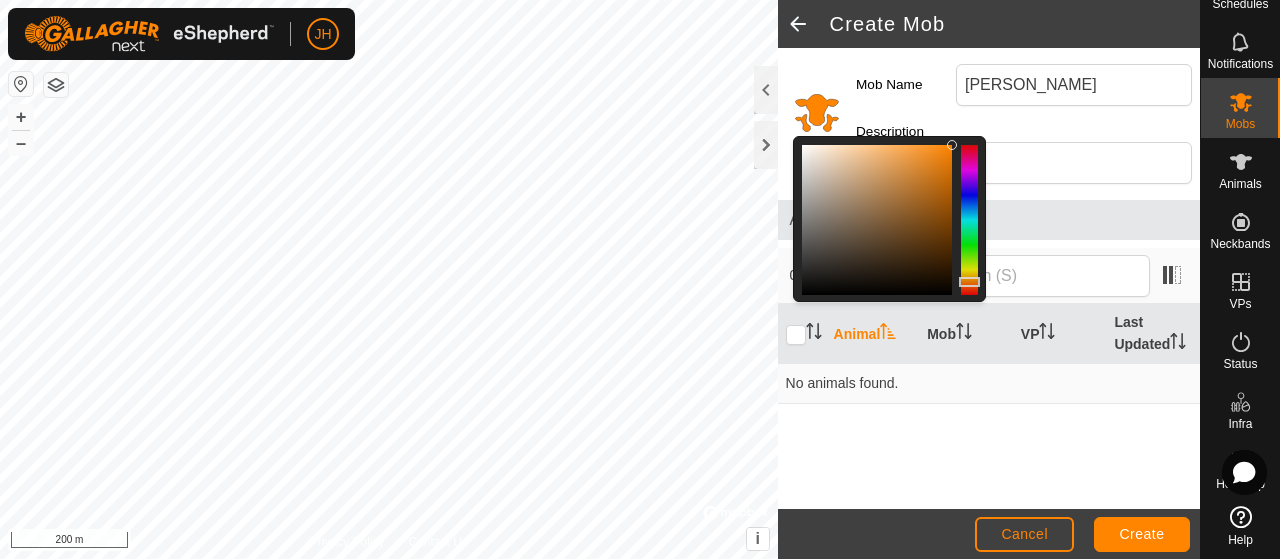 click 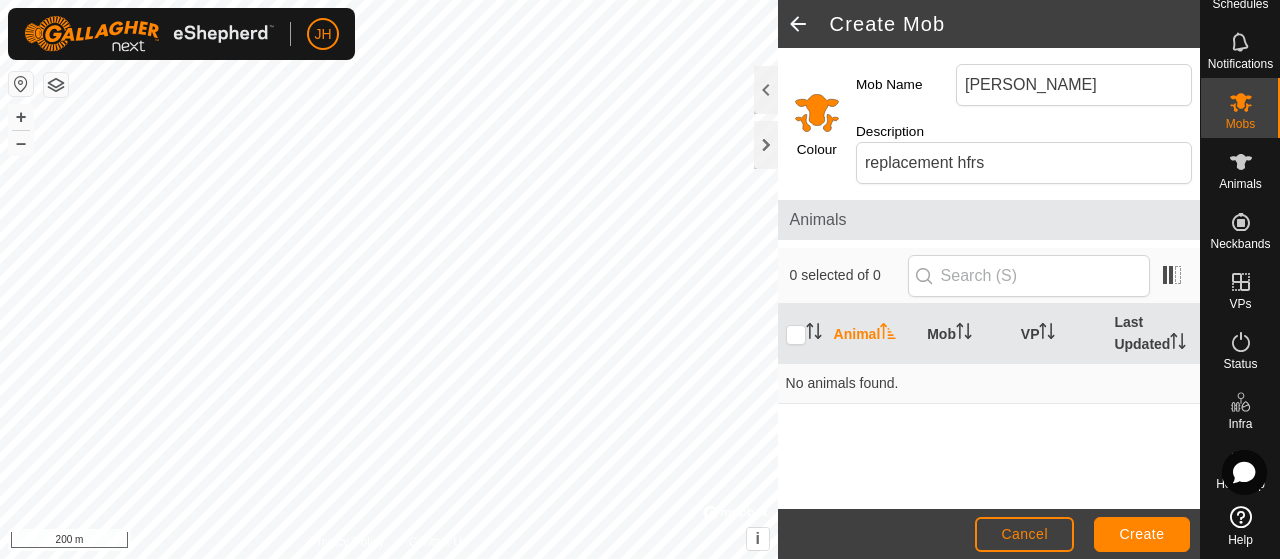 click 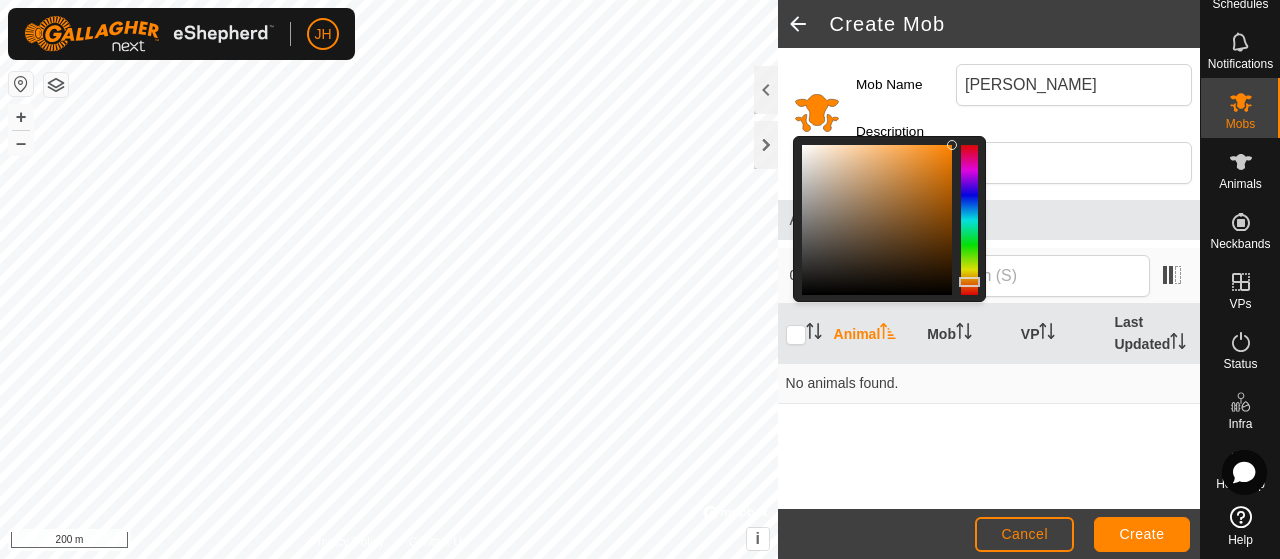 click 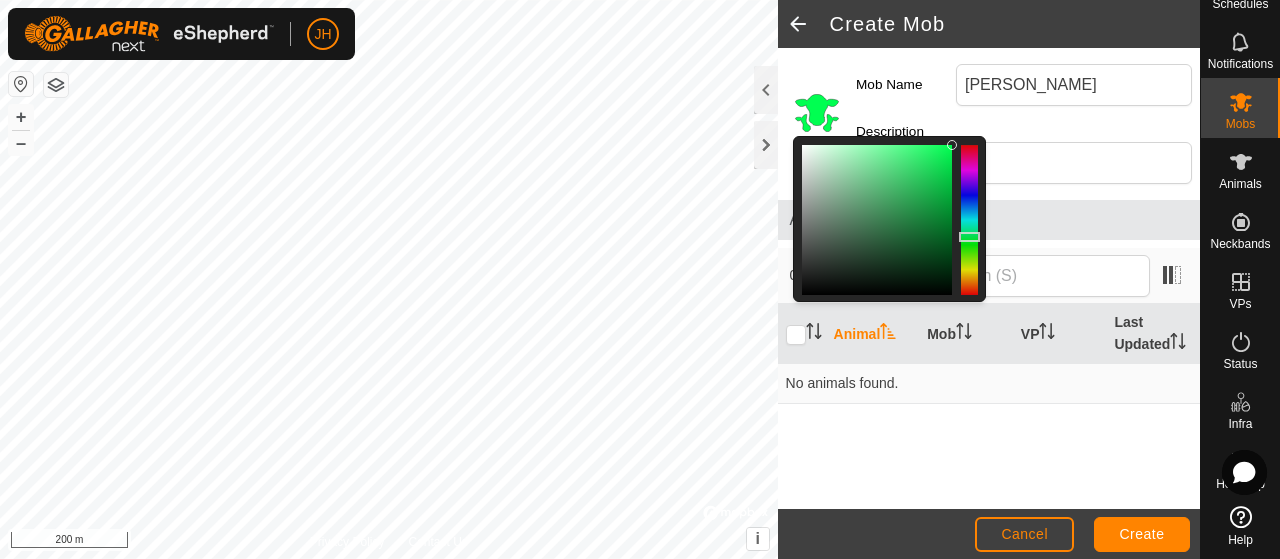 click on "Animals" 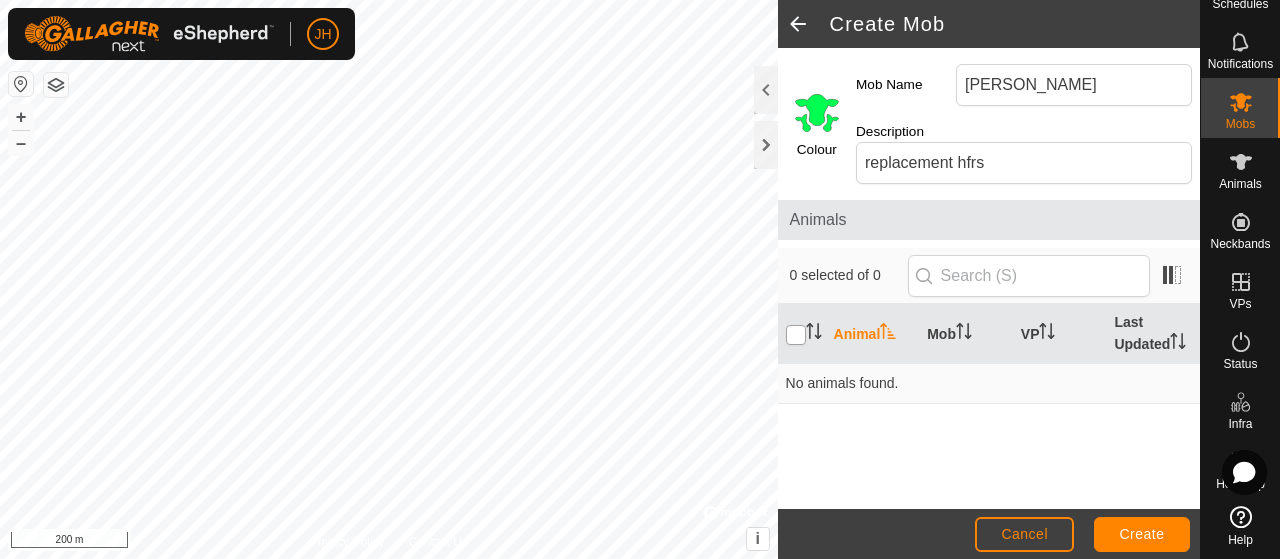click at bounding box center (796, 335) 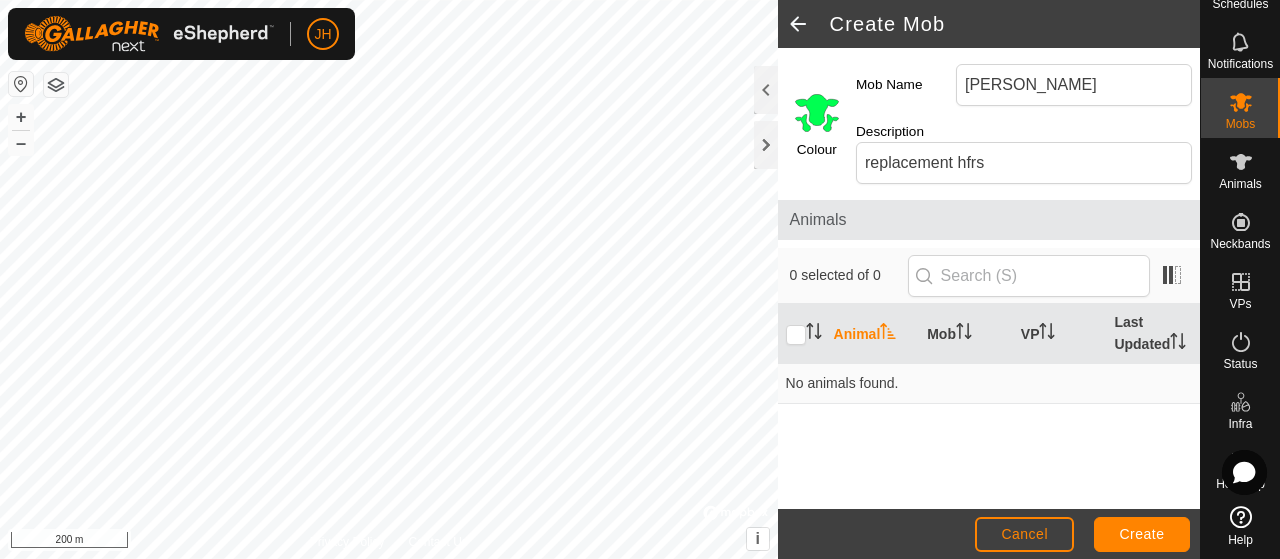 click on "Animal" at bounding box center [873, 334] 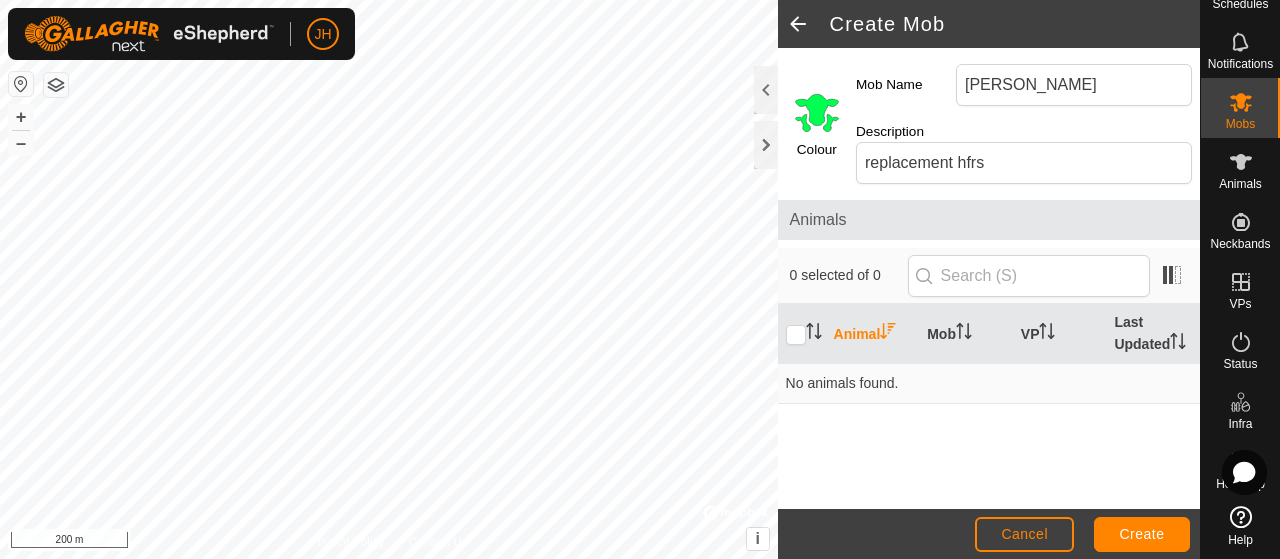 click on "Animal" at bounding box center [873, 334] 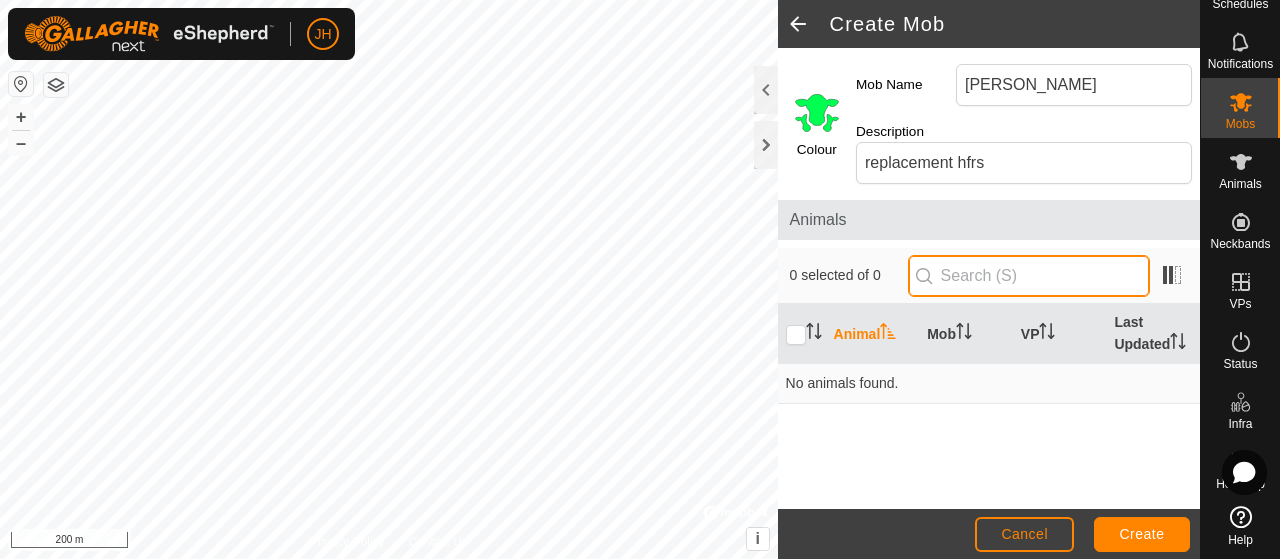 click at bounding box center [1029, 276] 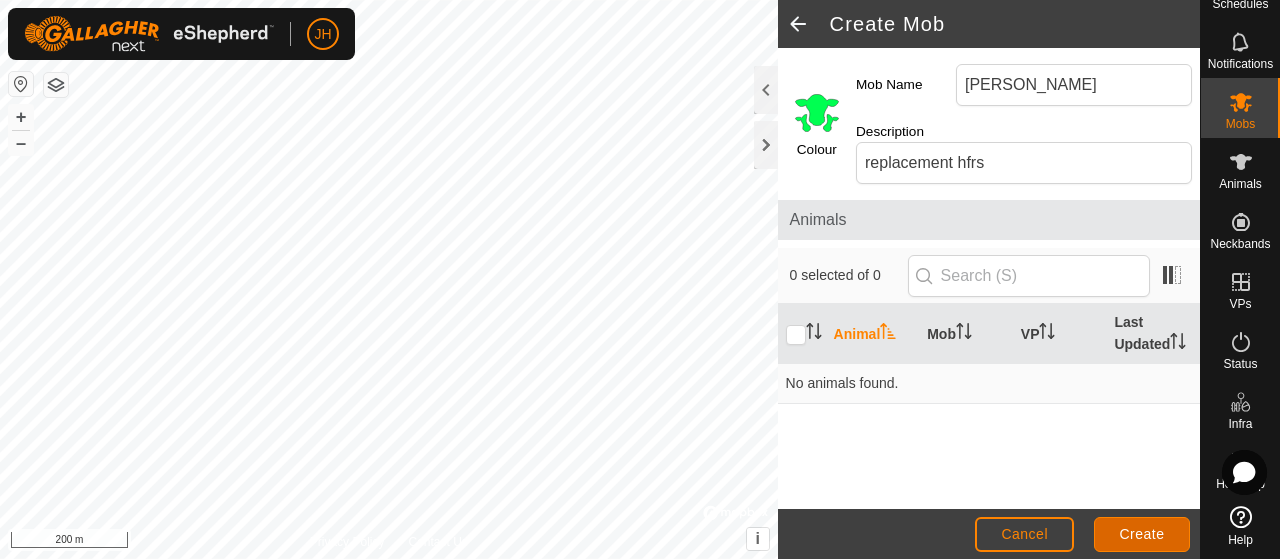 click on "Create" at bounding box center [1142, 534] 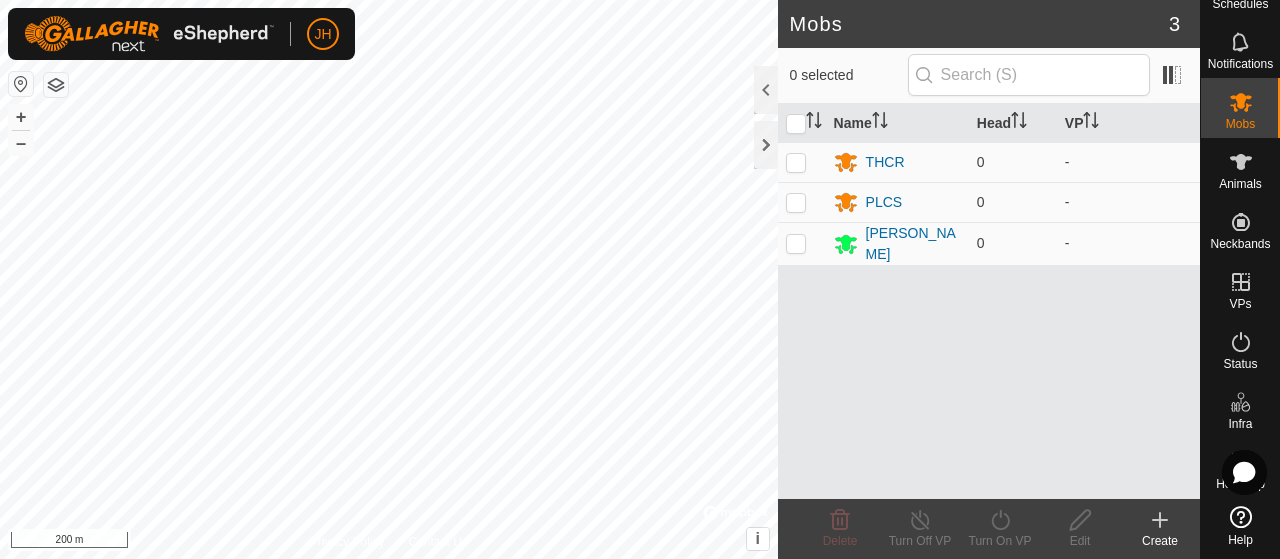 click on "JH Schedules Notifications Mobs Animals Neckbands VPs Status Infra Heatmap Help Mobs 3  0 selected   Name   Head   VP  THCR 0  -  PLCS 0  -  [PERSON_NAME]  0  -  Delete  Turn Off VP   Turn On VP   Edit   Create  Privacy Policy Contact Us + – ⇧ i ©  Mapbox , ©  OpenStreetMap ,  Improve this map 200 m" at bounding box center (640, 279) 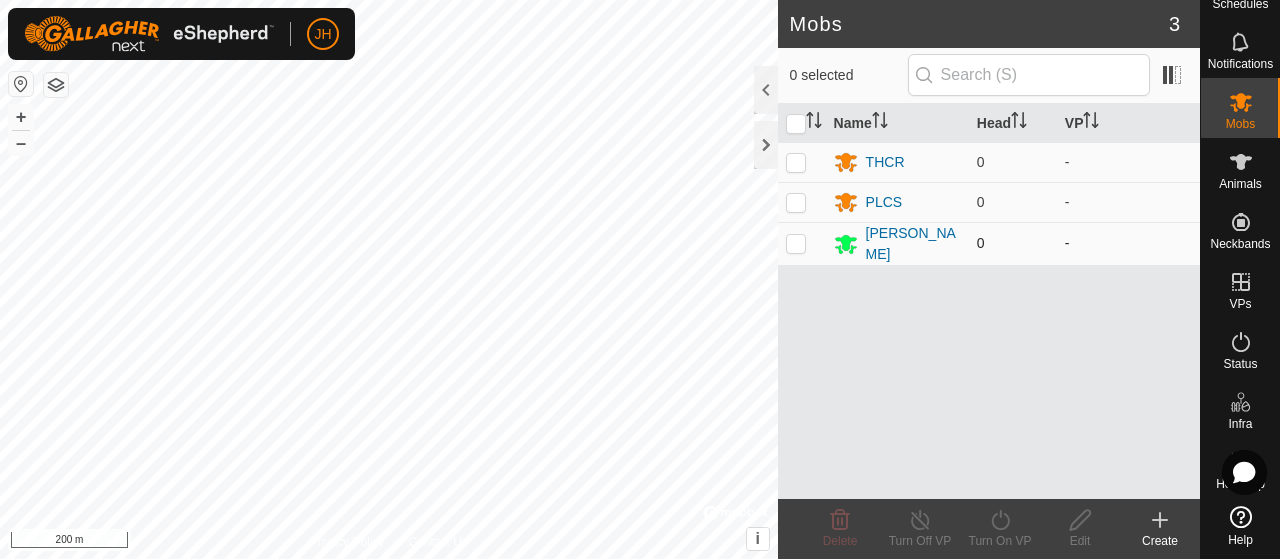 click at bounding box center [796, 243] 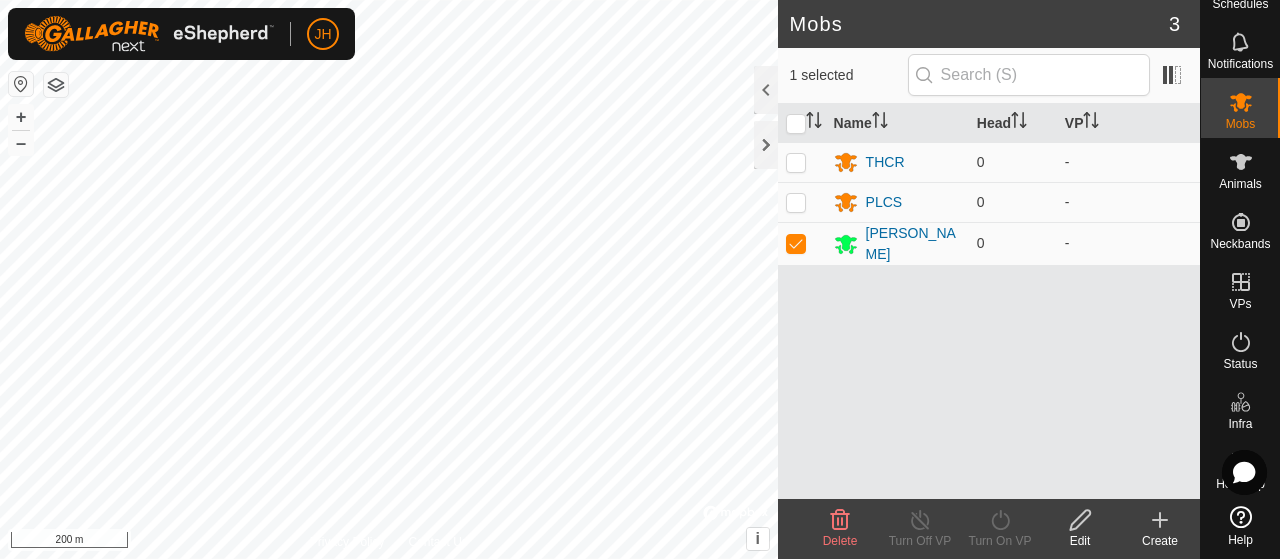 click on "Edit" 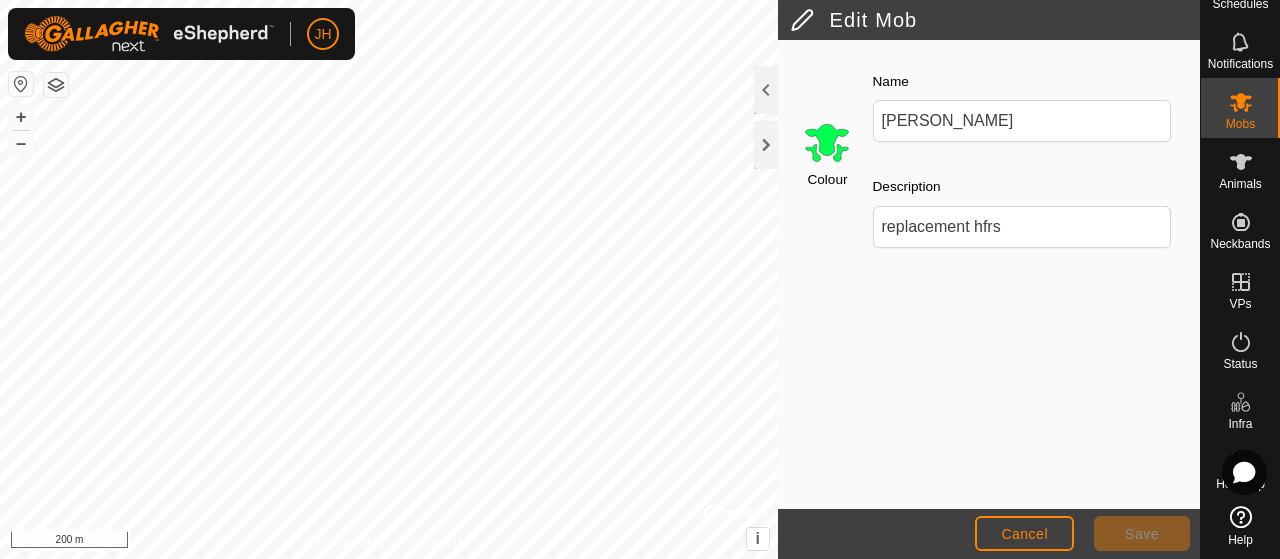 click on "Save" 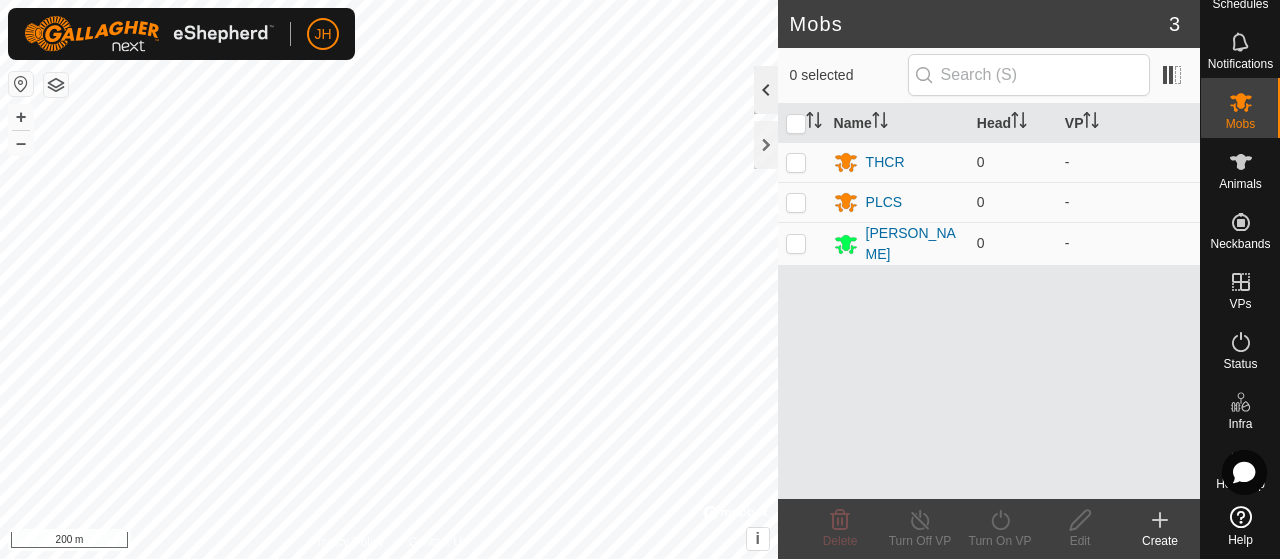 click 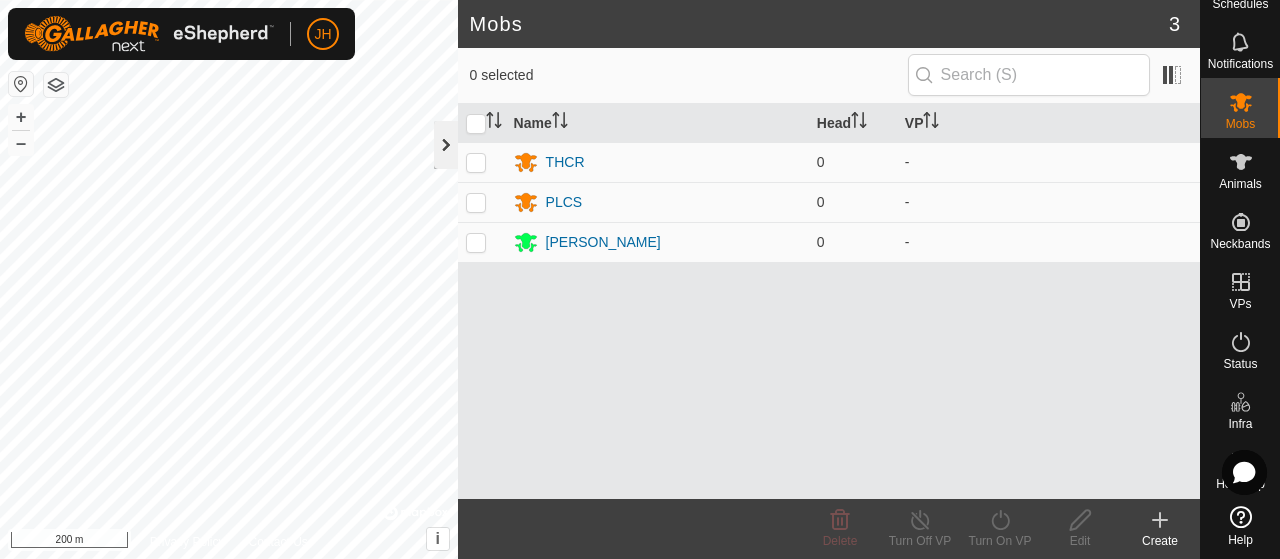 click 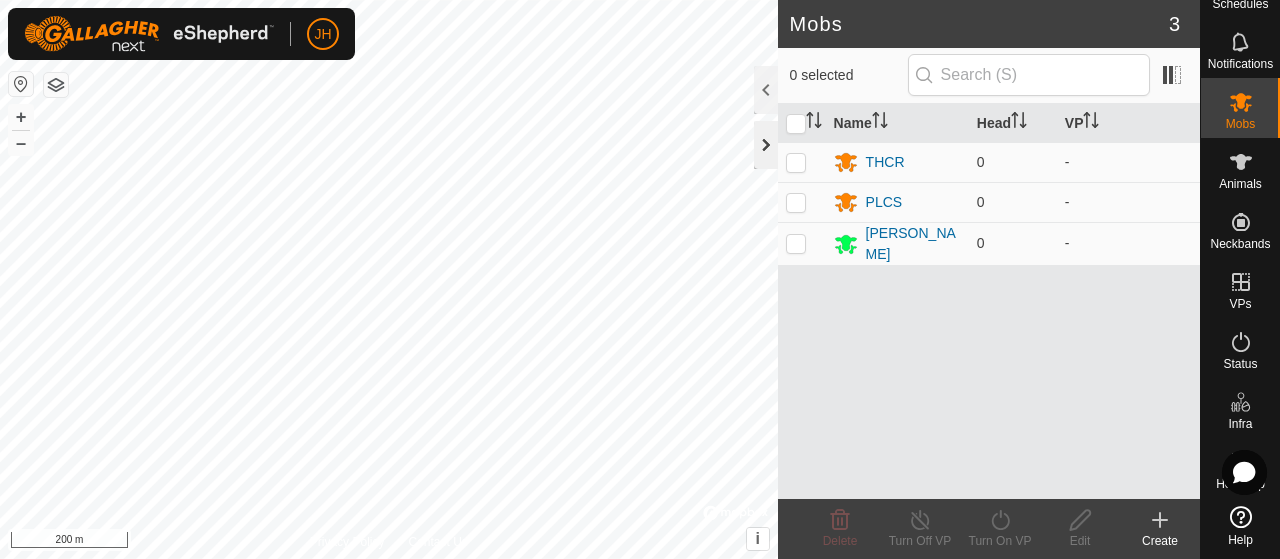 click 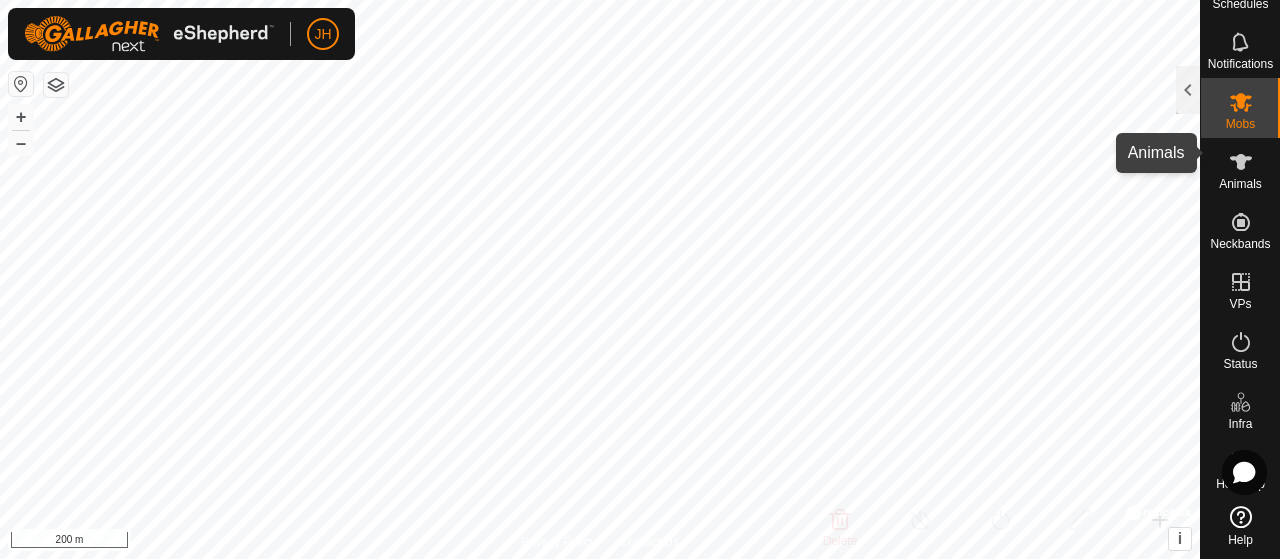 click at bounding box center [1241, 162] 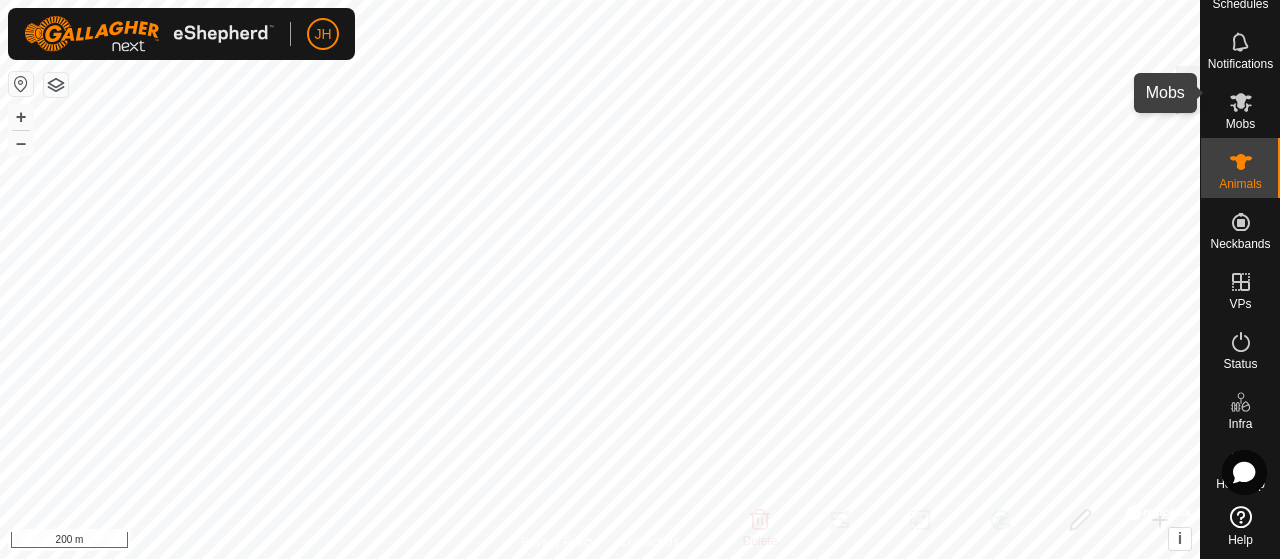 click 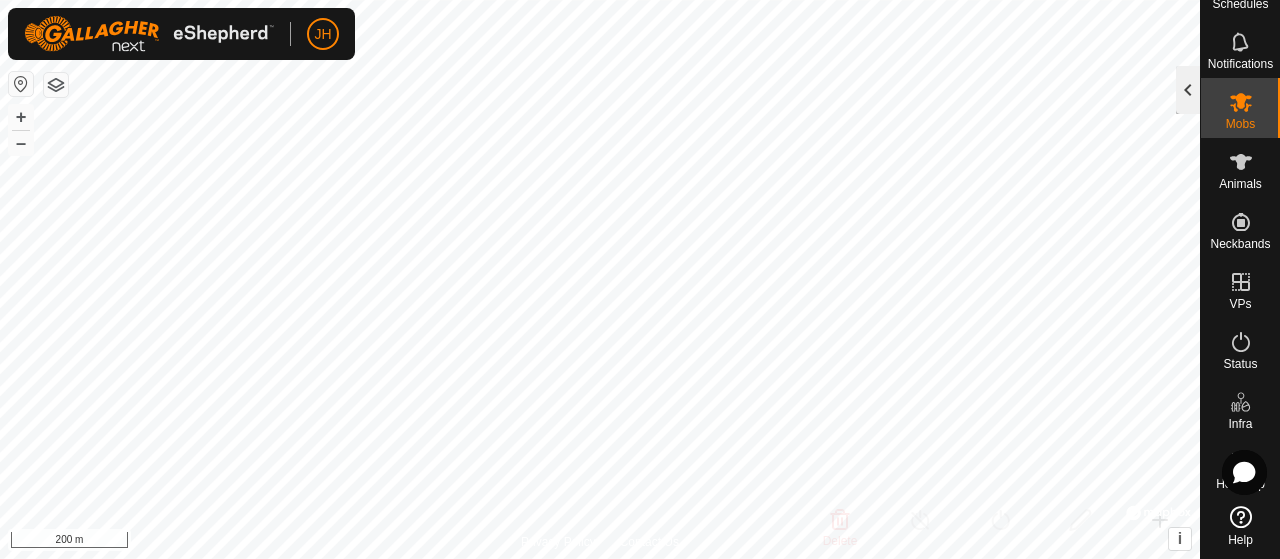 click 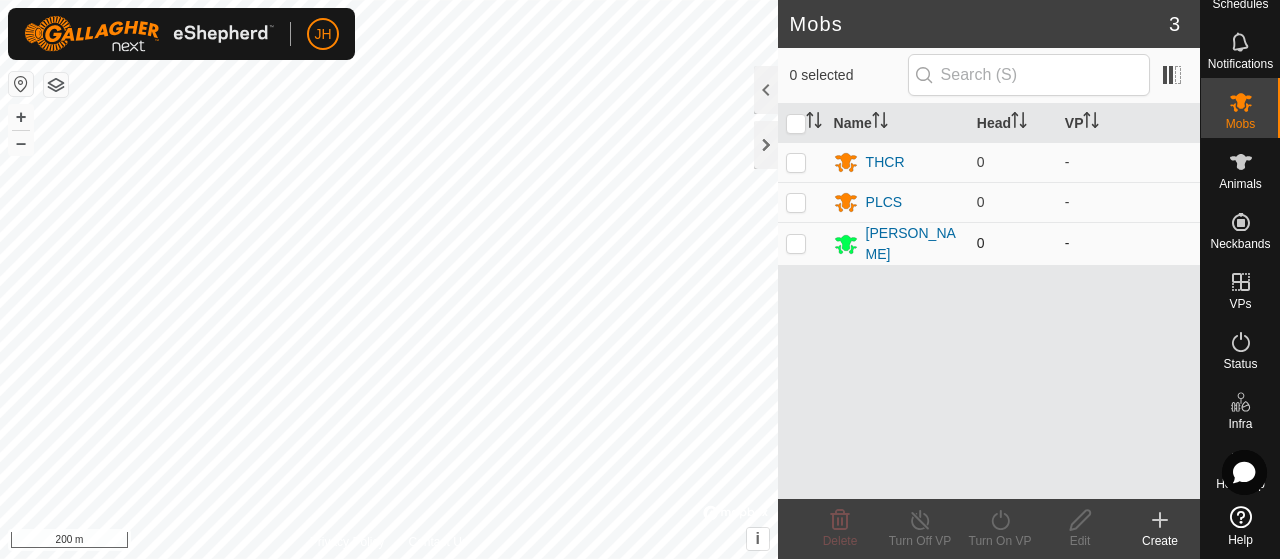 click at bounding box center (802, 243) 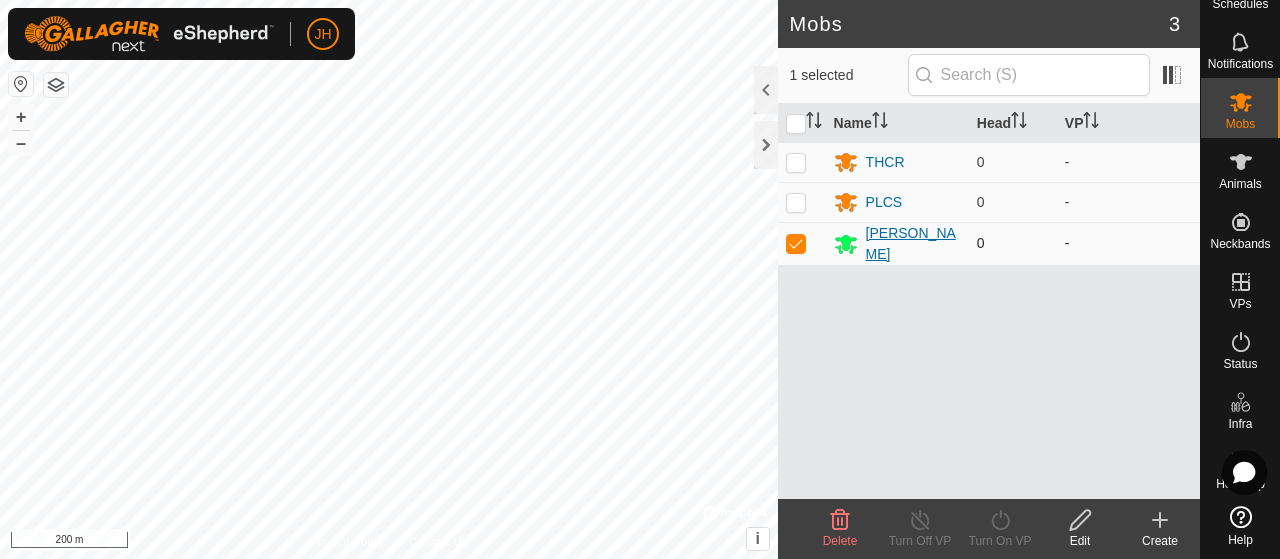 click on "[PERSON_NAME]" at bounding box center (913, 244) 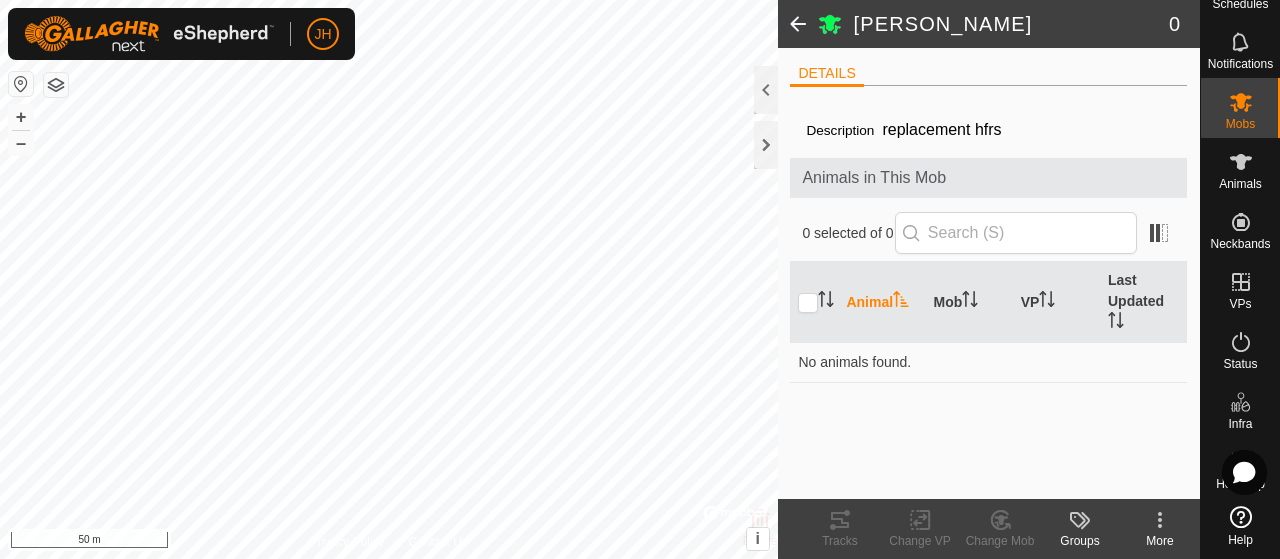 click 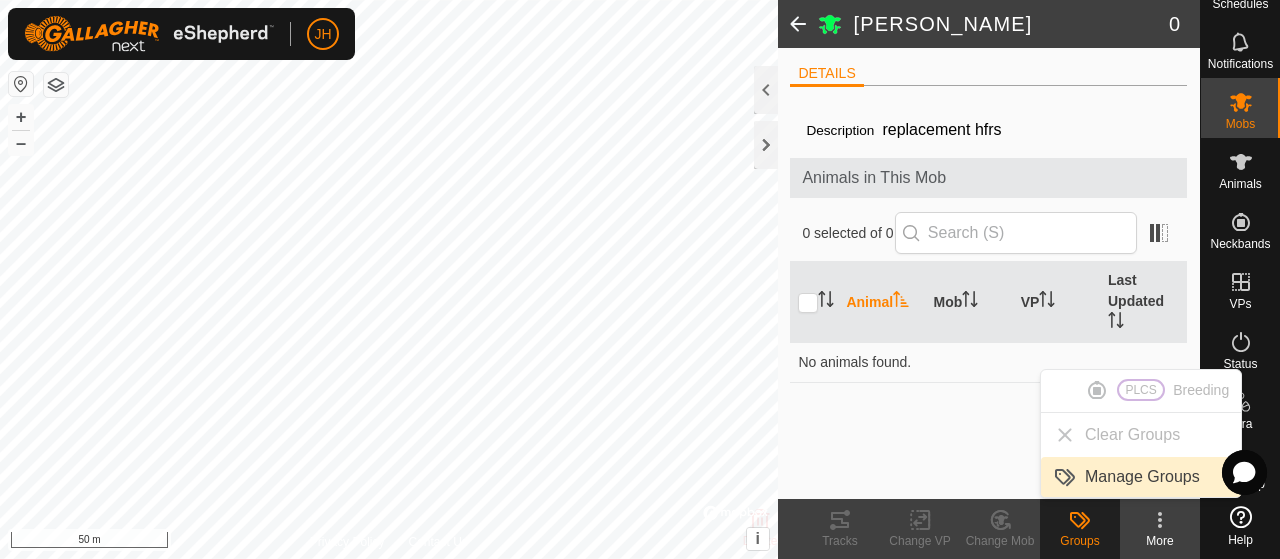 click on "Manage Groups" at bounding box center [1141, 477] 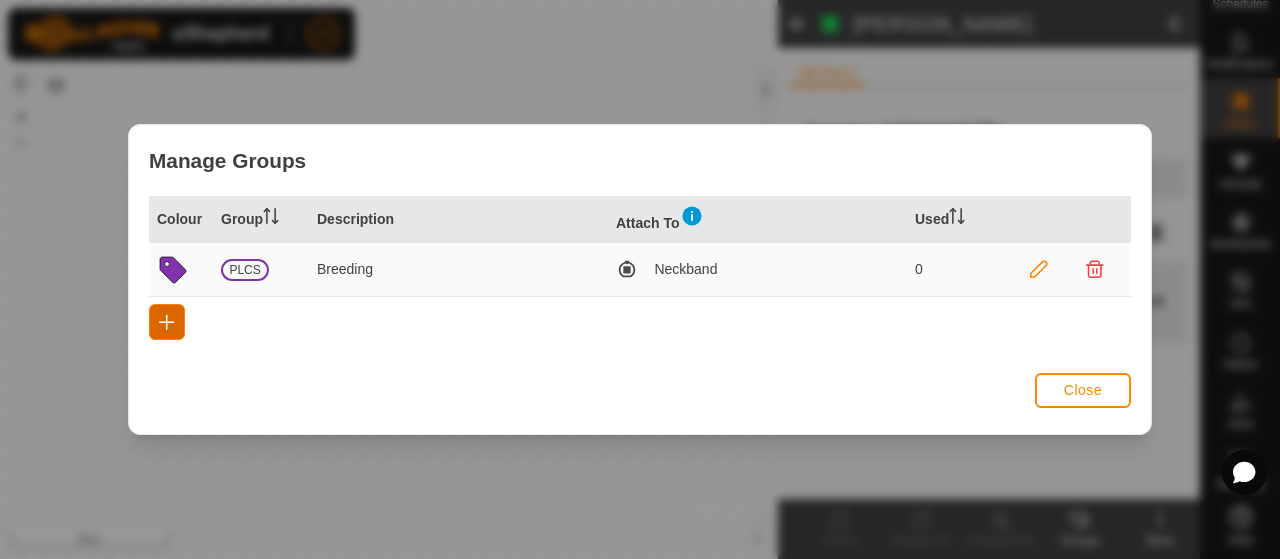 click 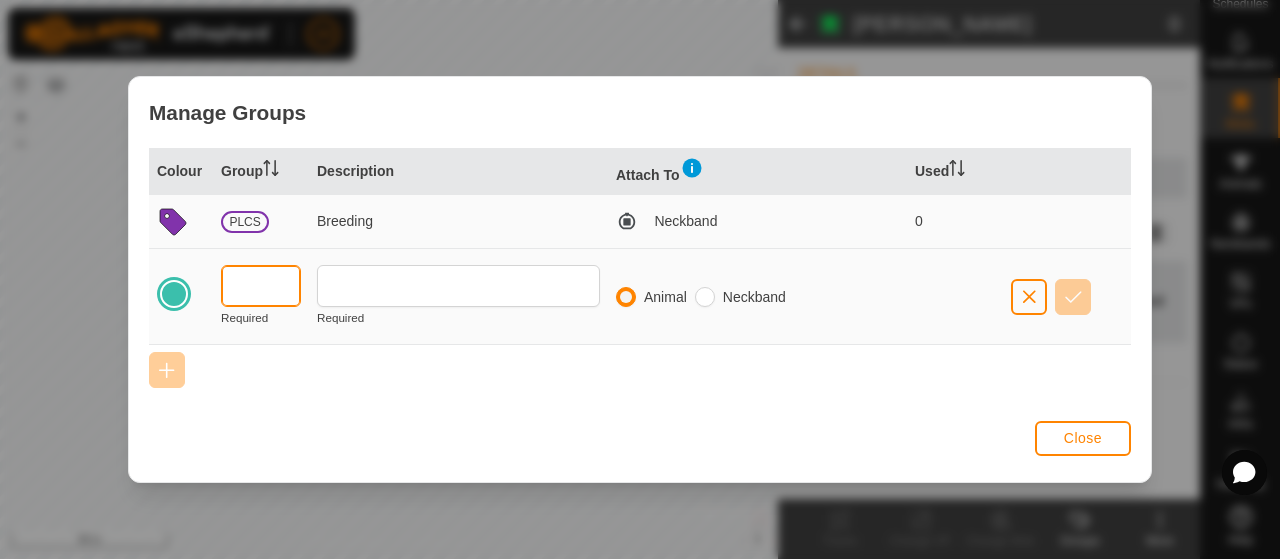 click at bounding box center [261, 286] 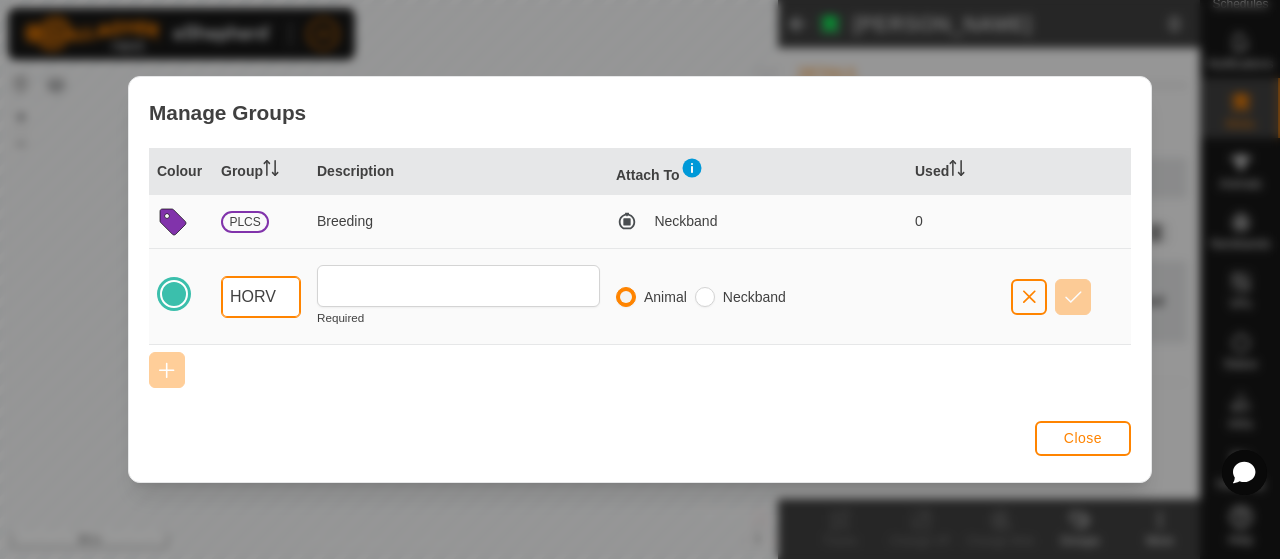 type on "HORV" 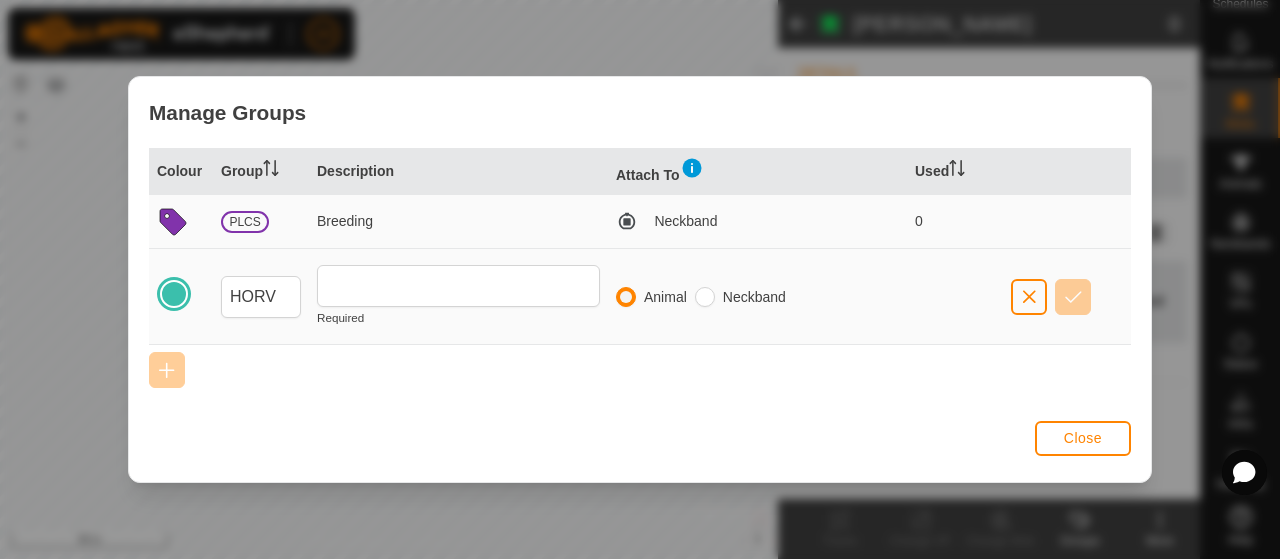 click at bounding box center [174, 294] 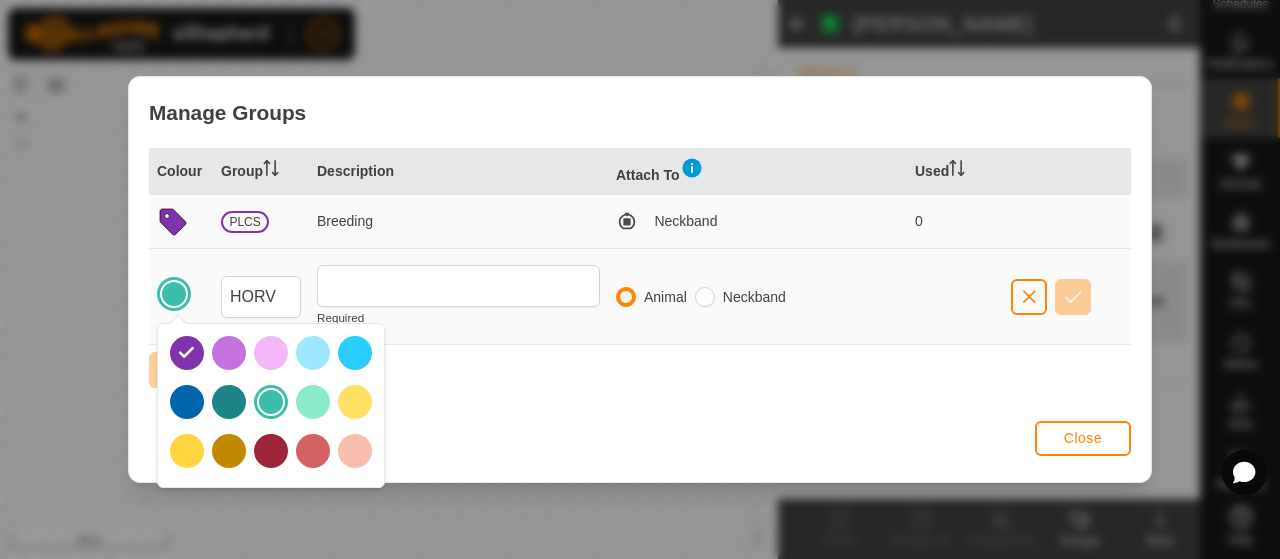 click at bounding box center (271, 402) 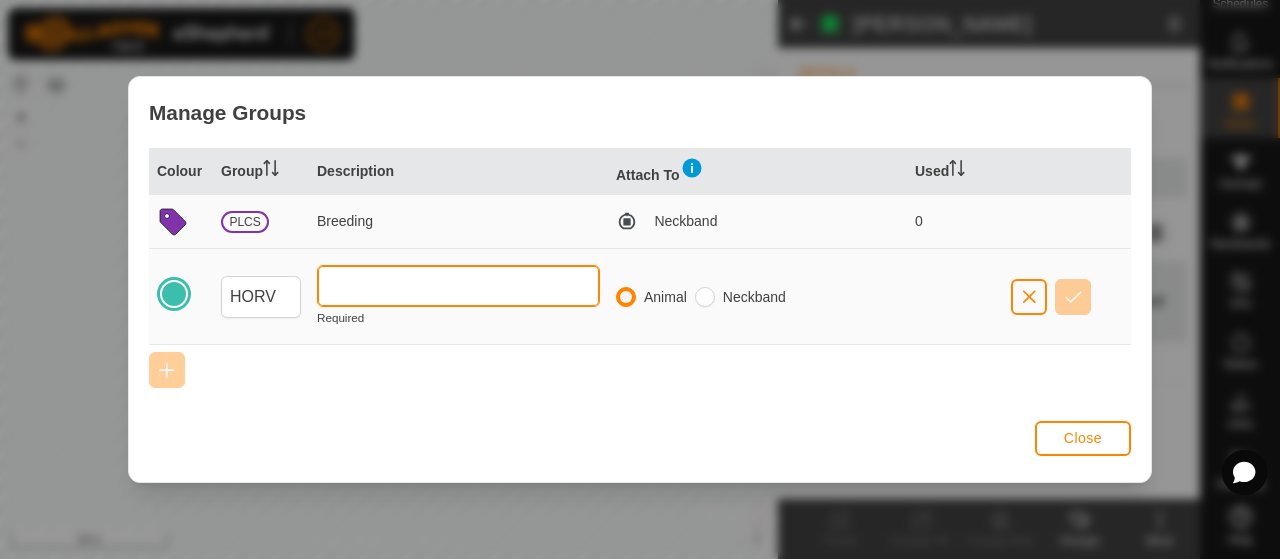 click at bounding box center (458, 286) 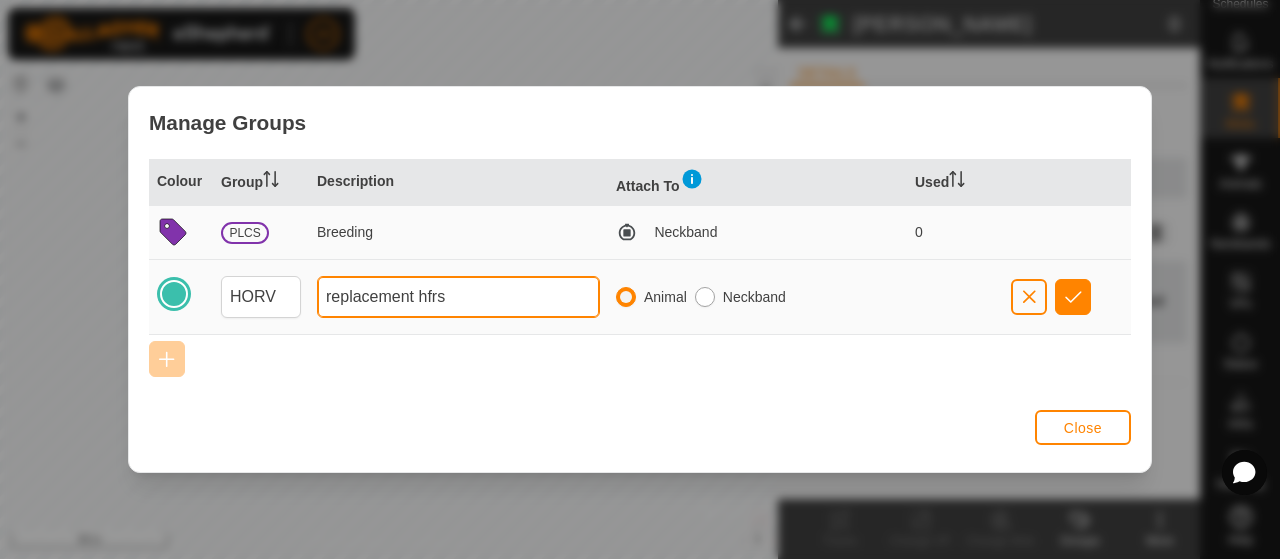 type on "replacement hfrs" 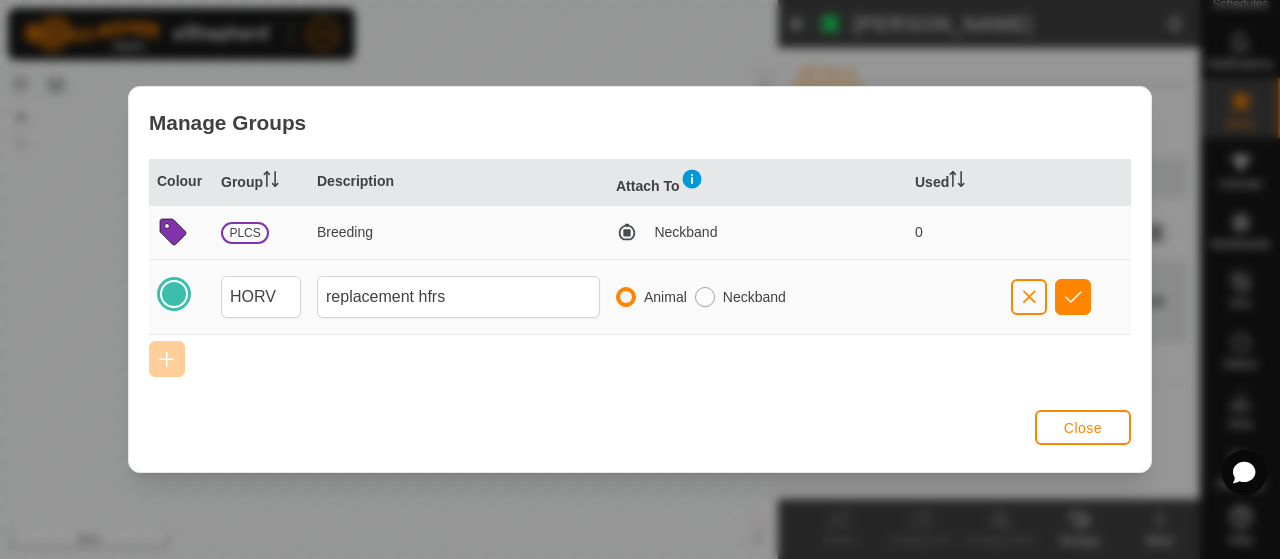 click at bounding box center (705, 297) 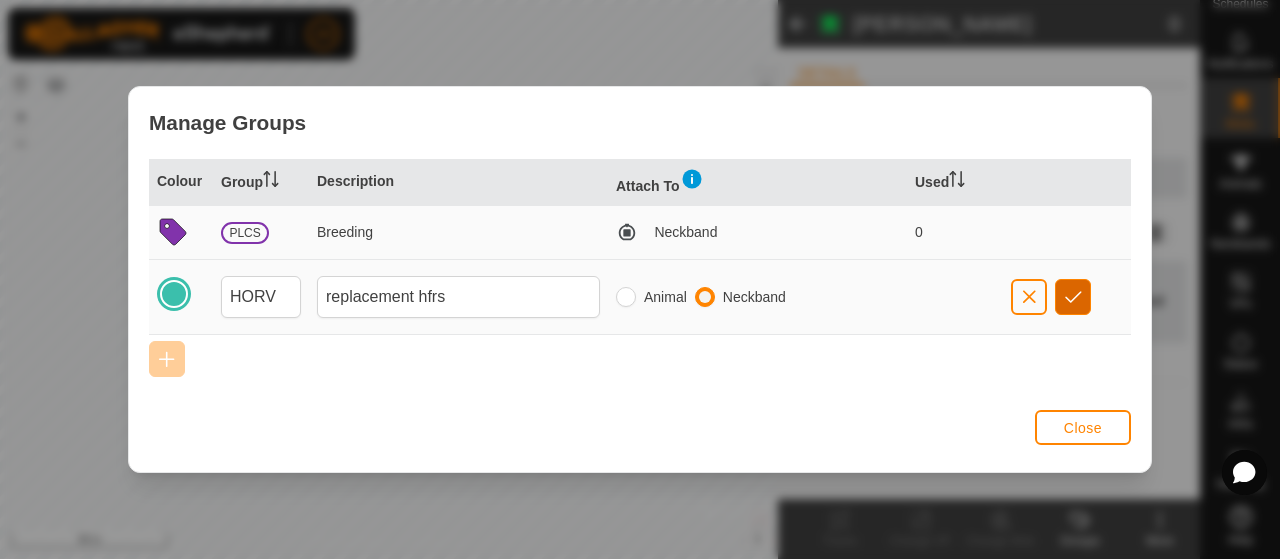 click at bounding box center (1073, 297) 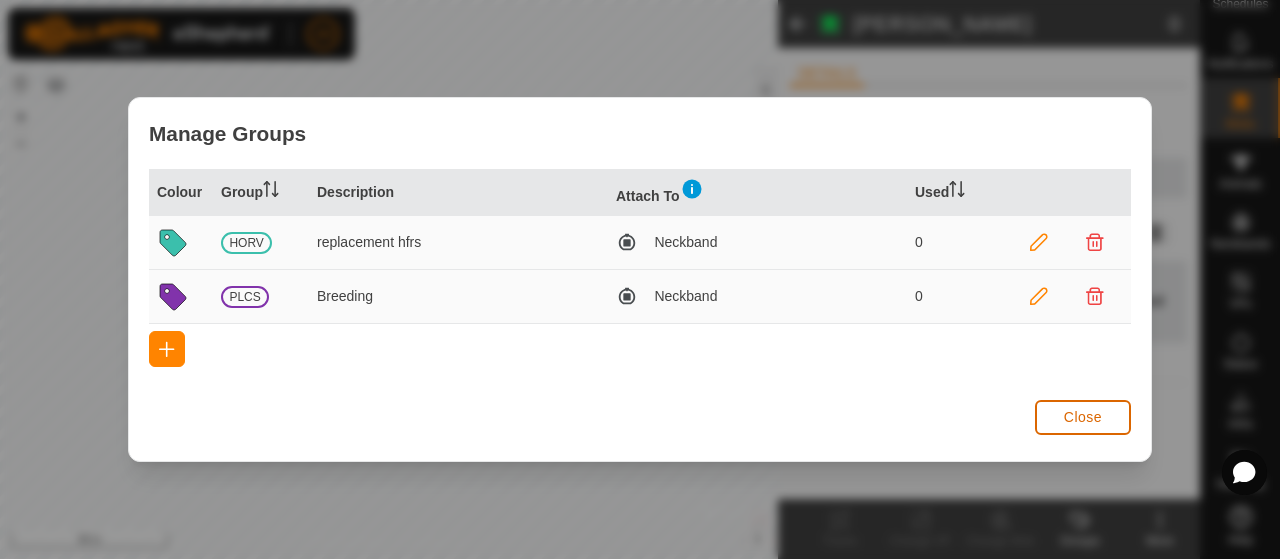 click on "Close" 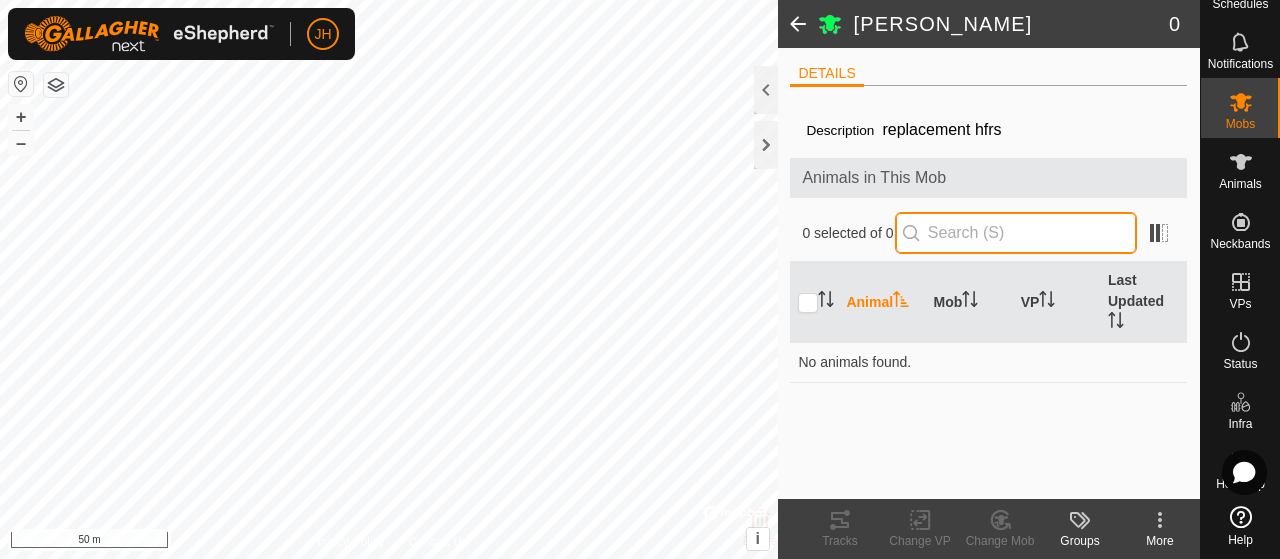 click at bounding box center (1016, 233) 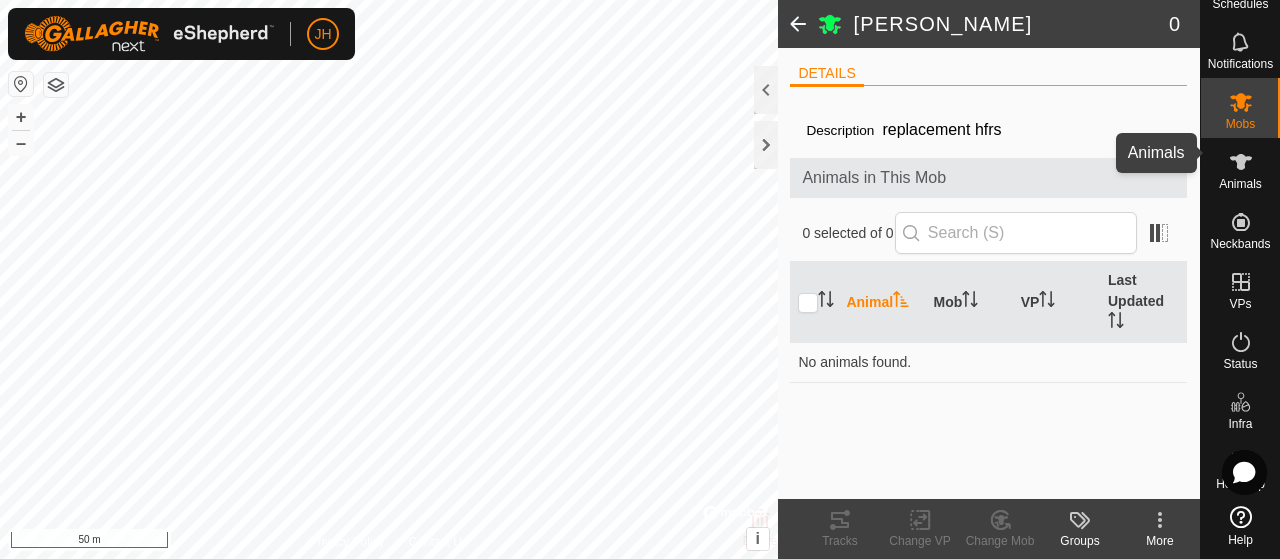 click 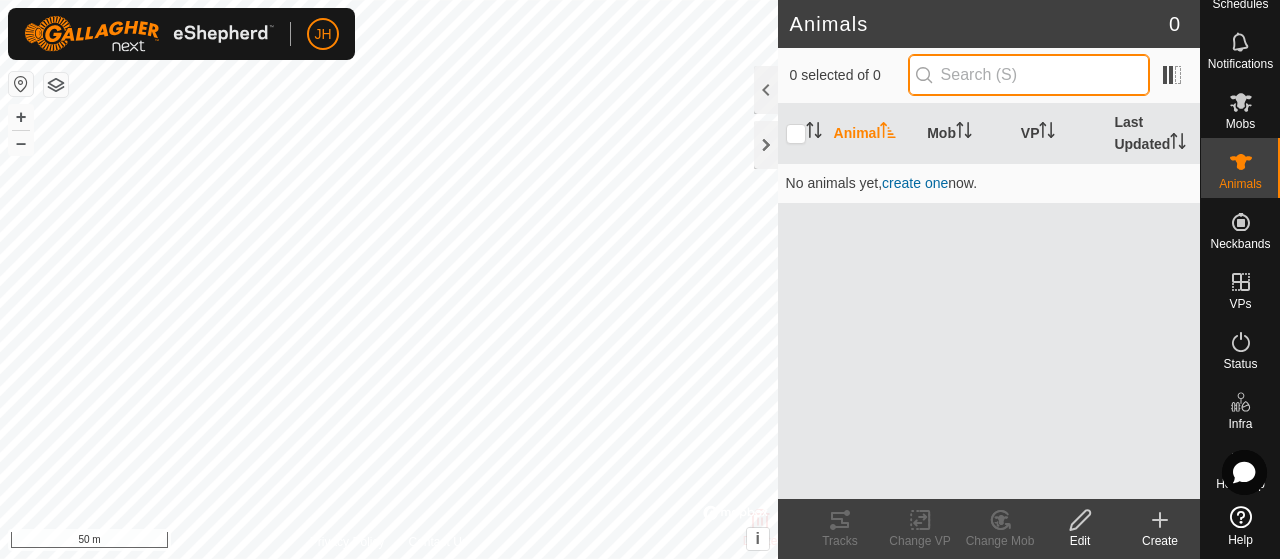 click at bounding box center (1029, 75) 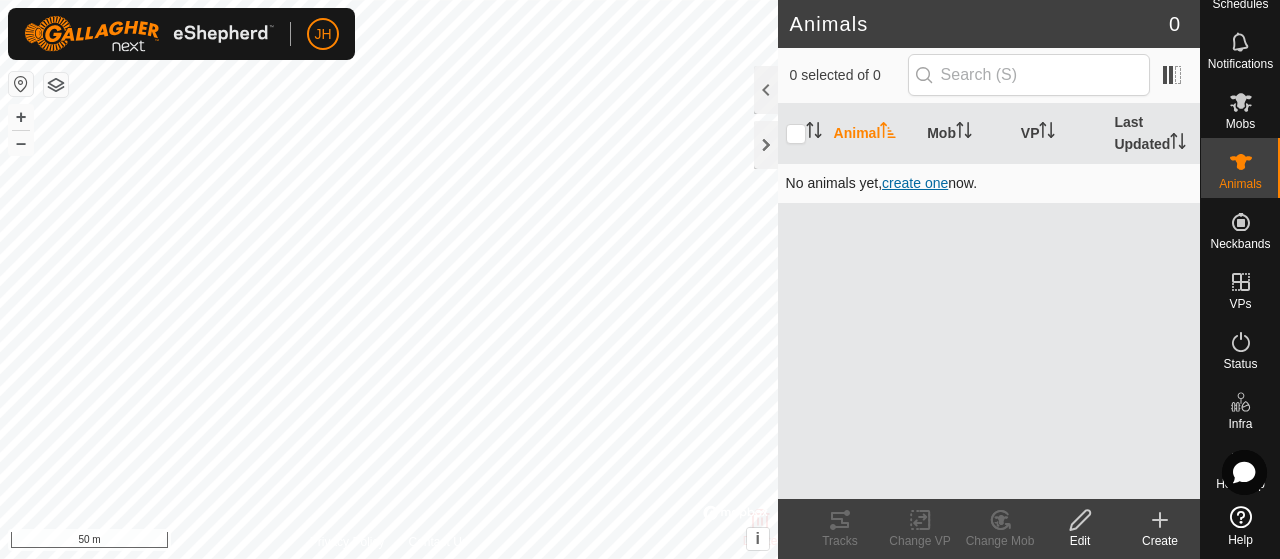 click on "create one" at bounding box center (915, 183) 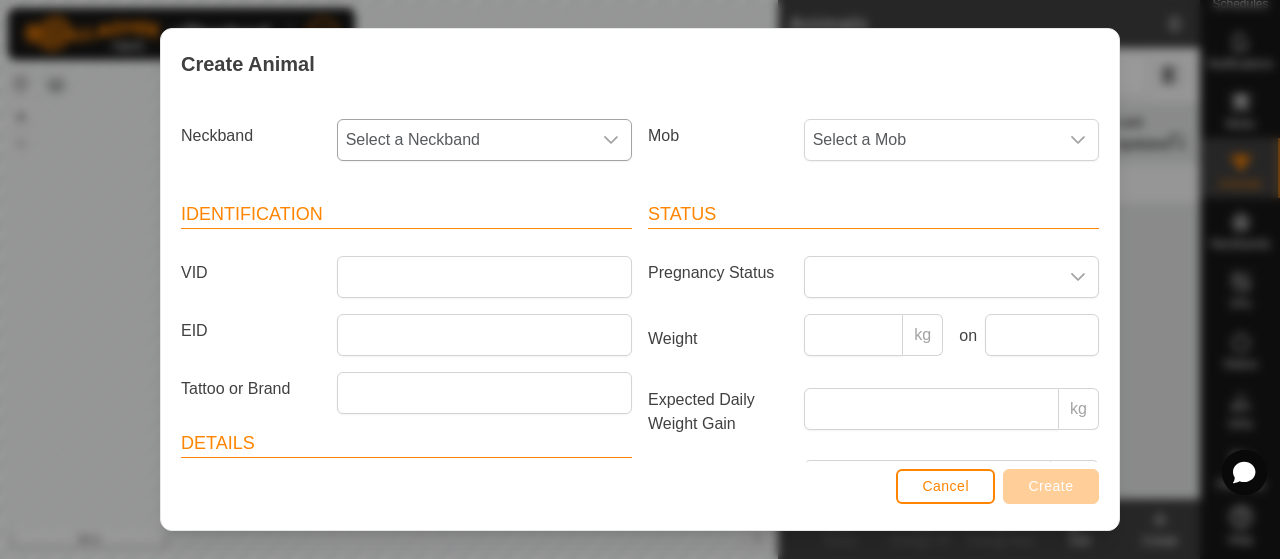 click 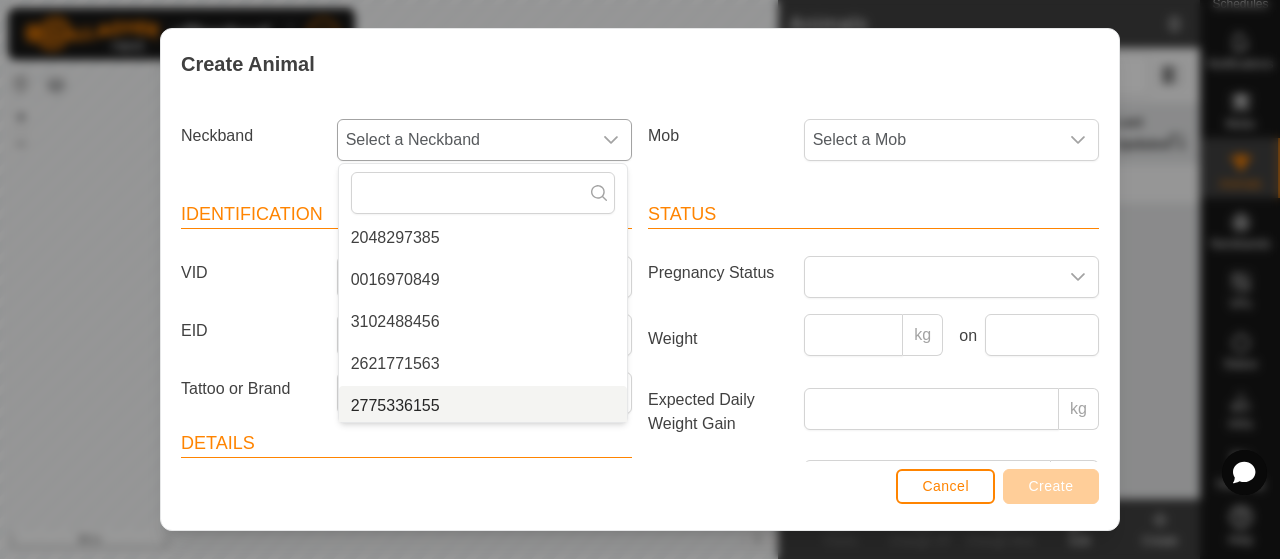 scroll, scrollTop: 0, scrollLeft: 0, axis: both 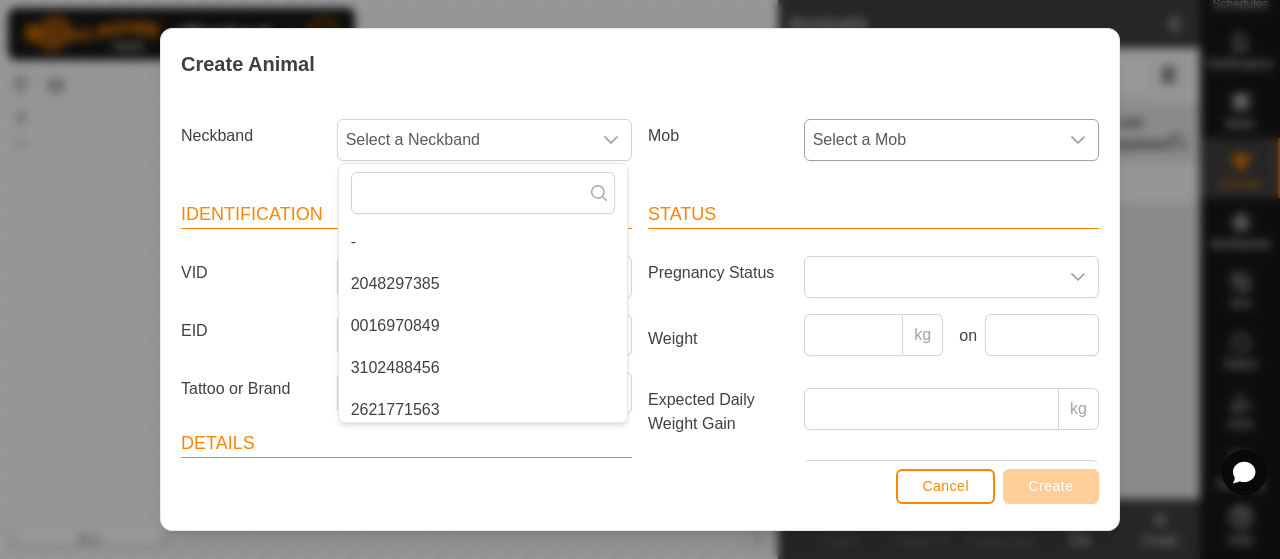 click 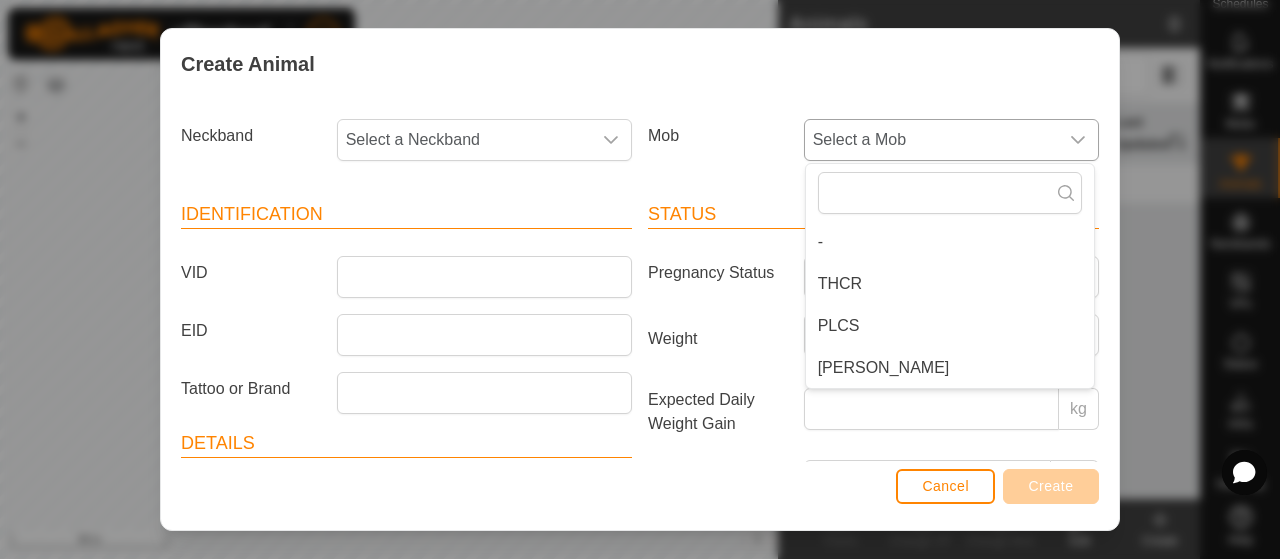 click on "[PERSON_NAME]" at bounding box center [950, 368] 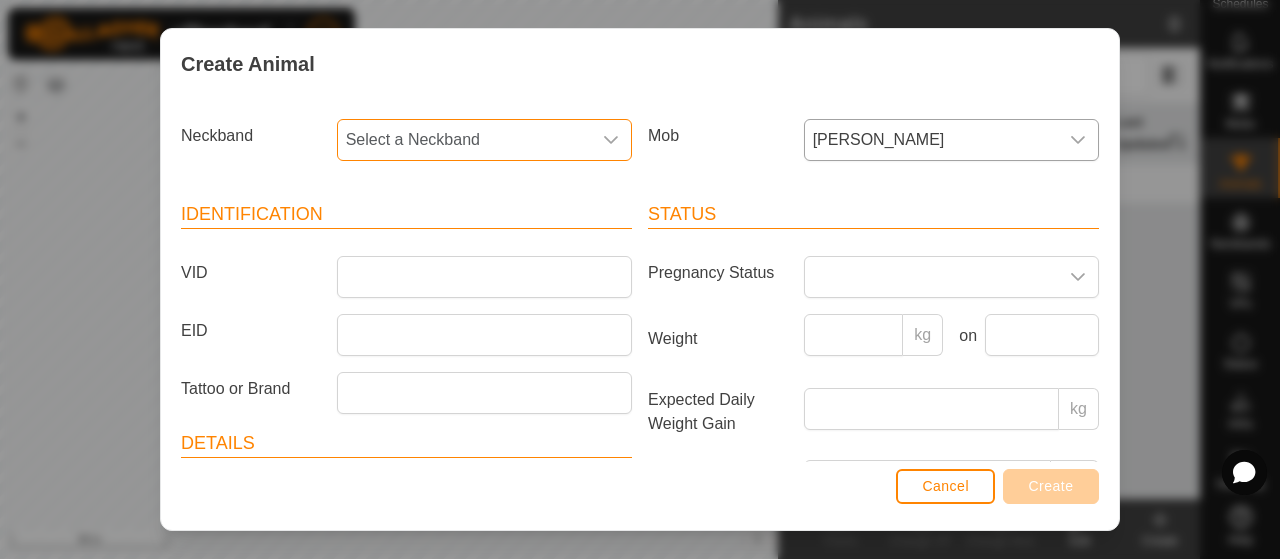 click on "Select a Neckband" at bounding box center (464, 140) 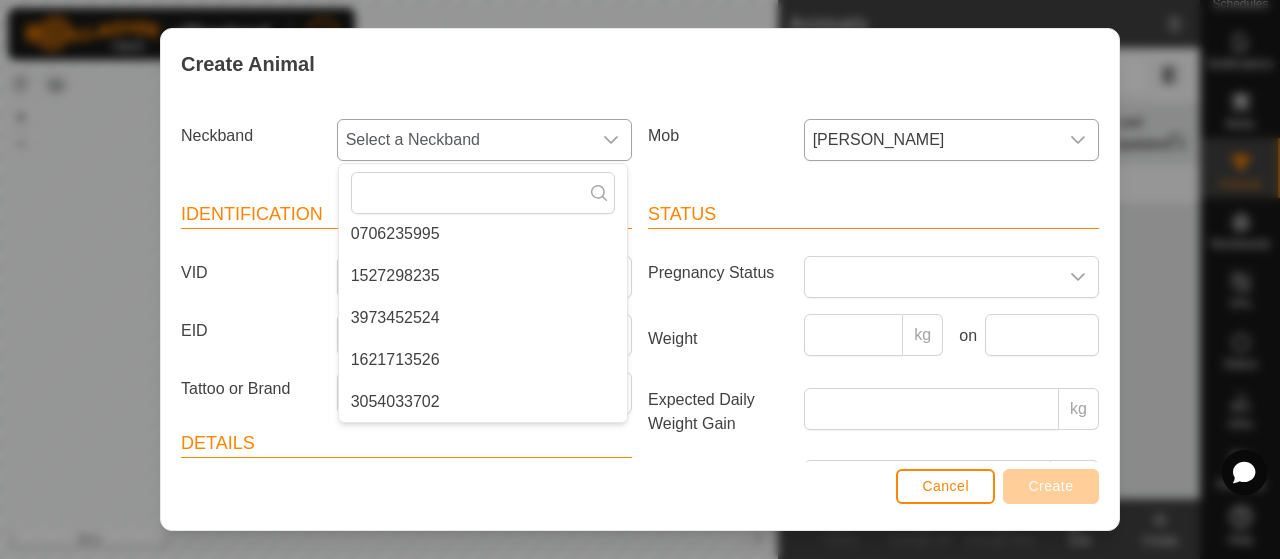 scroll, scrollTop: 0, scrollLeft: 0, axis: both 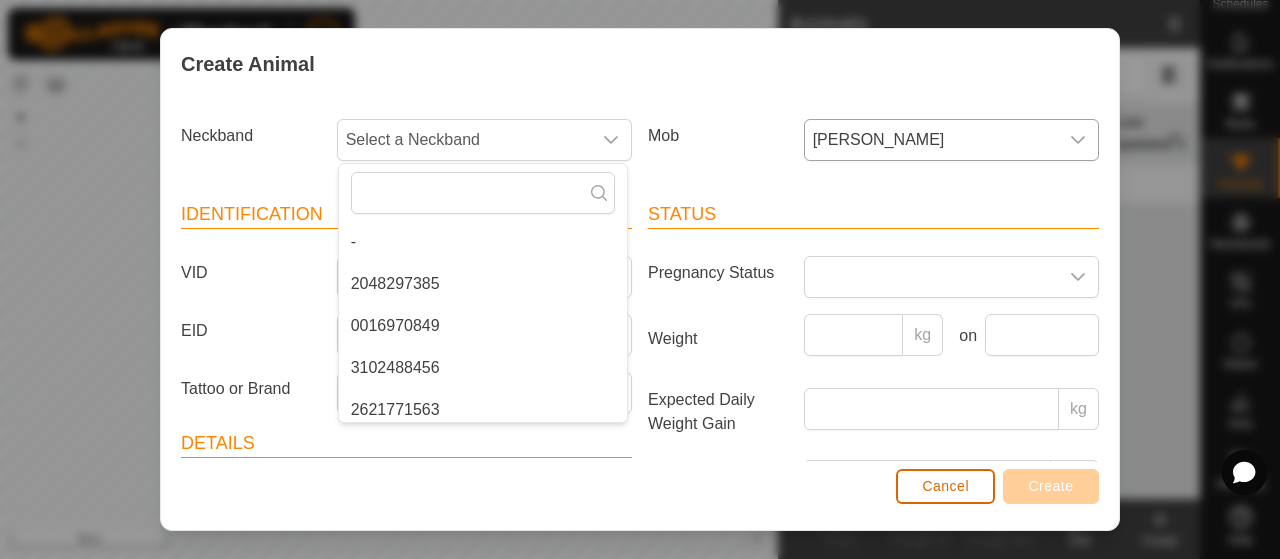 click on "Cancel" at bounding box center [945, 486] 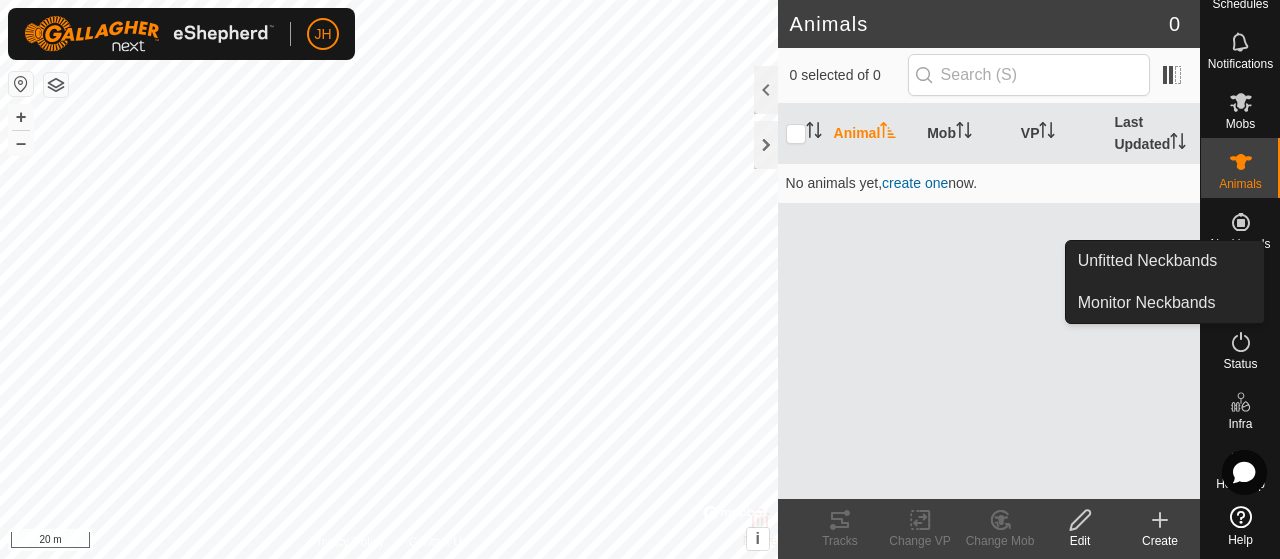 click 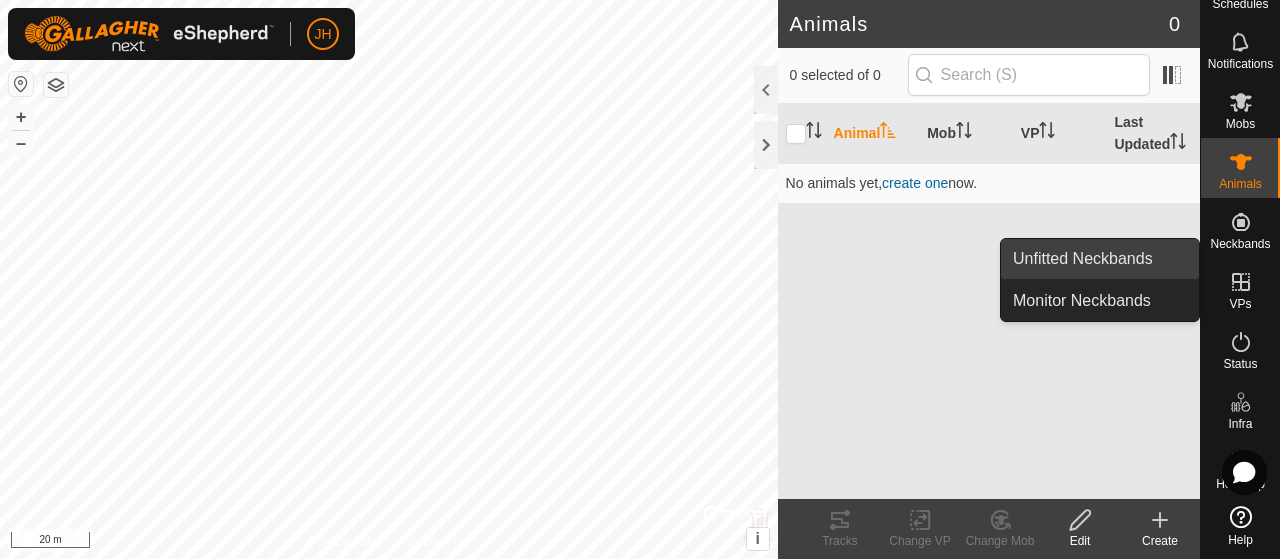 click on "Unfitted Neckbands" at bounding box center [1100, 259] 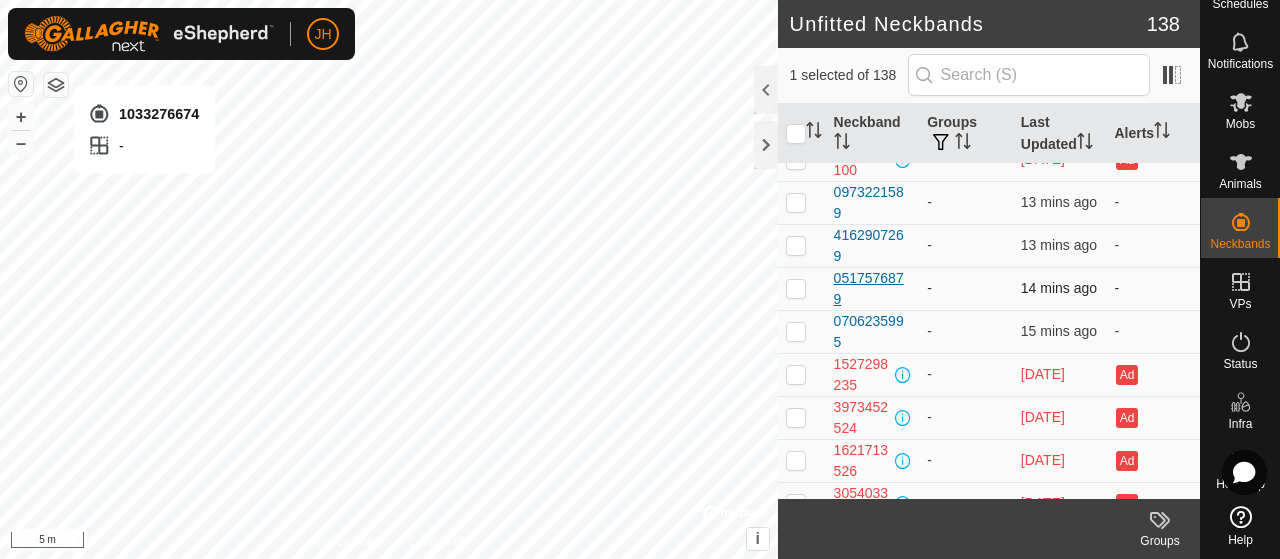 scroll, scrollTop: 0, scrollLeft: 0, axis: both 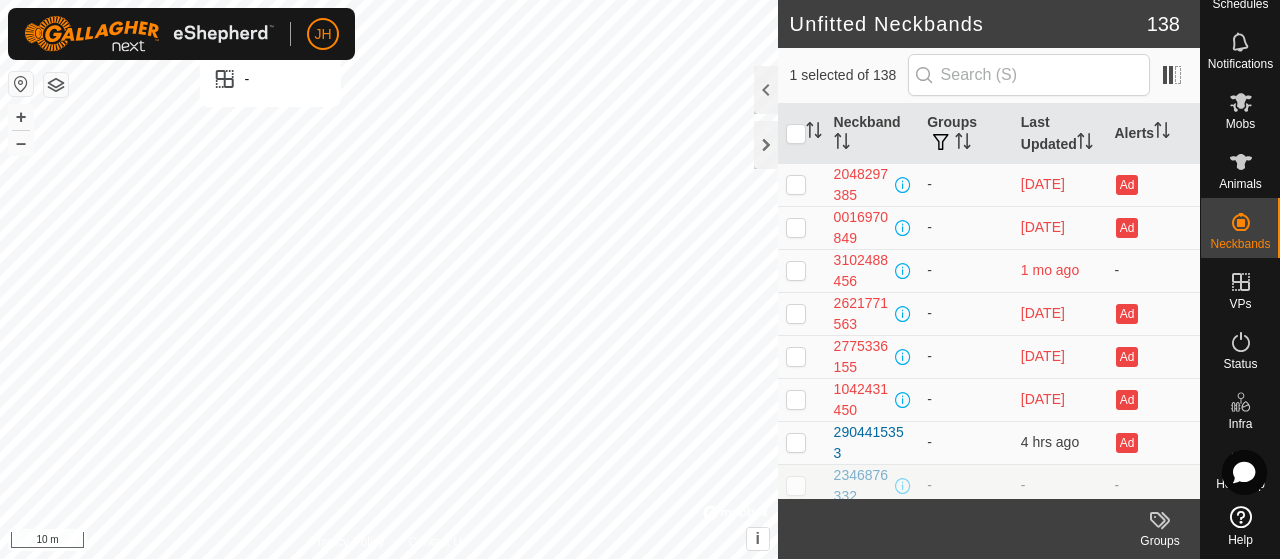 checkbox on "false" 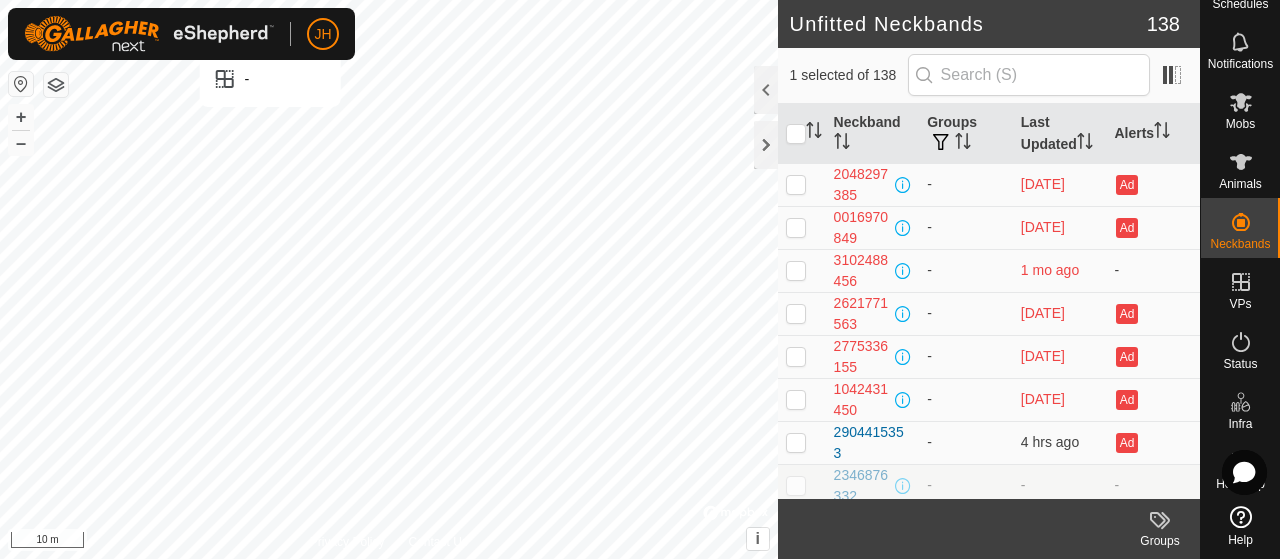 checkbox on "true" 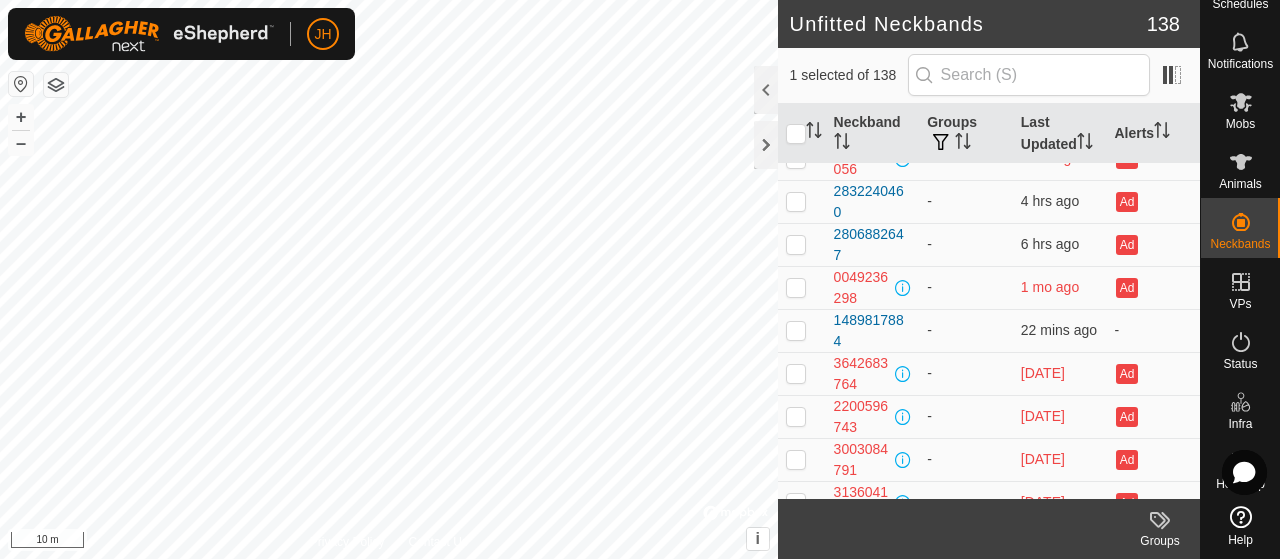 scroll, scrollTop: 2800, scrollLeft: 0, axis: vertical 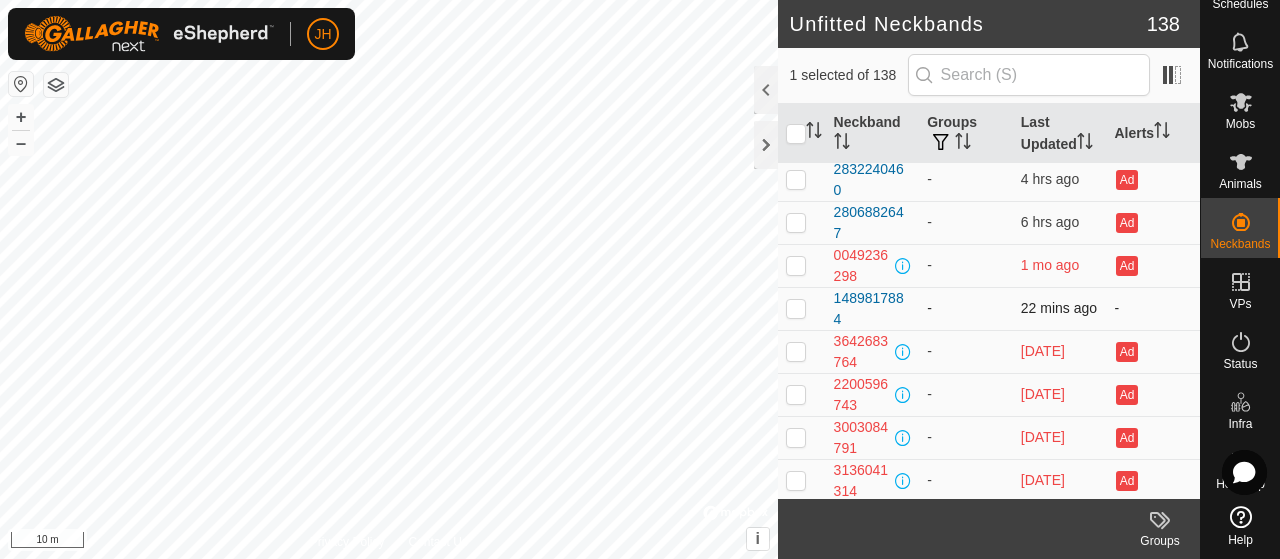 click at bounding box center (796, 308) 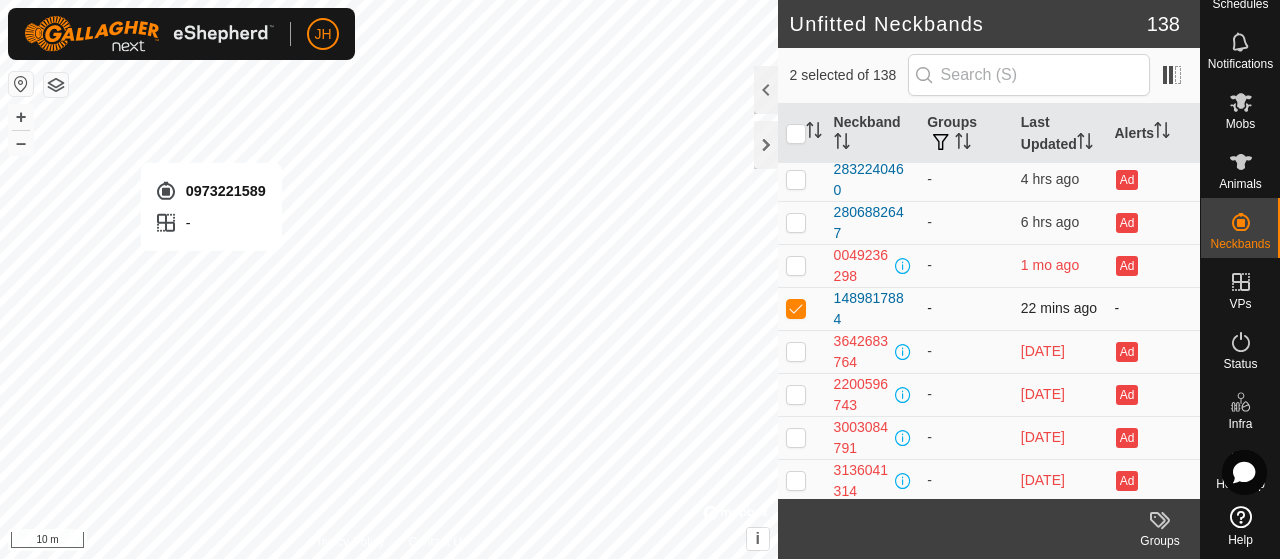 checkbox on "false" 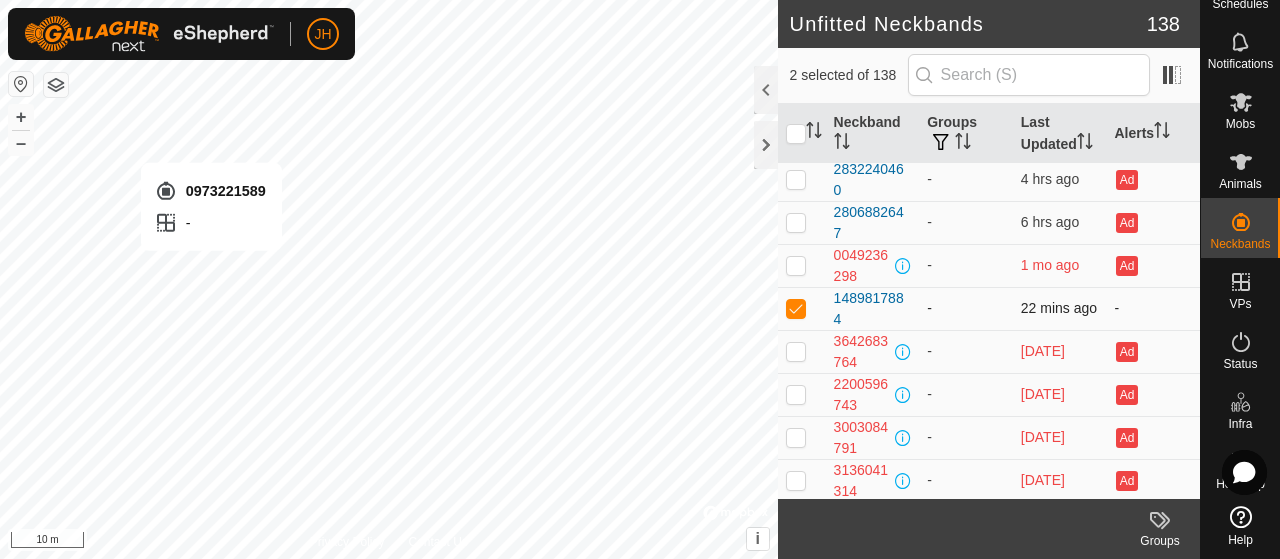 checkbox on "false" 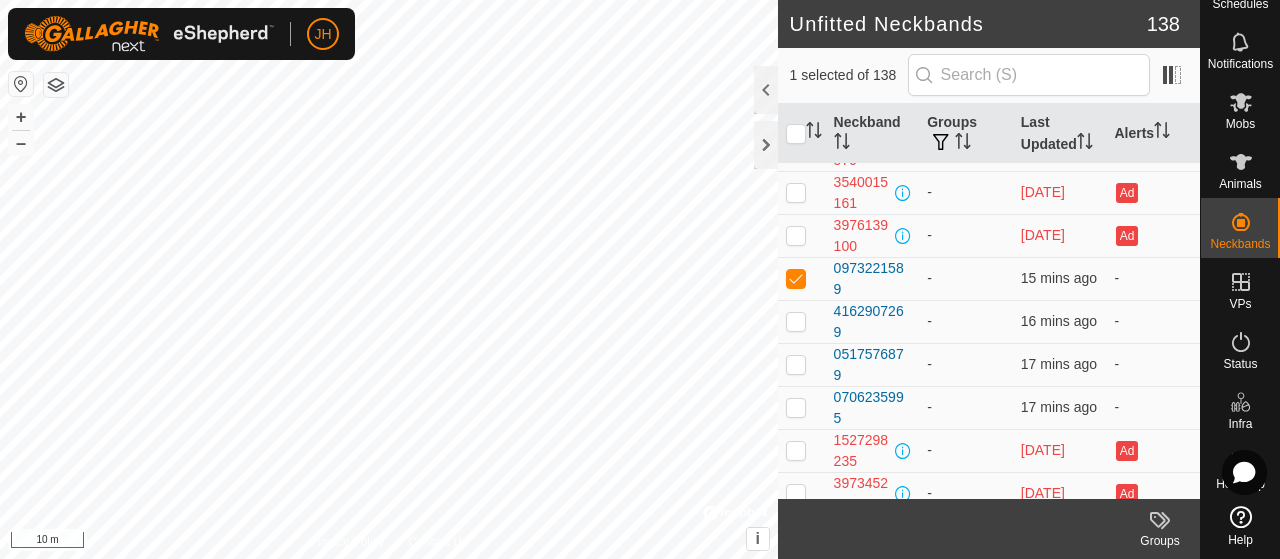 scroll, scrollTop: 5372, scrollLeft: 0, axis: vertical 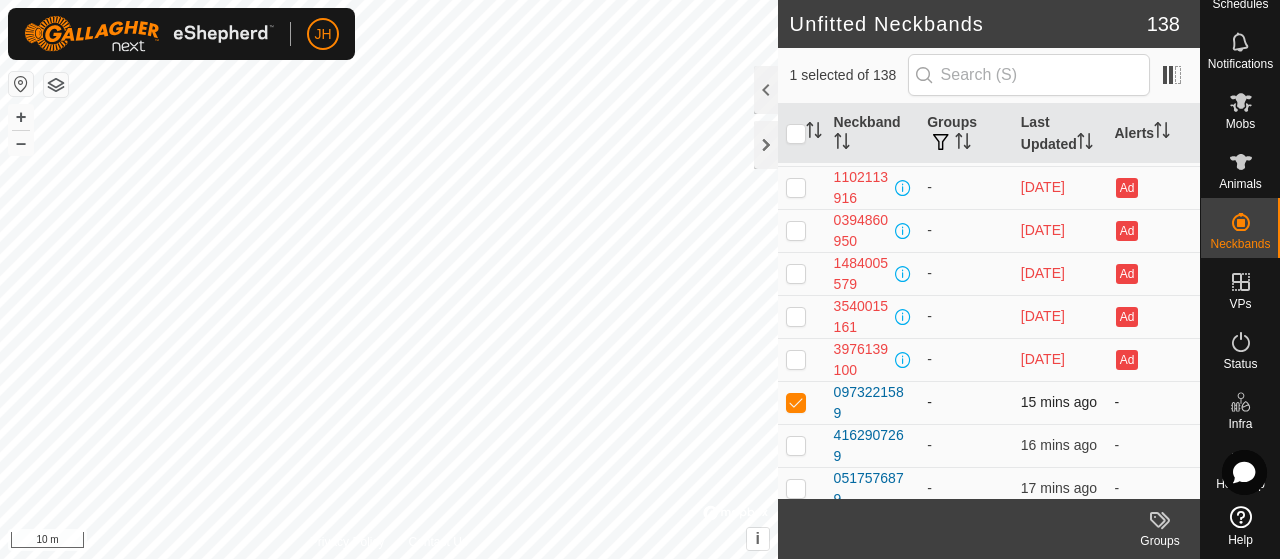 click at bounding box center (796, 402) 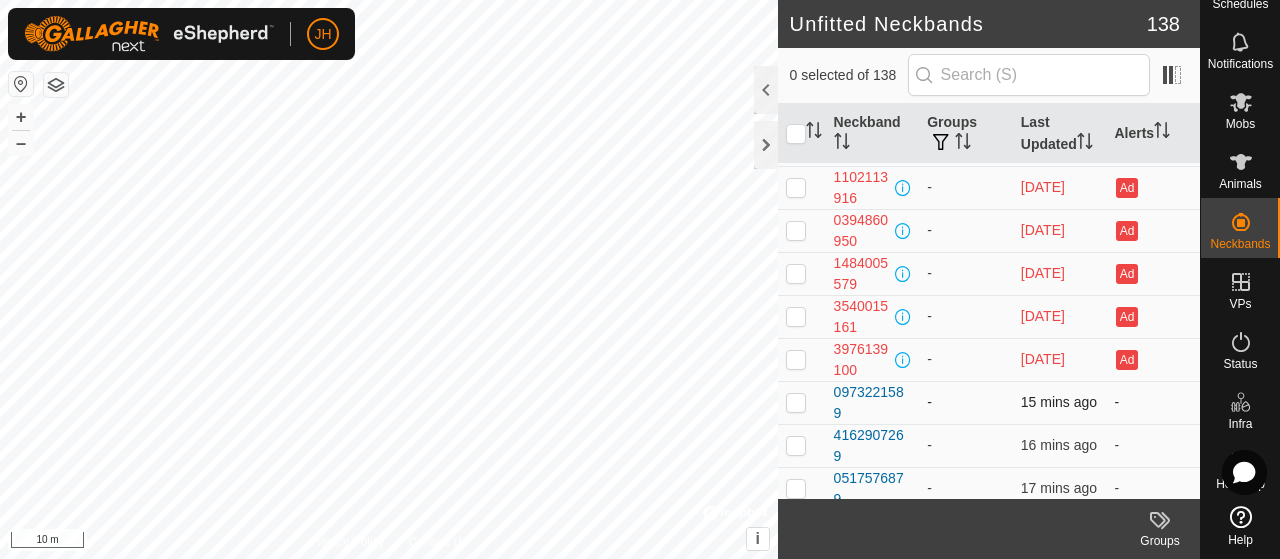 click at bounding box center [796, 402] 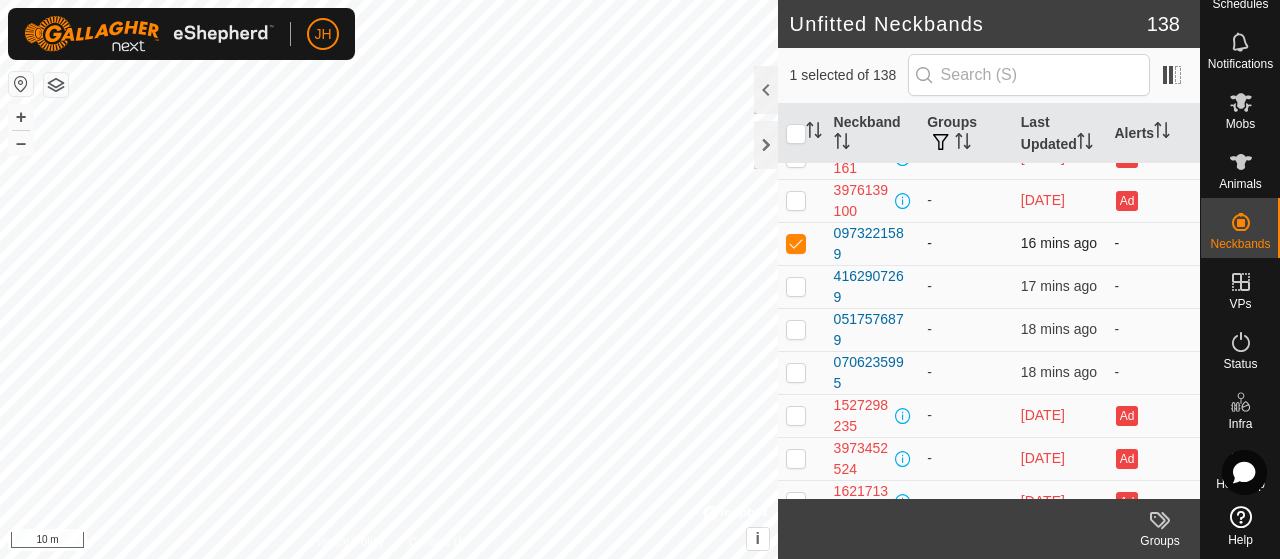 scroll, scrollTop: 5572, scrollLeft: 0, axis: vertical 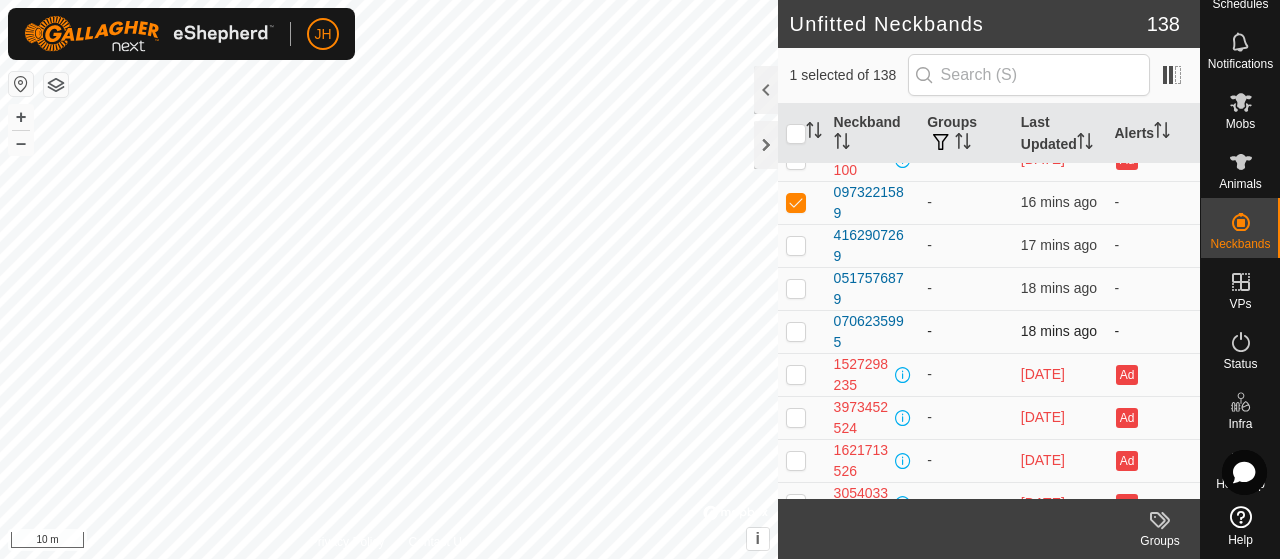 click at bounding box center [796, 331] 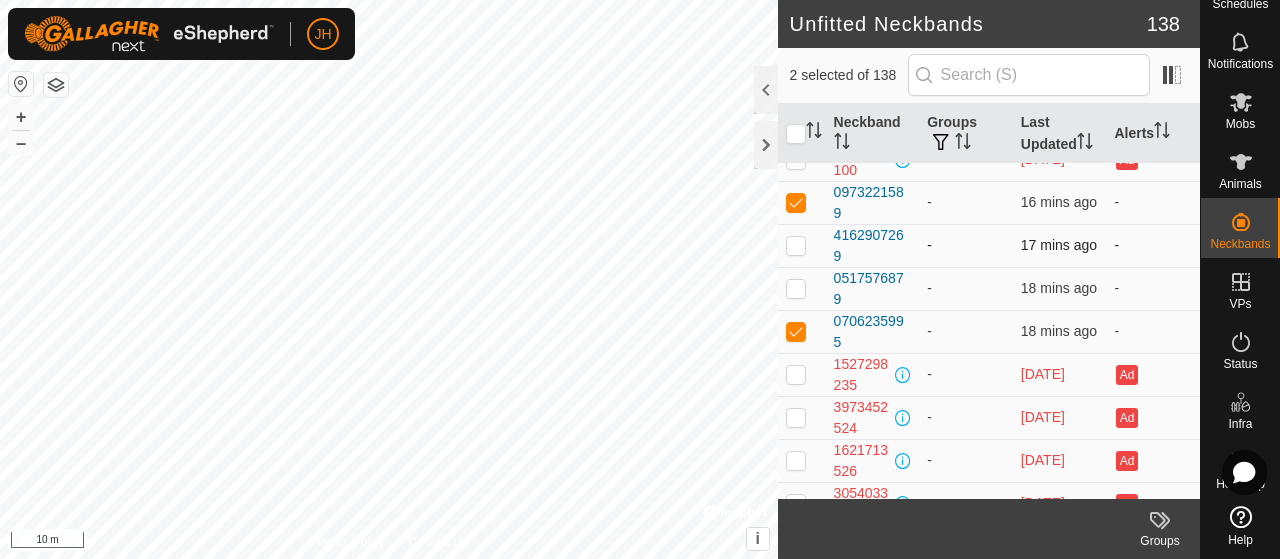 click at bounding box center [796, 245] 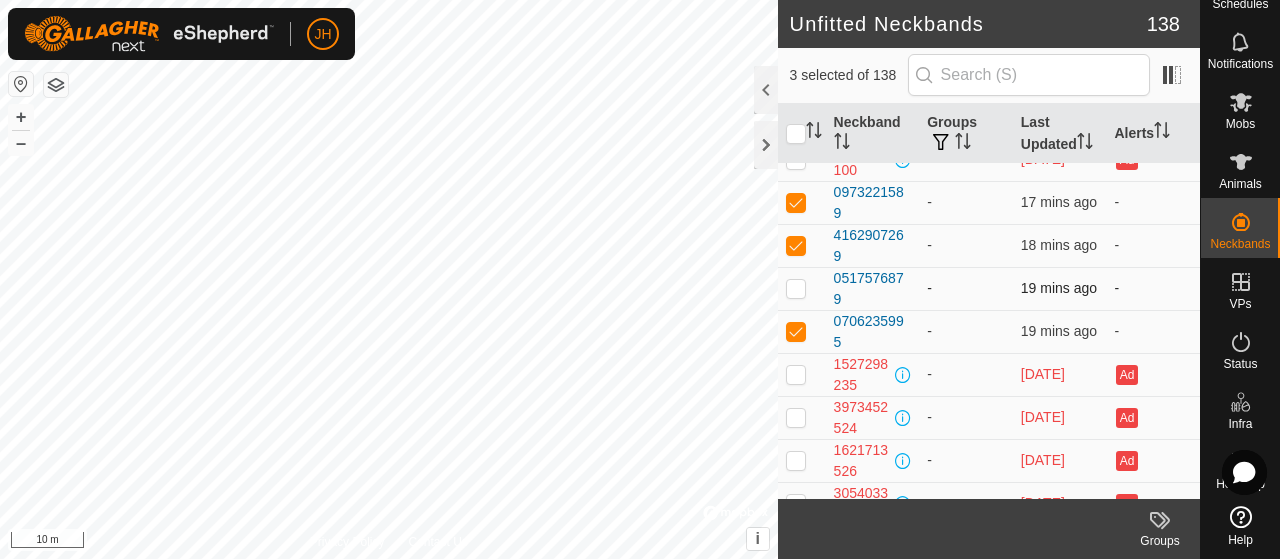 click at bounding box center [796, 288] 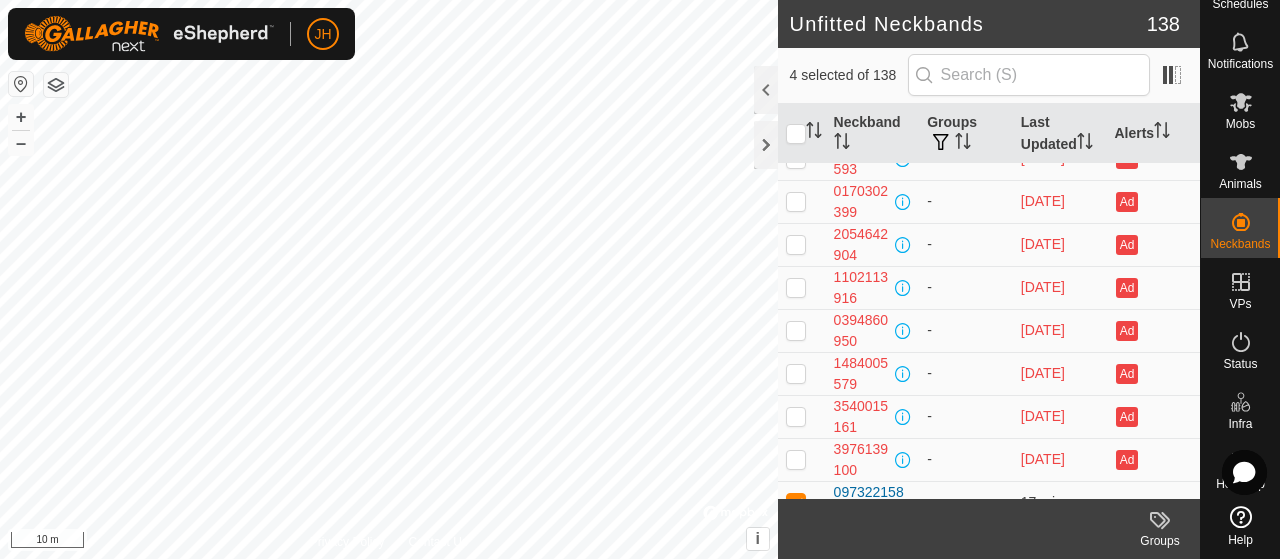scroll, scrollTop: 5072, scrollLeft: 0, axis: vertical 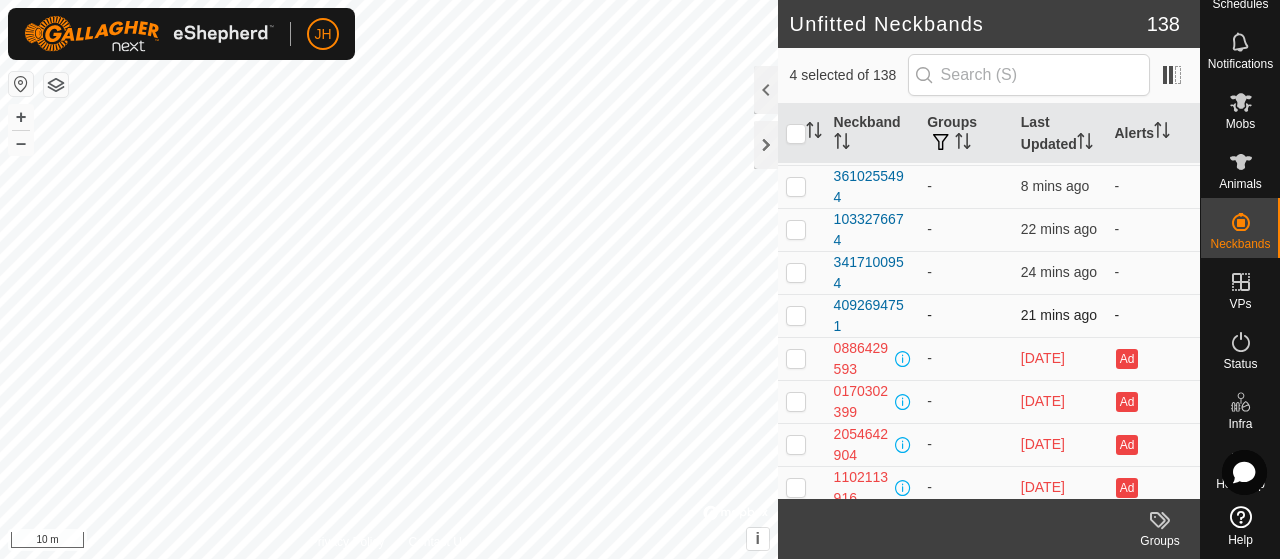 click at bounding box center [796, 315] 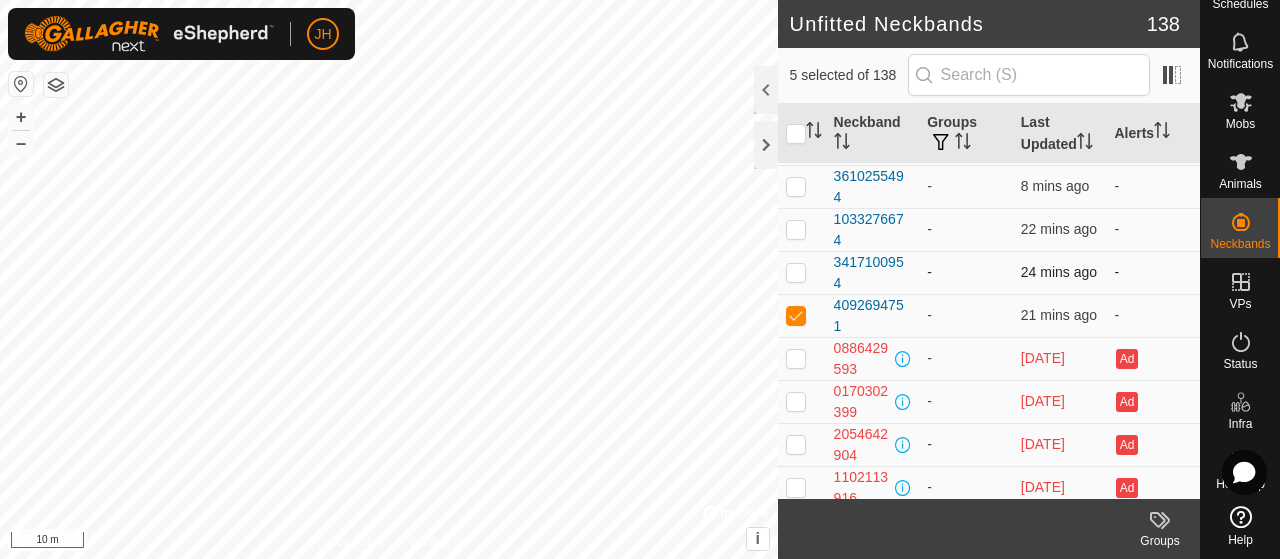 click at bounding box center [796, 272] 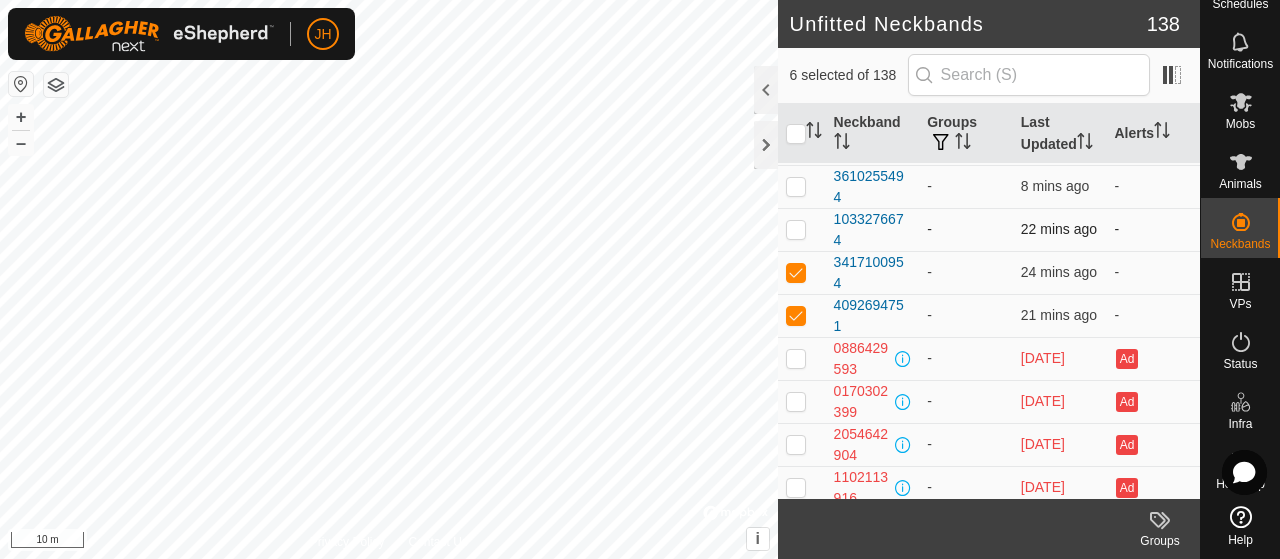 click at bounding box center (796, 229) 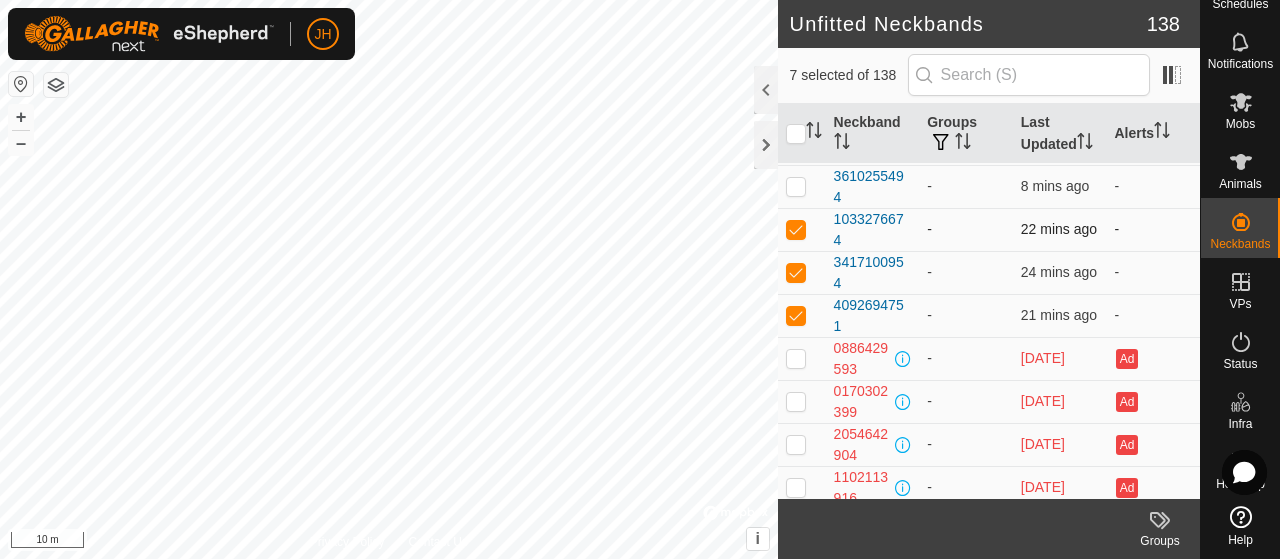 scroll, scrollTop: 4972, scrollLeft: 0, axis: vertical 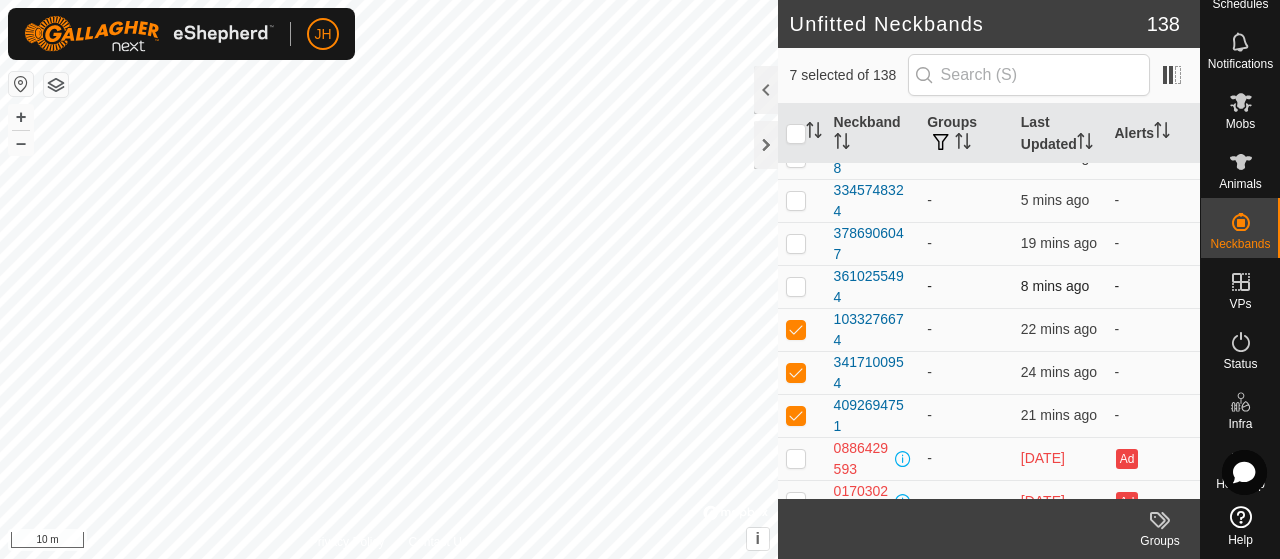 click at bounding box center [796, 286] 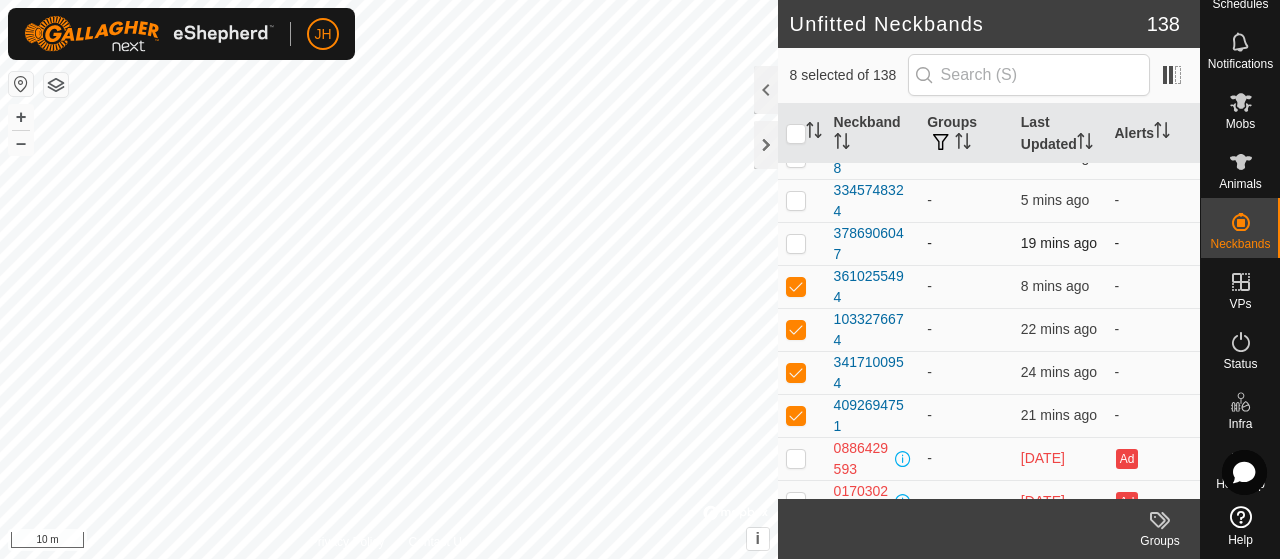 click at bounding box center [796, 243] 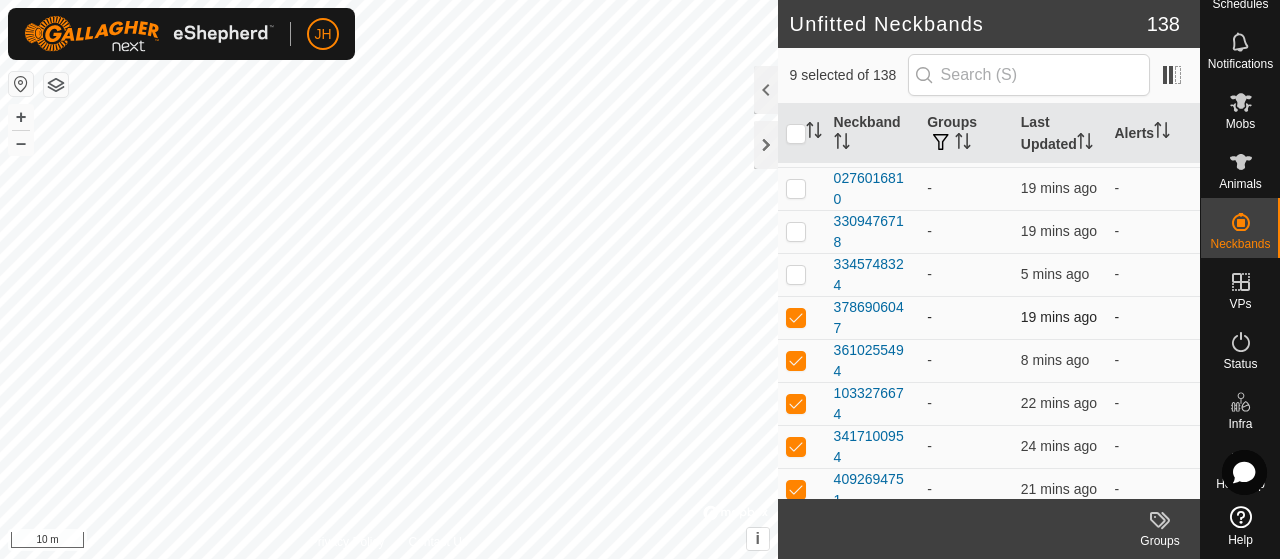 scroll, scrollTop: 4872, scrollLeft: 0, axis: vertical 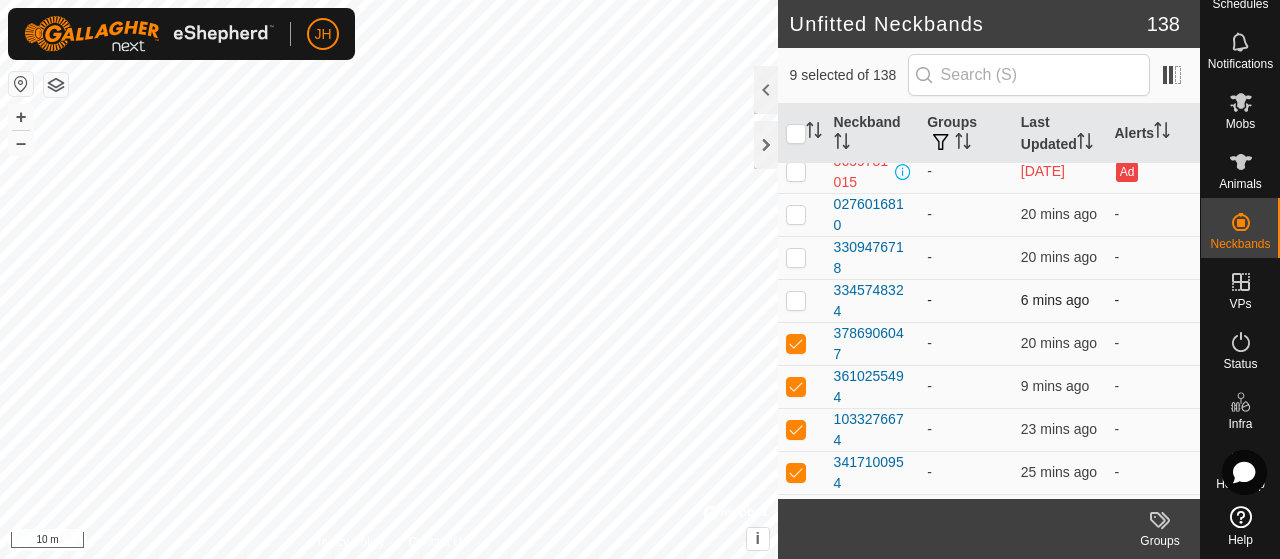 click at bounding box center (796, 300) 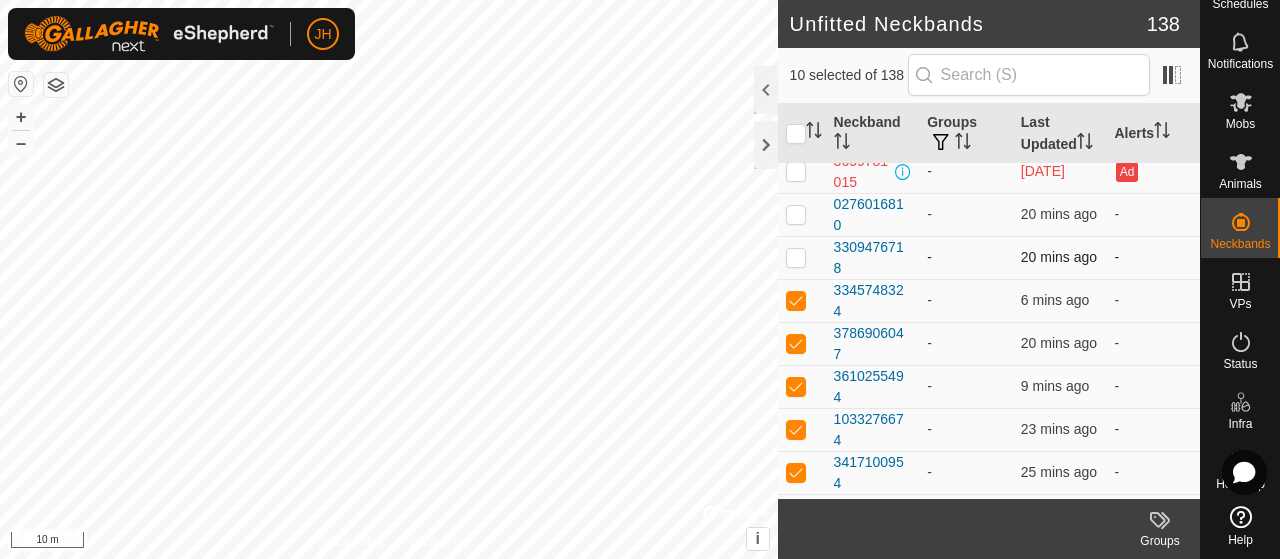 click at bounding box center (796, 257) 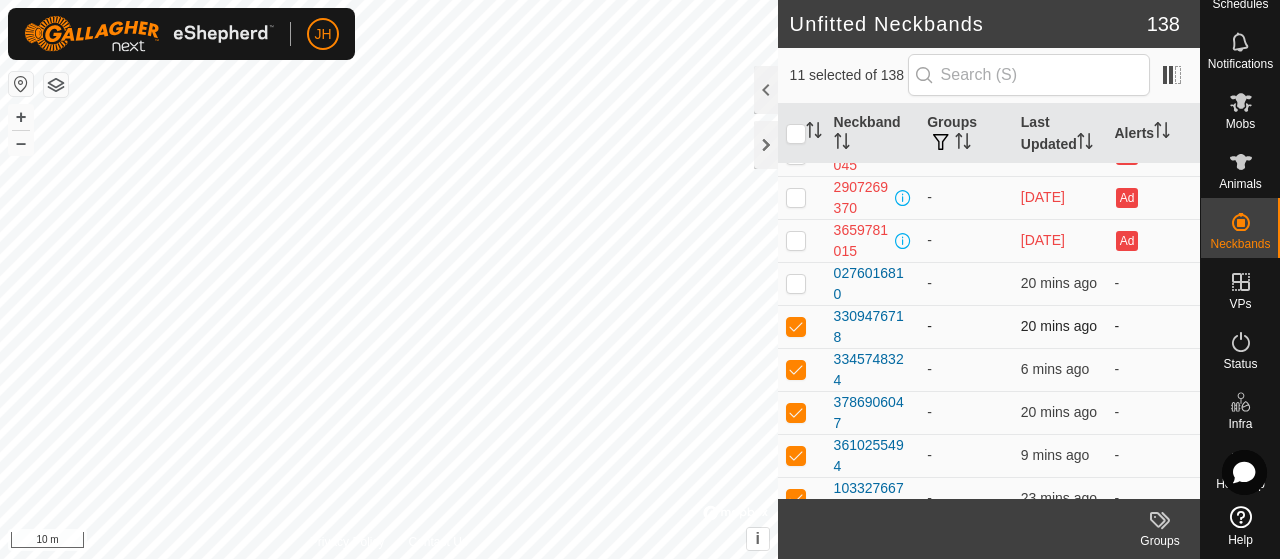 scroll, scrollTop: 4772, scrollLeft: 0, axis: vertical 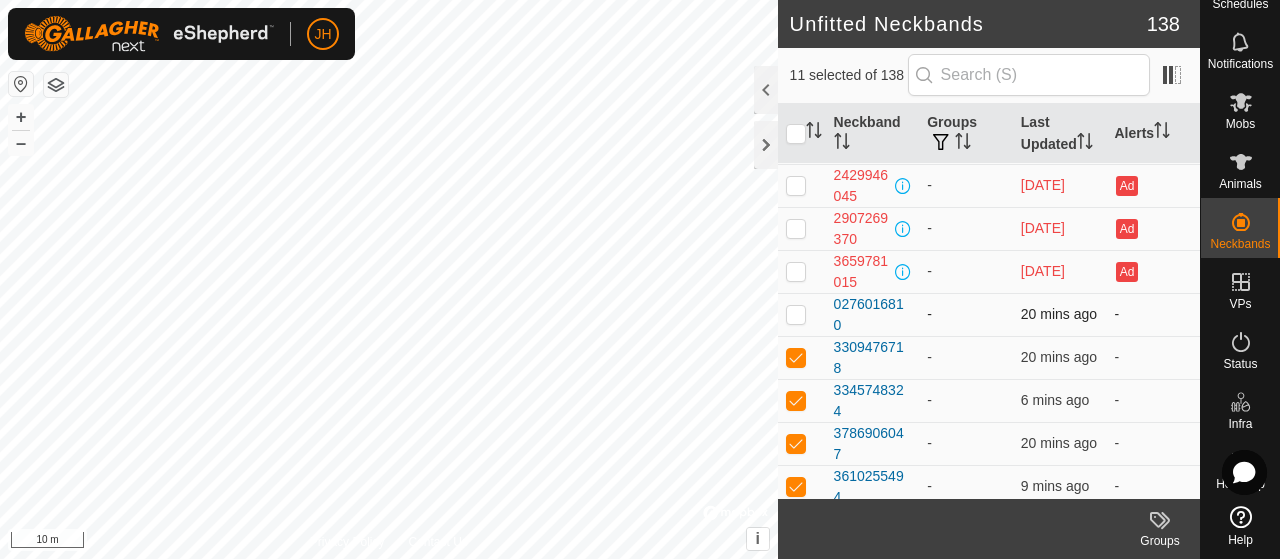 click at bounding box center [796, 314] 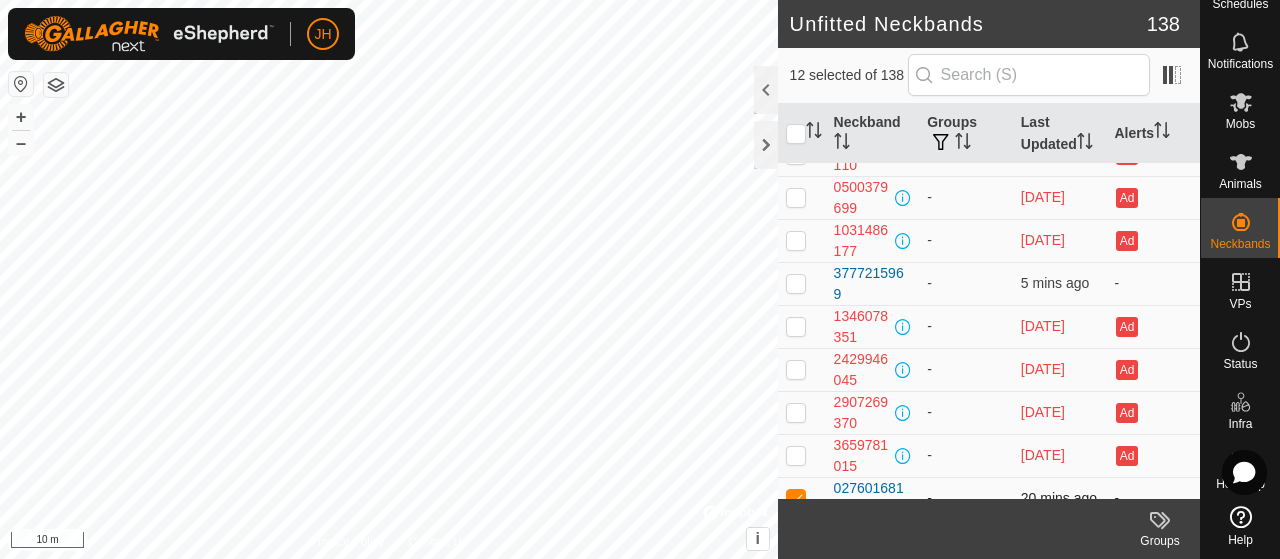 scroll, scrollTop: 4572, scrollLeft: 0, axis: vertical 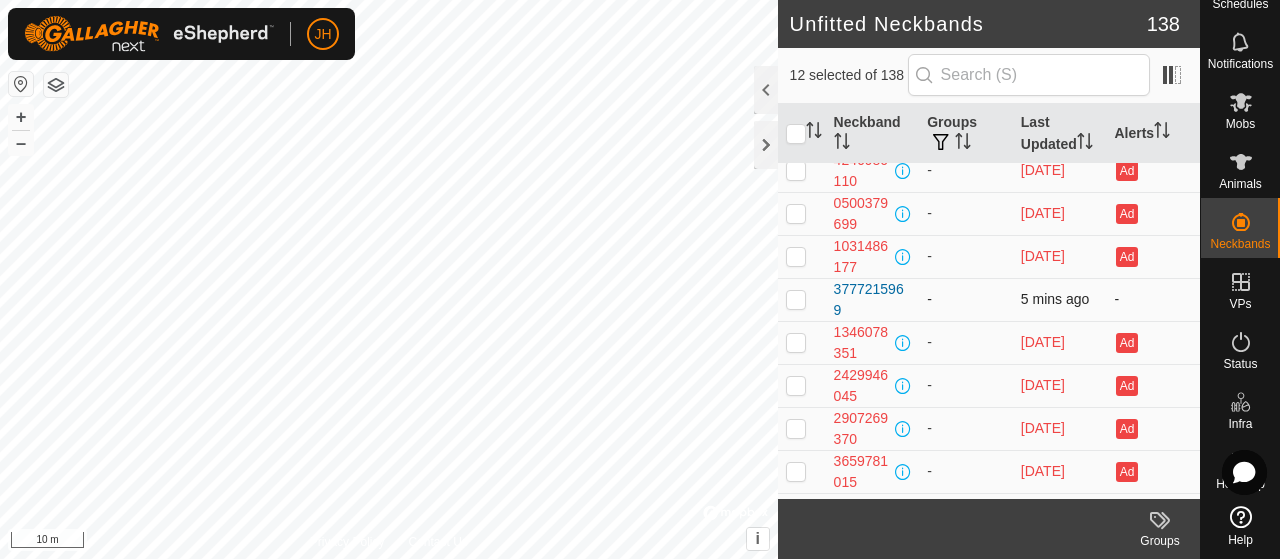 click at bounding box center [796, 299] 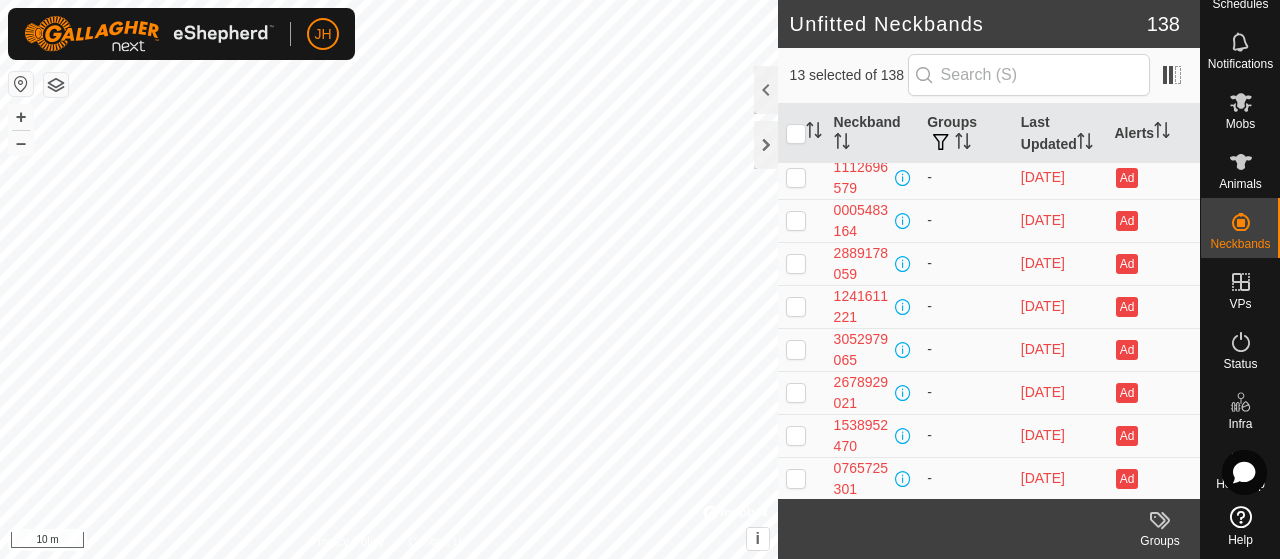 scroll, scrollTop: 3772, scrollLeft: 0, axis: vertical 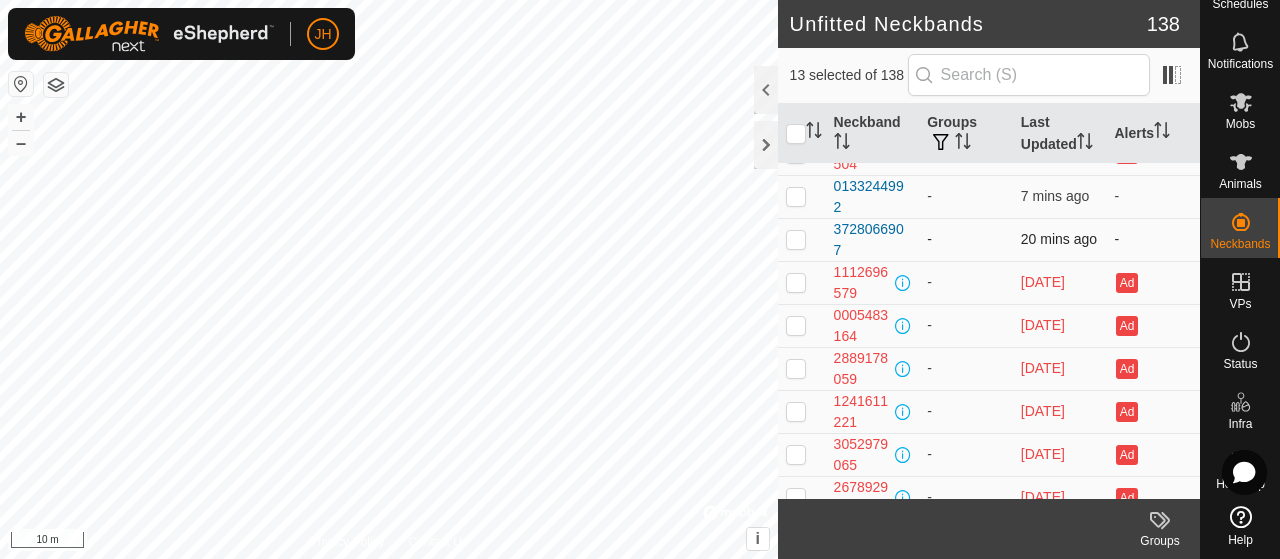 click at bounding box center (796, 239) 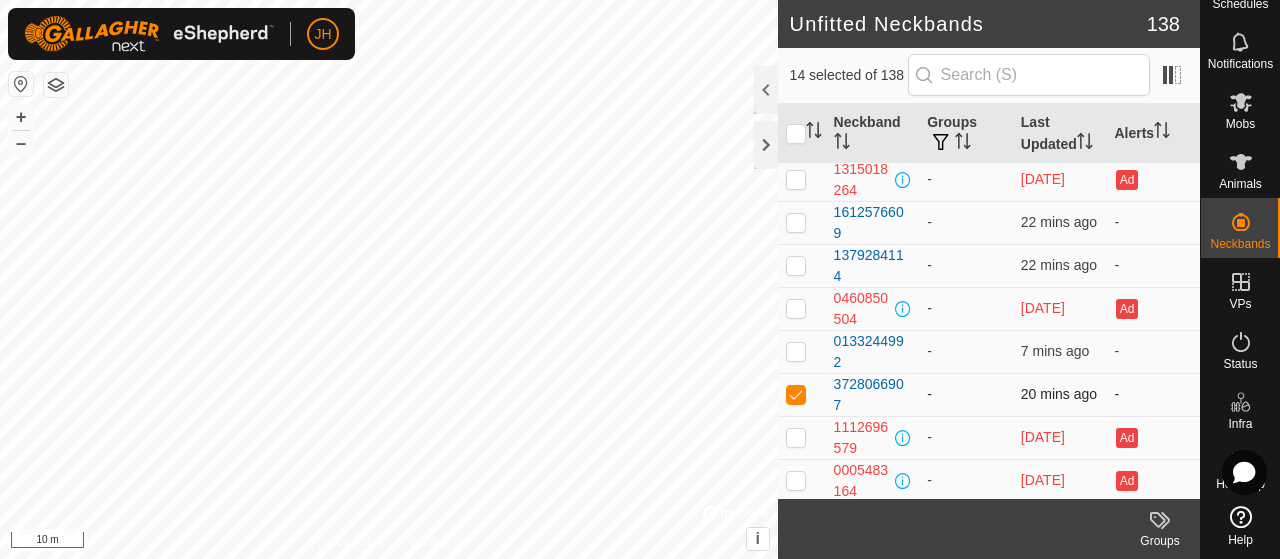scroll, scrollTop: 3572, scrollLeft: 0, axis: vertical 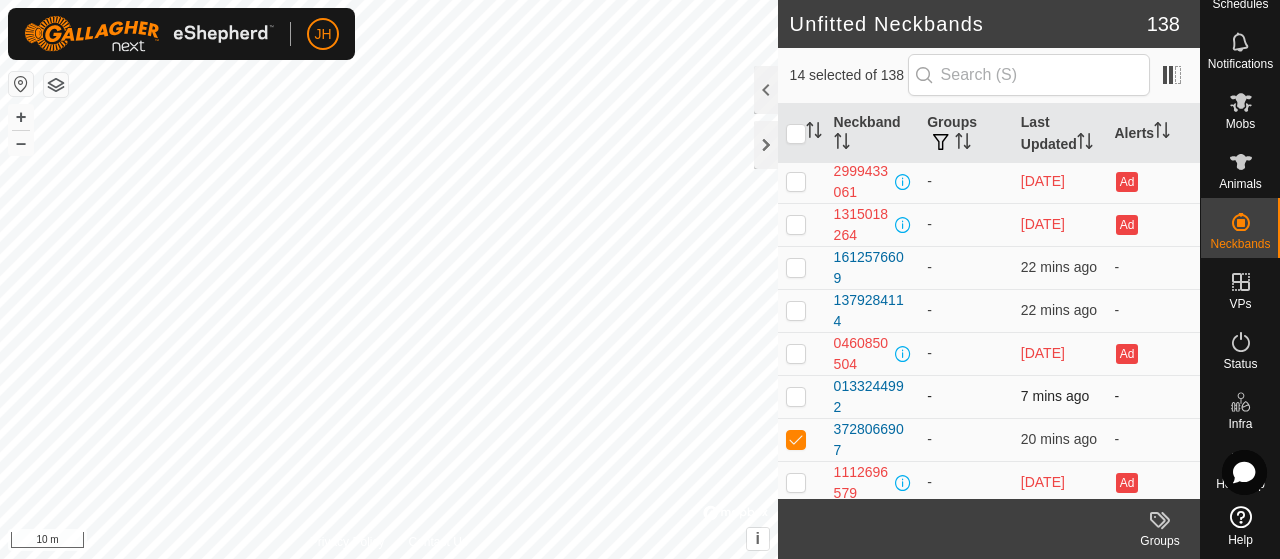 click at bounding box center (796, 396) 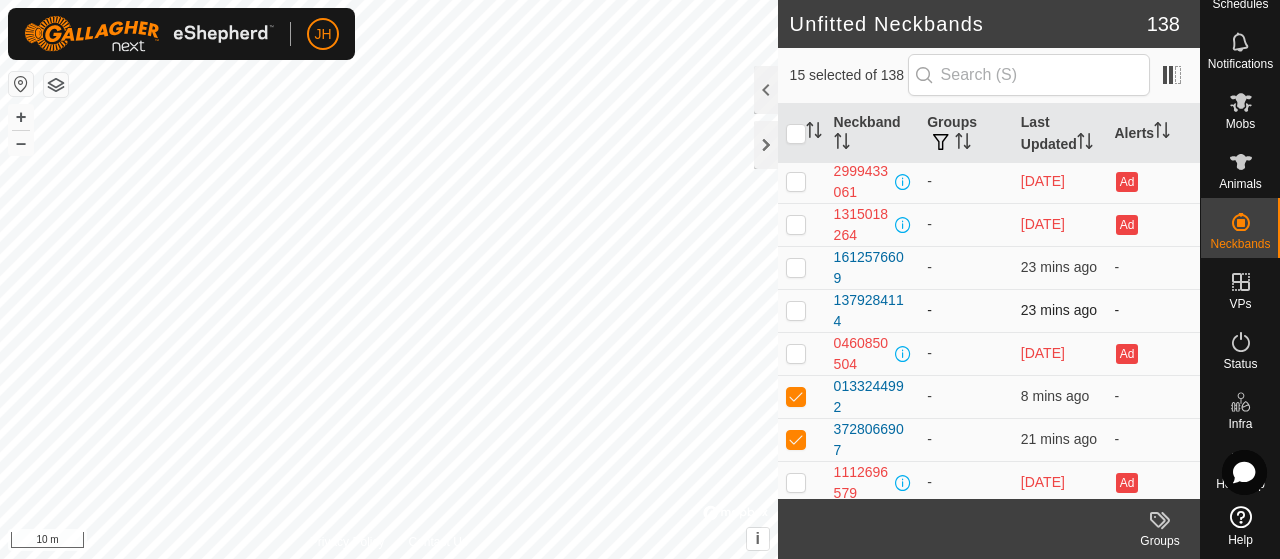 click at bounding box center (796, 310) 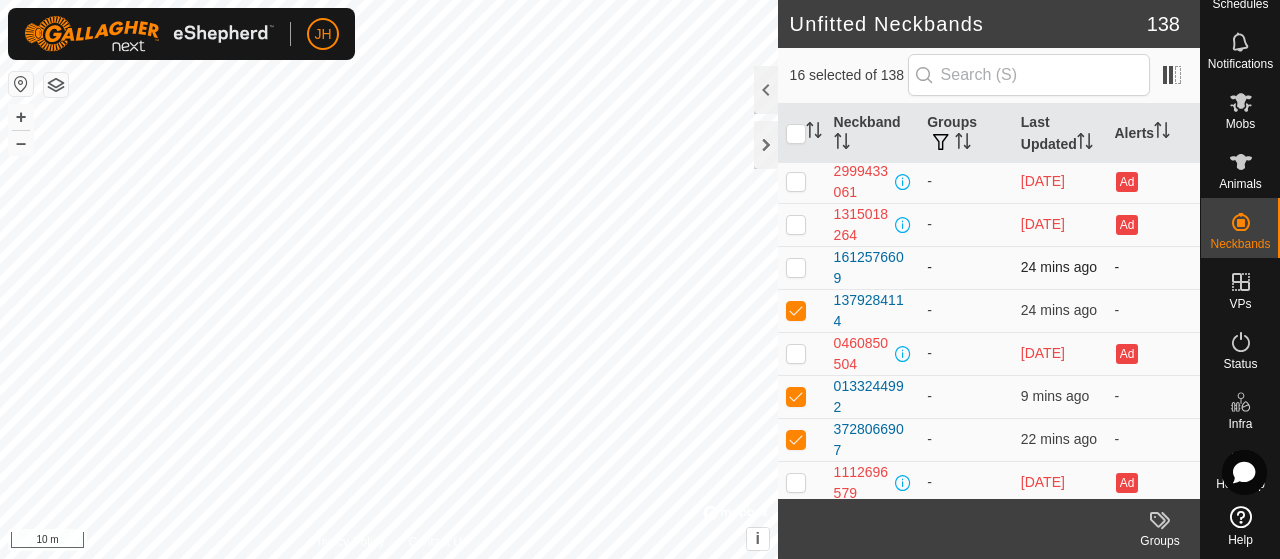 click at bounding box center (796, 267) 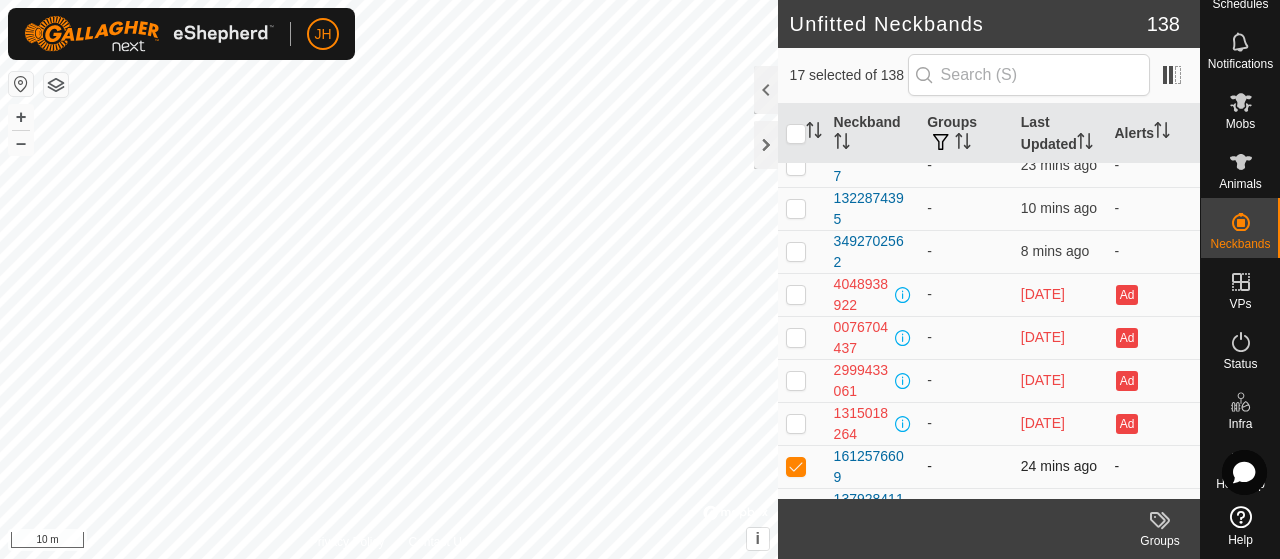 scroll, scrollTop: 3372, scrollLeft: 0, axis: vertical 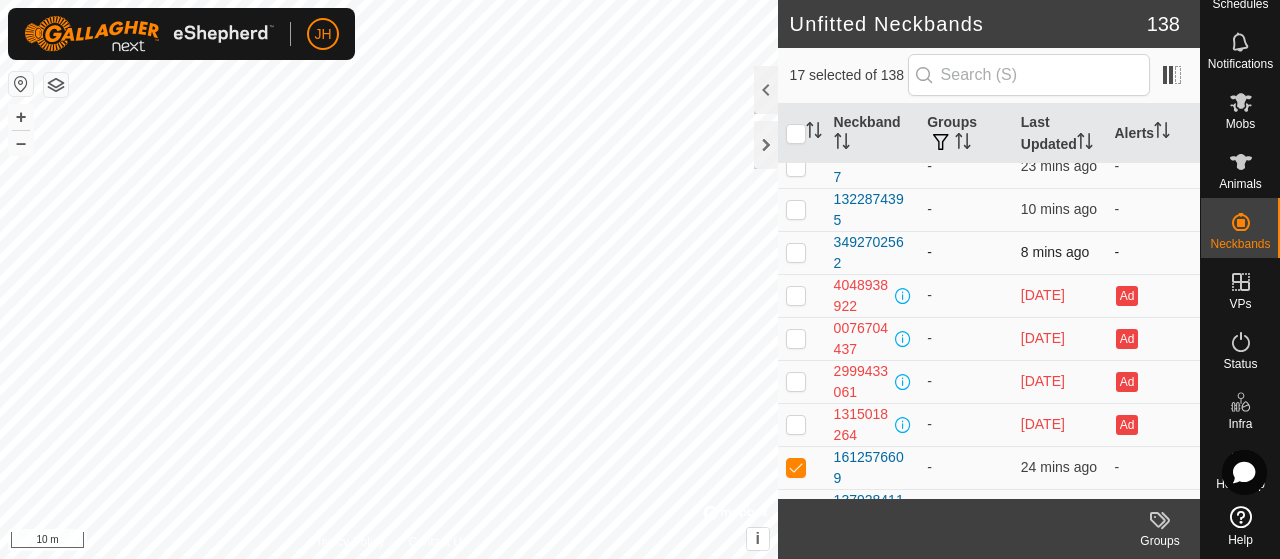 click at bounding box center [796, 252] 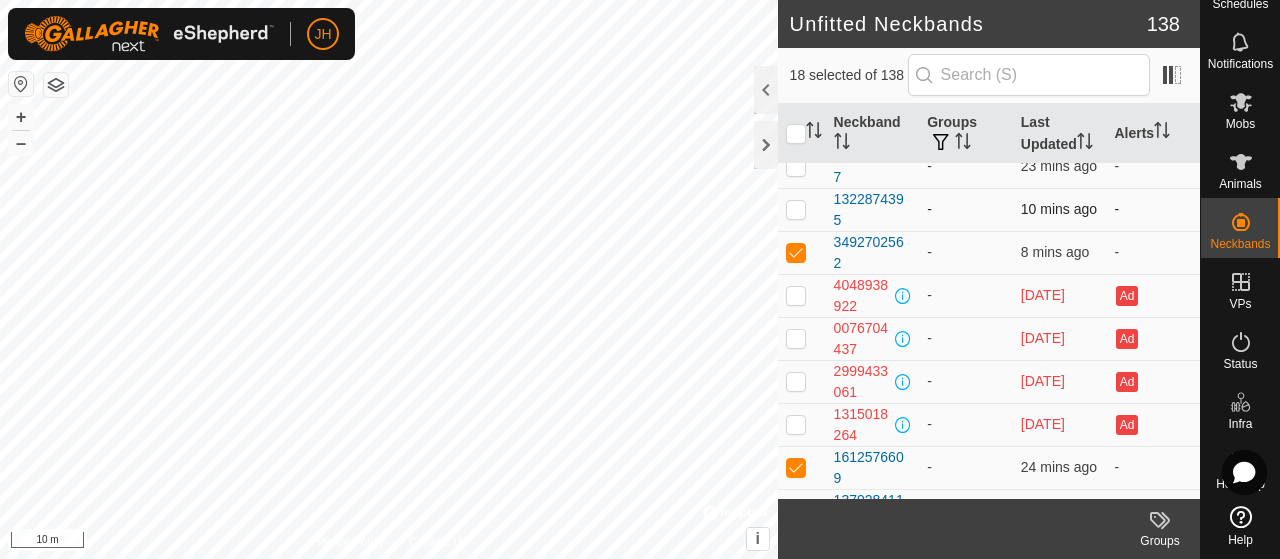 click at bounding box center [796, 209] 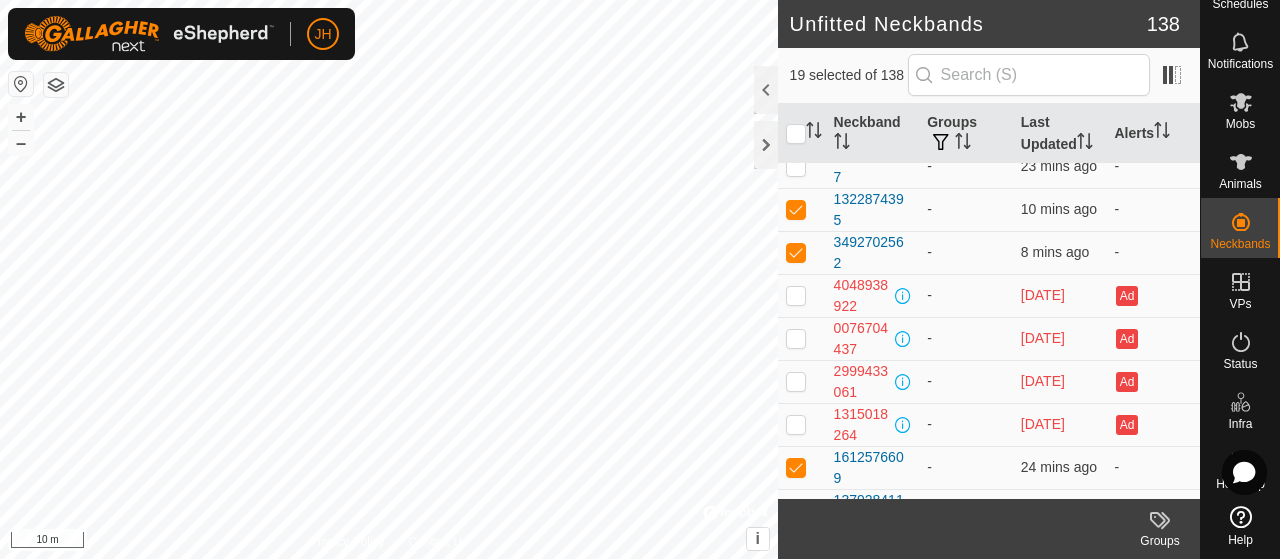 click 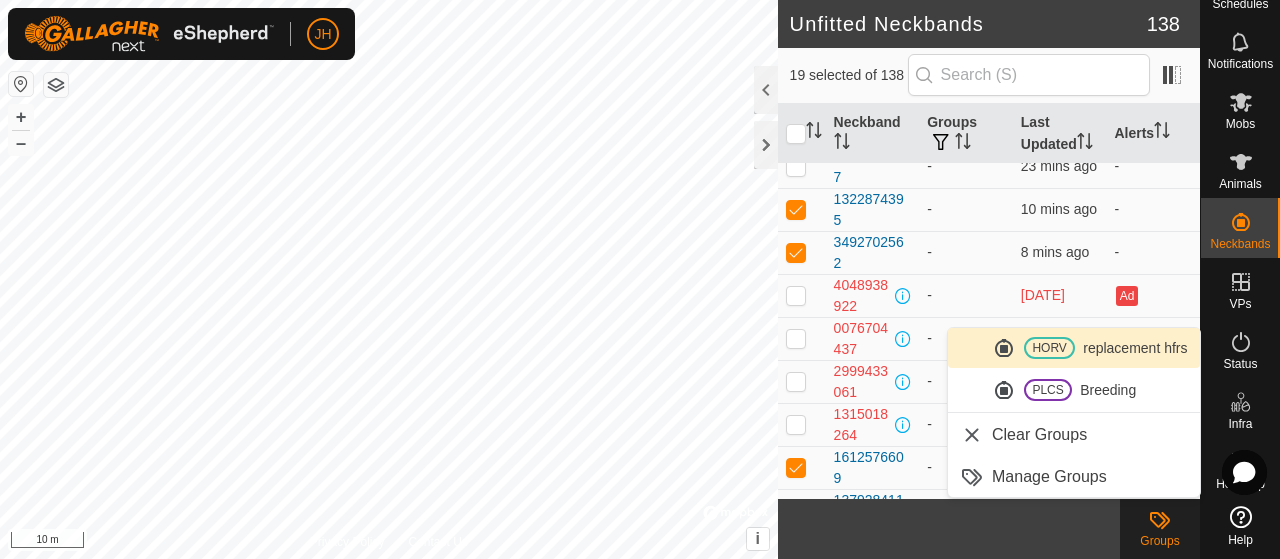 click on "HORV
replacement hfrs" at bounding box center [1074, 348] 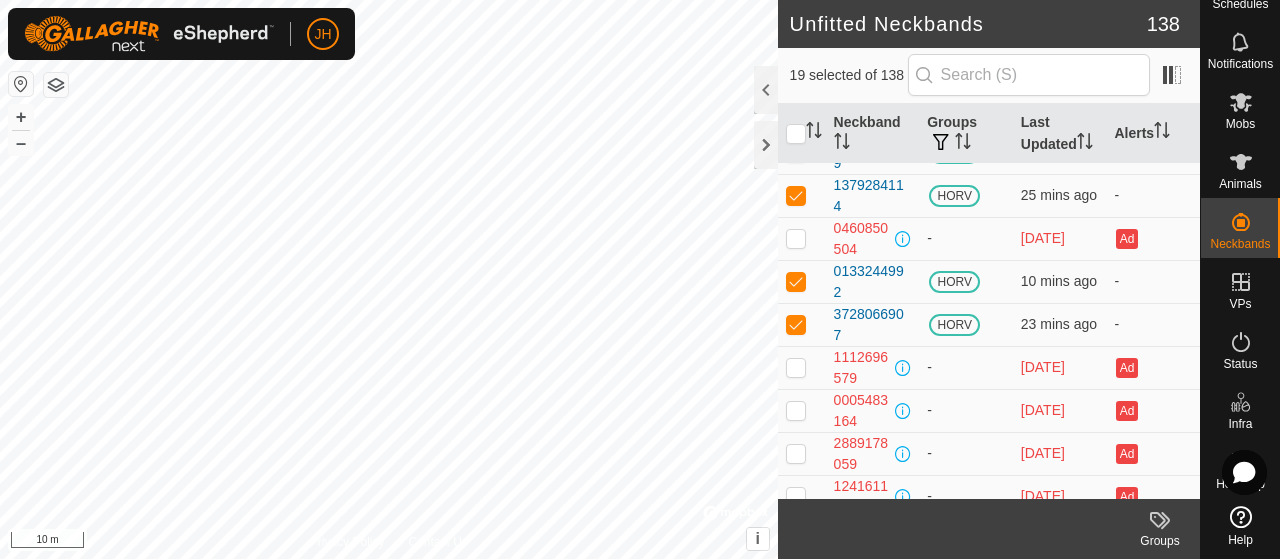 scroll, scrollTop: 3600, scrollLeft: 0, axis: vertical 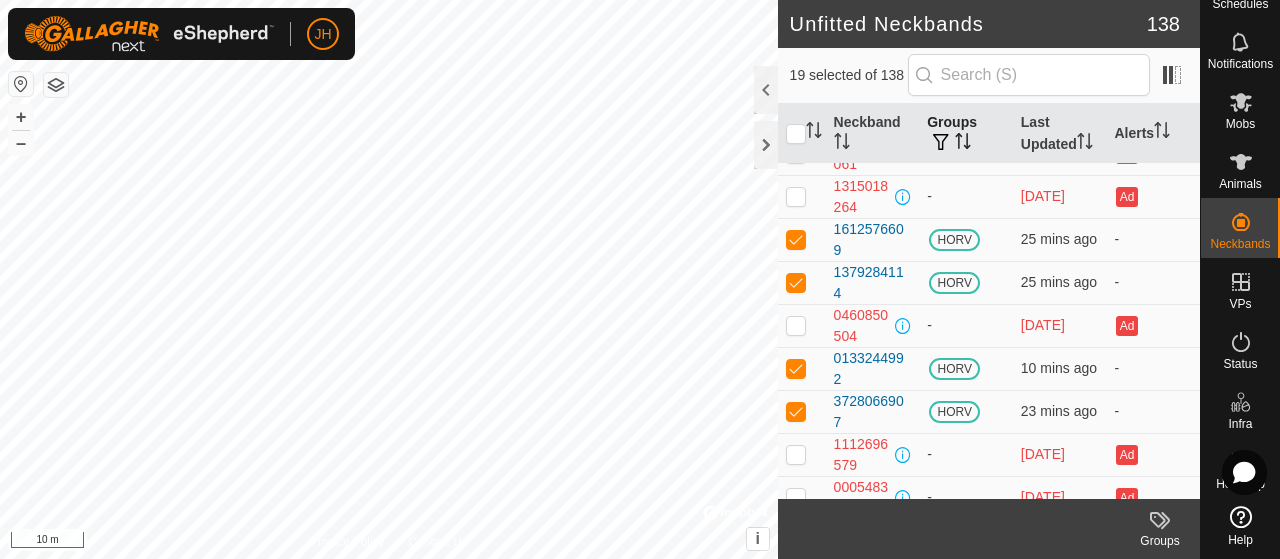 click 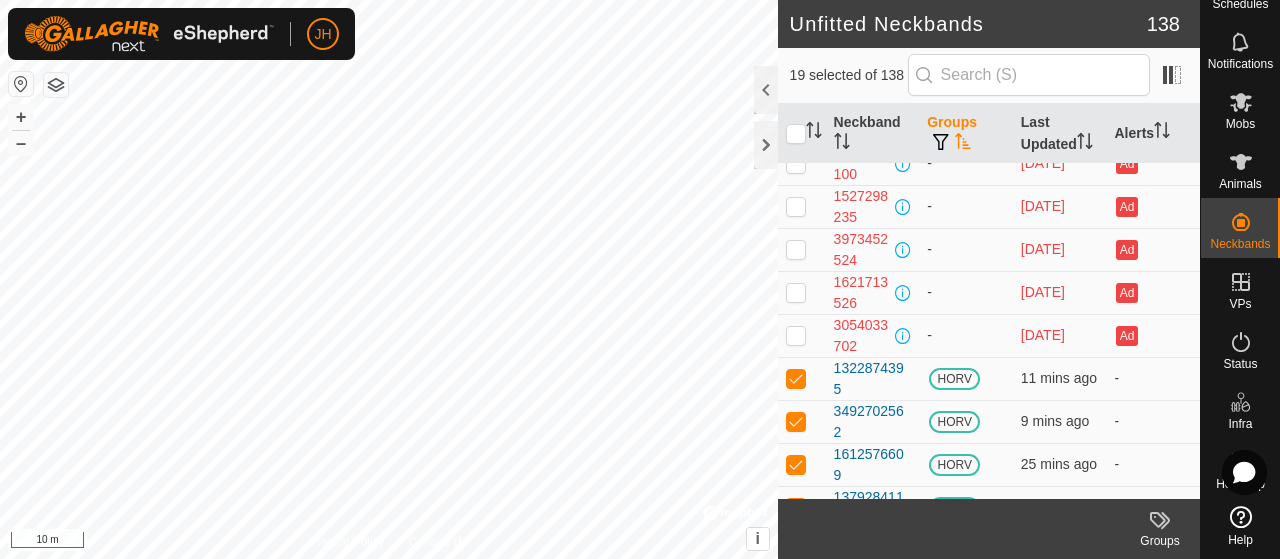 scroll, scrollTop: 4772, scrollLeft: 0, axis: vertical 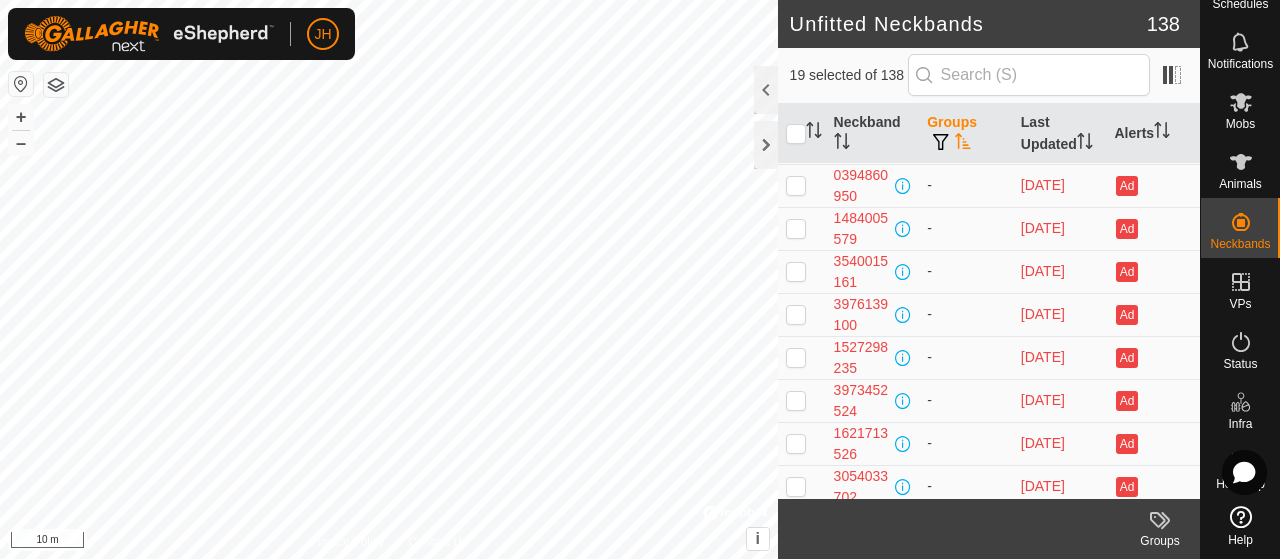click 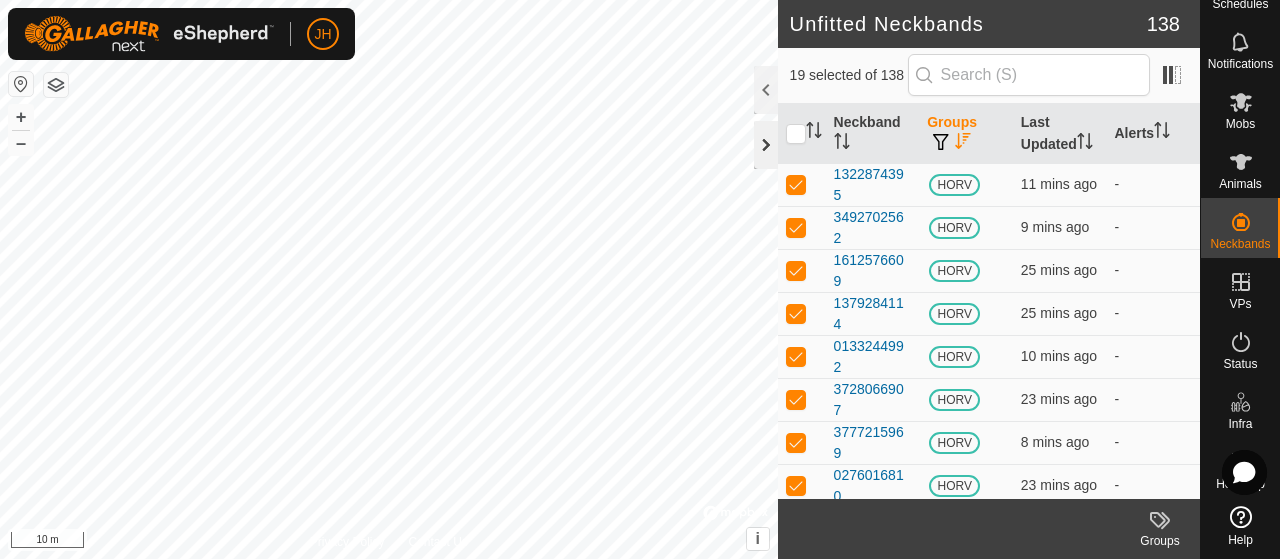 click 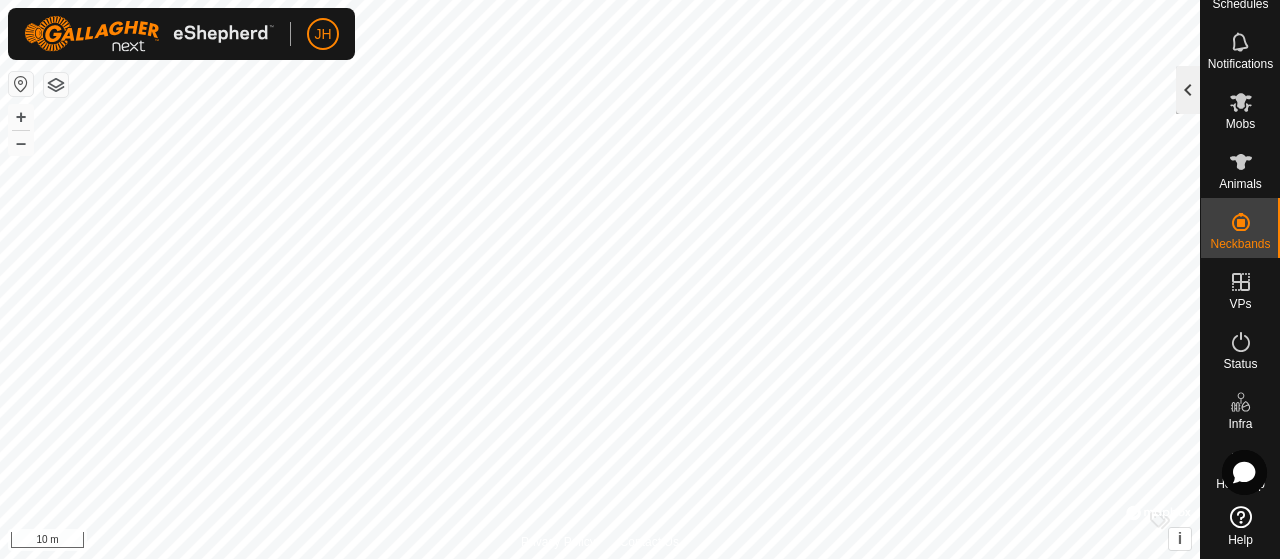 click 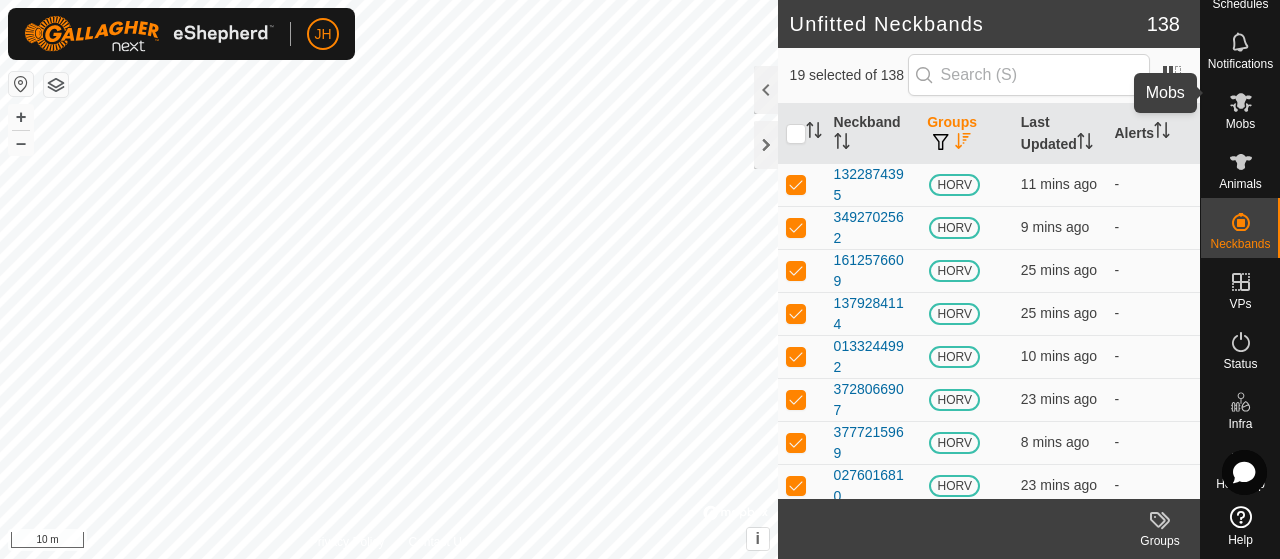 click at bounding box center (1241, 102) 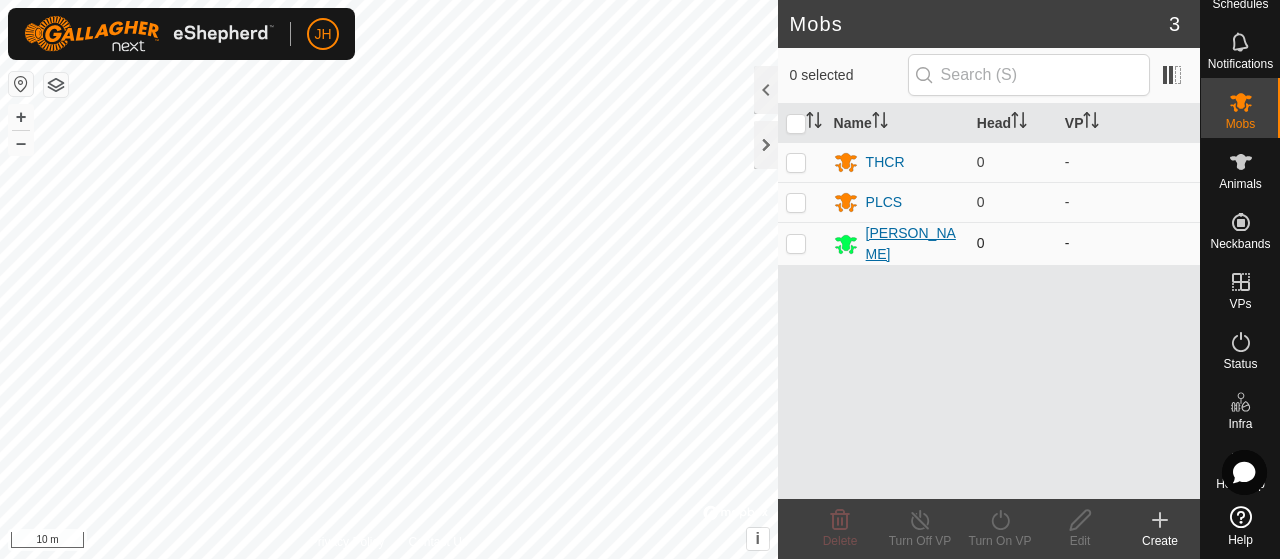 click on "[PERSON_NAME]" at bounding box center [913, 244] 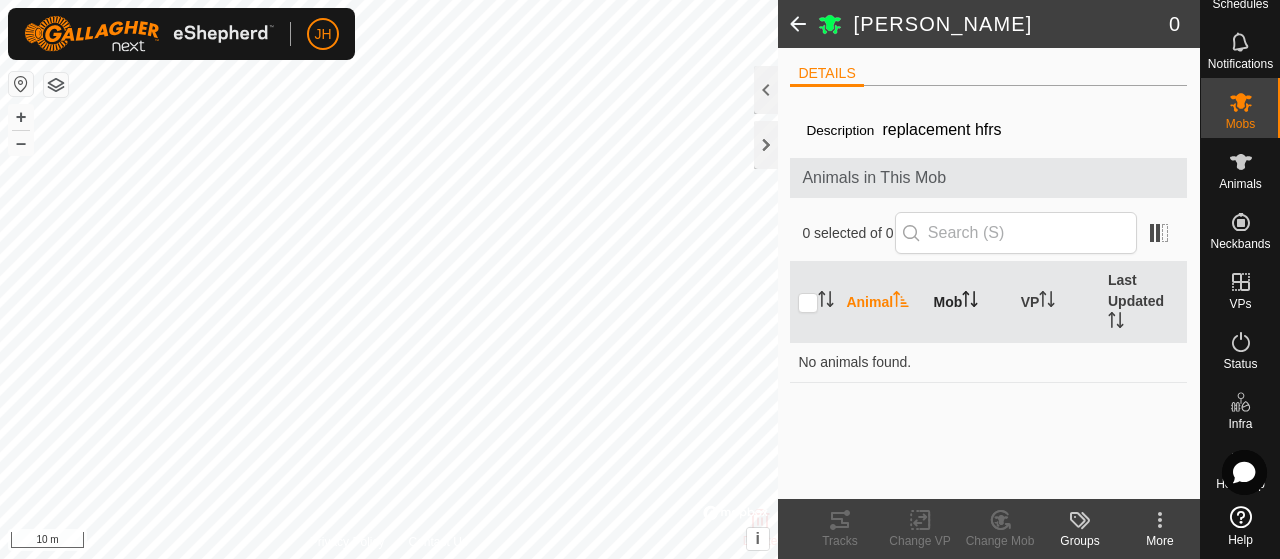 click 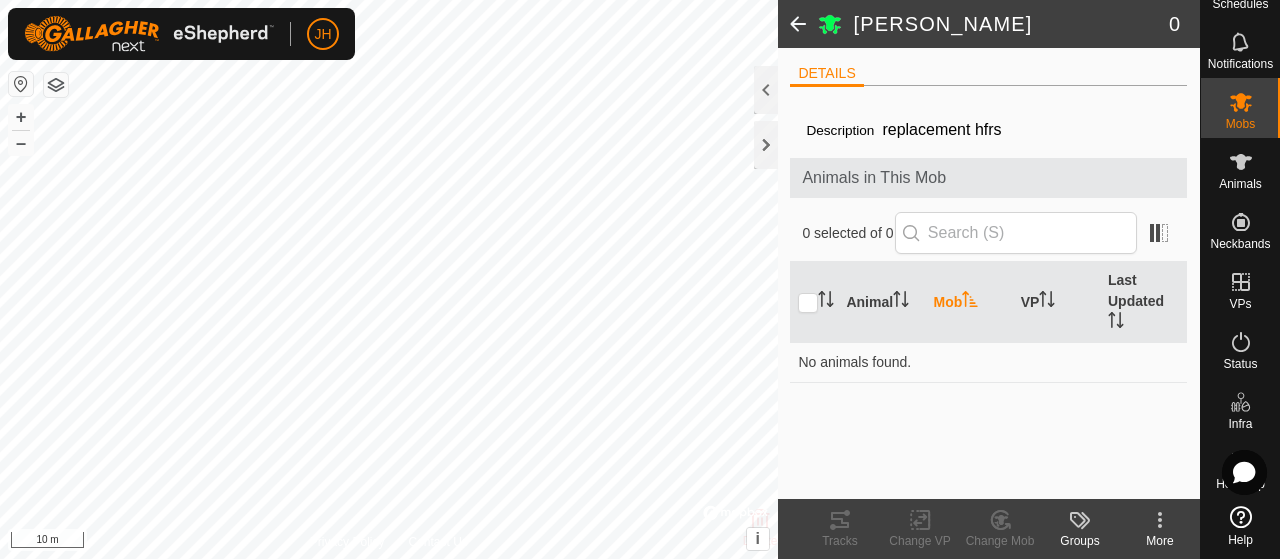 click 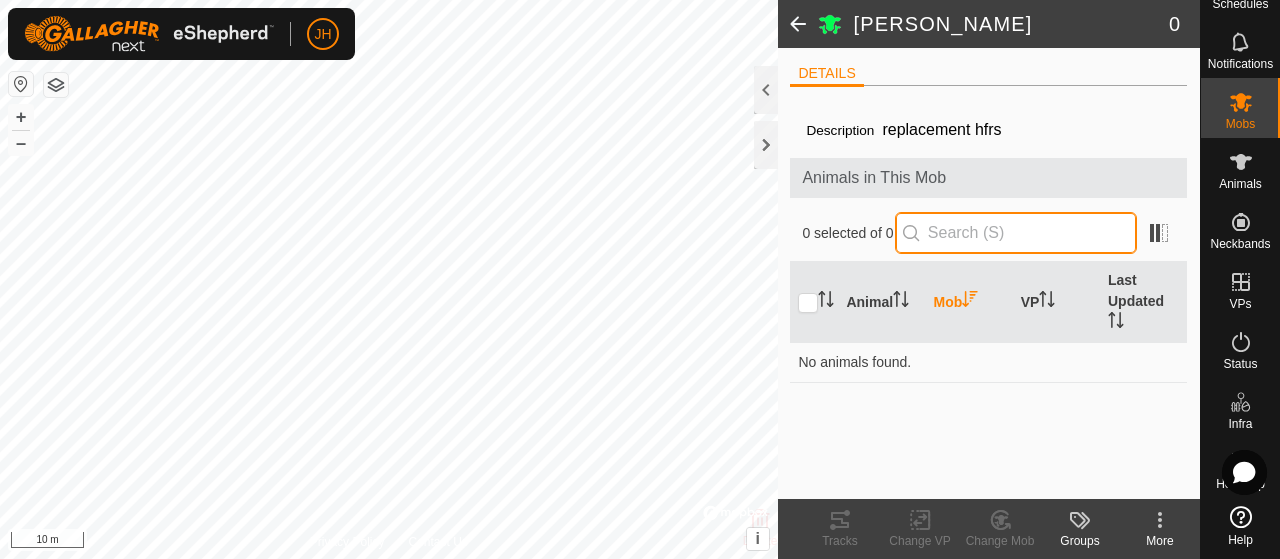 click at bounding box center (1016, 233) 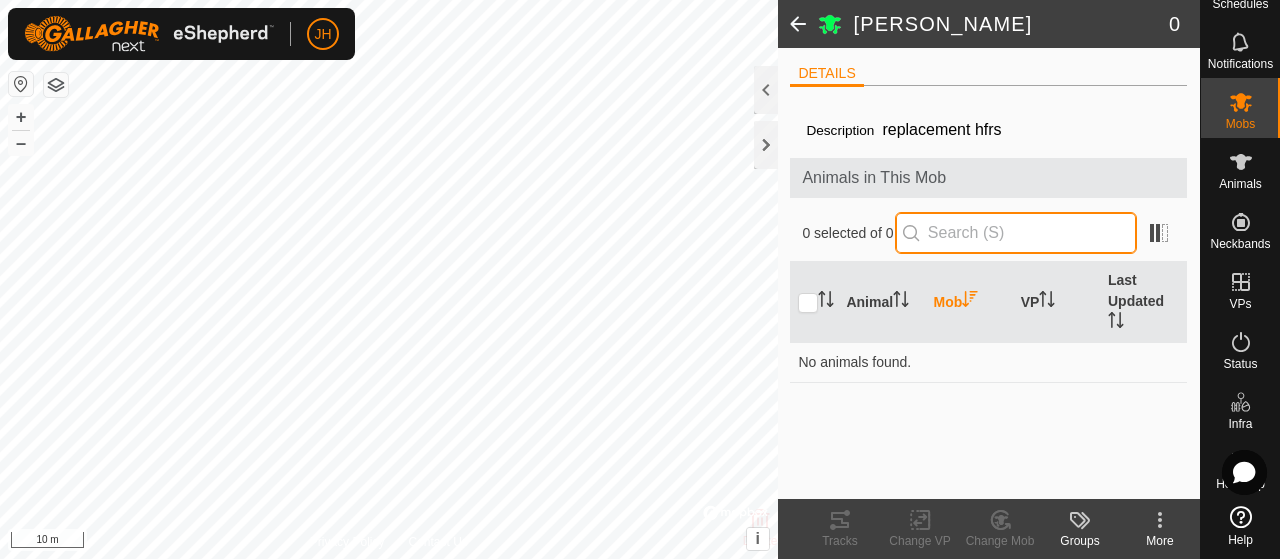drag, startPoint x: 956, startPoint y: 229, endPoint x: 932, endPoint y: 234, distance: 24.5153 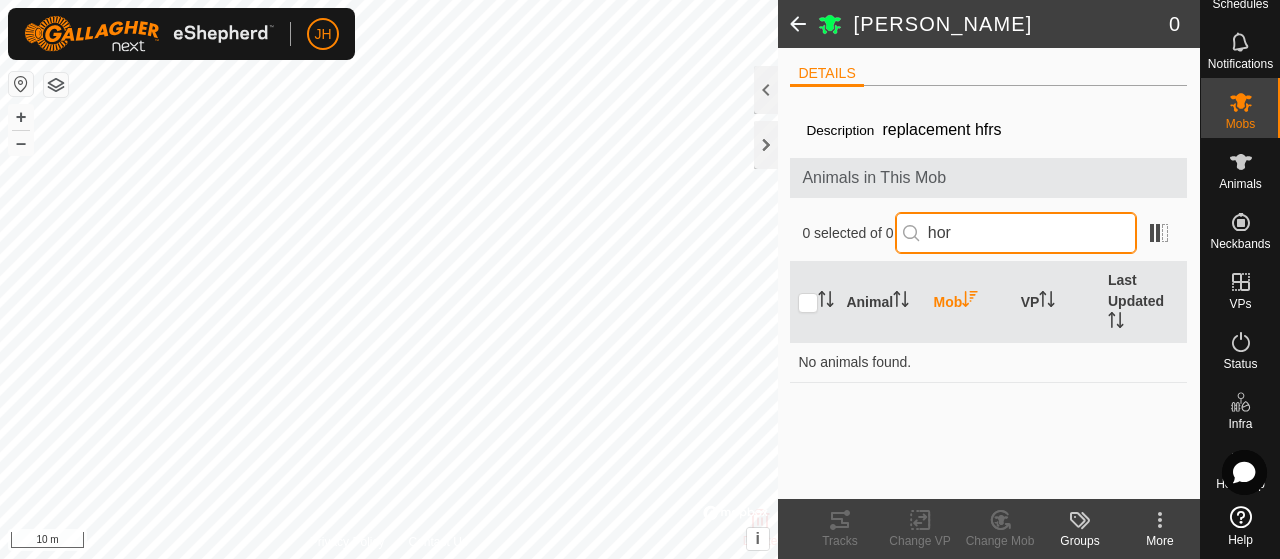 type on "hor" 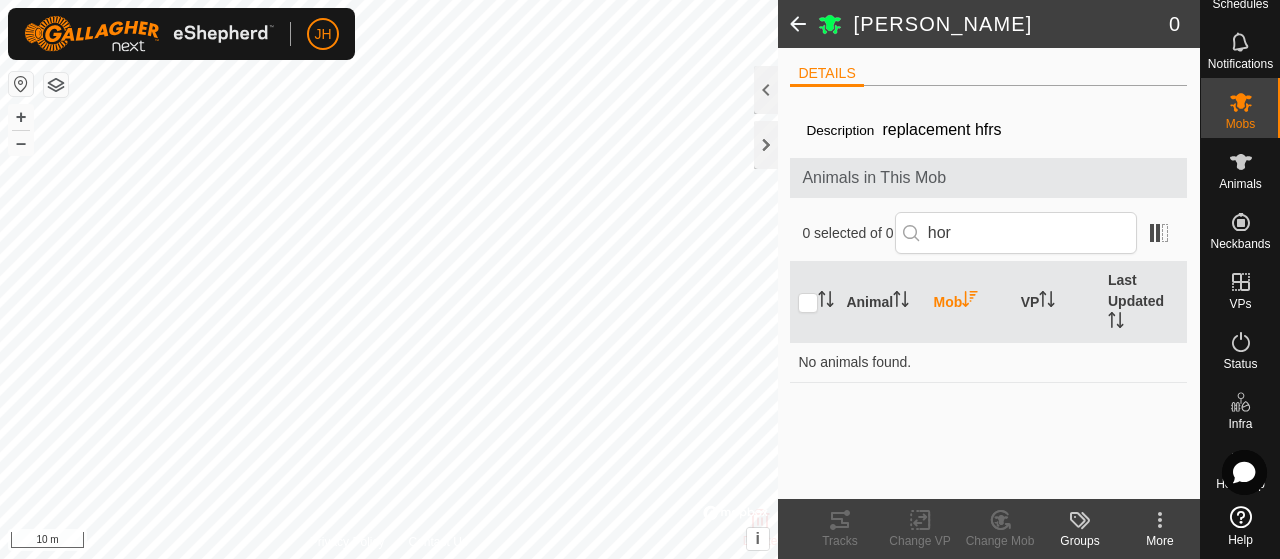 click on "0 selected of 0" at bounding box center [848, 233] 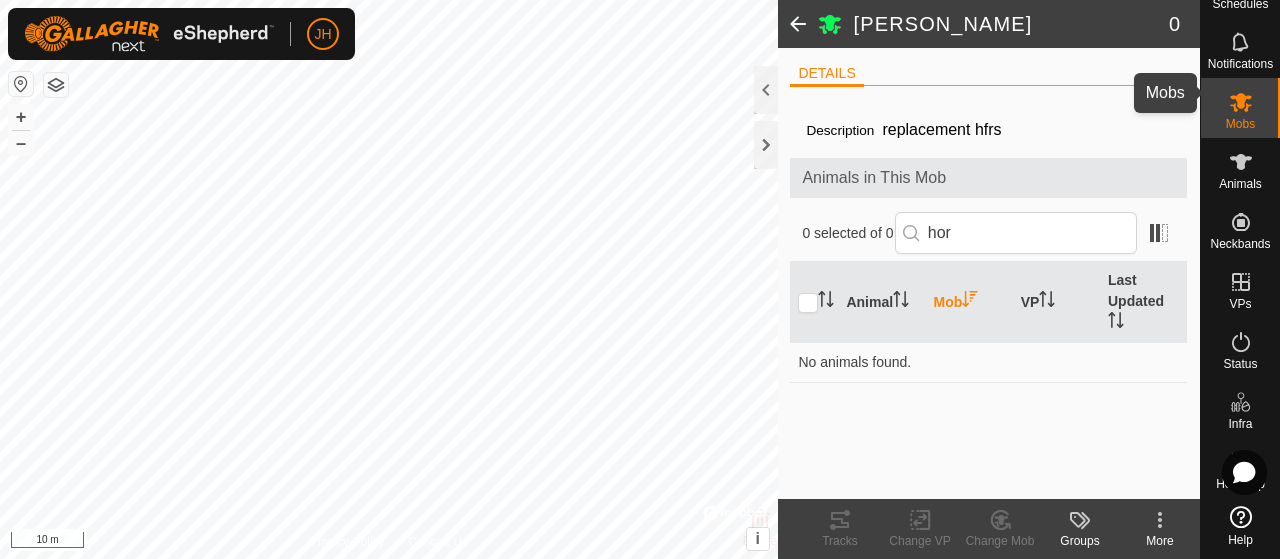 click 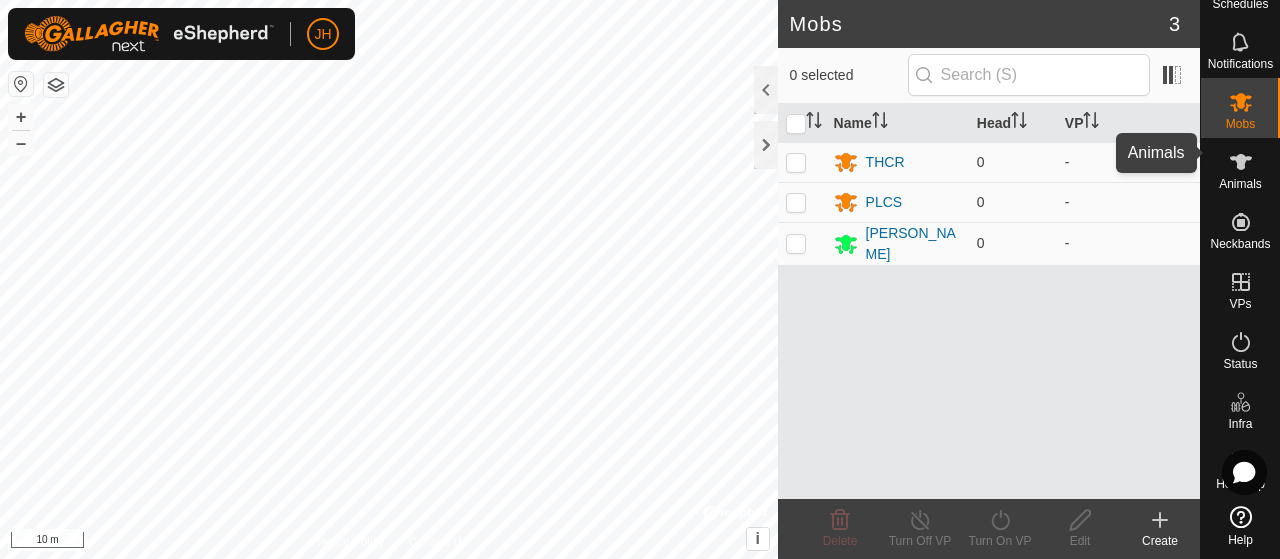 click 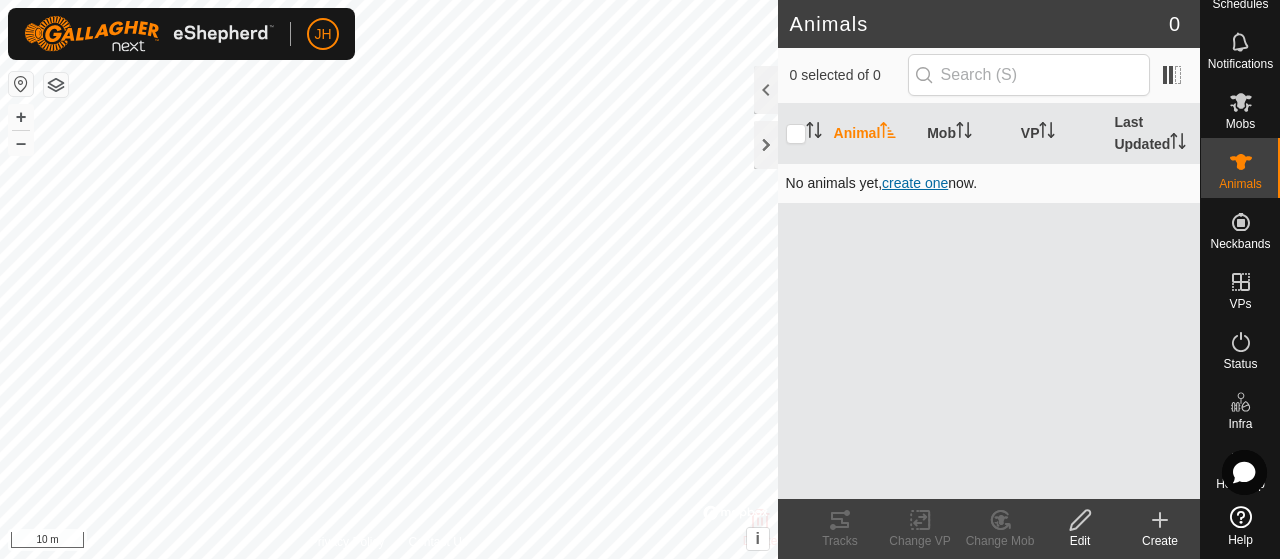 click on "create one" at bounding box center (915, 183) 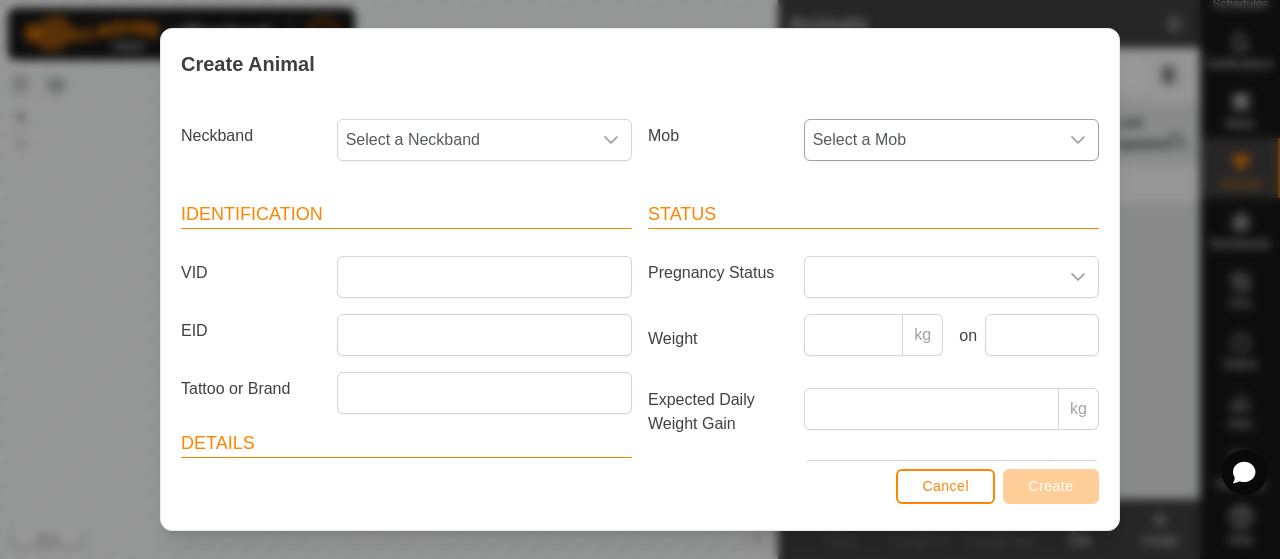 click 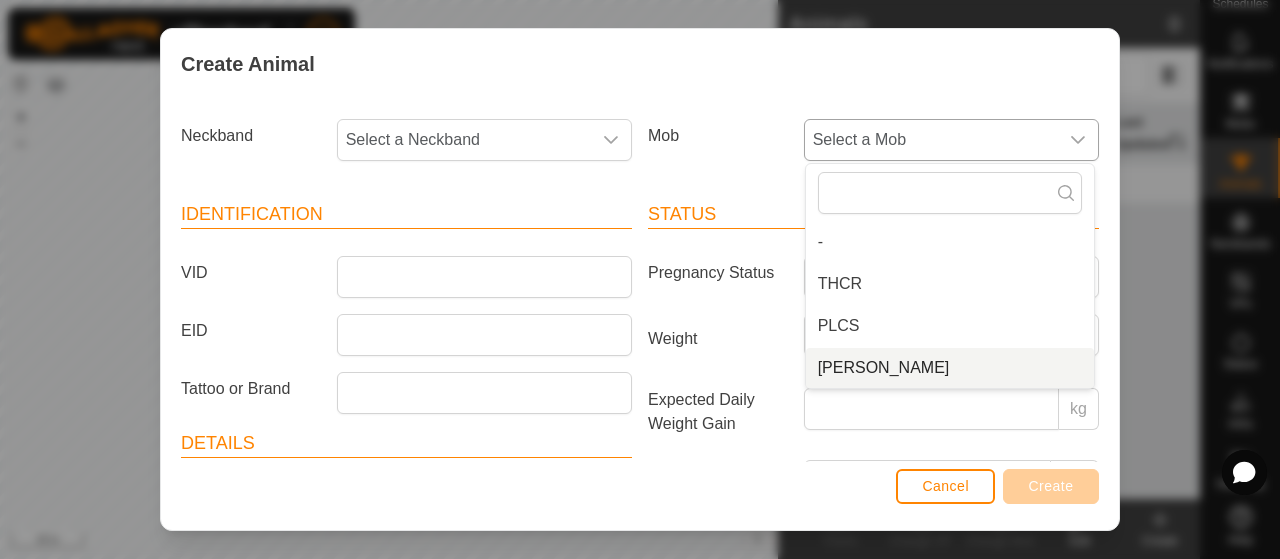 click on "[PERSON_NAME]" at bounding box center (950, 368) 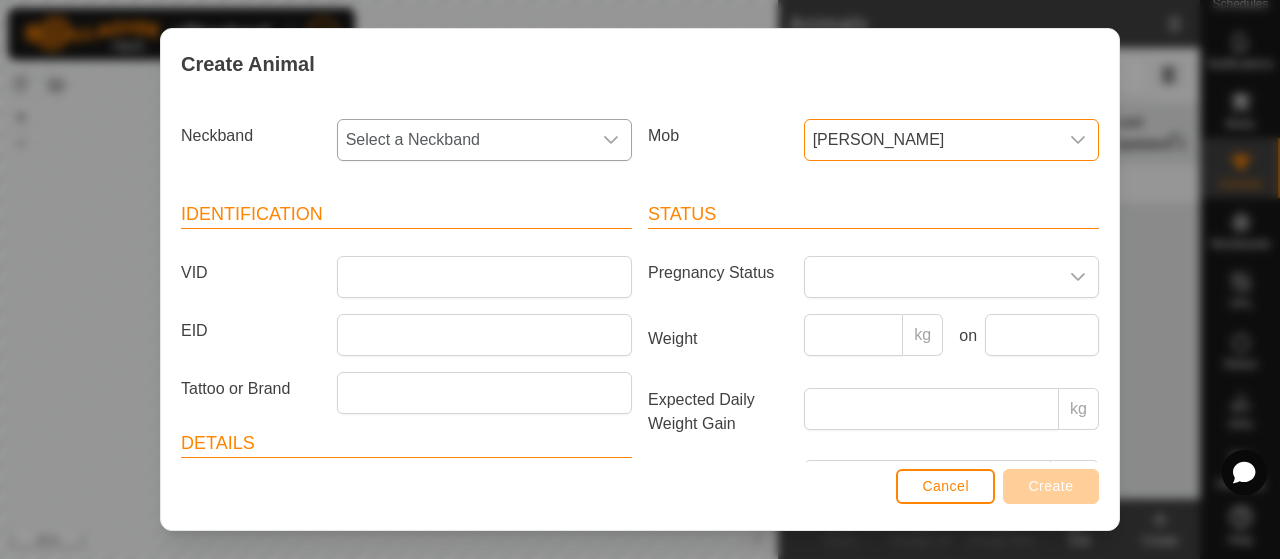 click 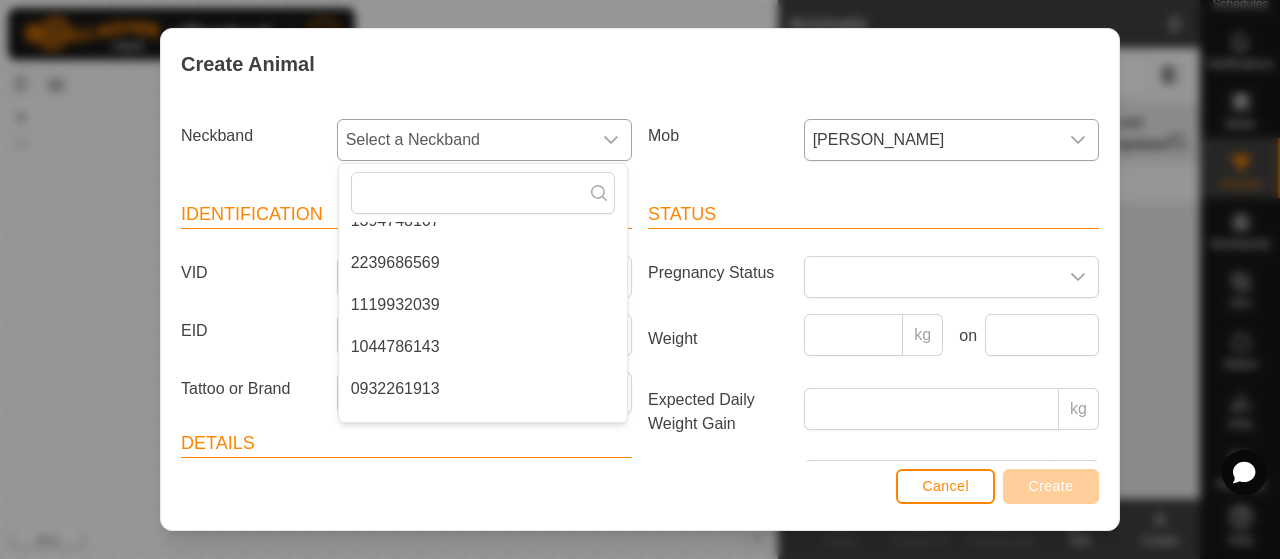 scroll, scrollTop: 1400, scrollLeft: 0, axis: vertical 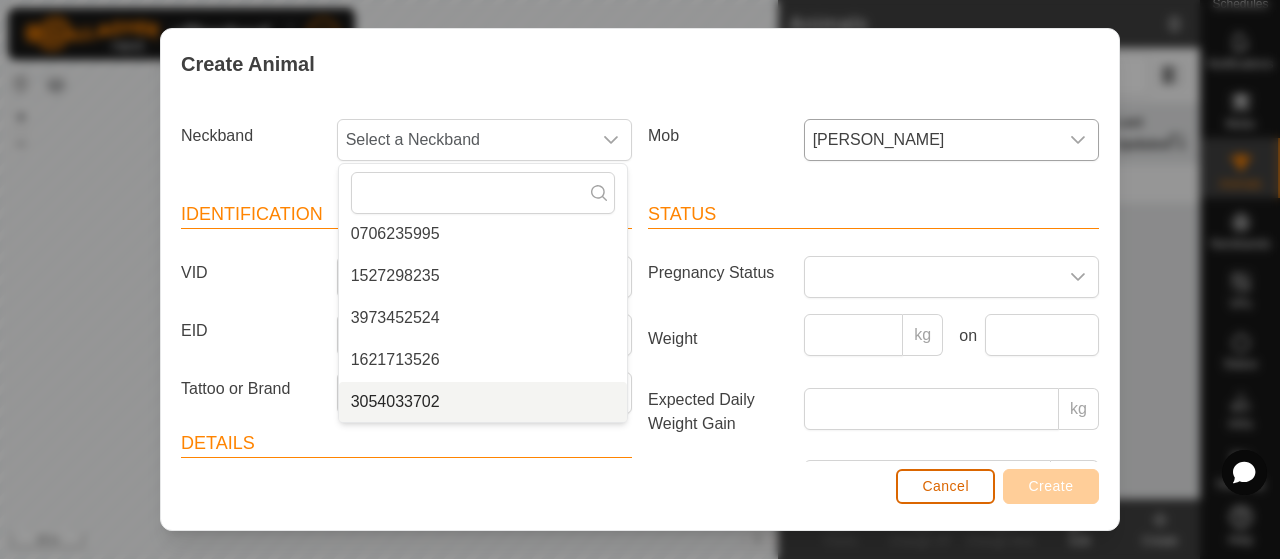 click on "Cancel" at bounding box center (945, 486) 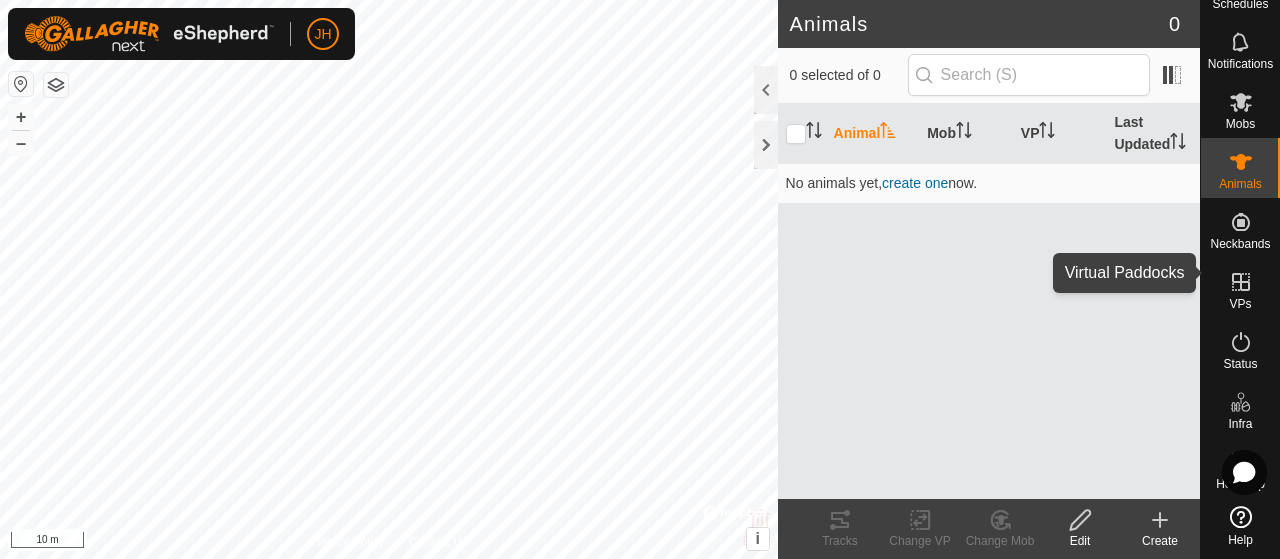 click 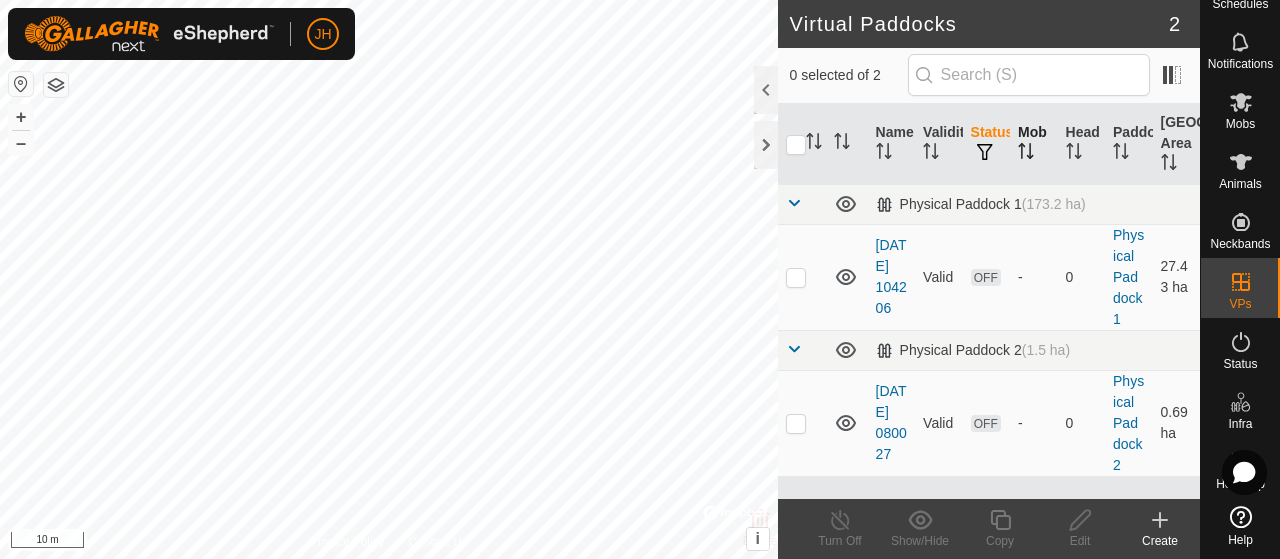 click 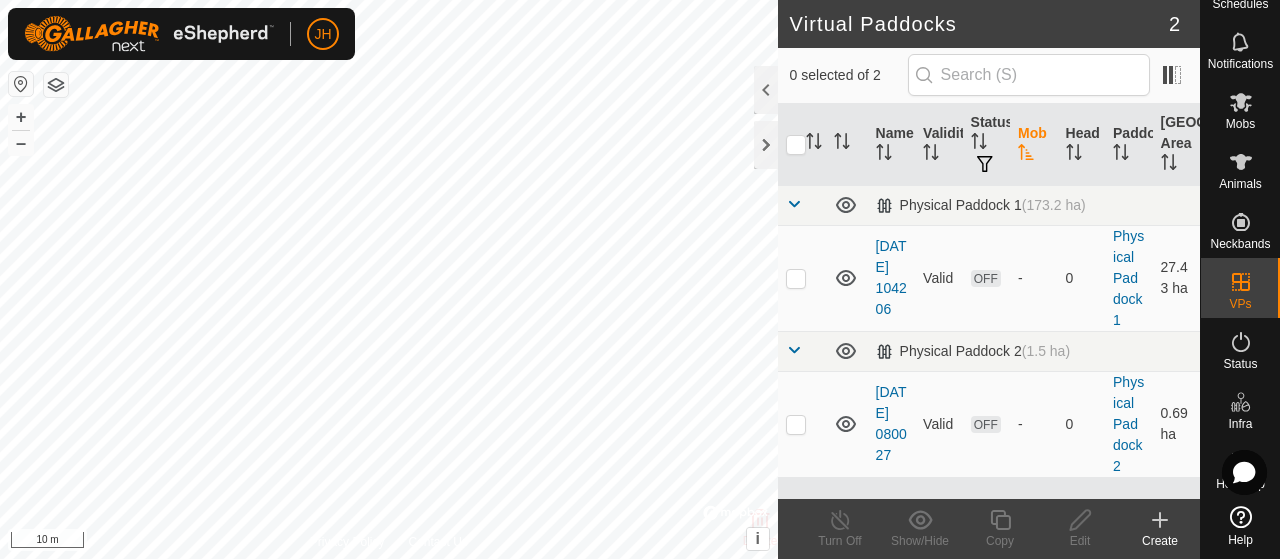 scroll, scrollTop: 0, scrollLeft: 0, axis: both 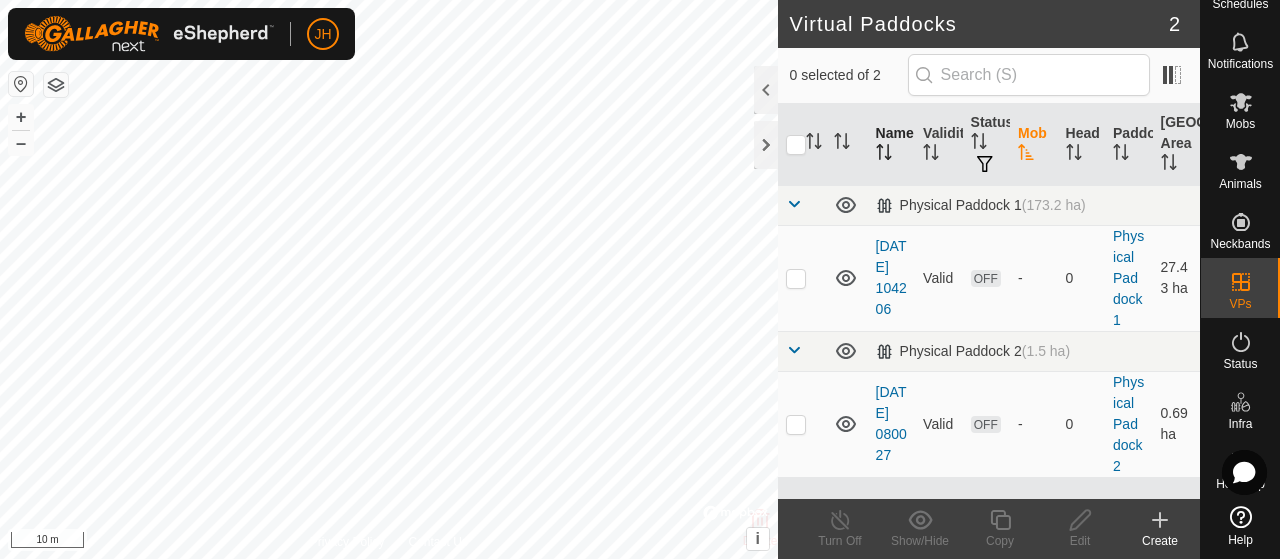 click 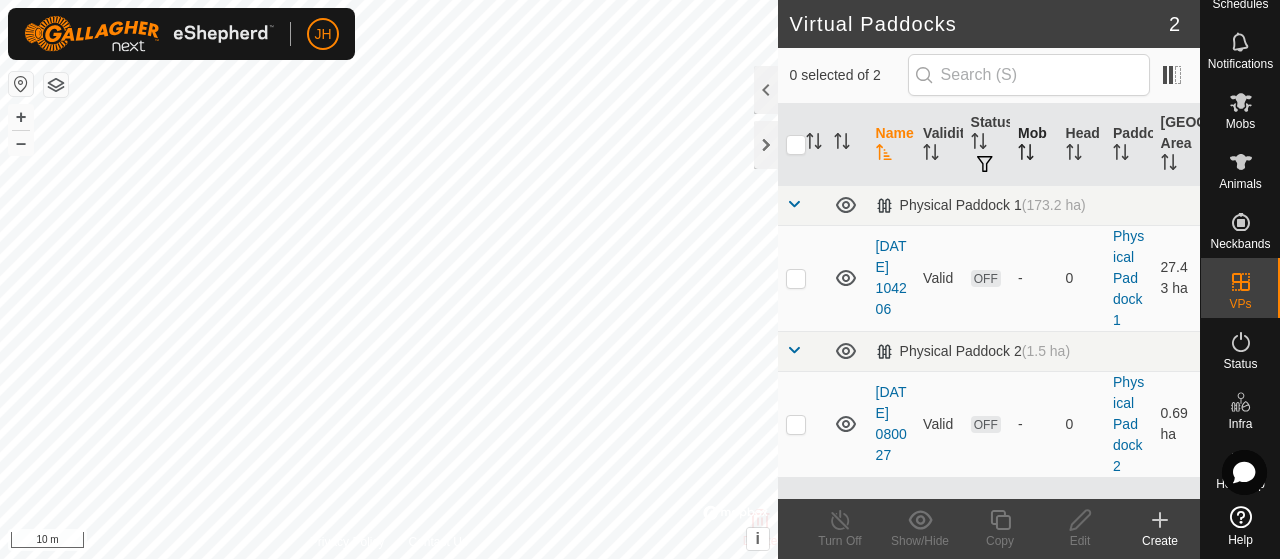 click 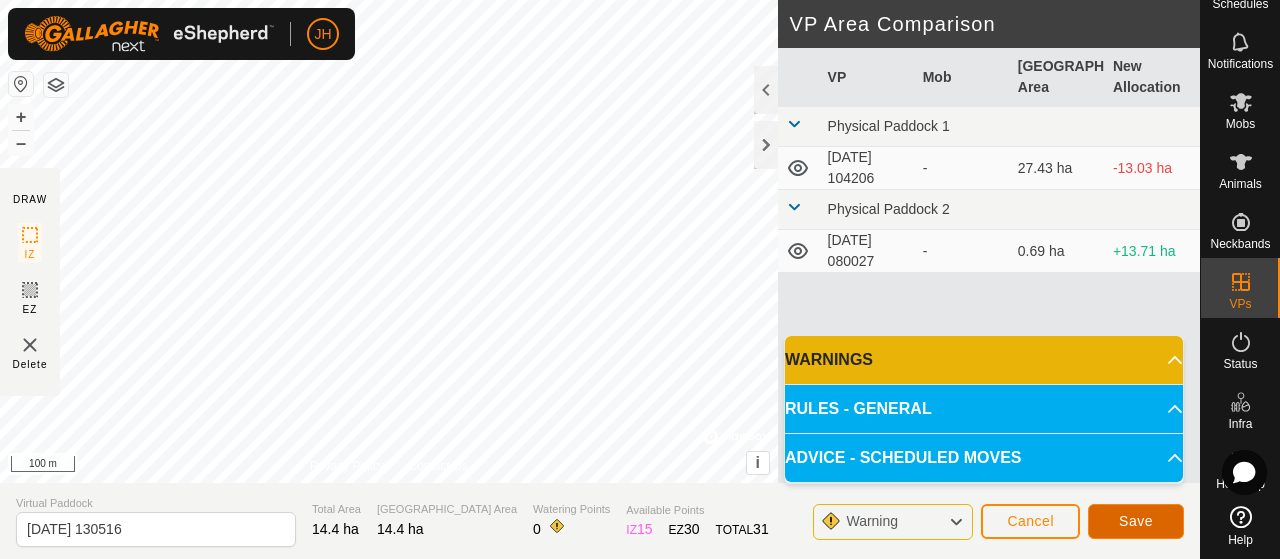 click on "Save" 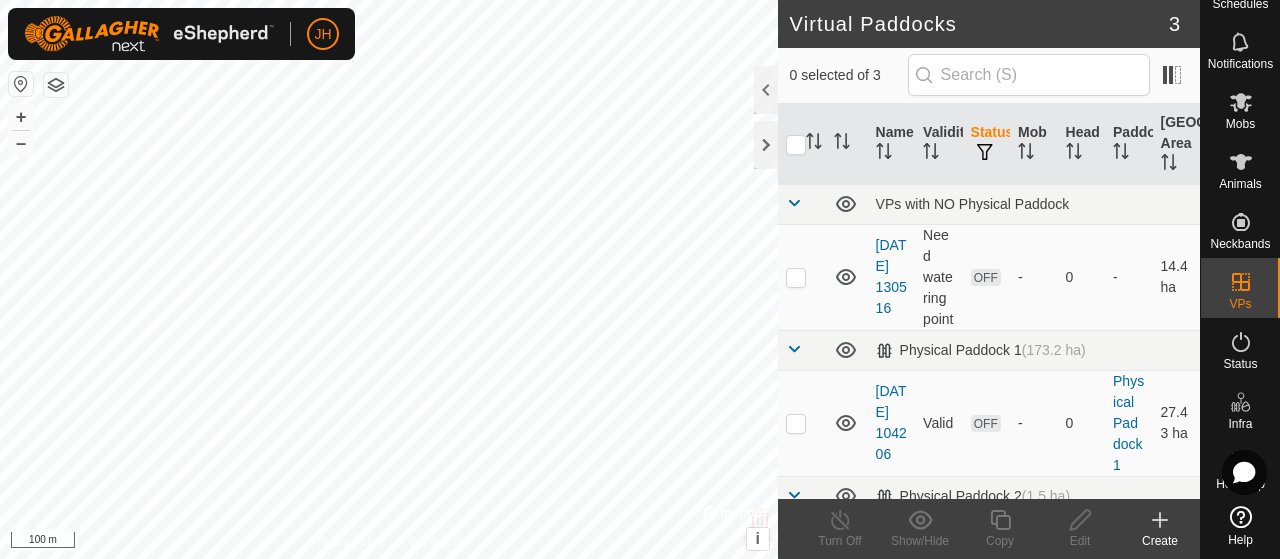 scroll, scrollTop: 0, scrollLeft: 0, axis: both 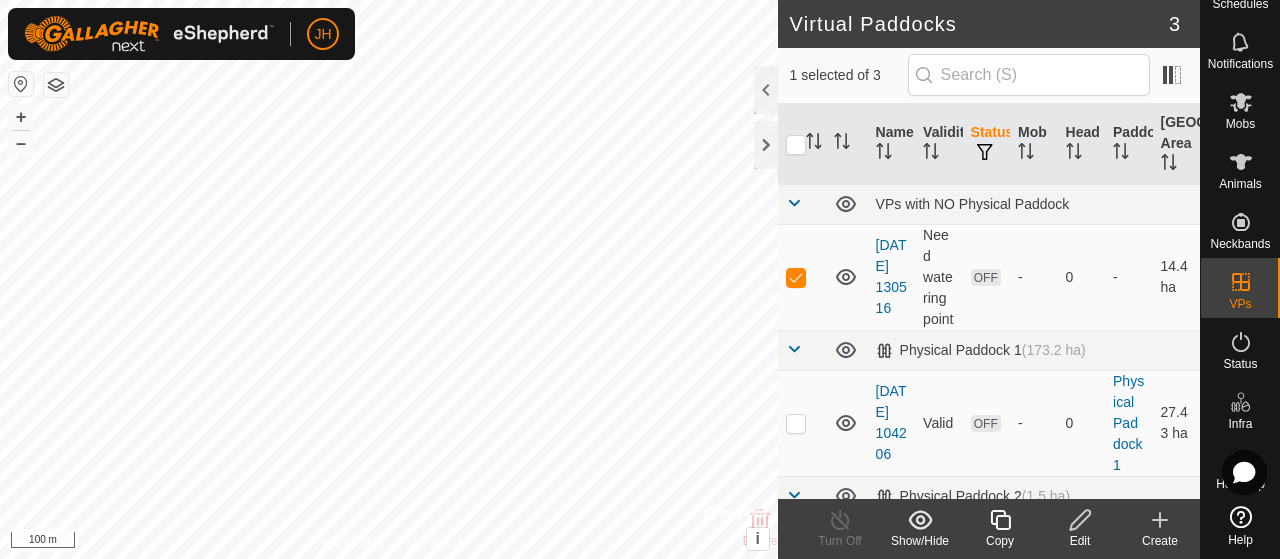 click 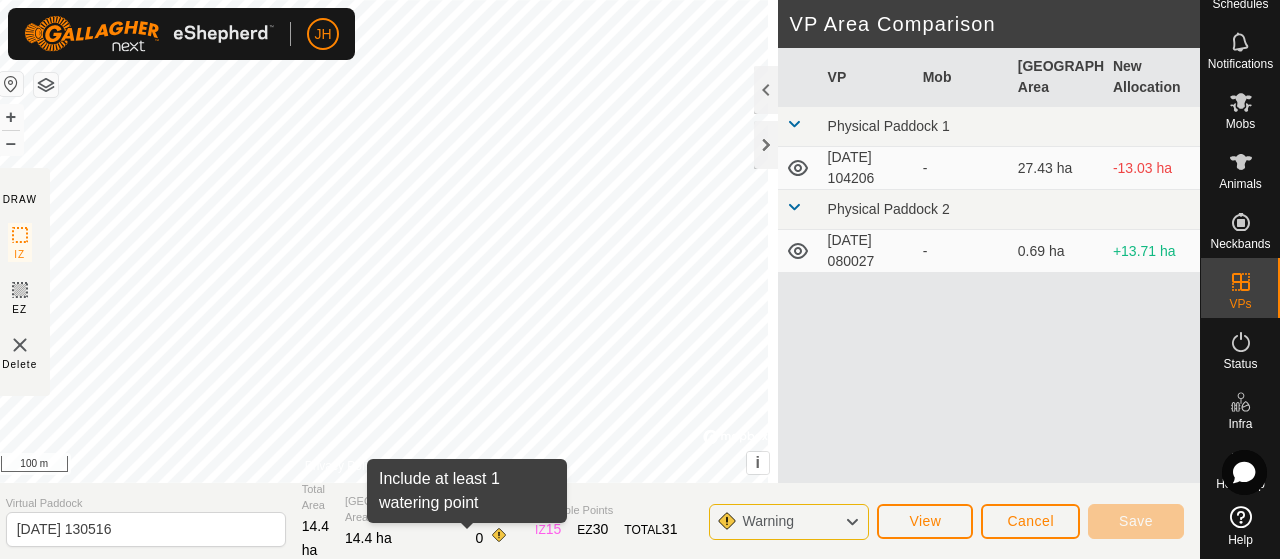 click 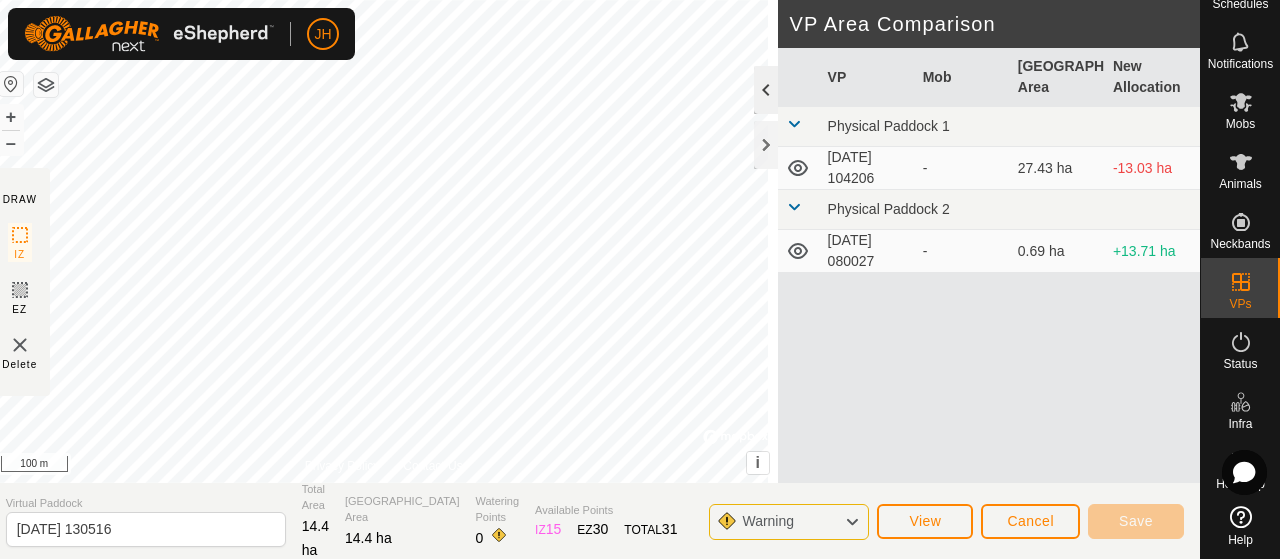 click 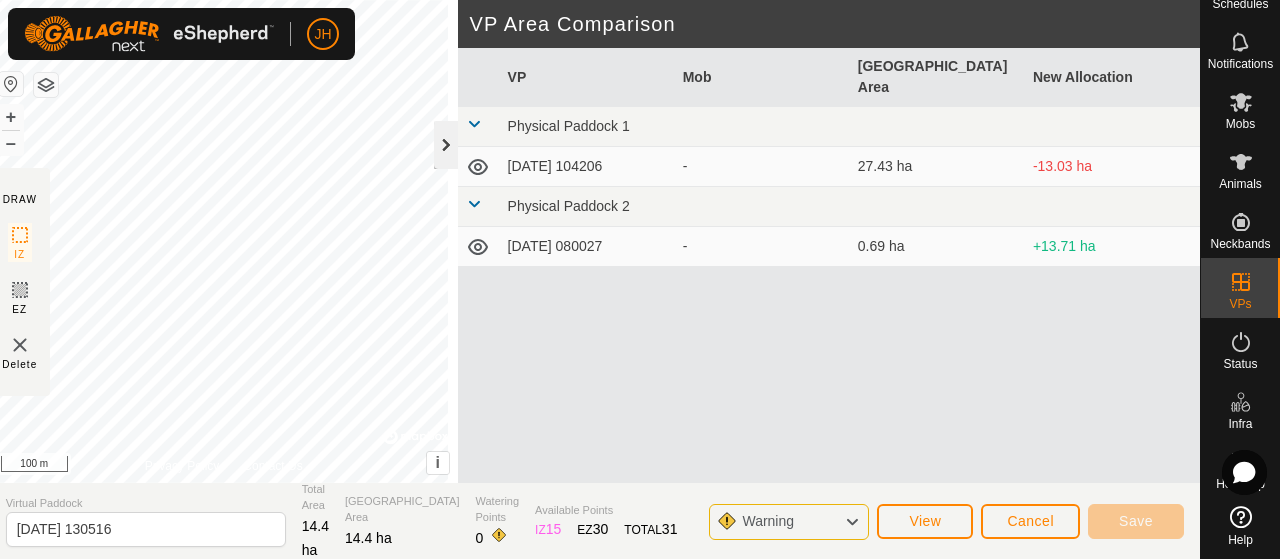 click 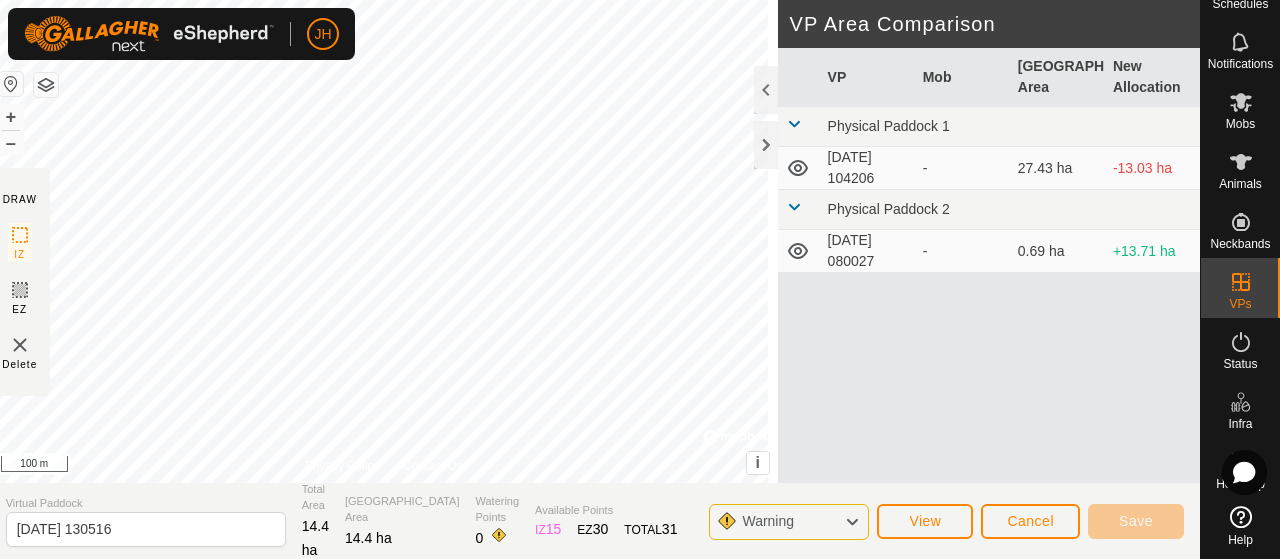click 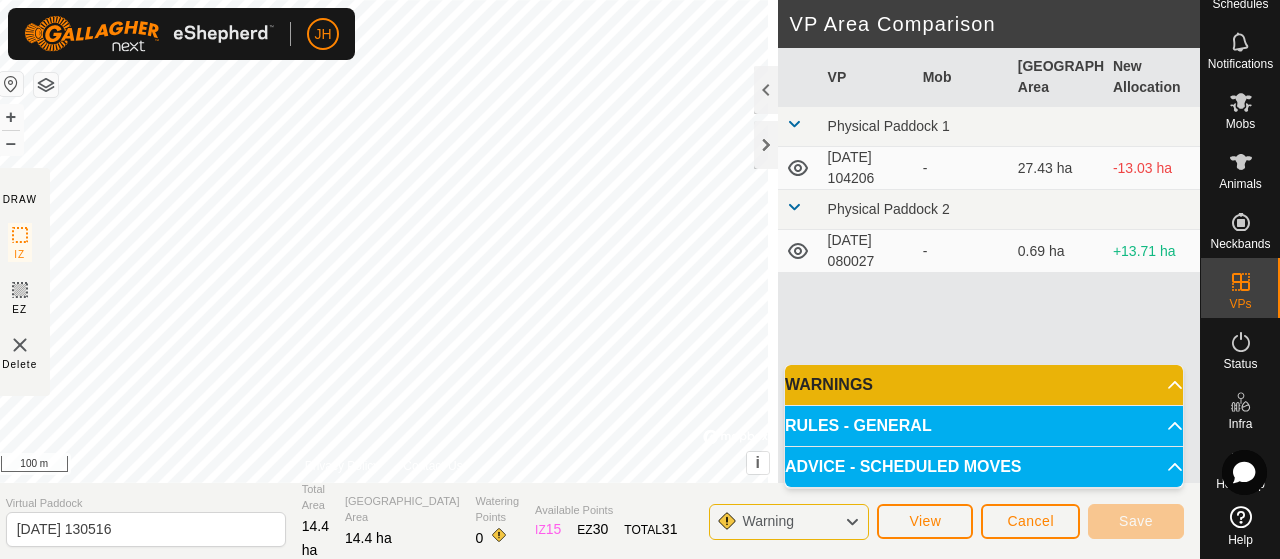 click on "RULES - GENERAL" at bounding box center [984, 426] 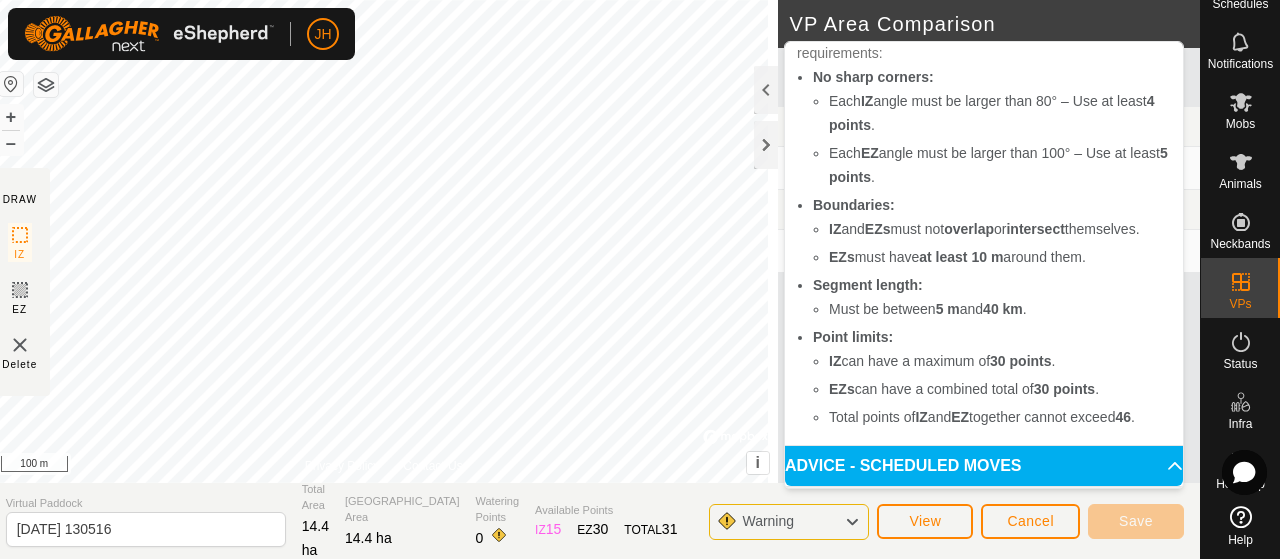 scroll, scrollTop: 140, scrollLeft: 0, axis: vertical 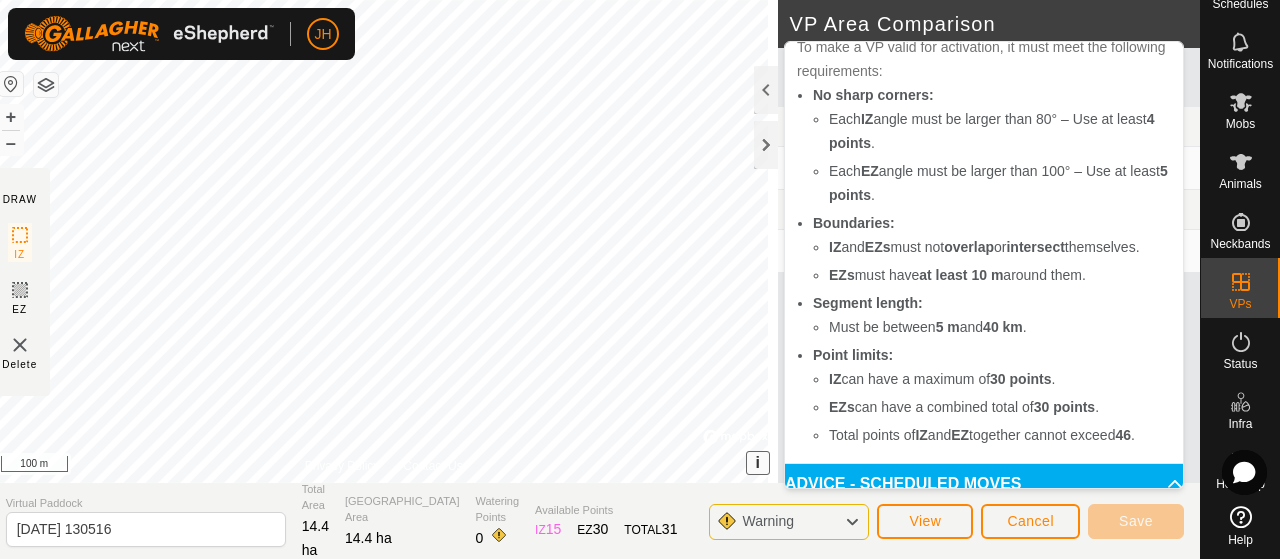 click on "i" at bounding box center [757, 462] 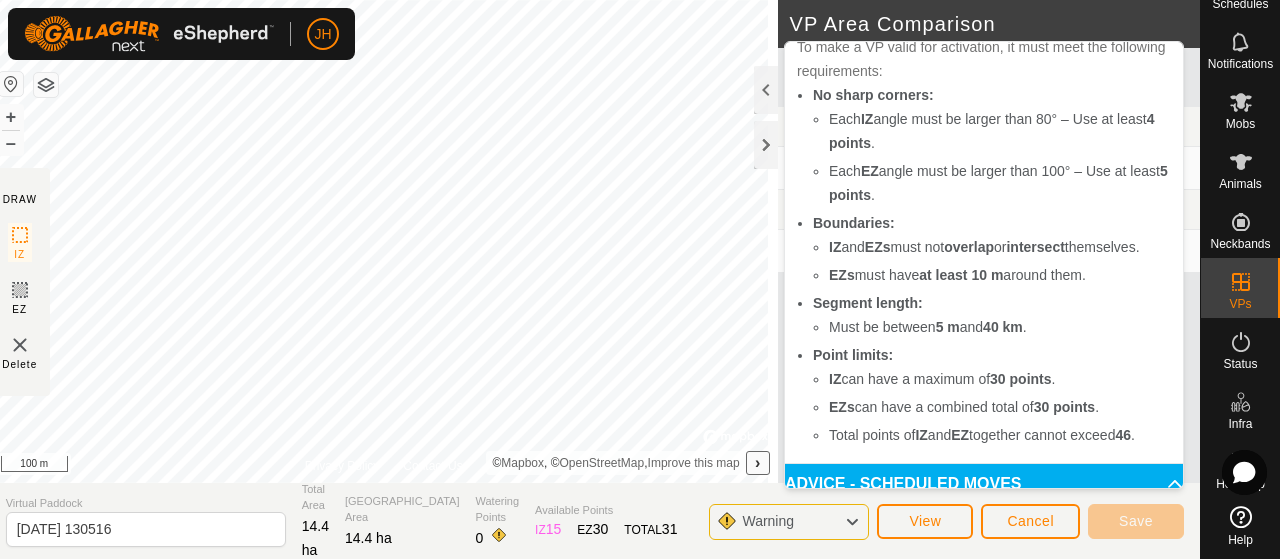 scroll, scrollTop: 60, scrollLeft: 0, axis: vertical 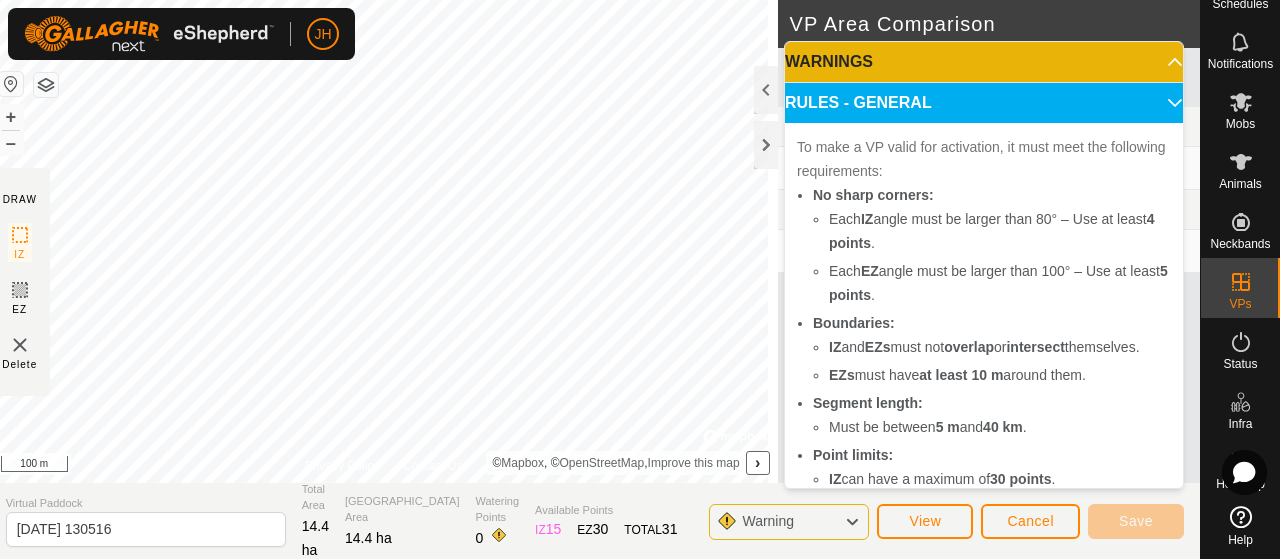 click on "RULES - GENERAL" at bounding box center (984, 103) 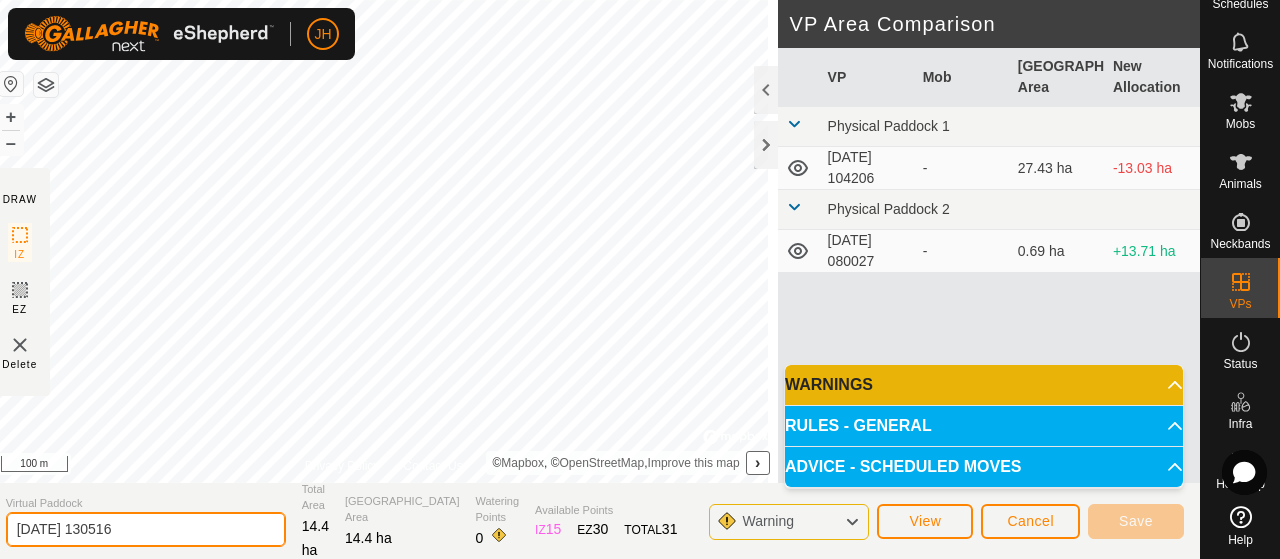 click on "[DATE] 130516" 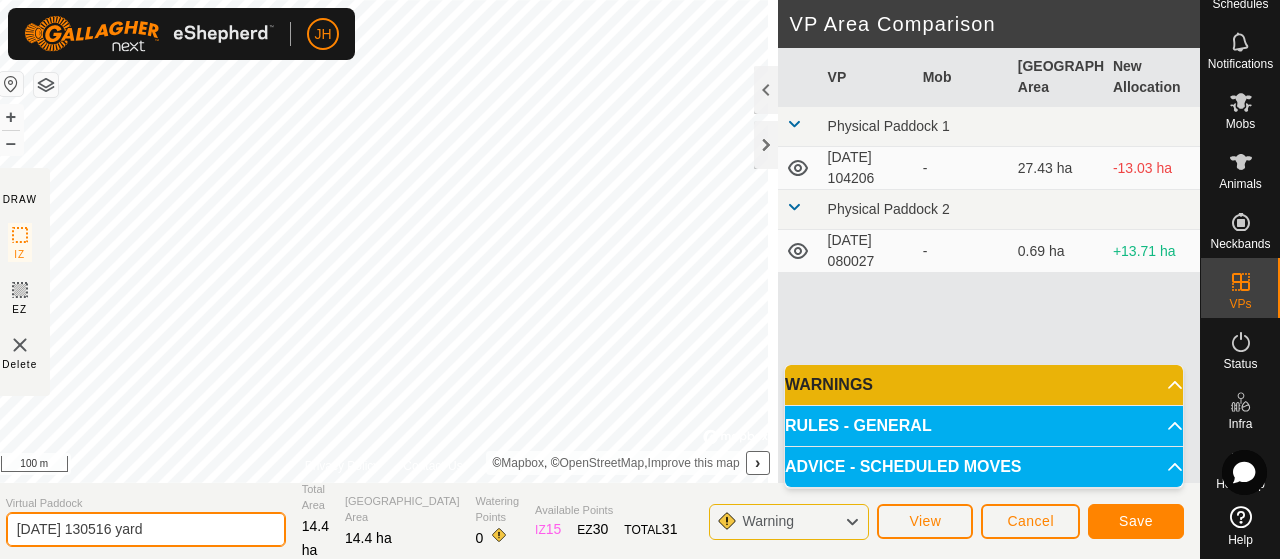 type on "[DATE] 130516 yard" 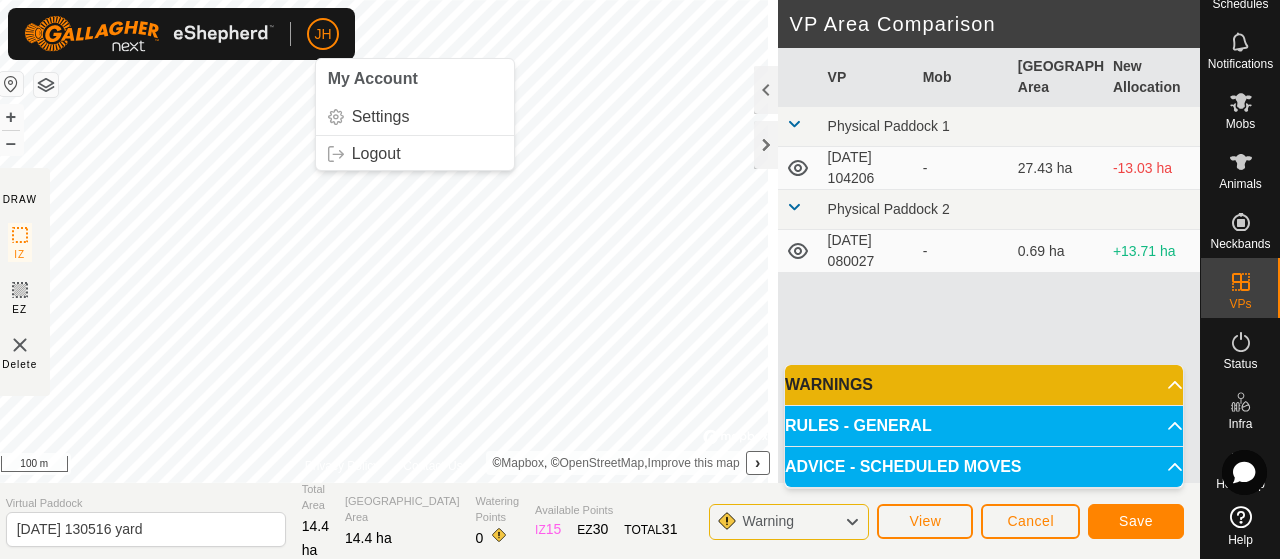 click on "DRAW" 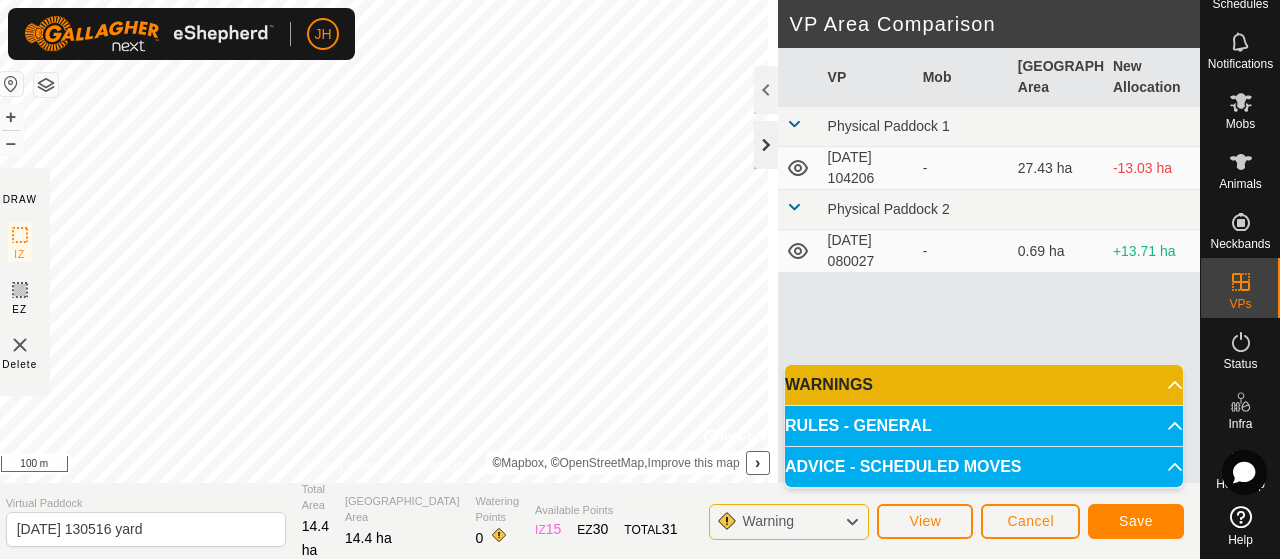 click 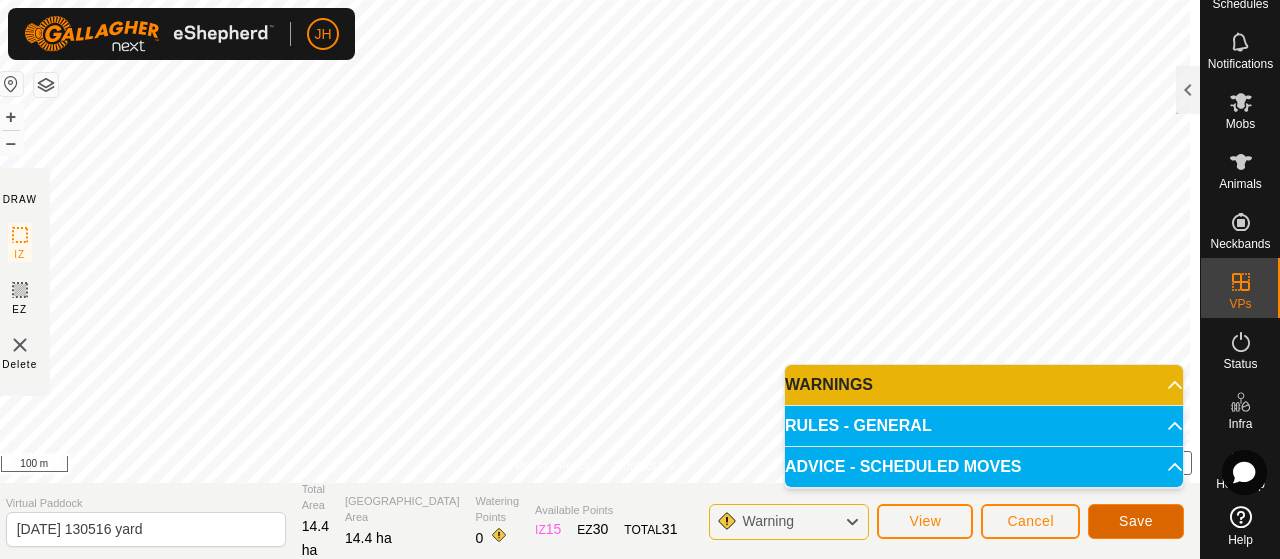 click on "Save" 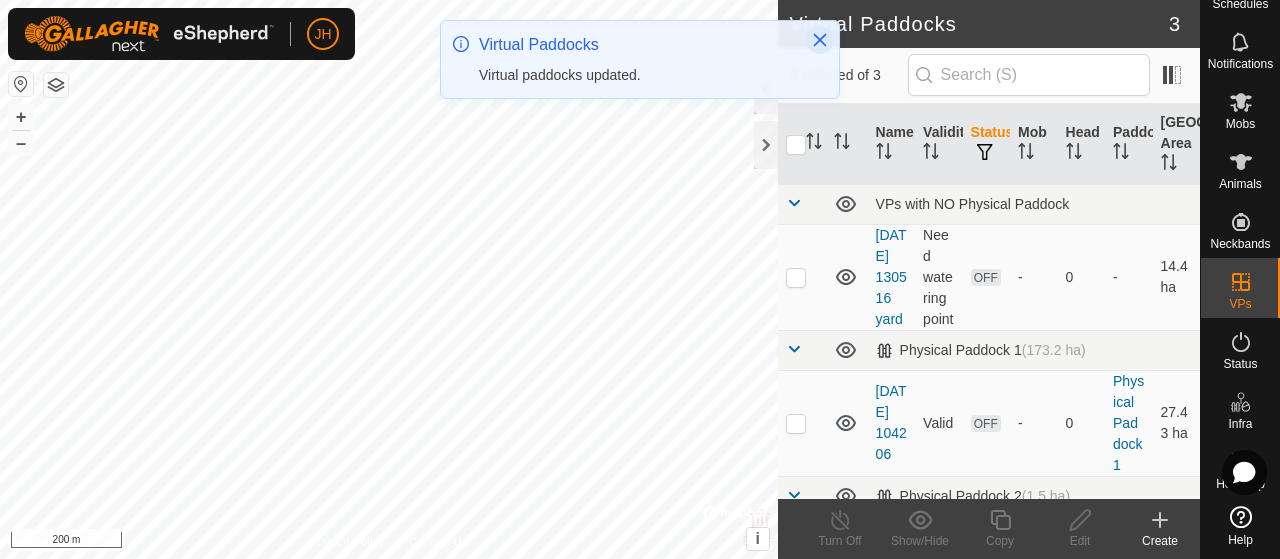 click 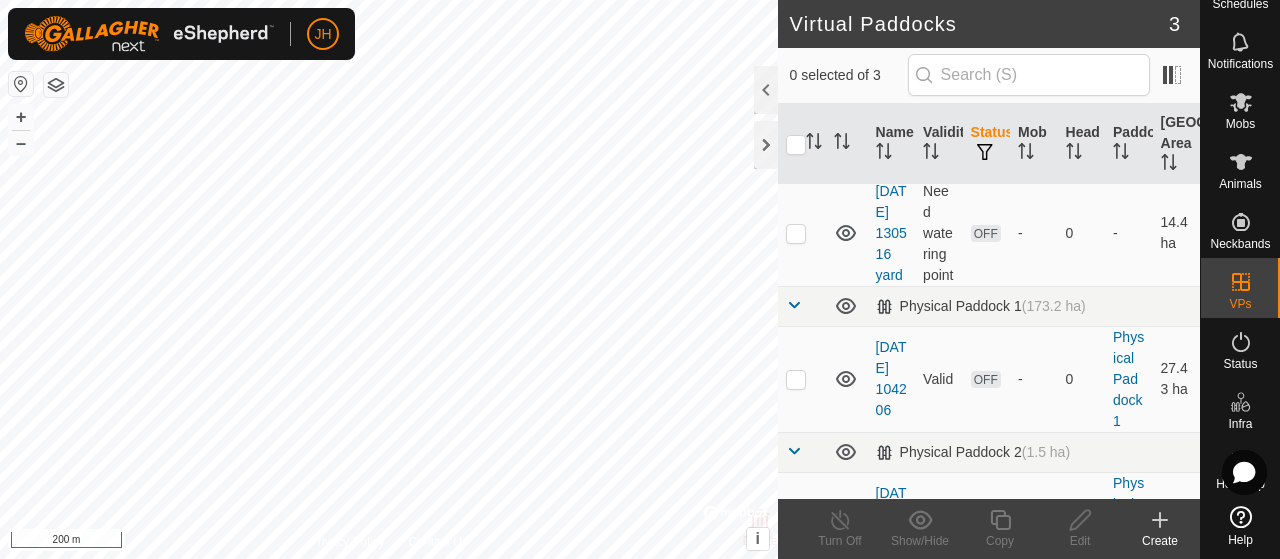 scroll, scrollTop: 0, scrollLeft: 0, axis: both 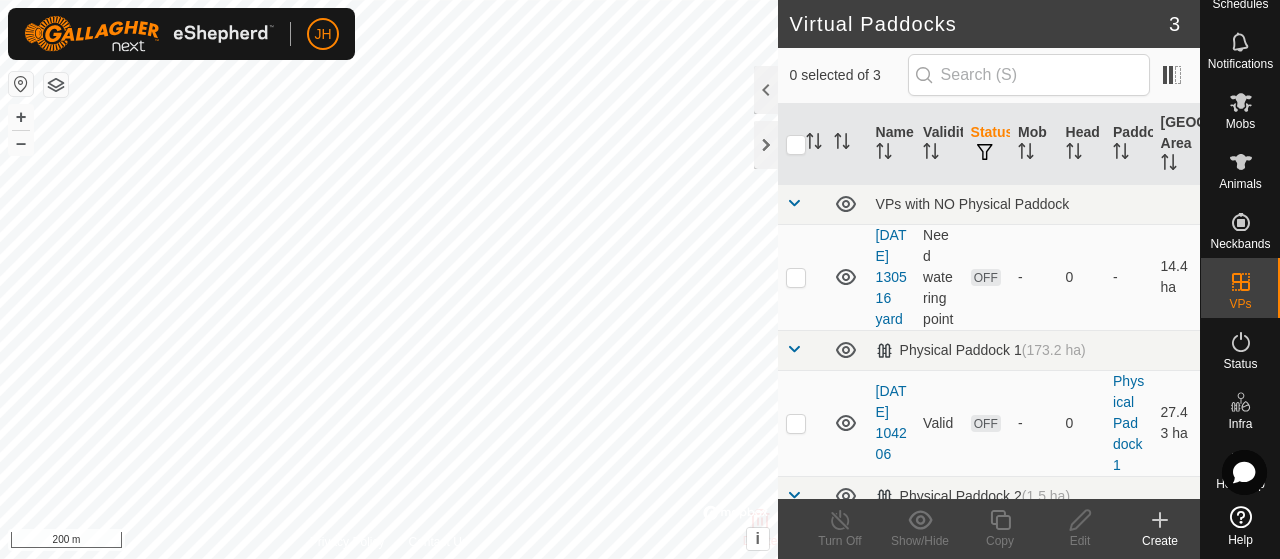 click at bounding box center (802, 277) 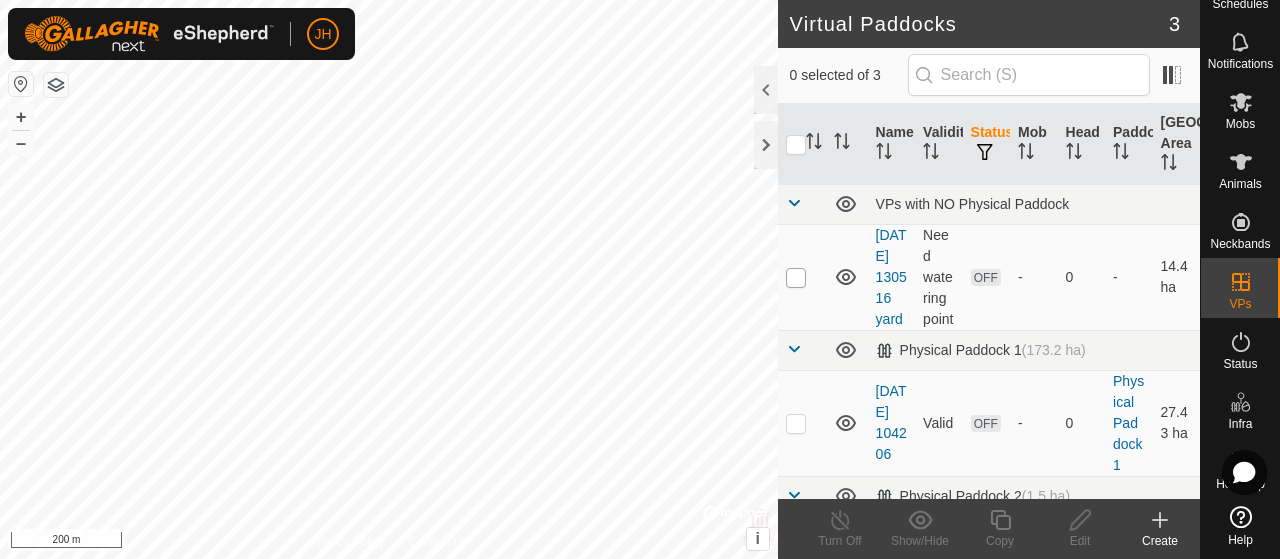 click at bounding box center [796, 278] 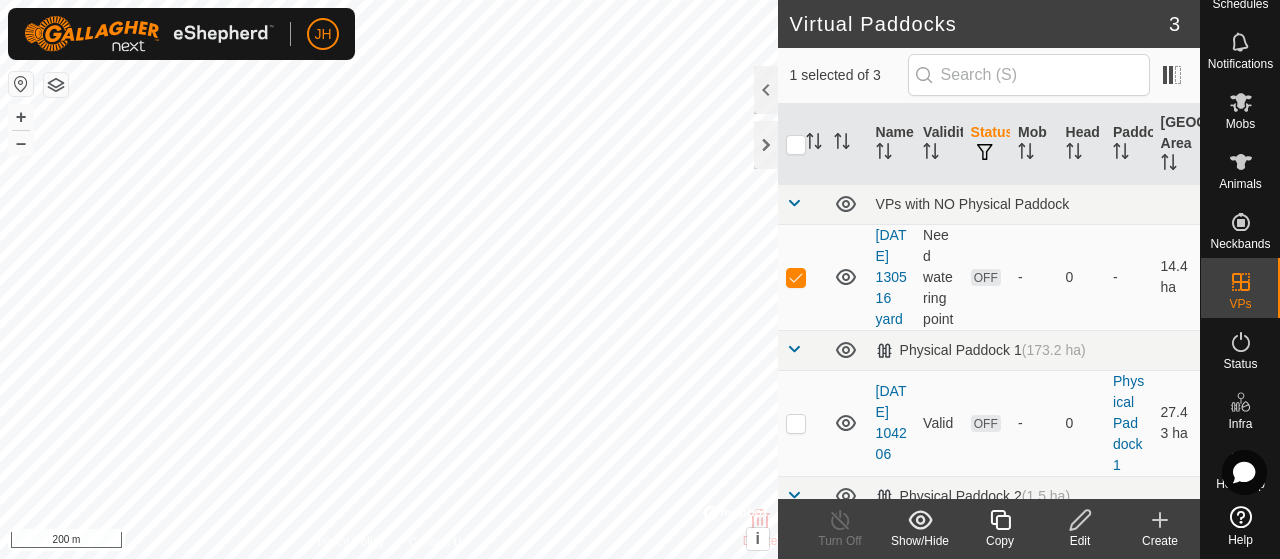click 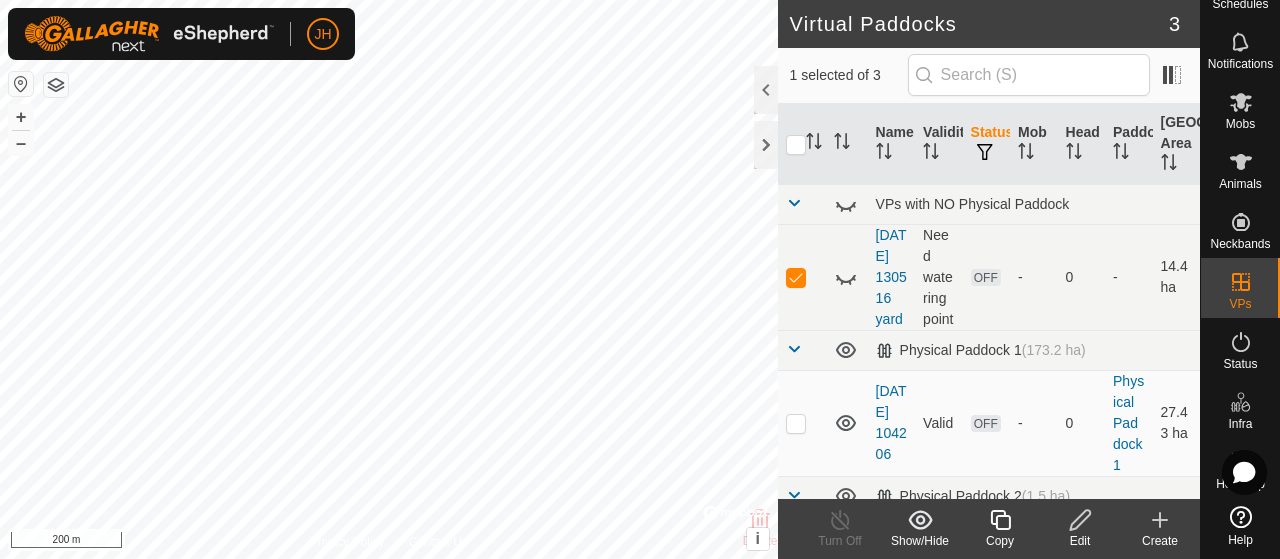 click 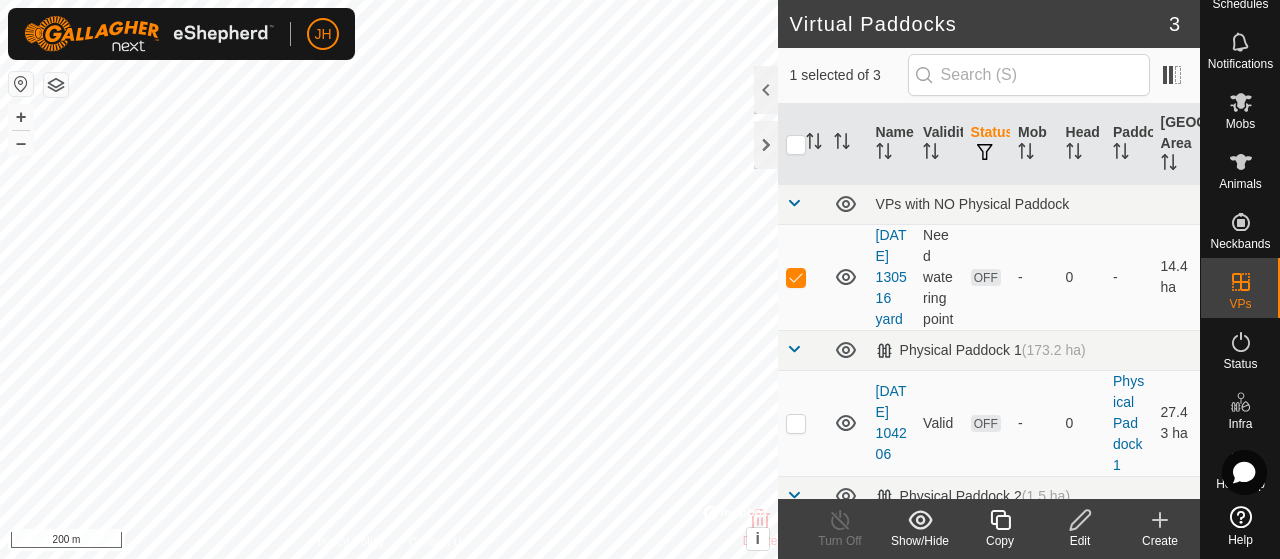 click 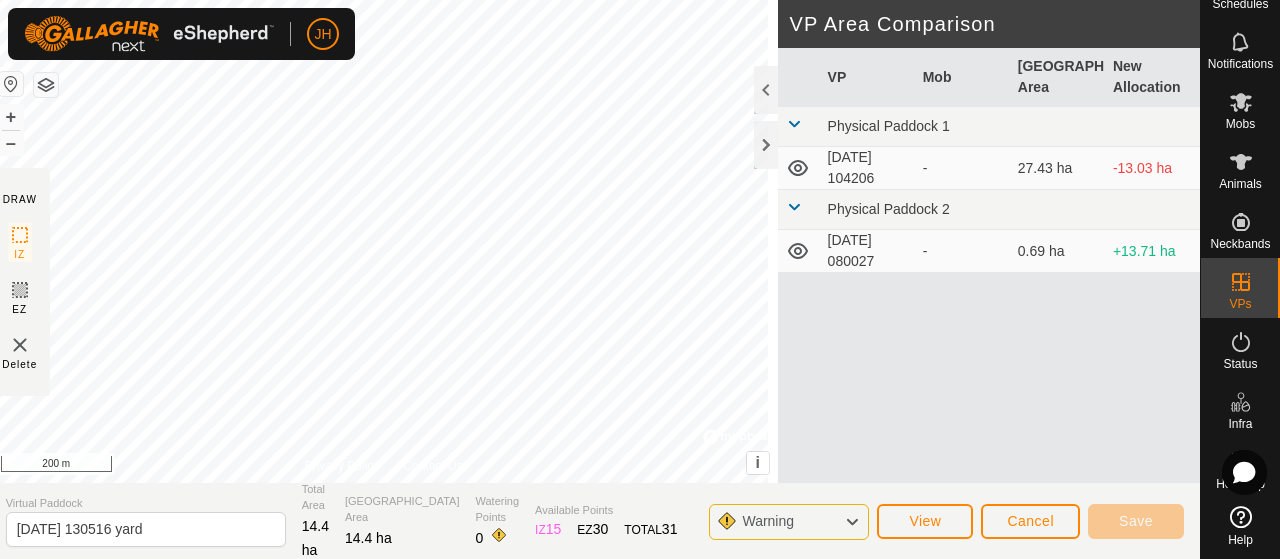 click 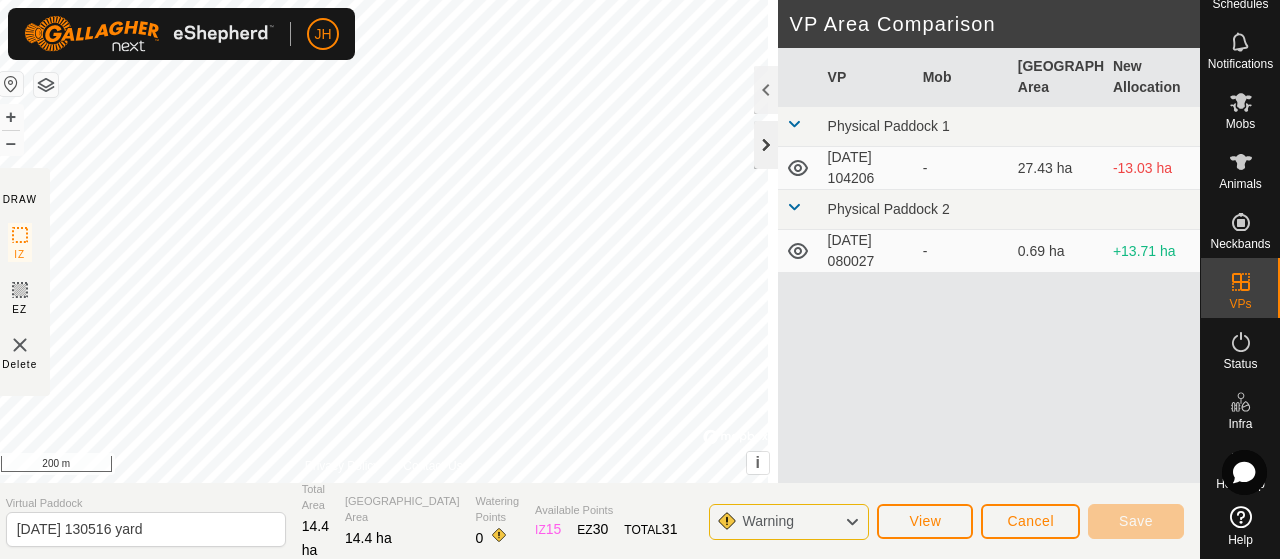 click 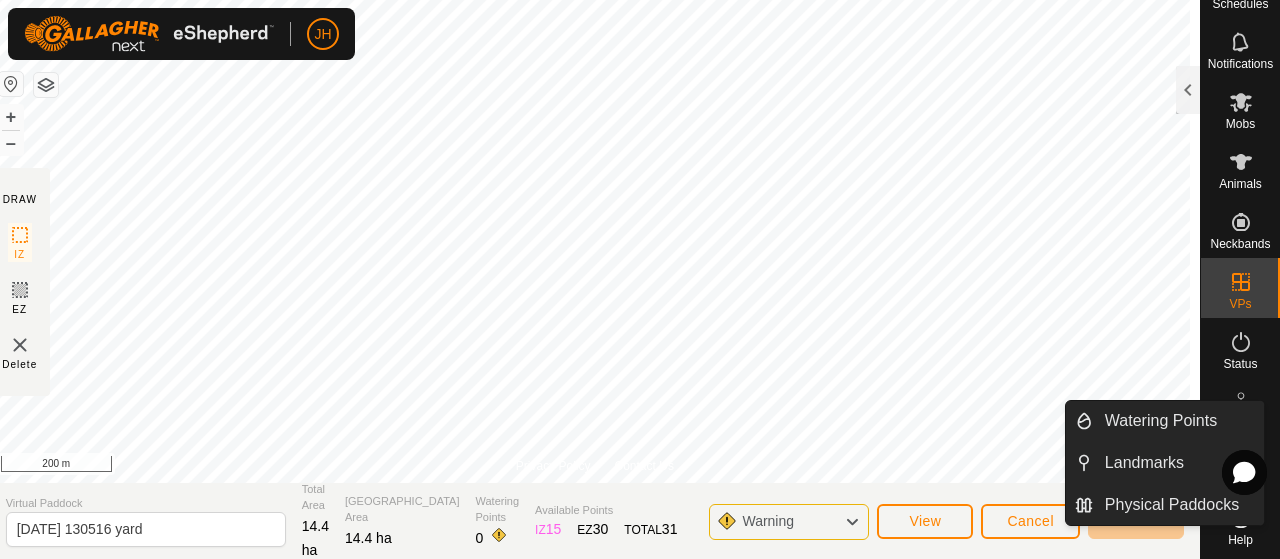 click 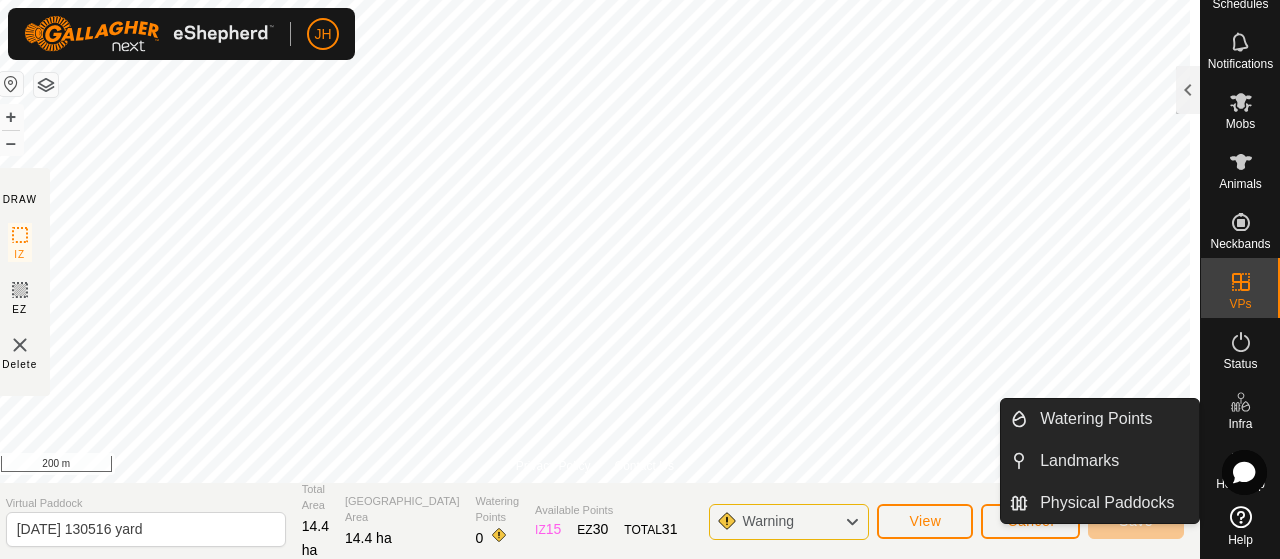 click on "Watering Points" at bounding box center [1113, 419] 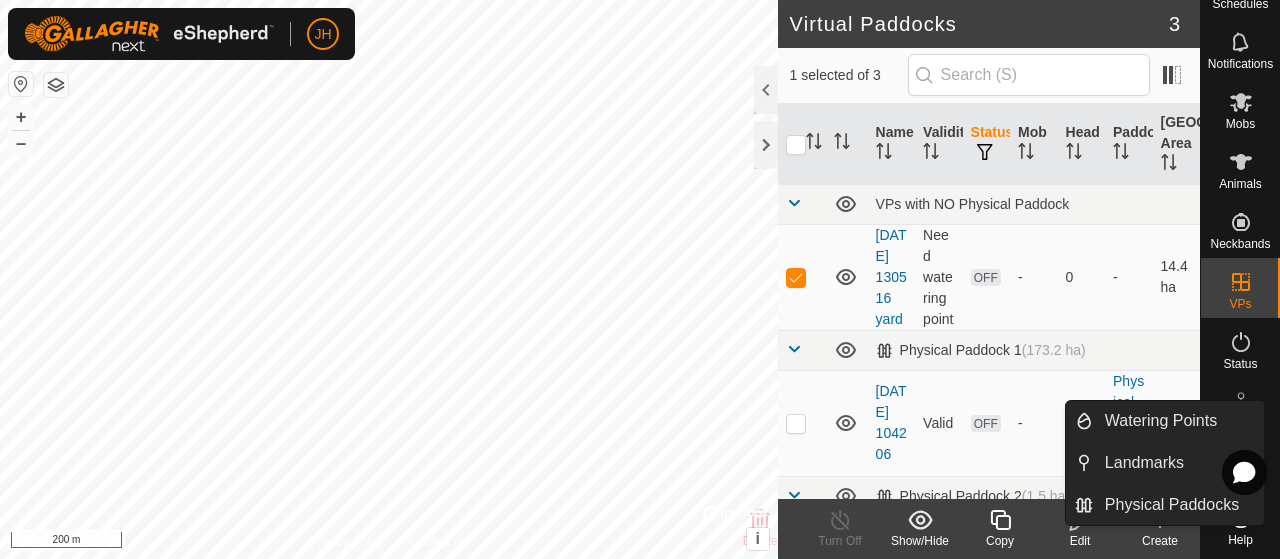 click 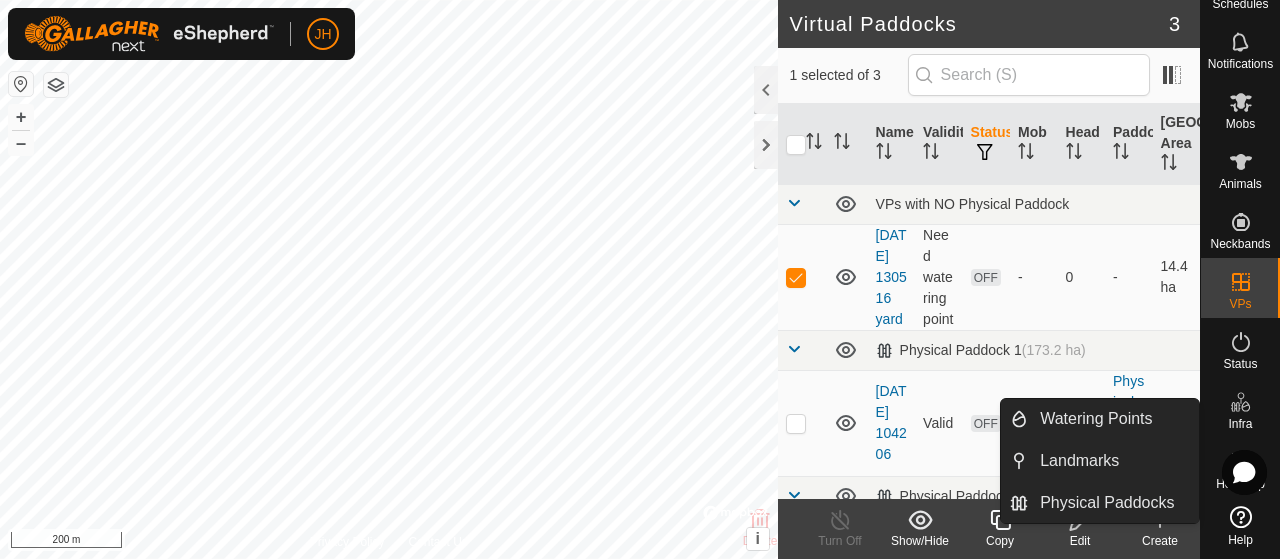 click on "Infra" at bounding box center (1240, 408) 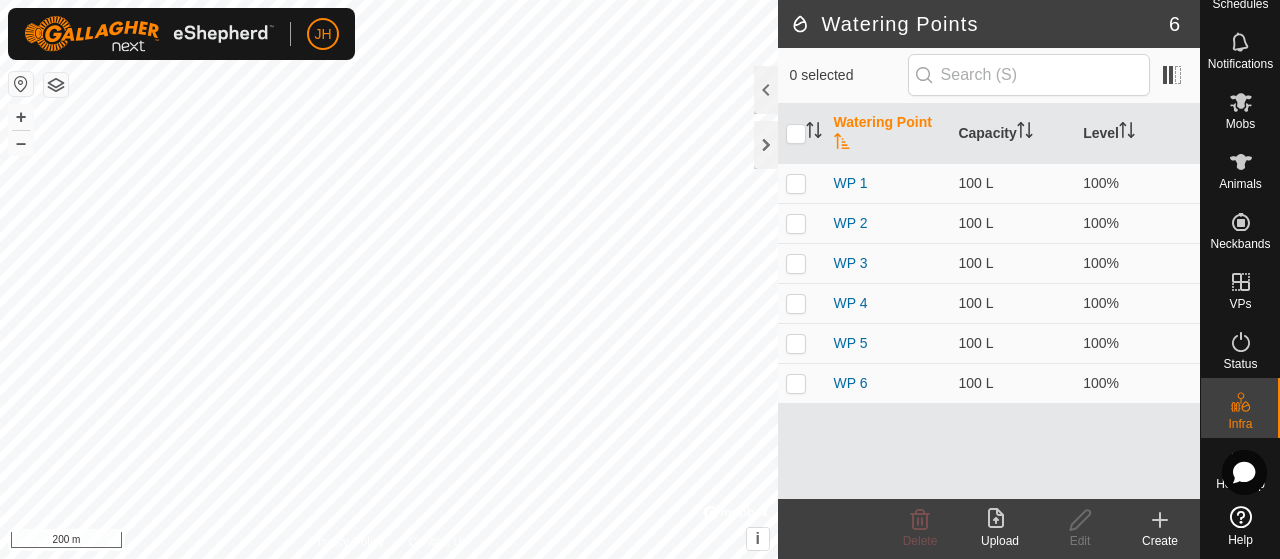 click 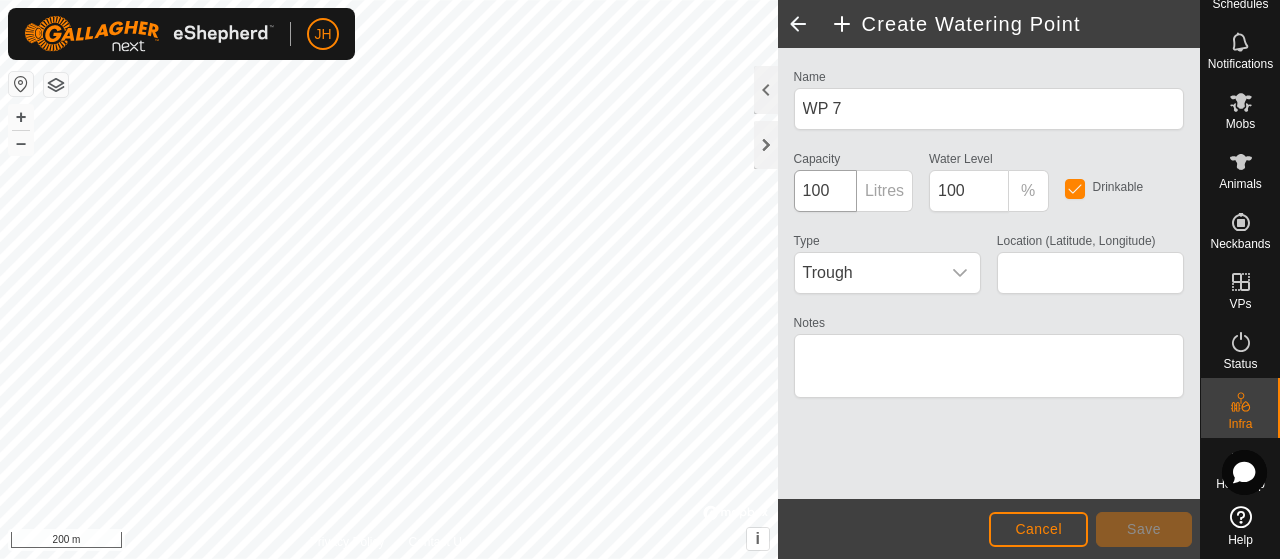type on "51.286887, -103.733424" 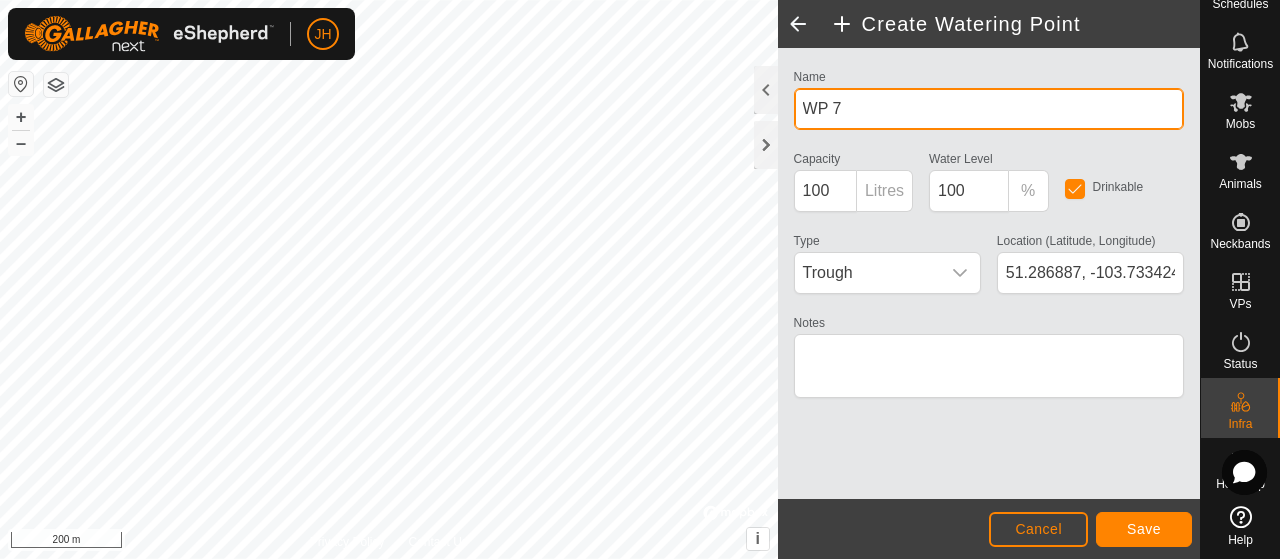 click on "WP 7" at bounding box center (989, 109) 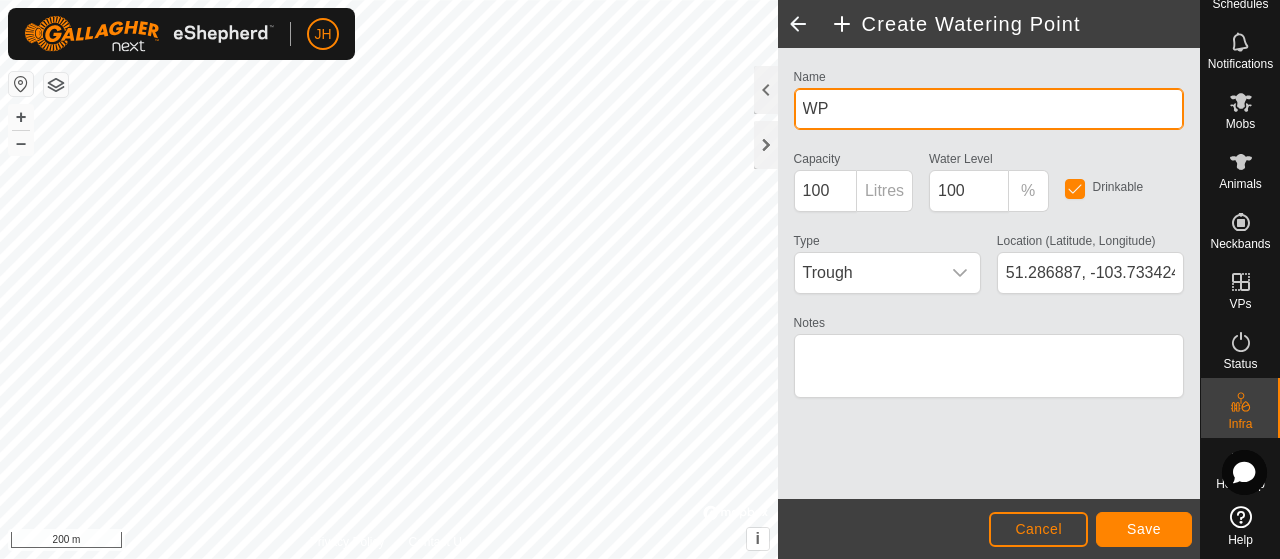 type on "W" 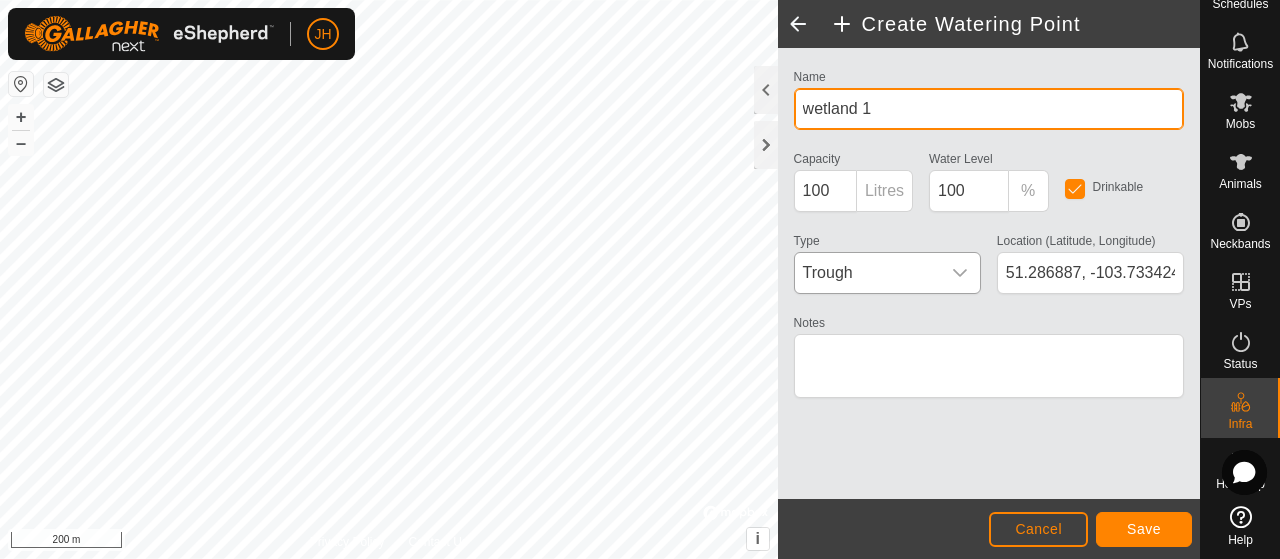 type on "wetland 1" 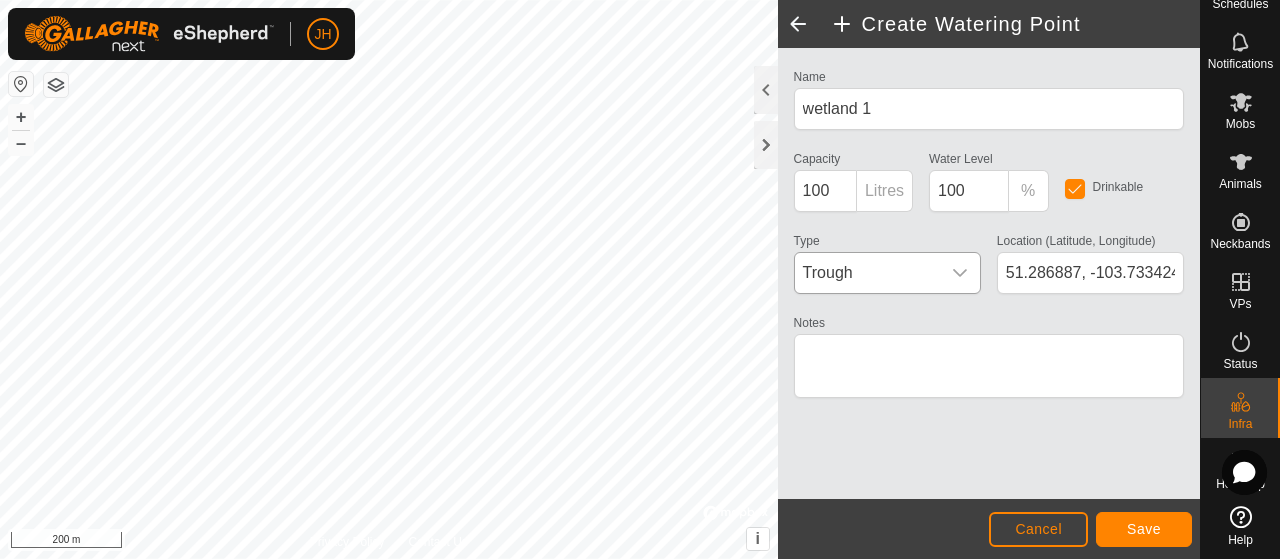 click 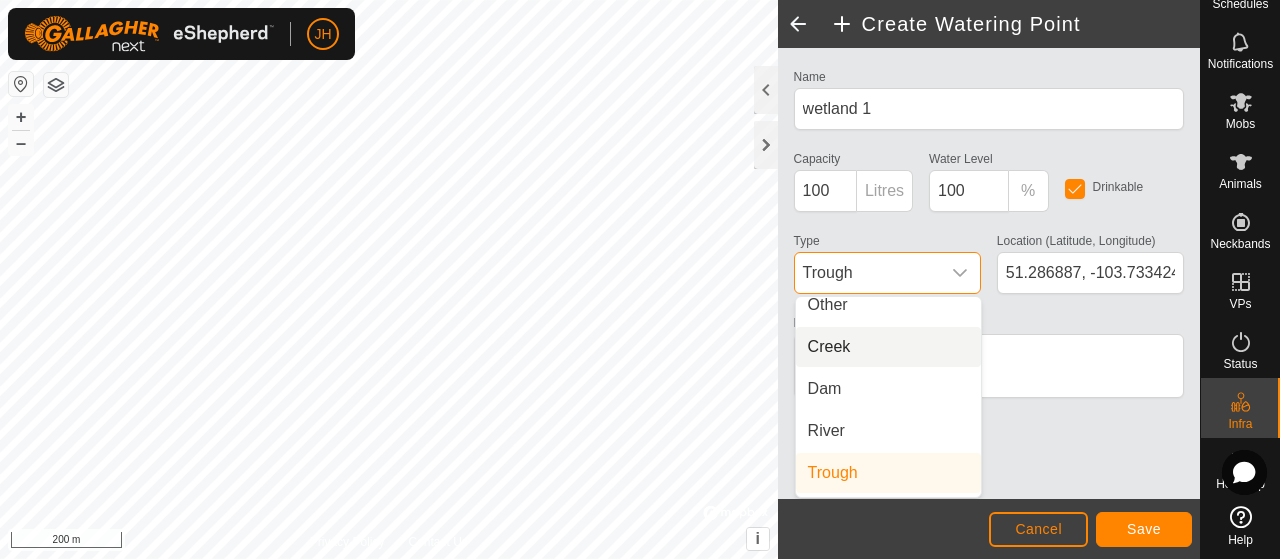 scroll, scrollTop: 0, scrollLeft: 0, axis: both 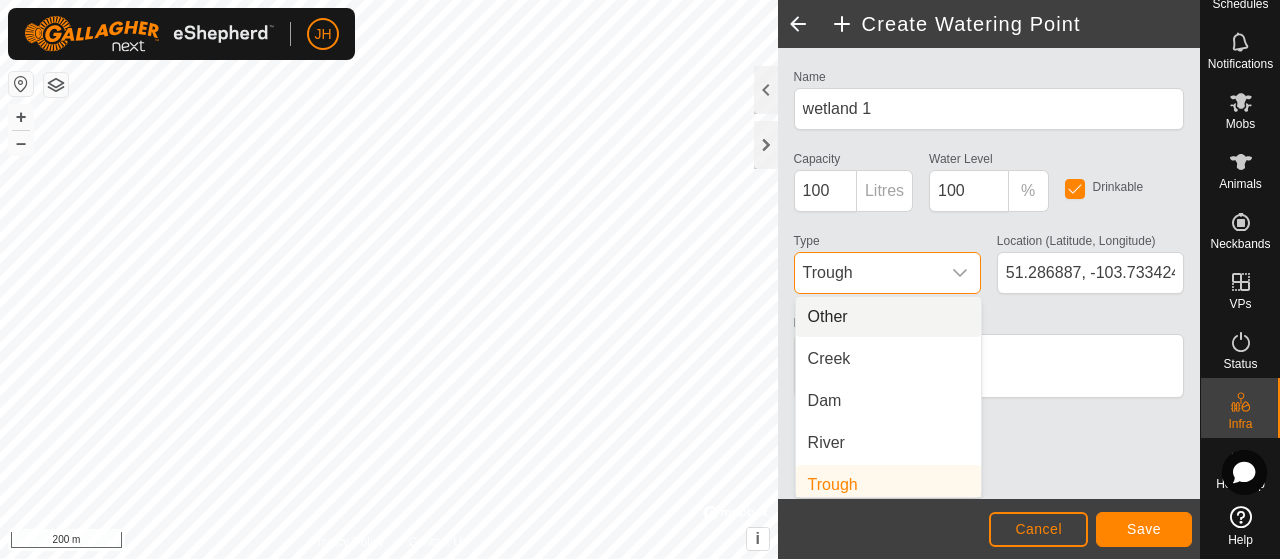 click on "Other" at bounding box center [888, 317] 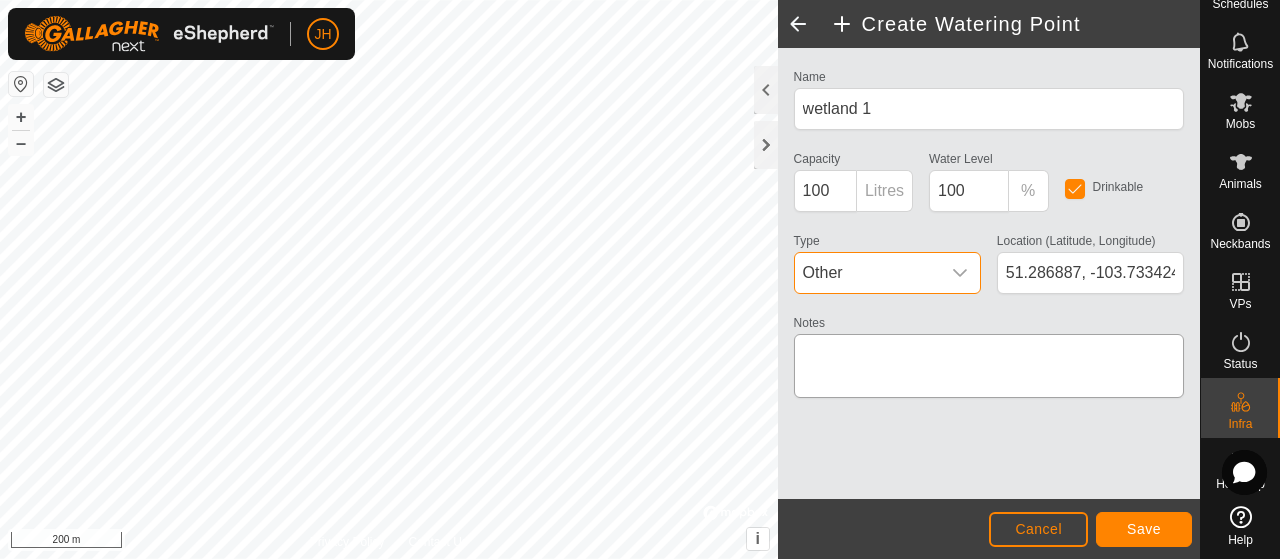 scroll, scrollTop: 8, scrollLeft: 0, axis: vertical 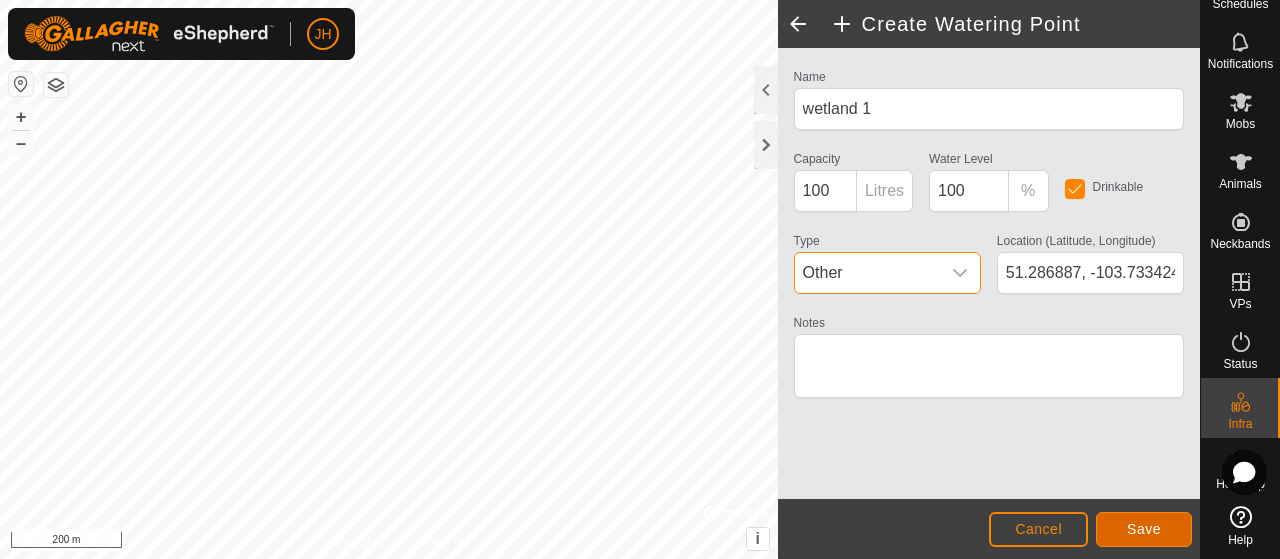 click on "Save" 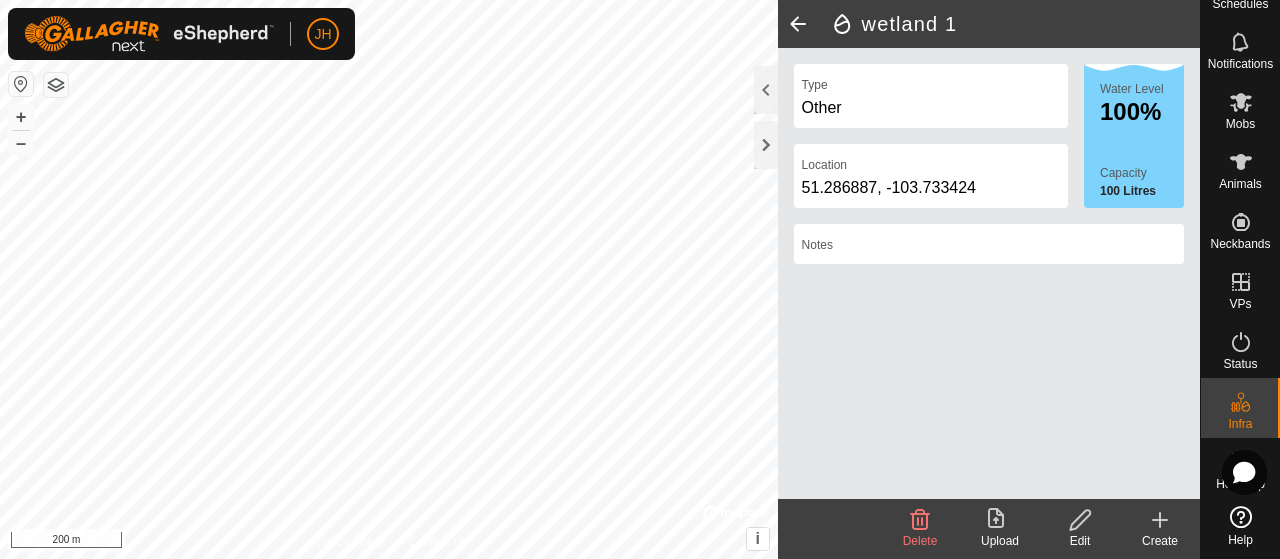 click 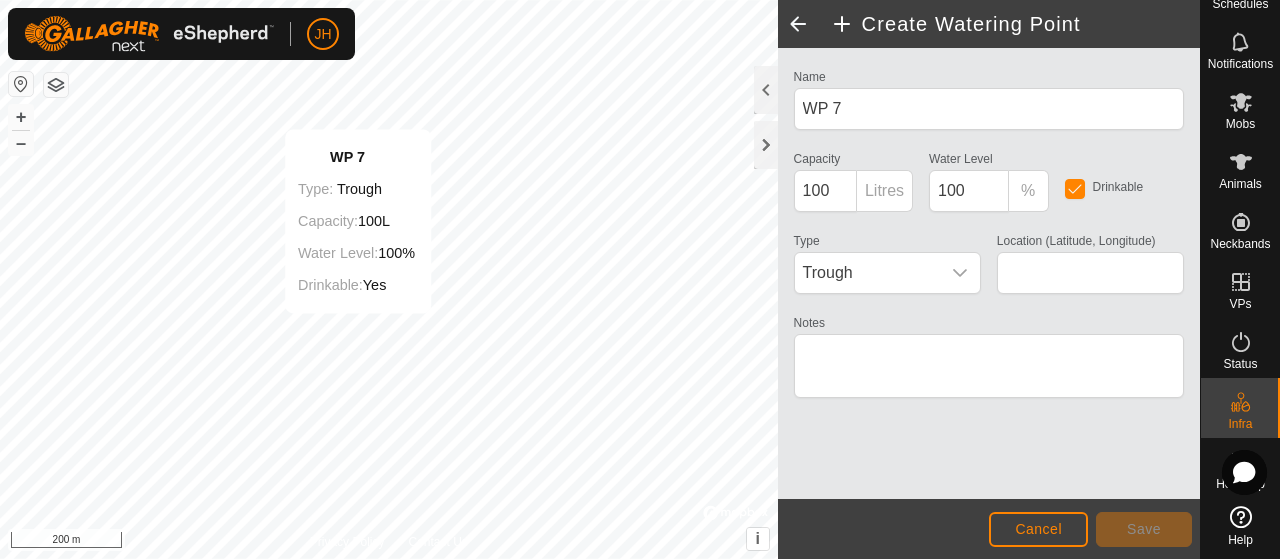 type on "51.285746, -103.740662" 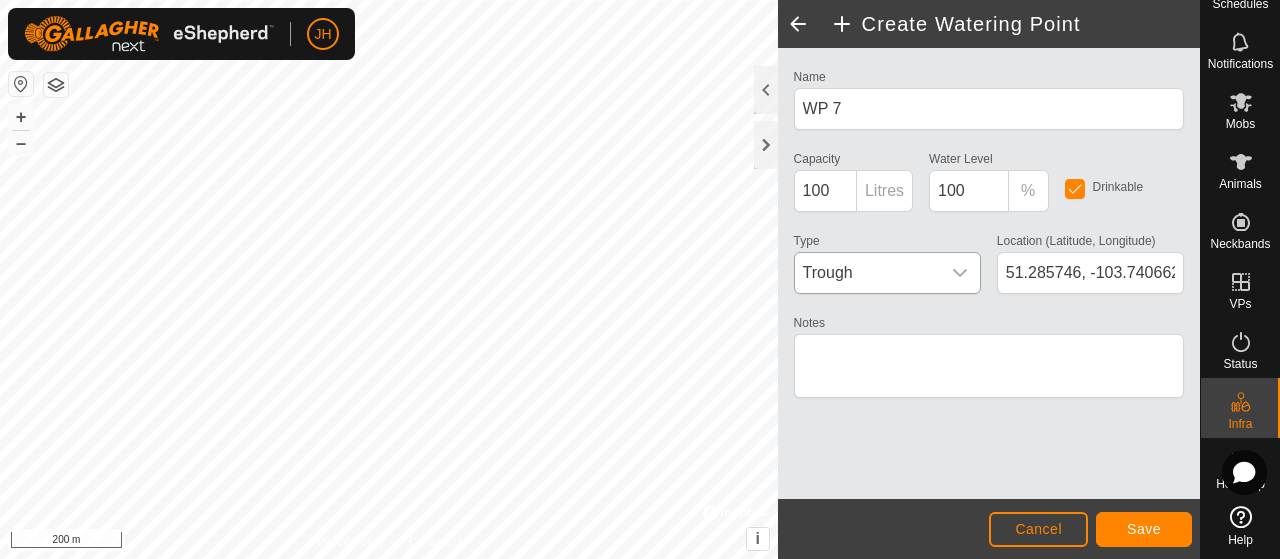 click 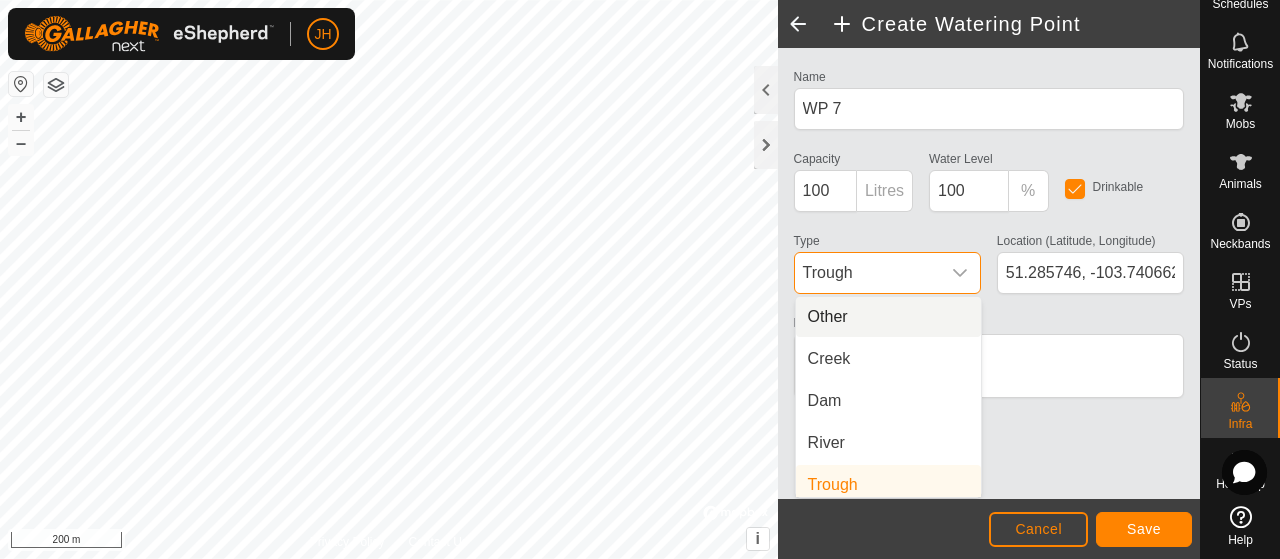 scroll, scrollTop: 8, scrollLeft: 0, axis: vertical 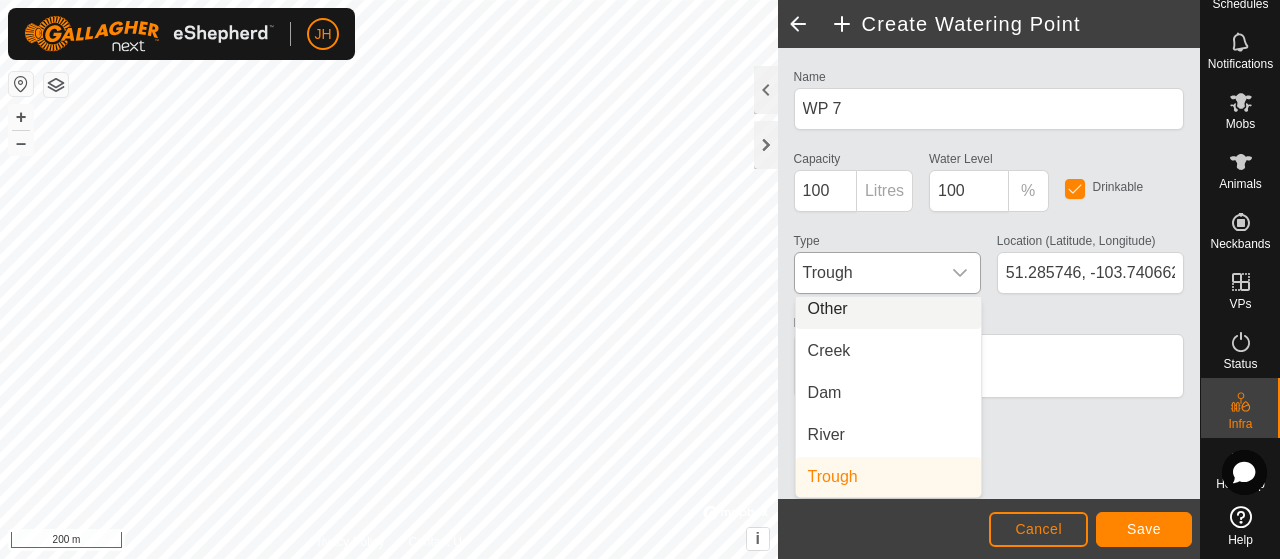 click on "Other" at bounding box center [888, 309] 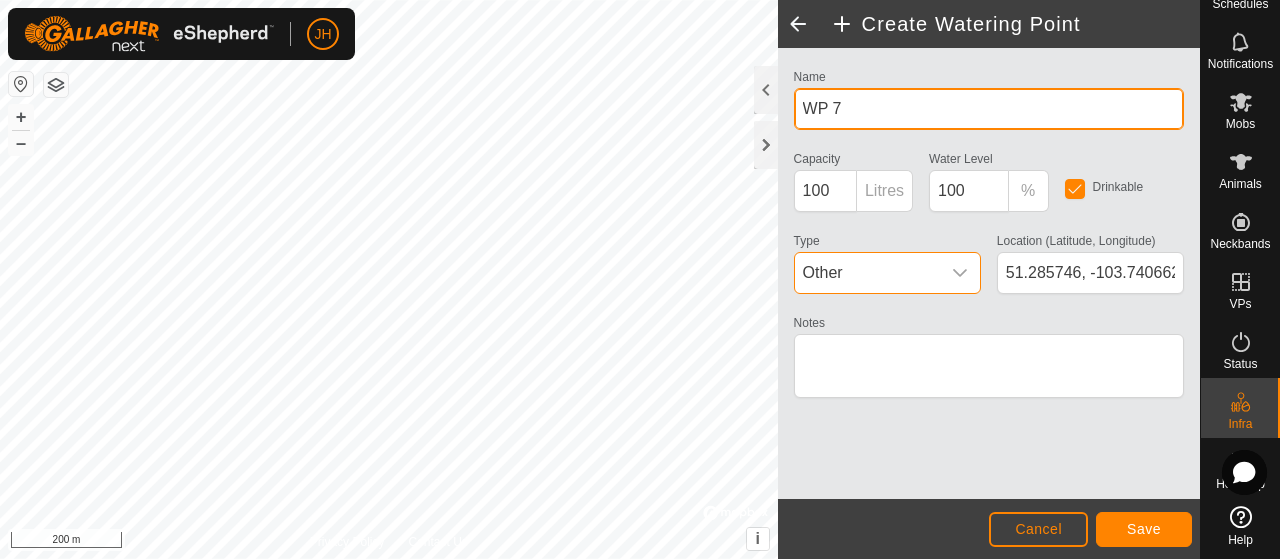 click on "WP 7" at bounding box center [989, 109] 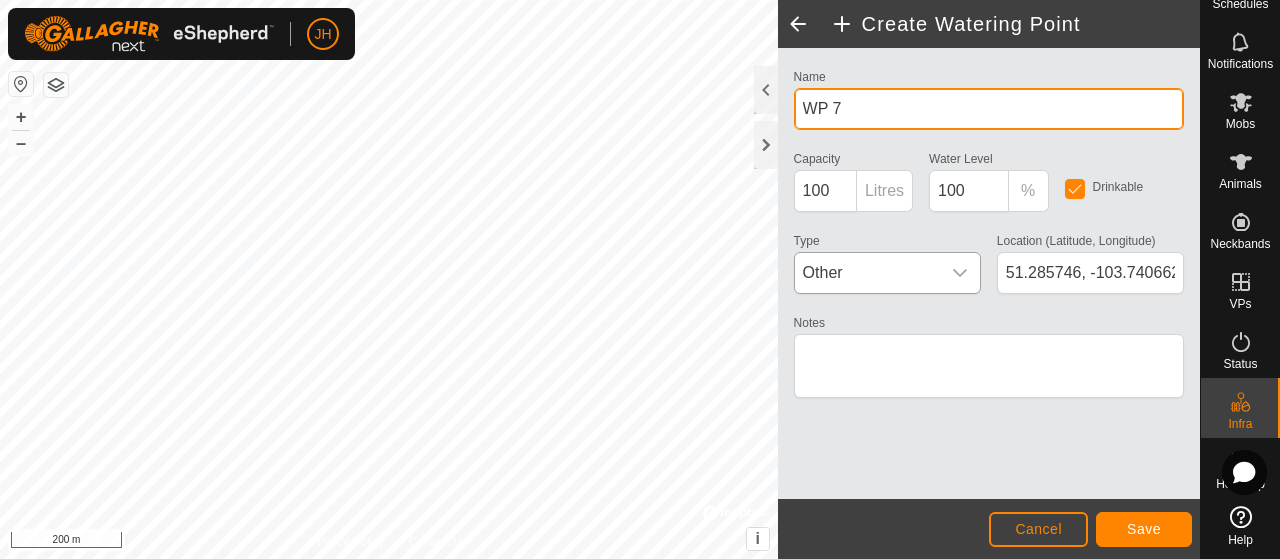 drag, startPoint x: 848, startPoint y: 105, endPoint x: 790, endPoint y: 103, distance: 58.034473 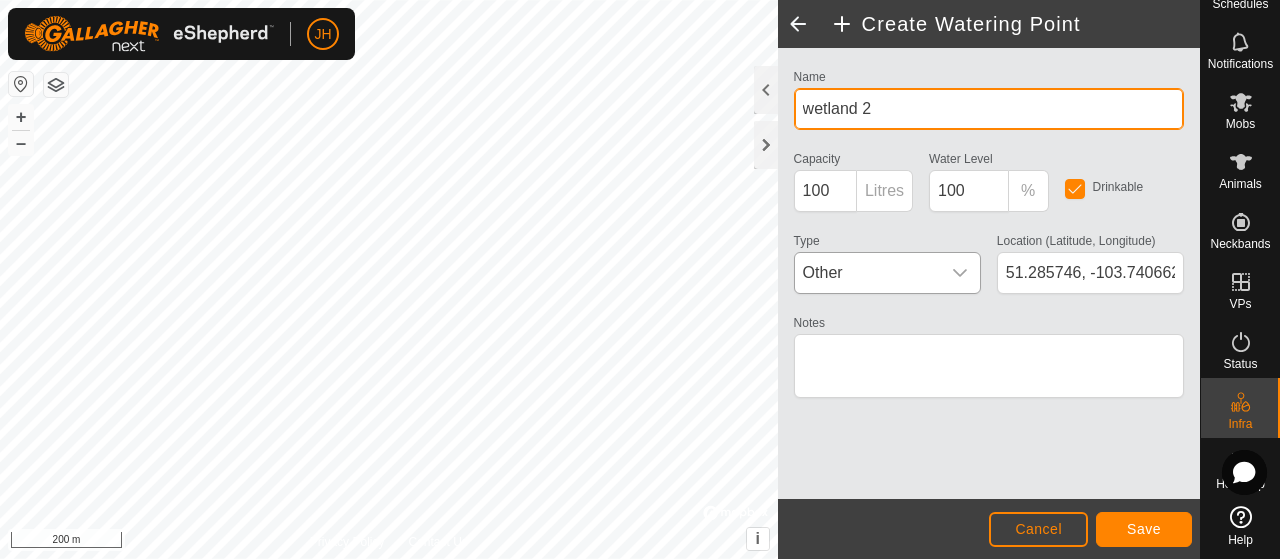 type on "wetland 2" 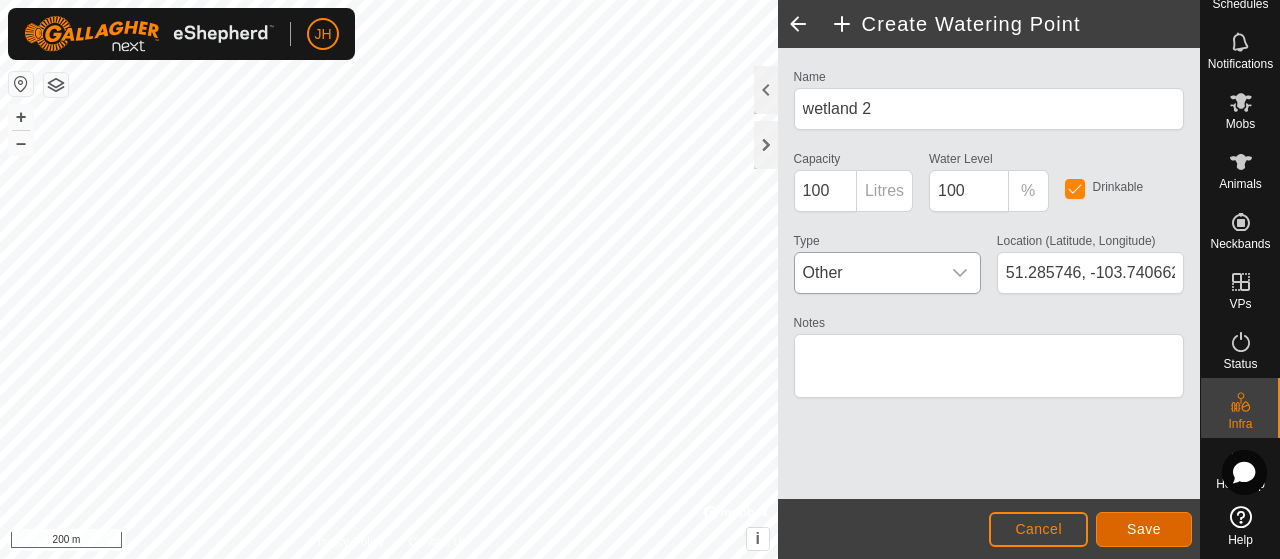 click on "Save" 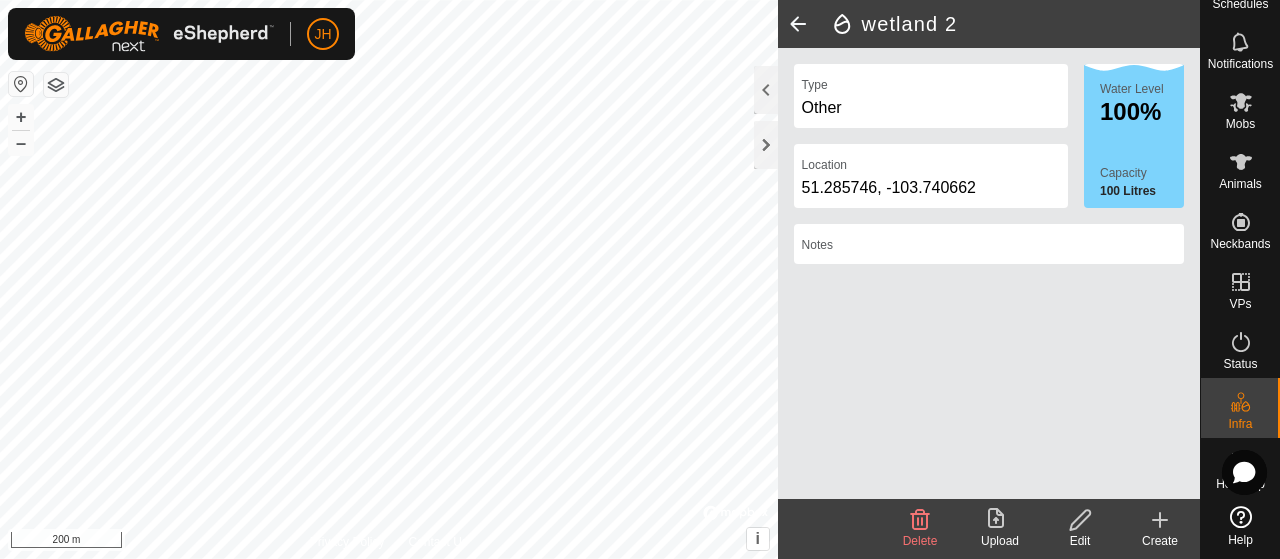 click 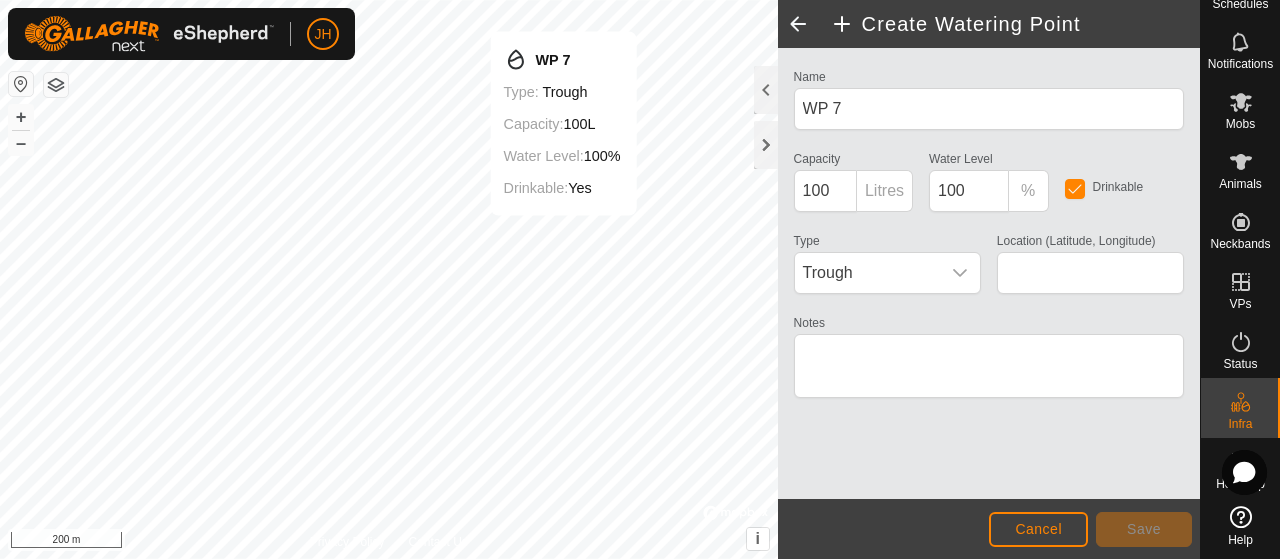 type on "51.287318, -103.735354" 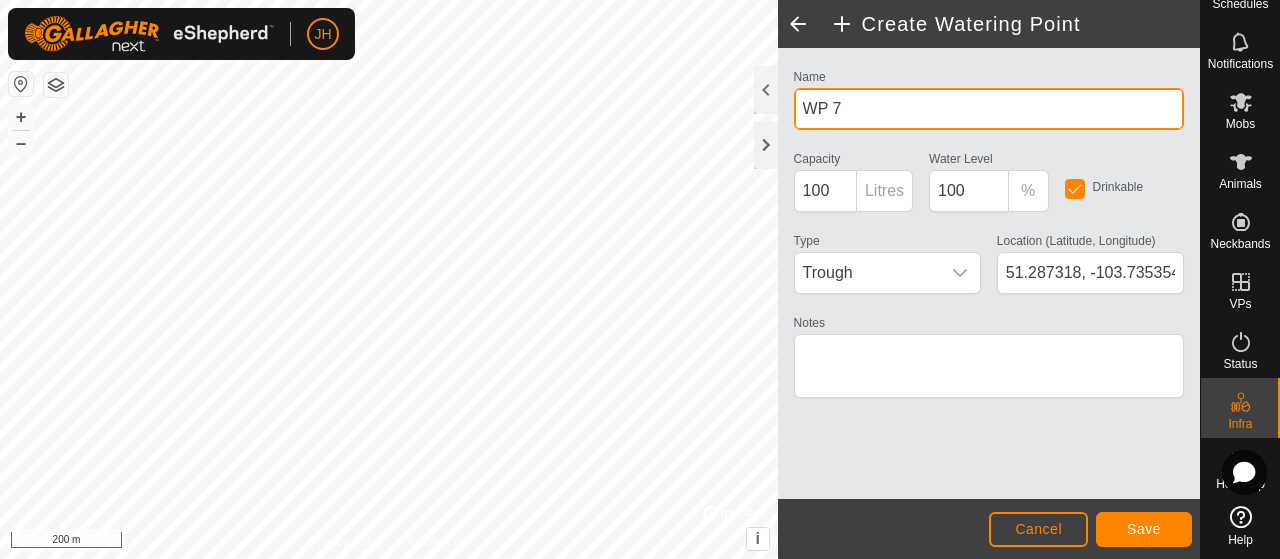 drag, startPoint x: 866, startPoint y: 113, endPoint x: 802, endPoint y: 116, distance: 64.070274 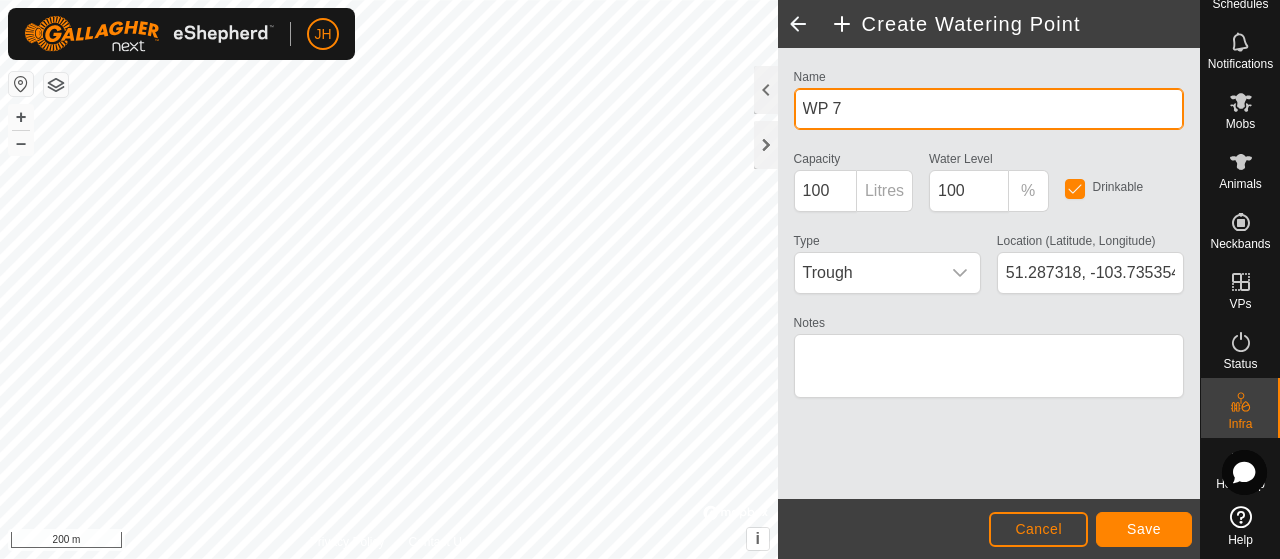 click on "WP 7" at bounding box center (989, 109) 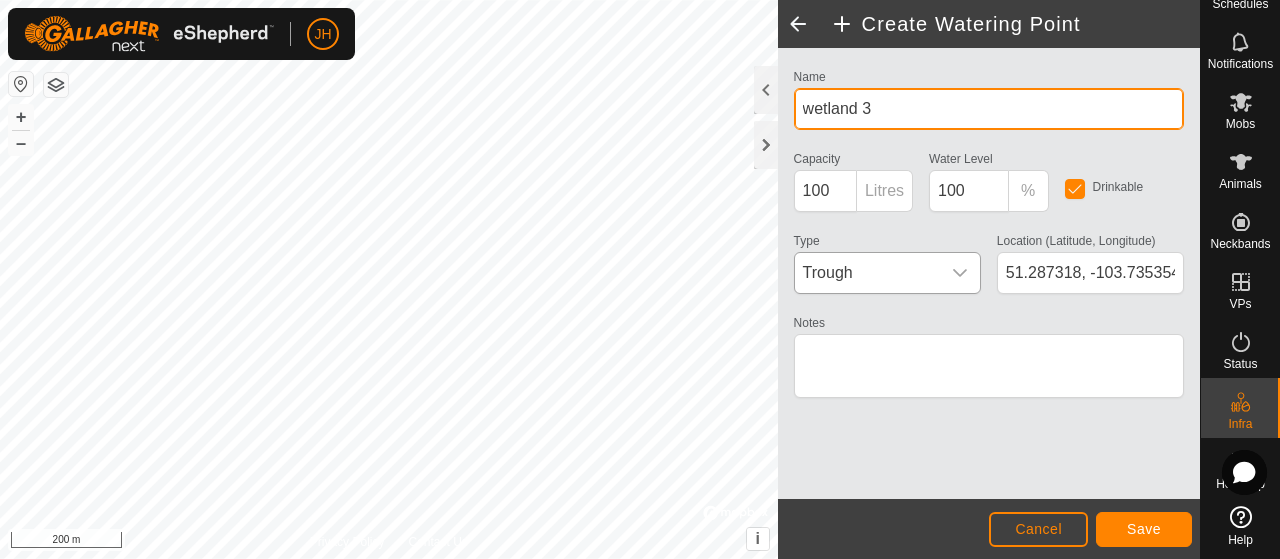 type on "wetland 3" 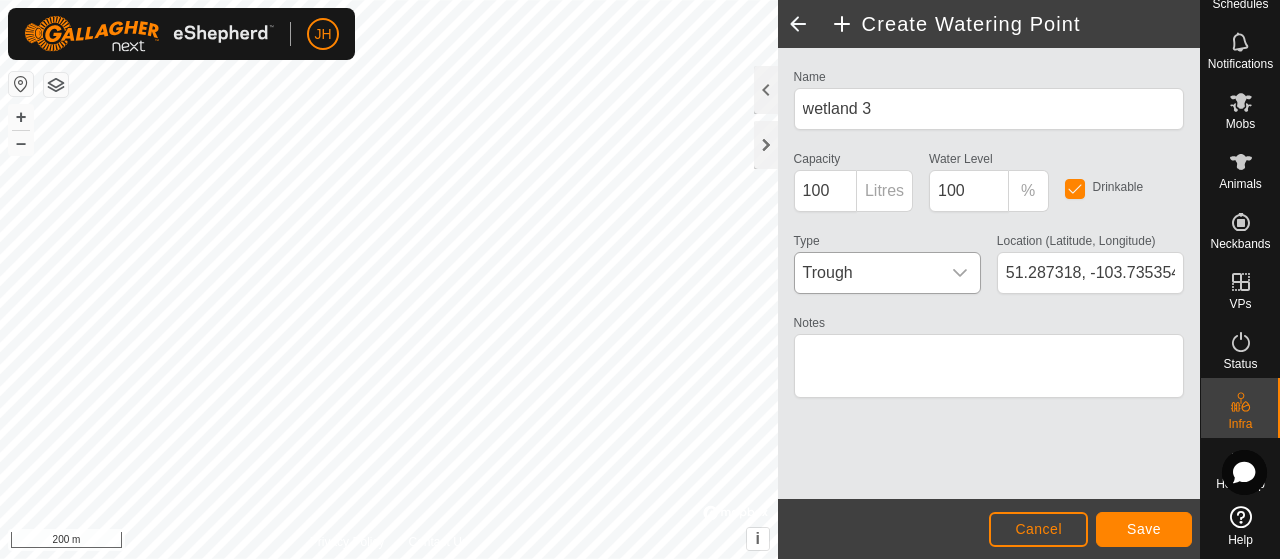 click on "Trough" at bounding box center (867, 273) 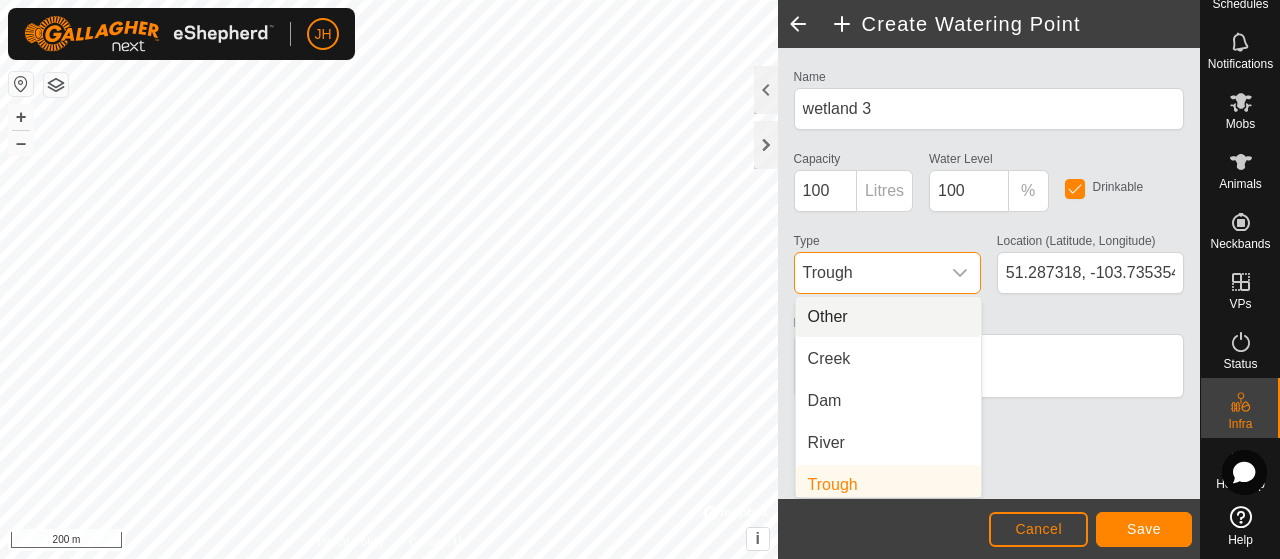 scroll, scrollTop: 8, scrollLeft: 0, axis: vertical 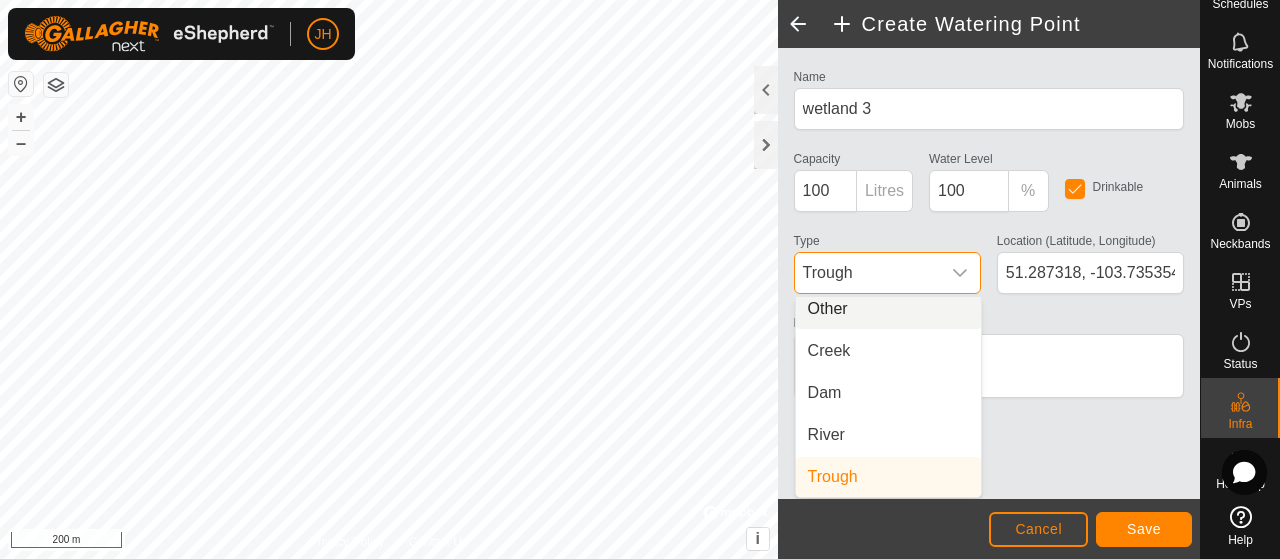 click on "Other" at bounding box center (888, 309) 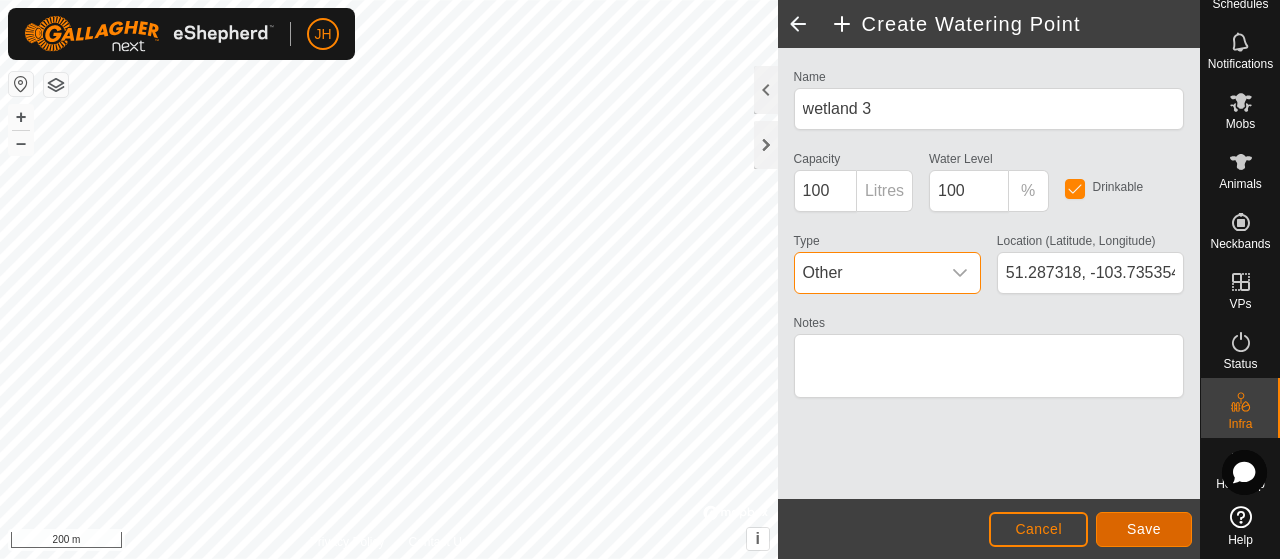 click on "Save" 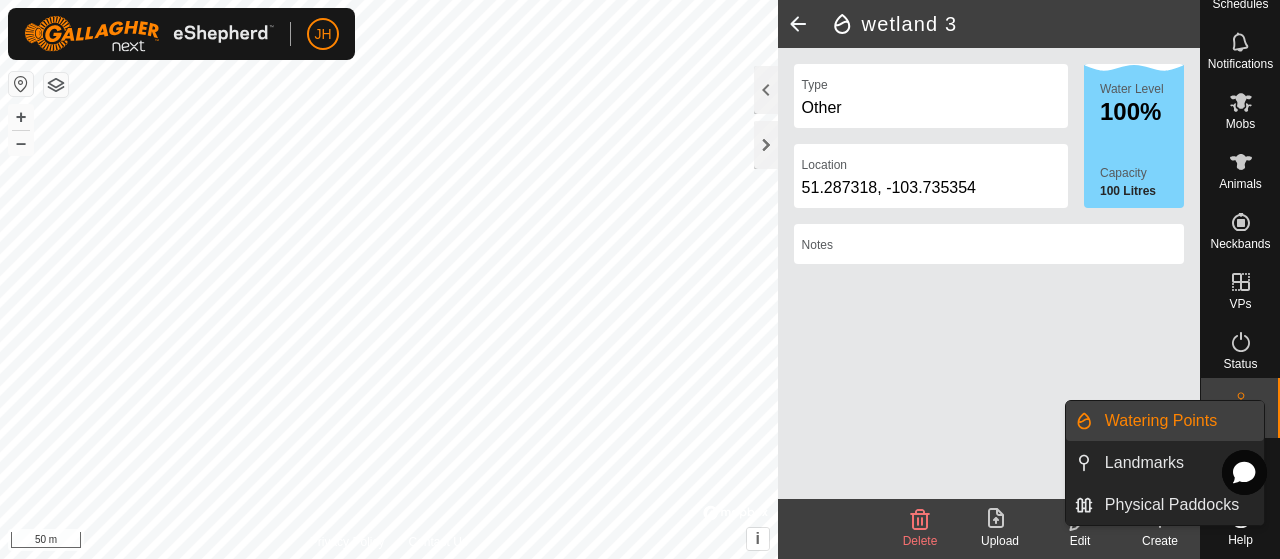click 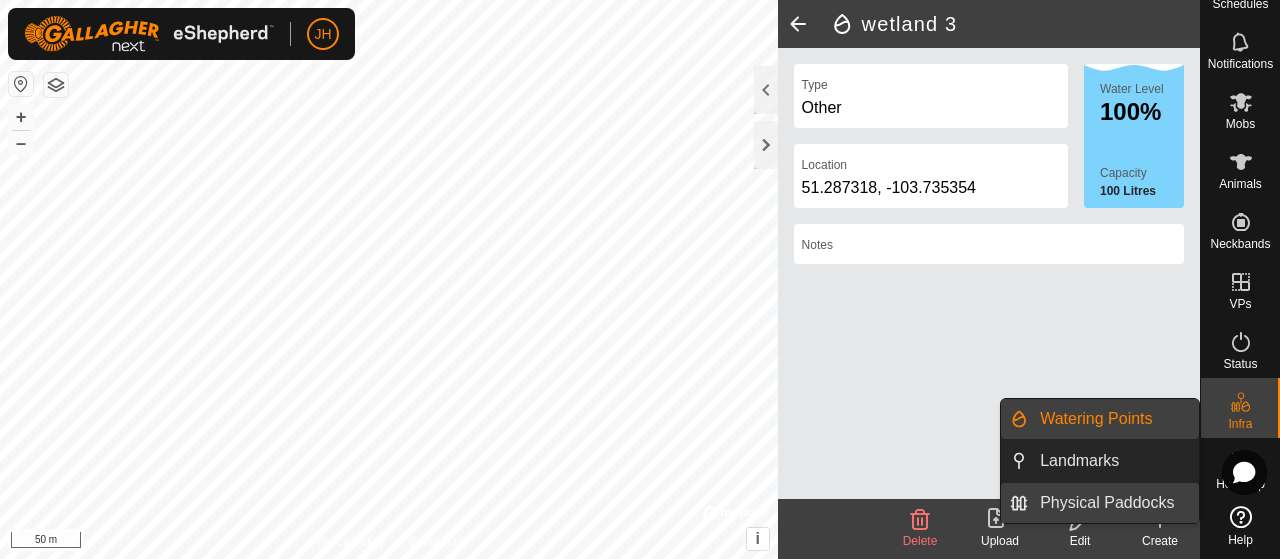 click on "Physical Paddocks" at bounding box center [1113, 503] 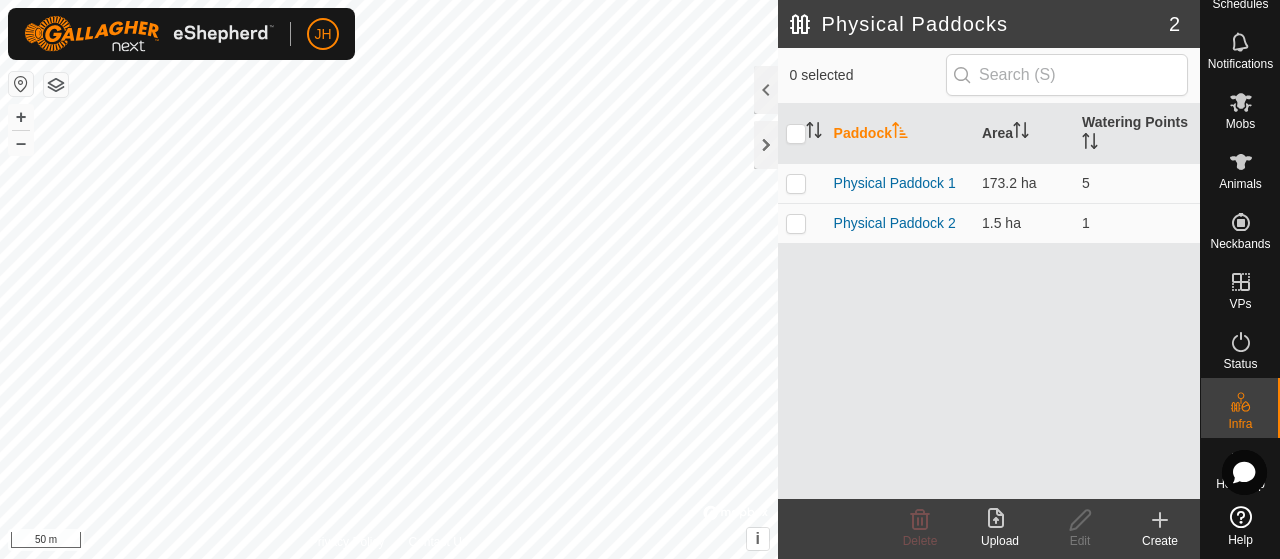 click on "Create" 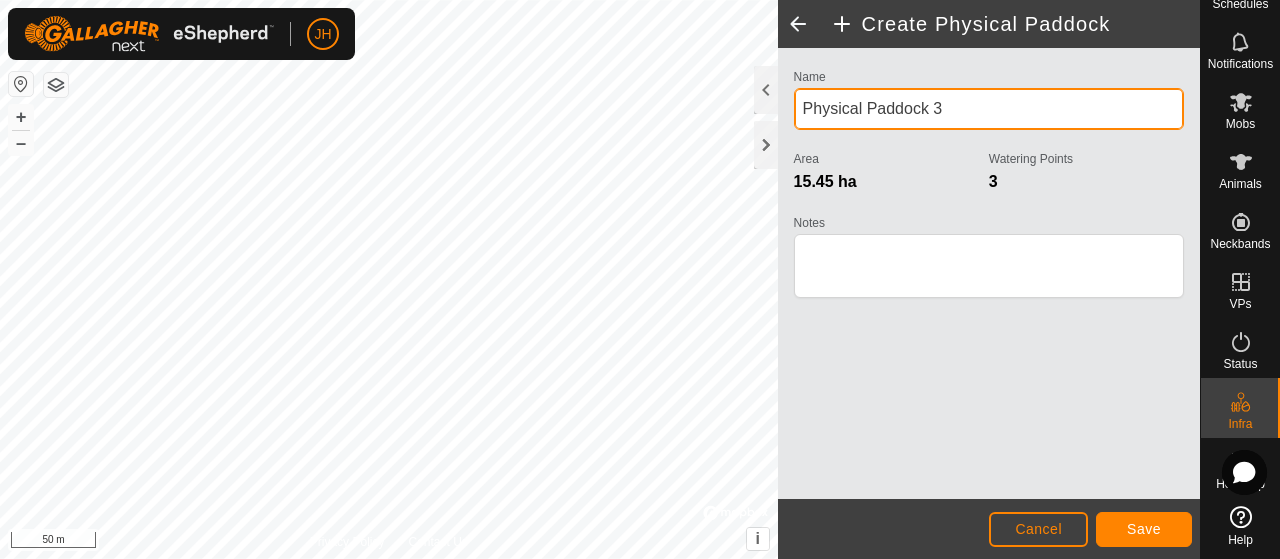 click on "Physical Paddock 3" at bounding box center [989, 109] 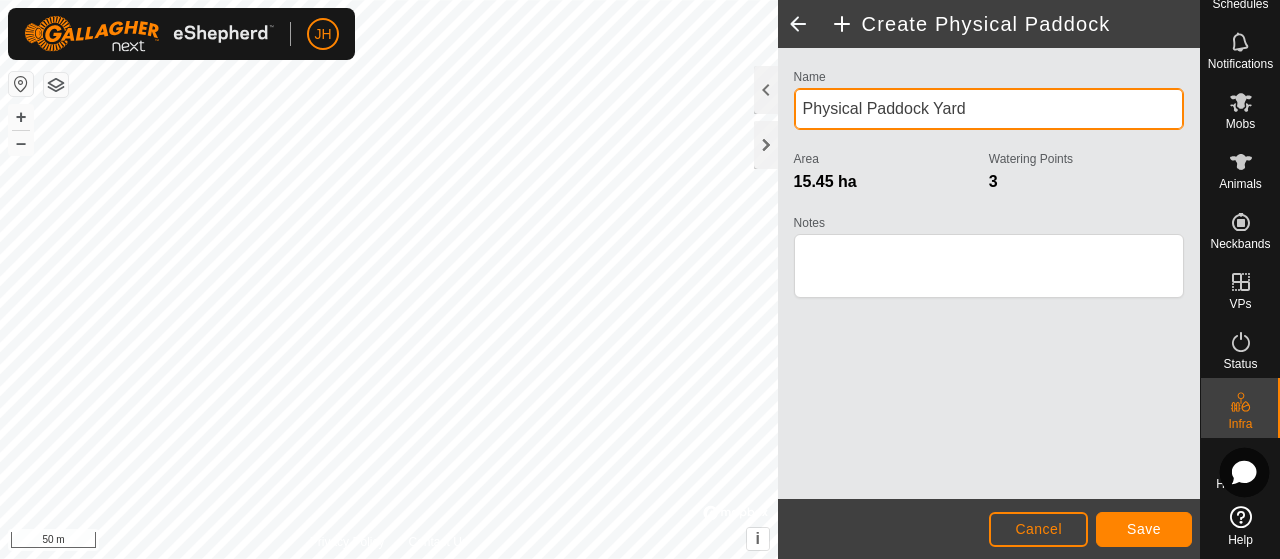 type on "Physical Paddock Yard" 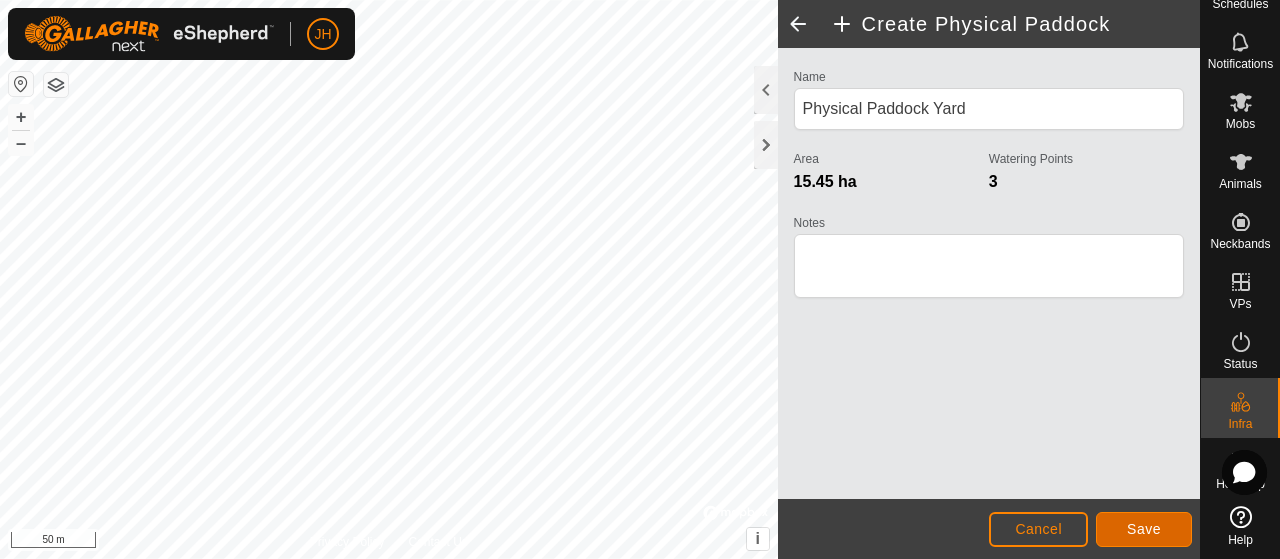 click on "Save" 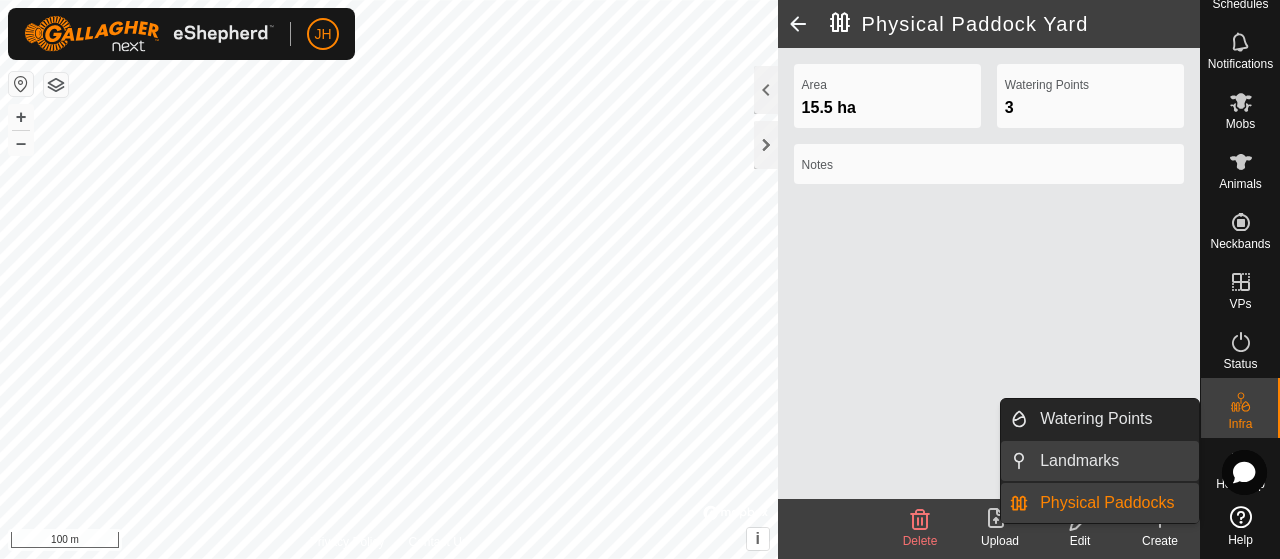 click on "Landmarks" at bounding box center [1113, 461] 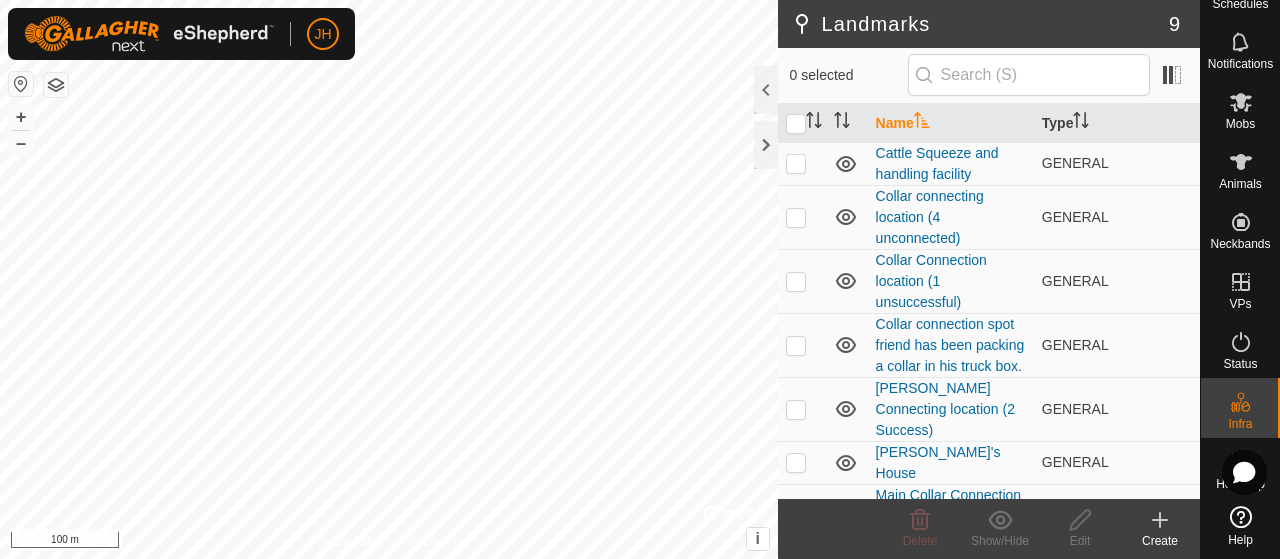 click on "Create" 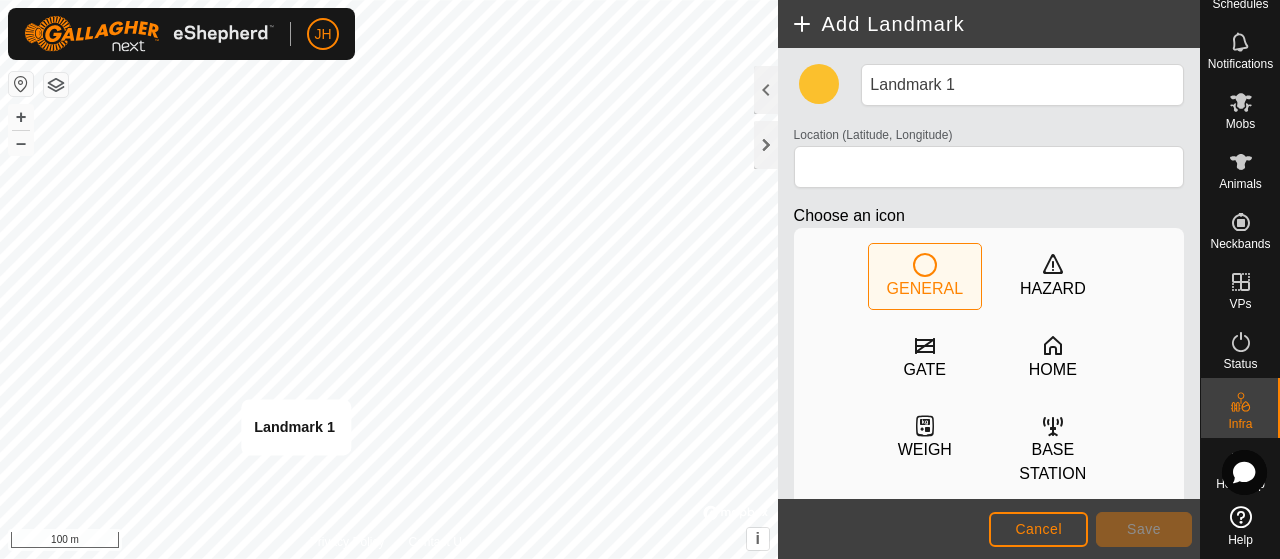 type on "51.285020, -103.741695" 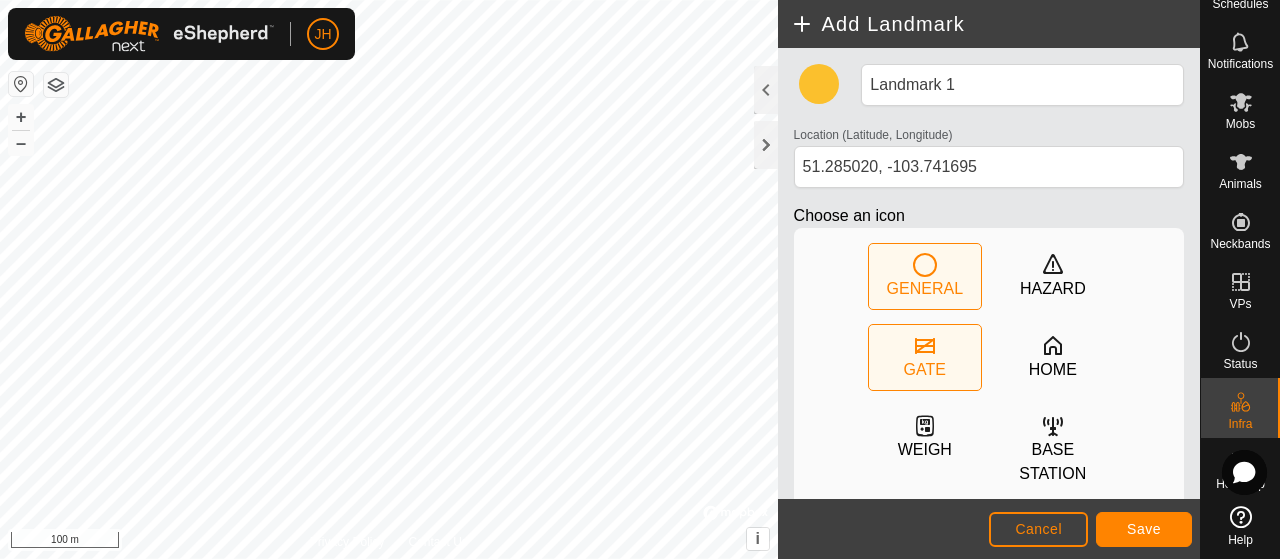 click on "GATE" 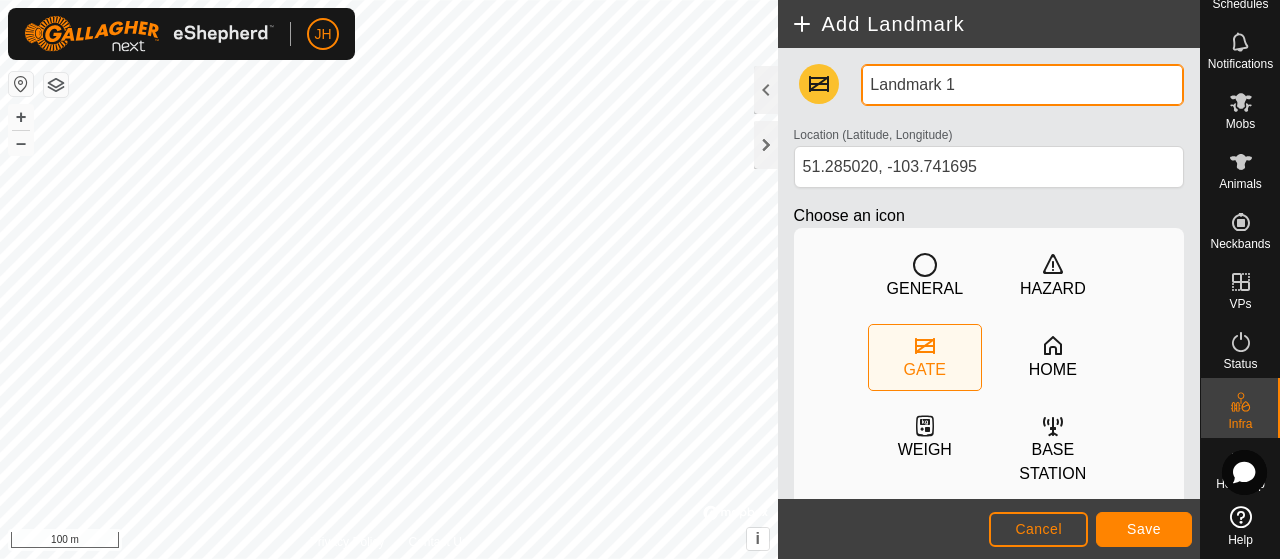 click on "Landmark 1" at bounding box center (1022, 85) 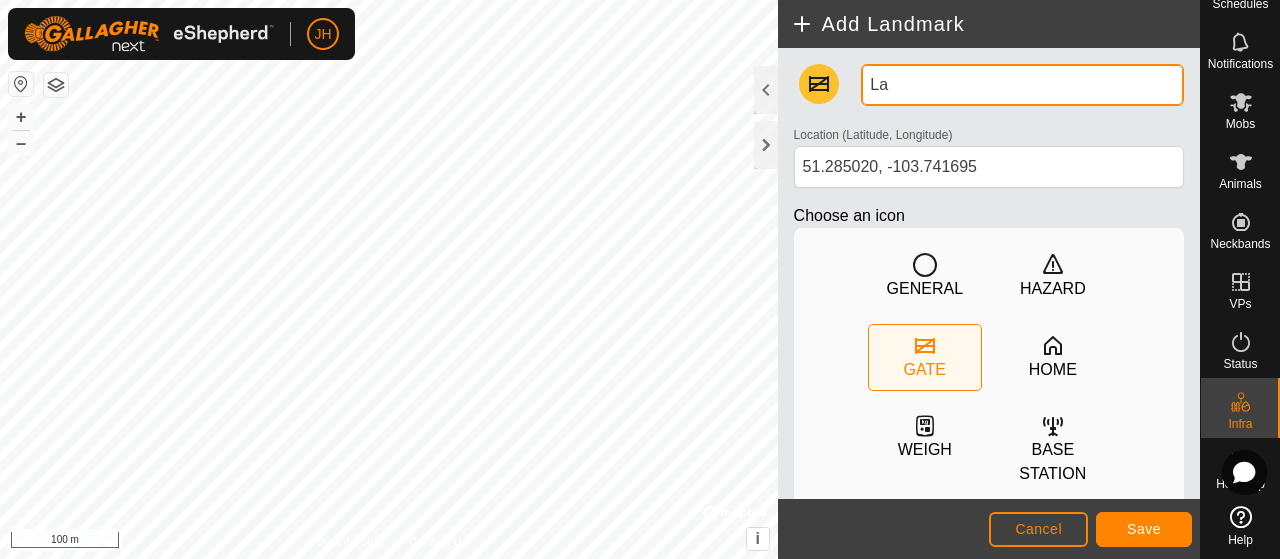 type on "L" 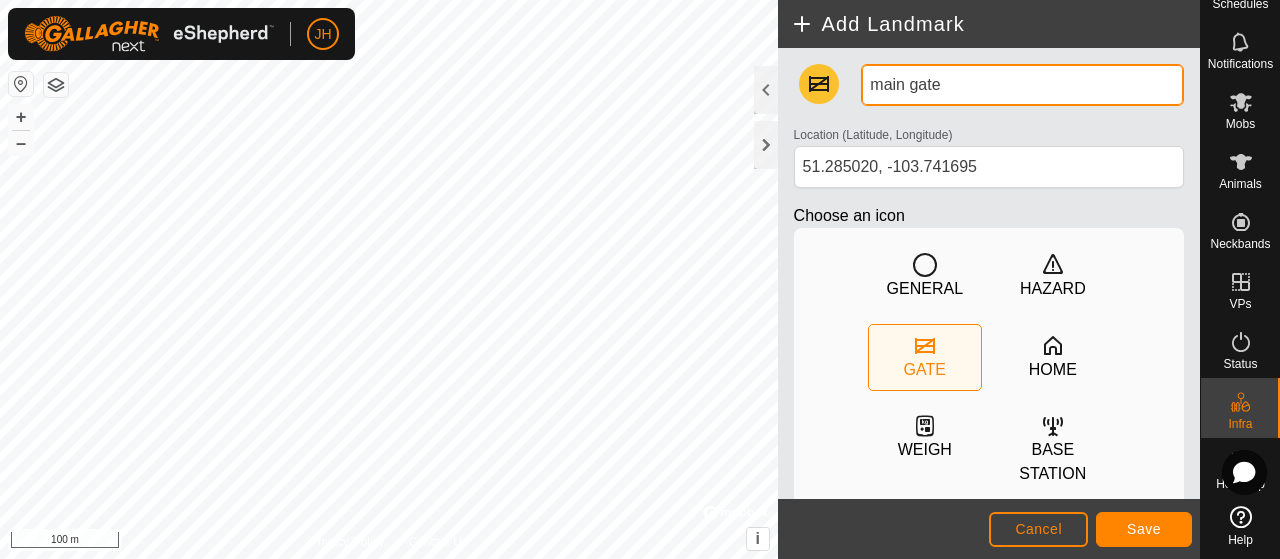 type on "main gate" 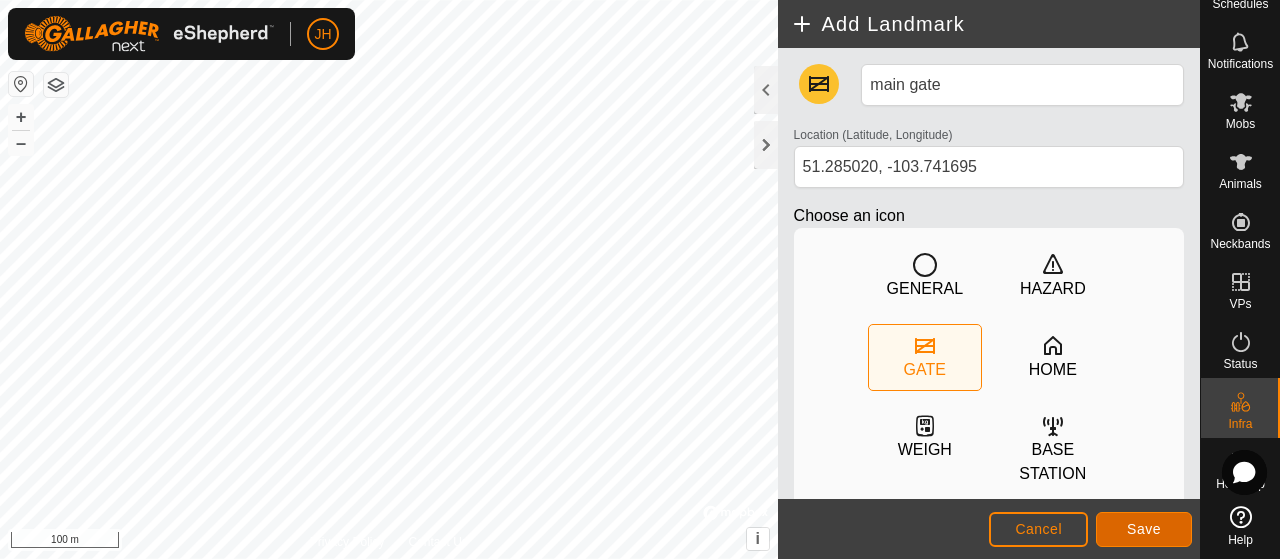 click on "Save" 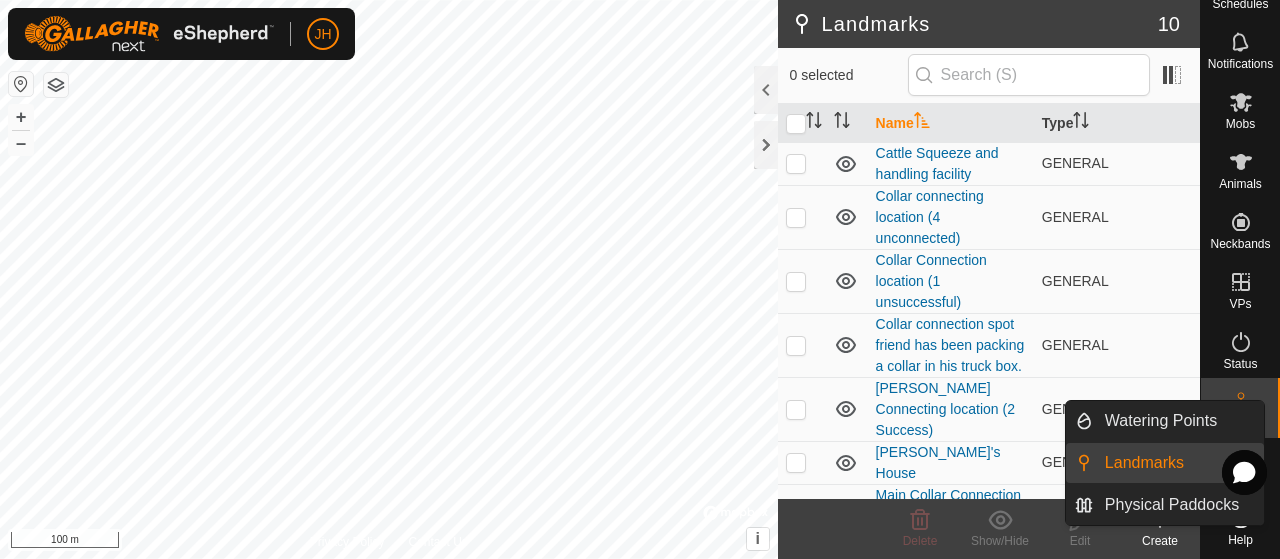 click on "Infra" at bounding box center (1240, 408) 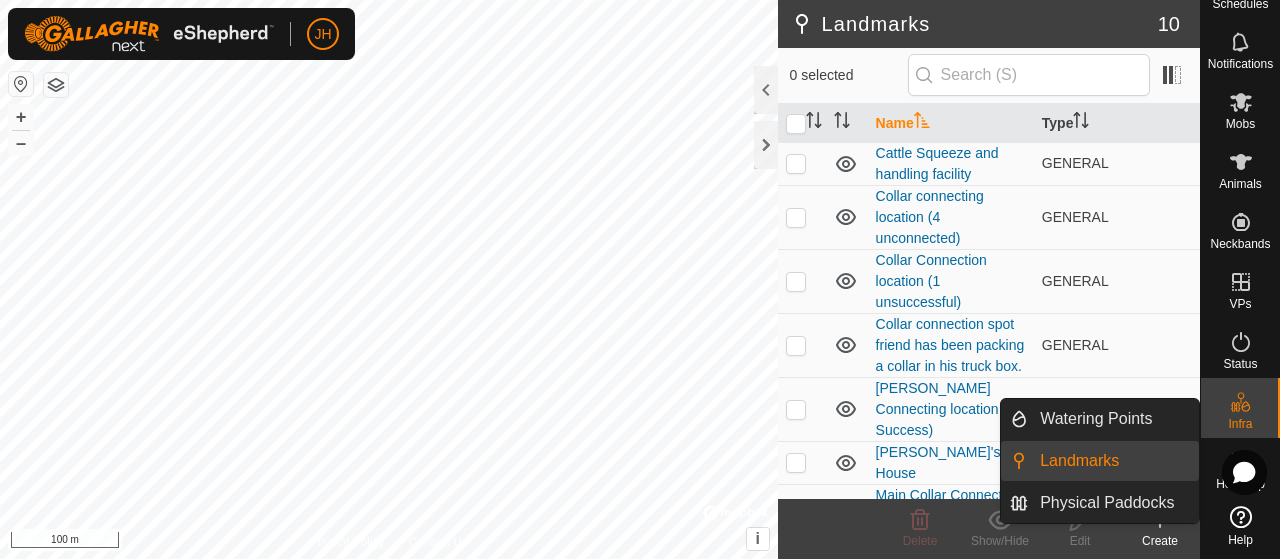 click on "Landmarks" at bounding box center (1079, 461) 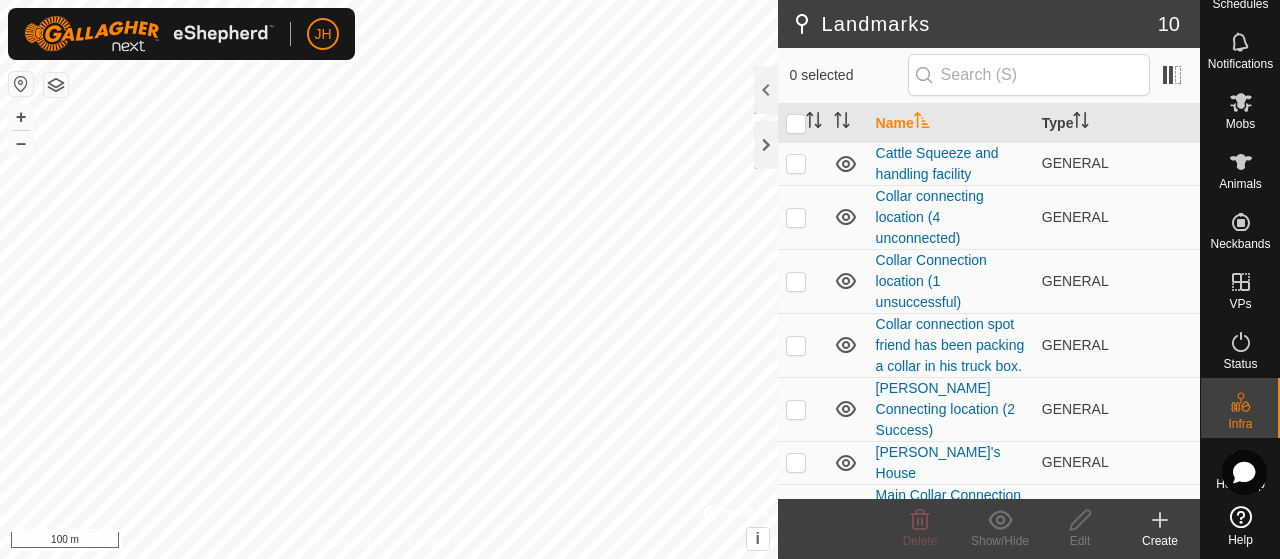 click on "Create" 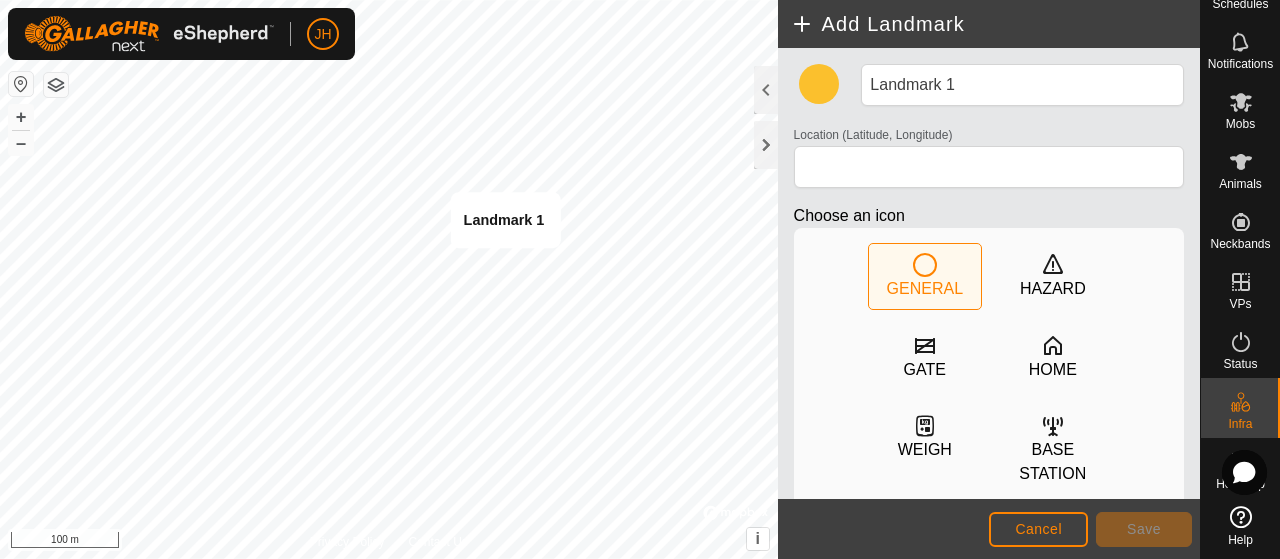 type on "51.286738, -103.738919" 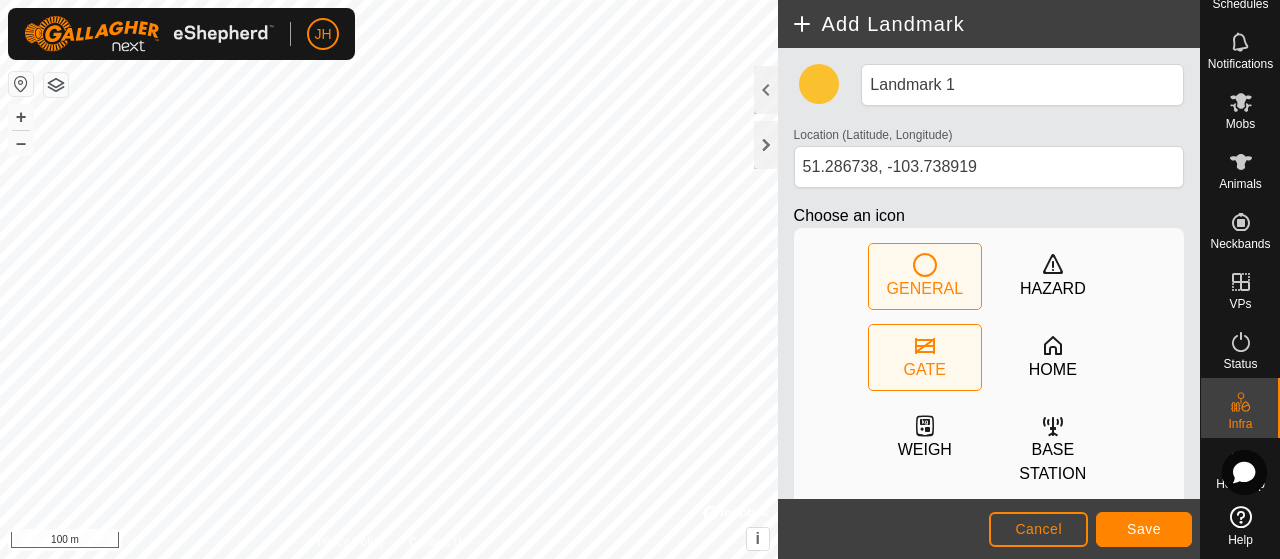 click on "GATE" 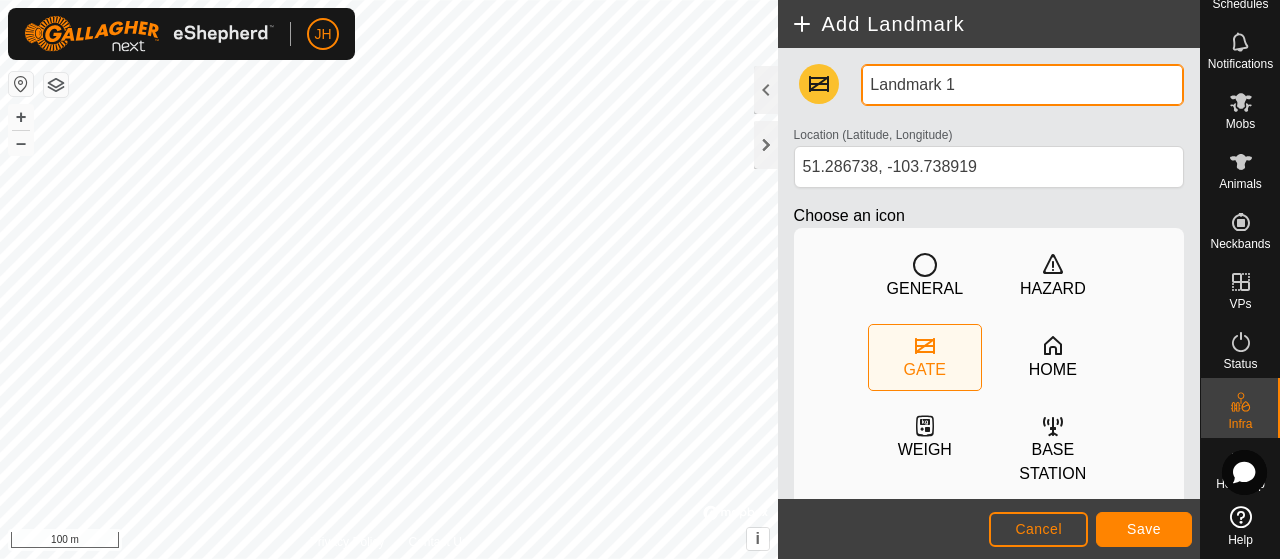 click on "Landmark 1" at bounding box center (1022, 85) 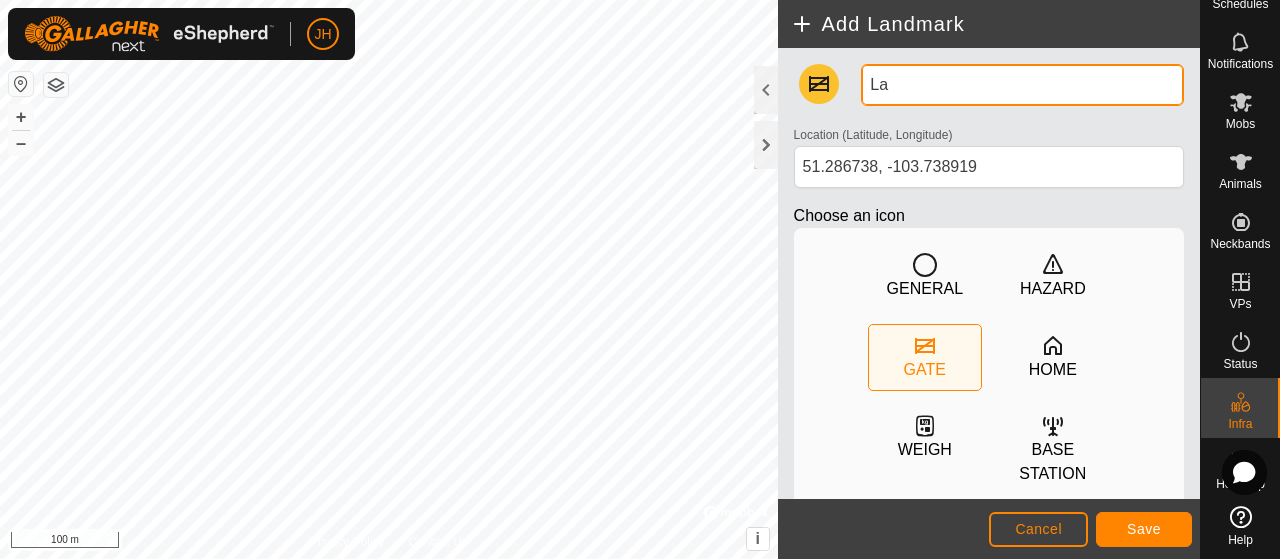 type on "L" 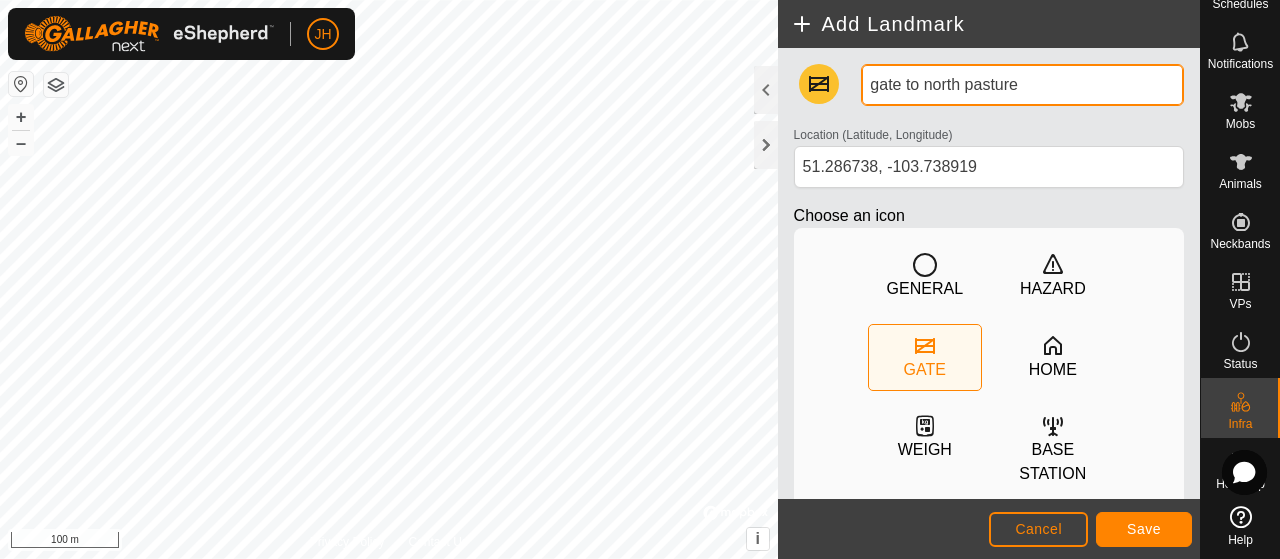 type on "gate to north pasture" 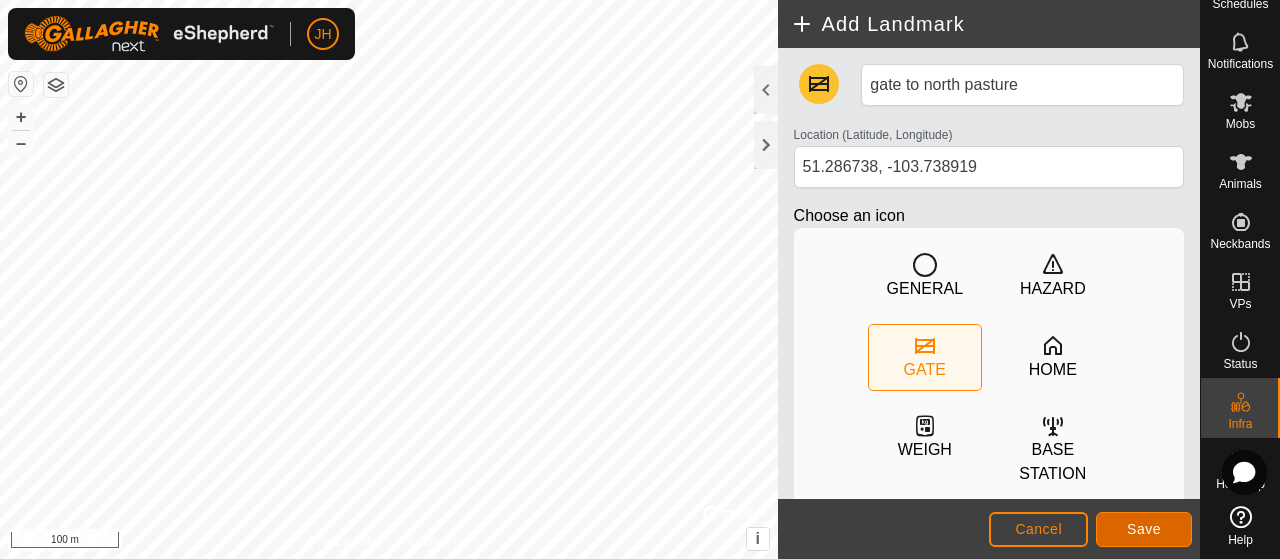 click on "Save" 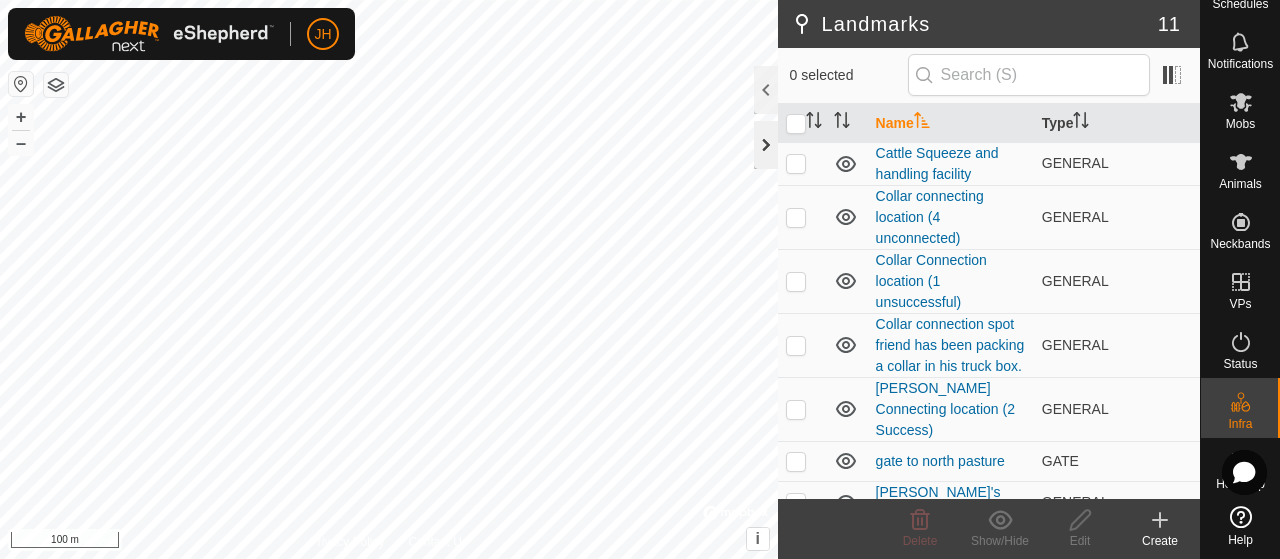 click 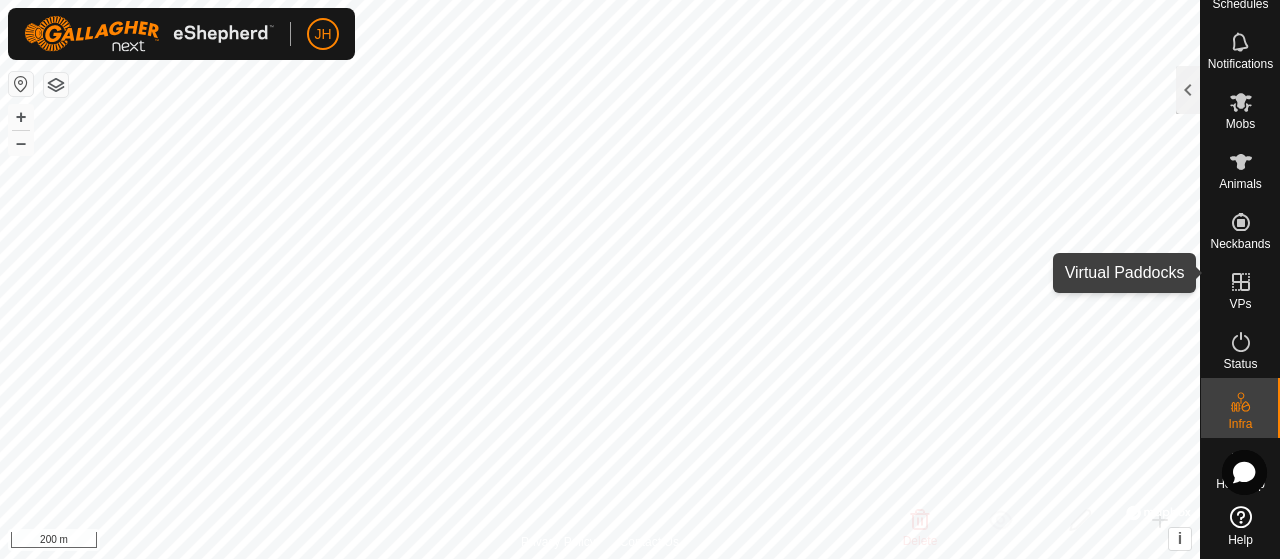 click 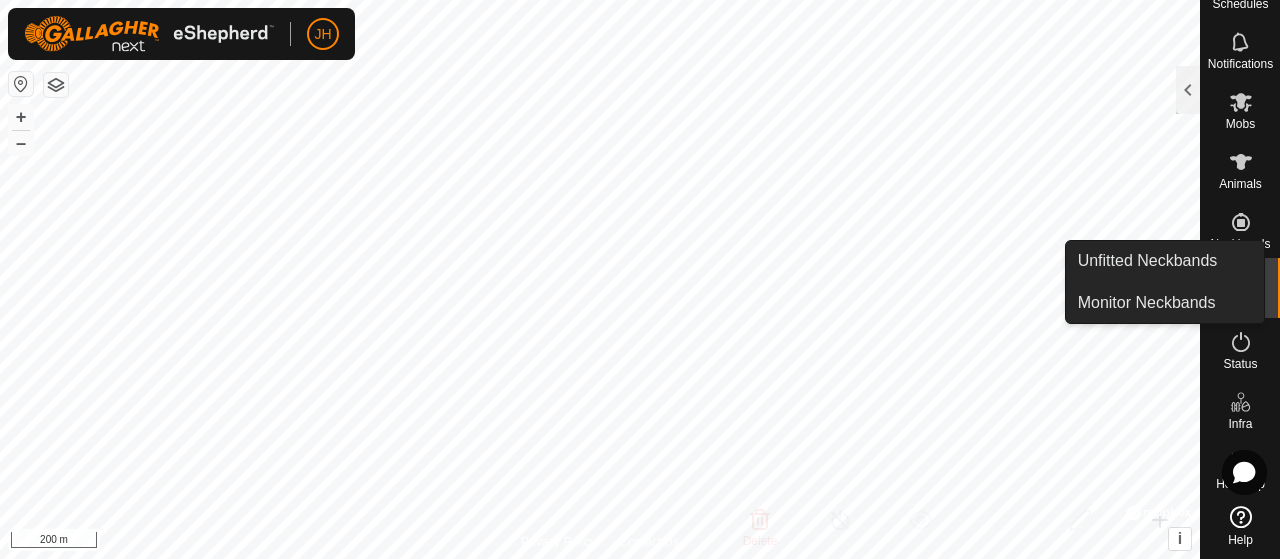 click 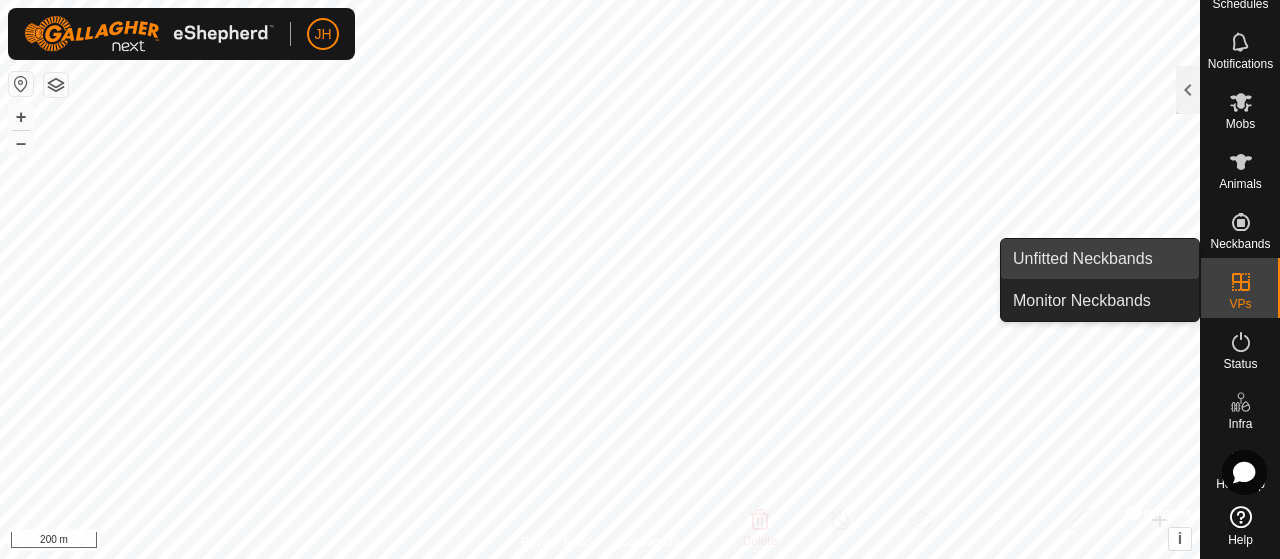 click on "Unfitted Neckbands" at bounding box center (1100, 259) 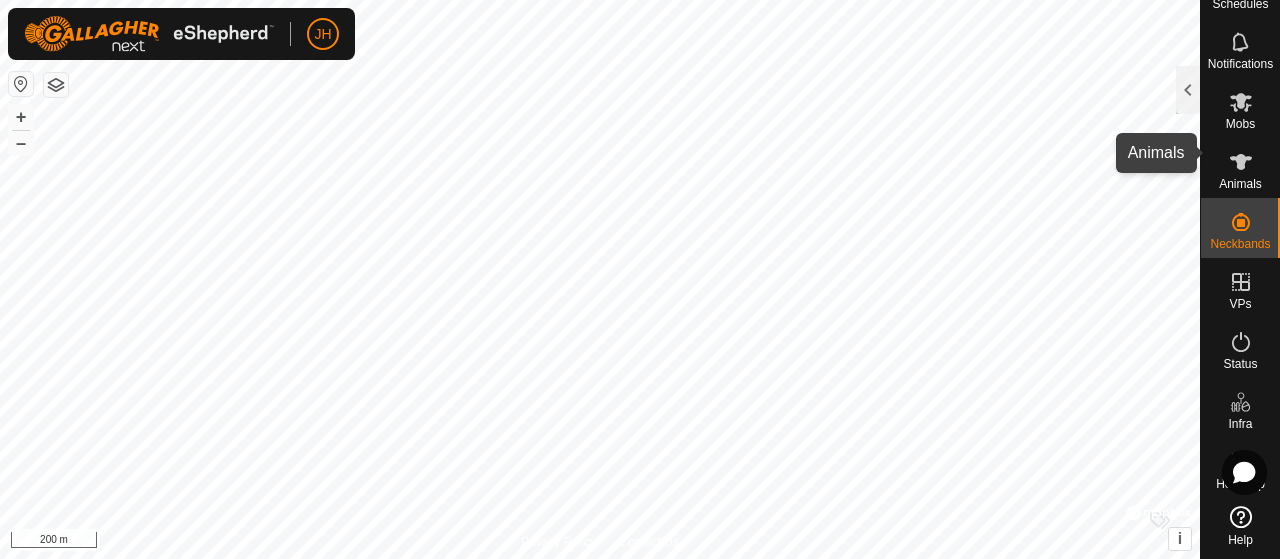 click at bounding box center (1241, 162) 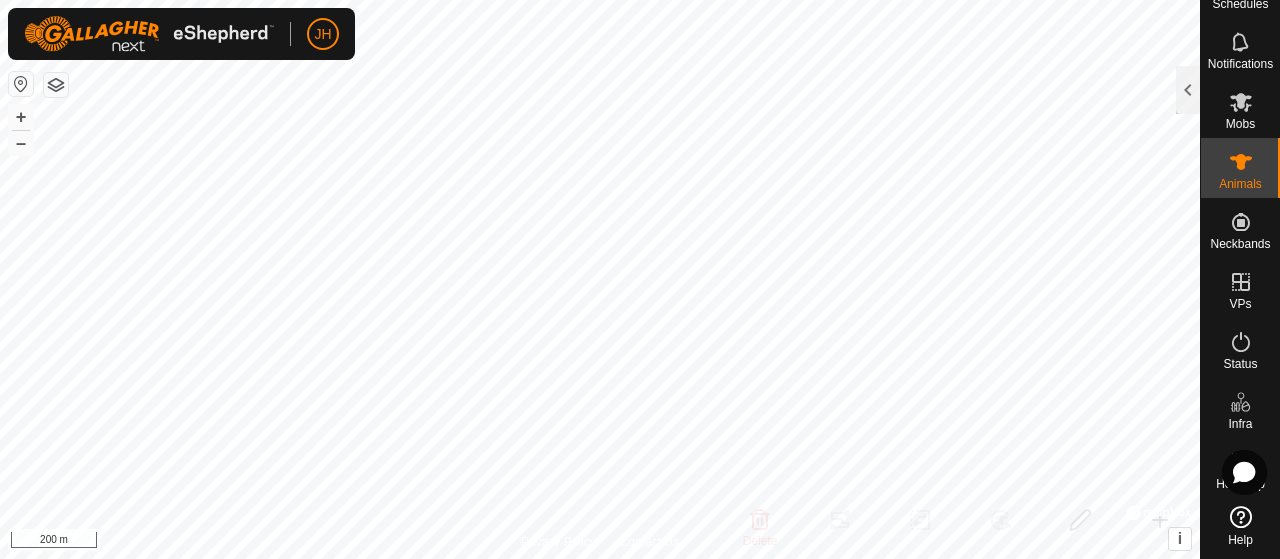 click 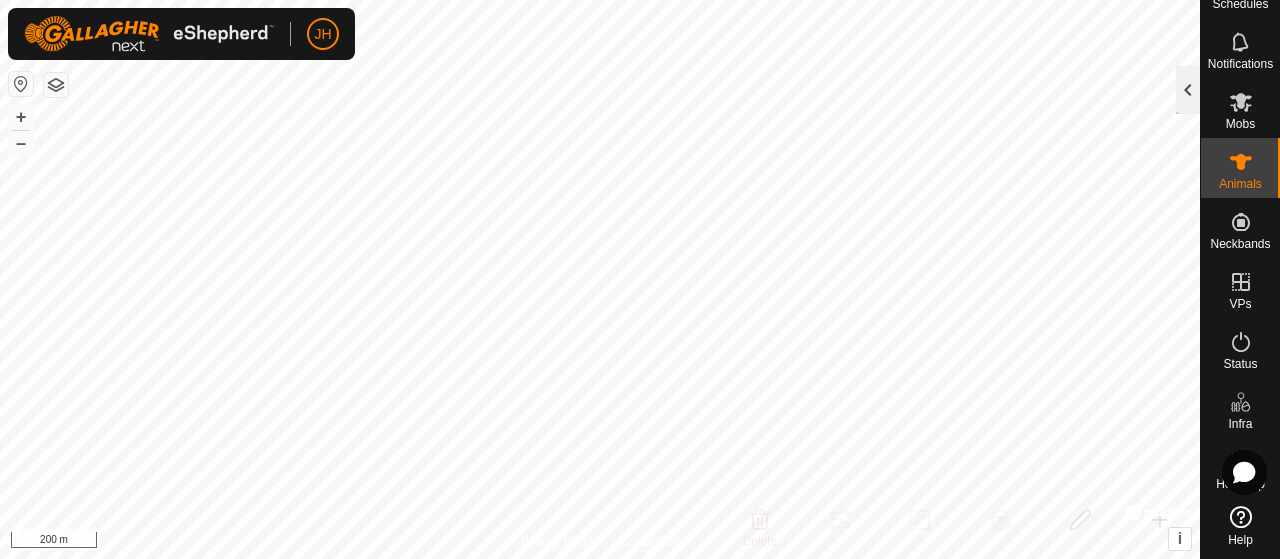 click 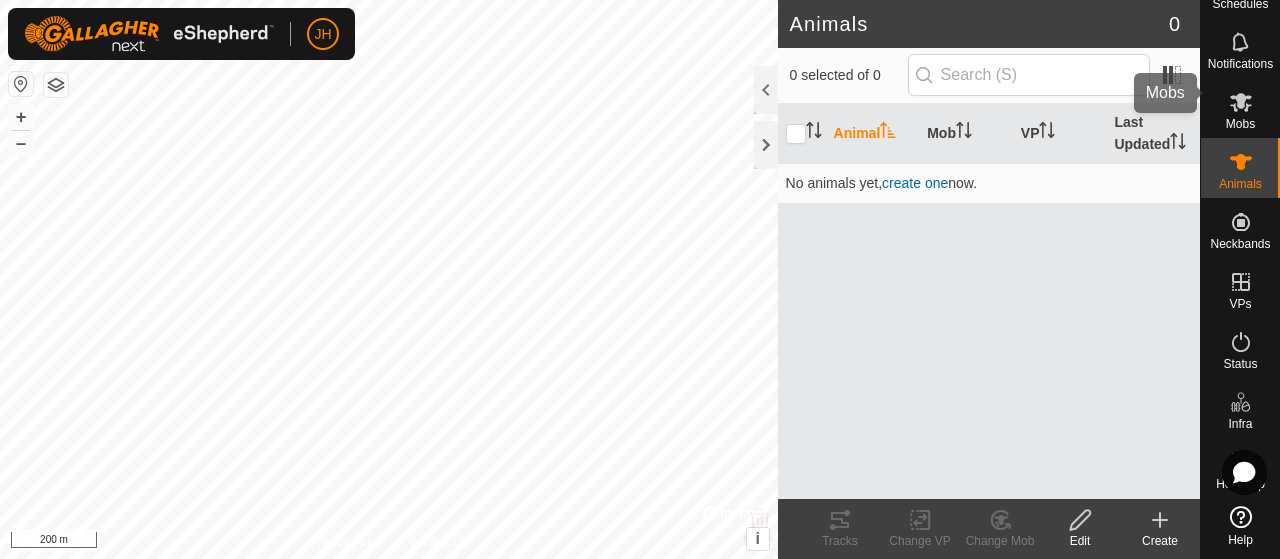 click 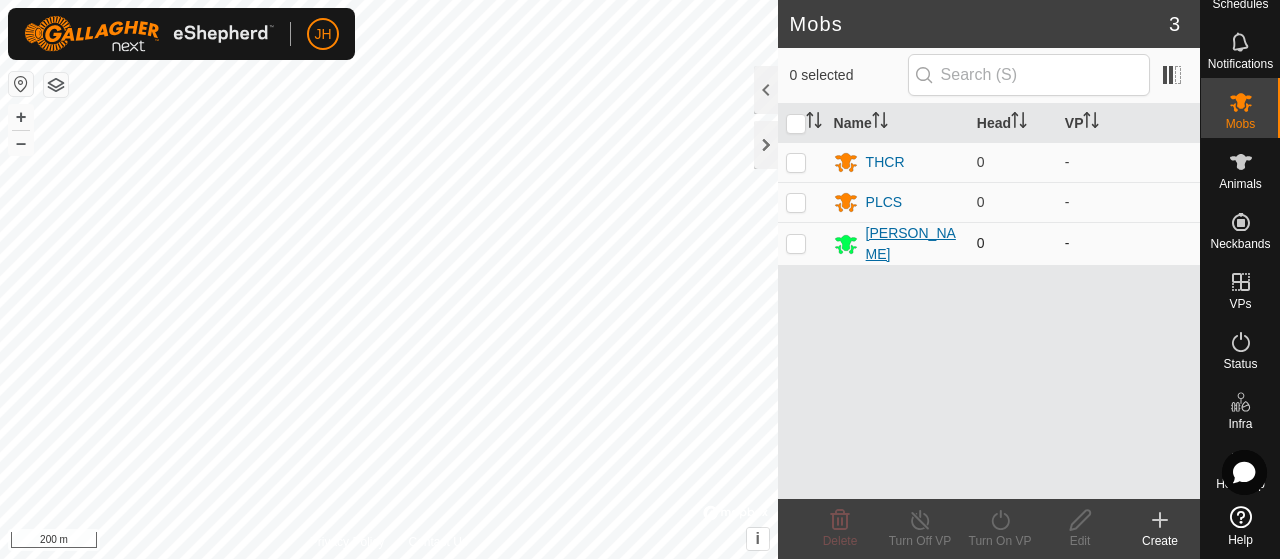 click on "[PERSON_NAME]" at bounding box center (913, 244) 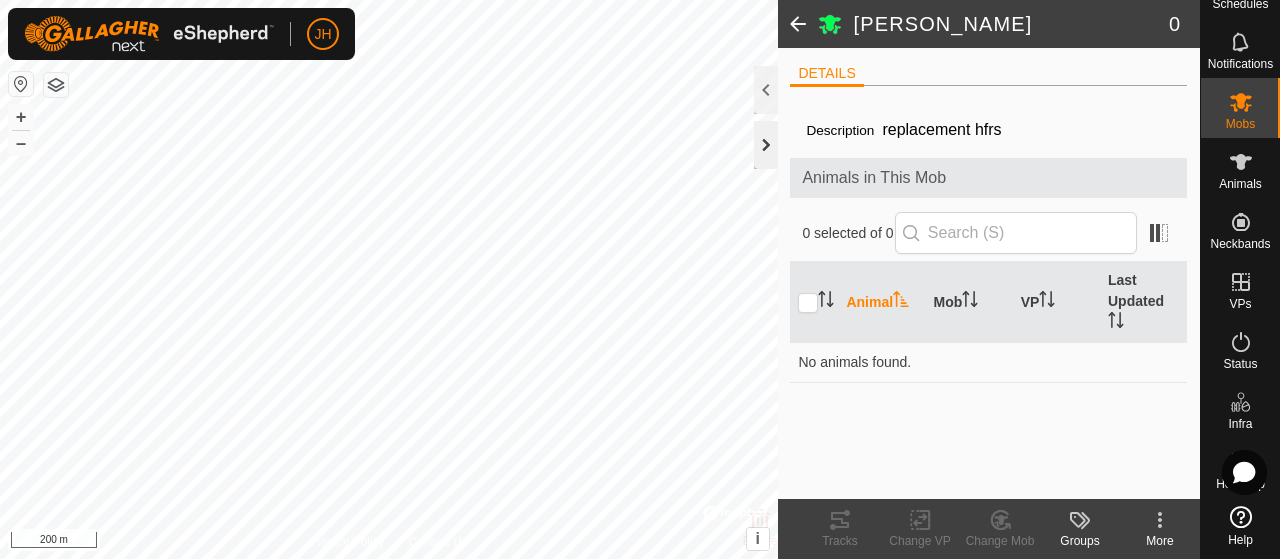 click 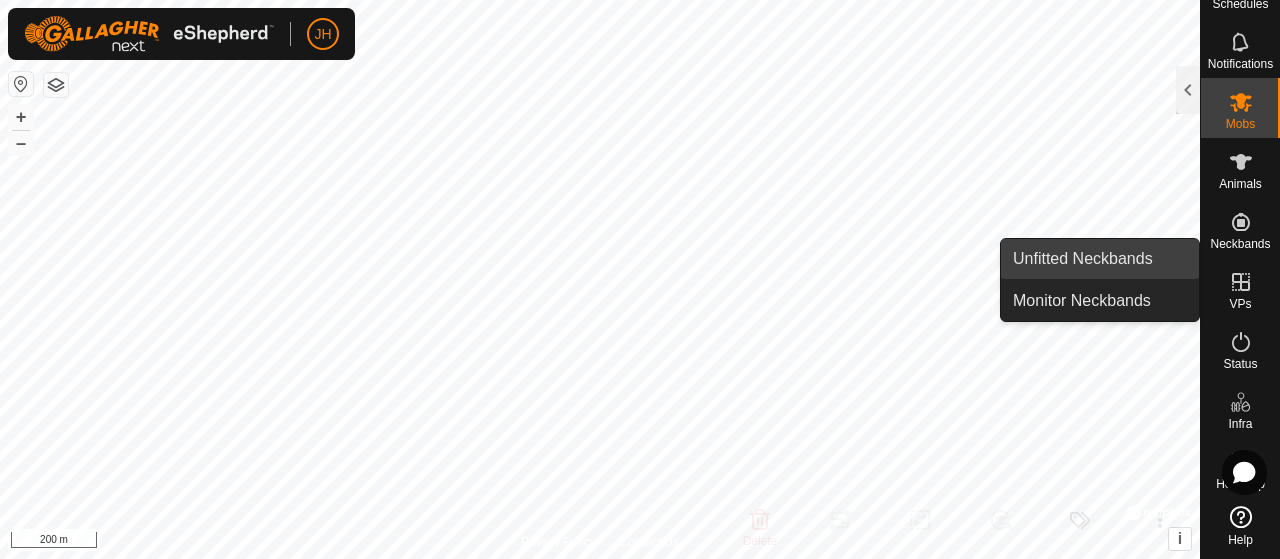click on "Unfitted Neckbands" at bounding box center (1100, 259) 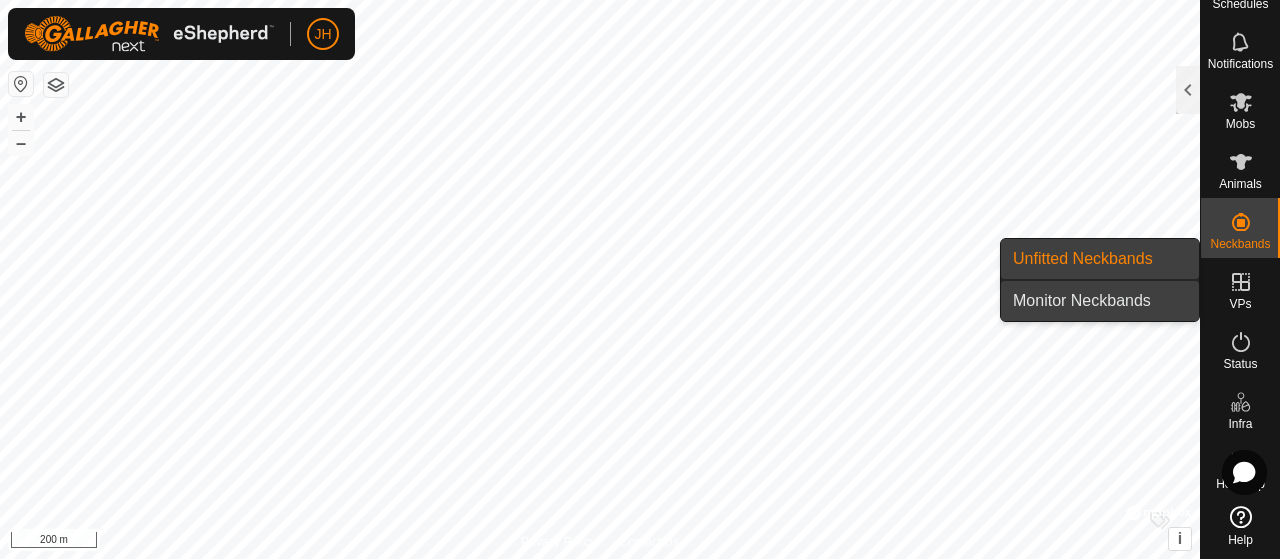 click on "Monitor Neckbands" at bounding box center (1100, 301) 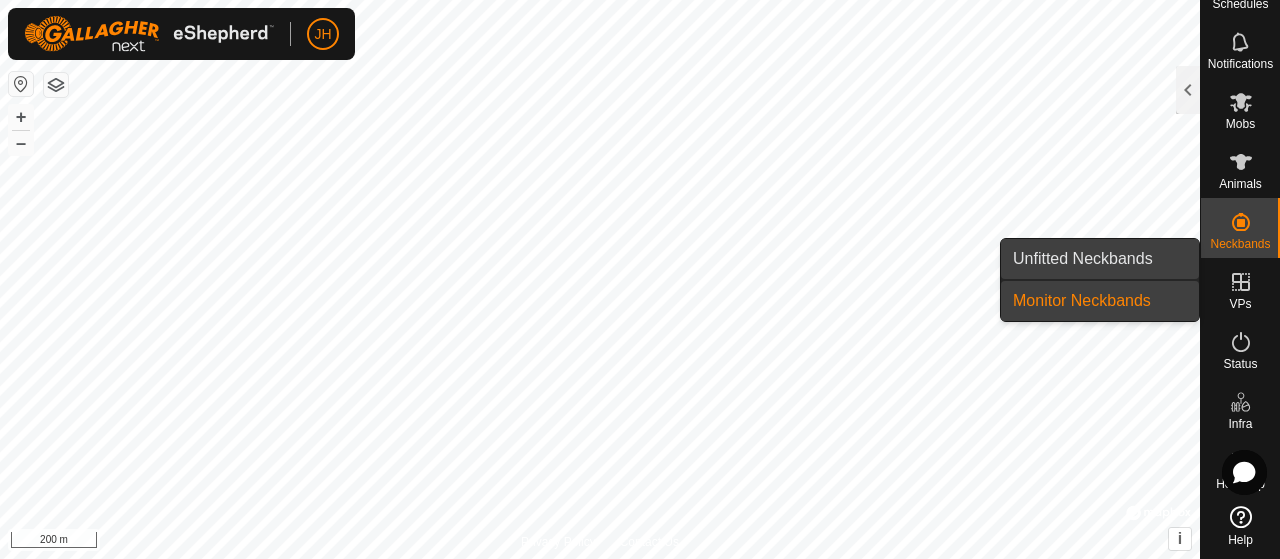 click on "Unfitted Neckbands" at bounding box center (1100, 259) 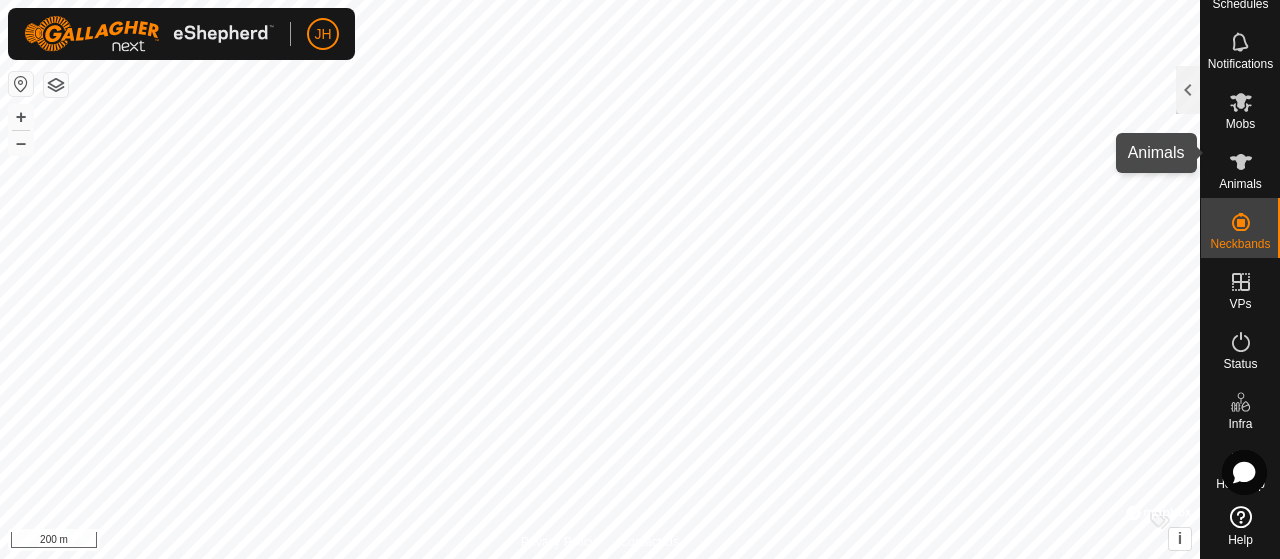 click 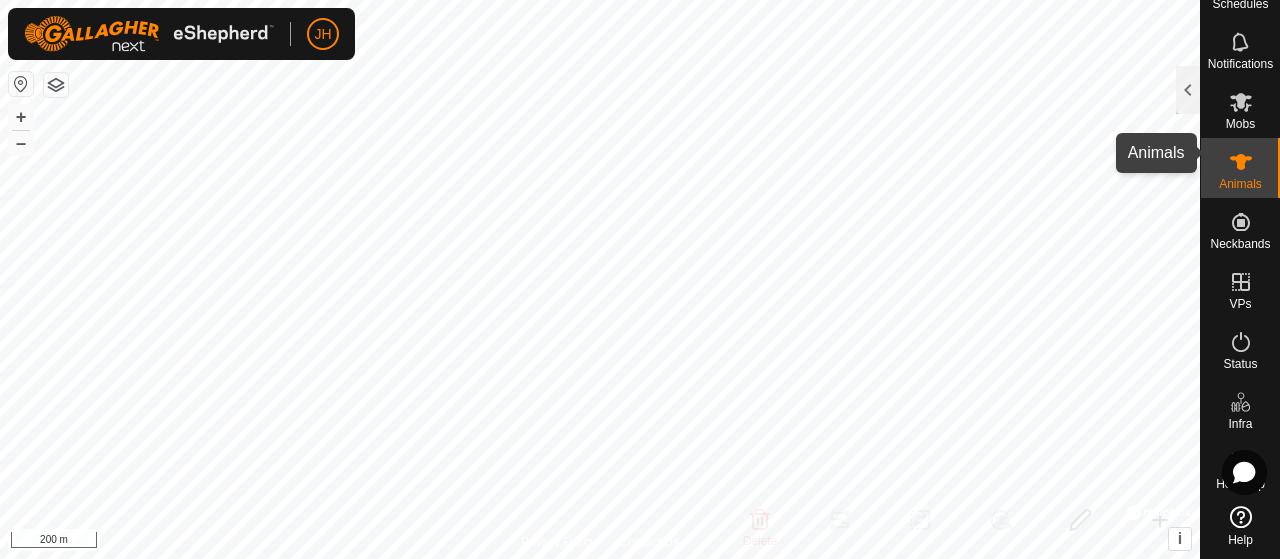 click 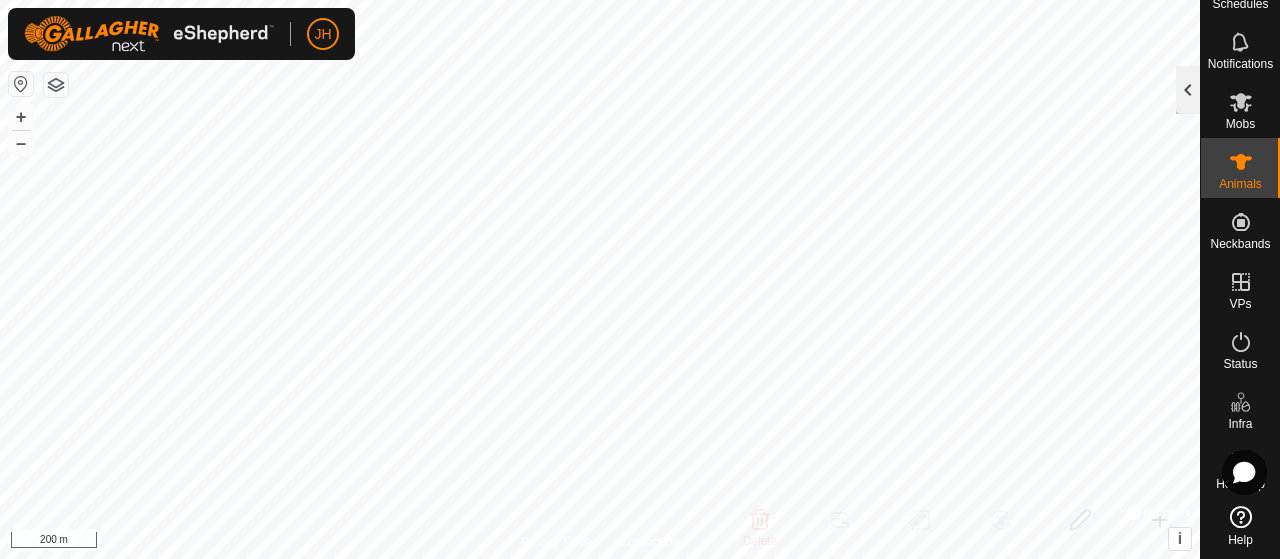 click 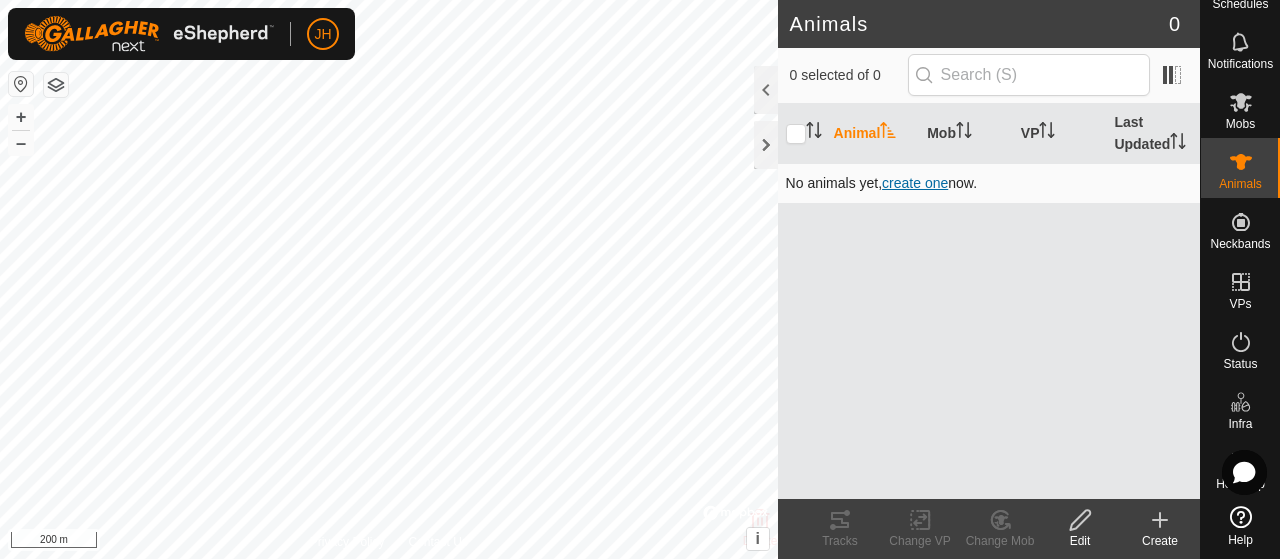 click on "create one" at bounding box center (915, 183) 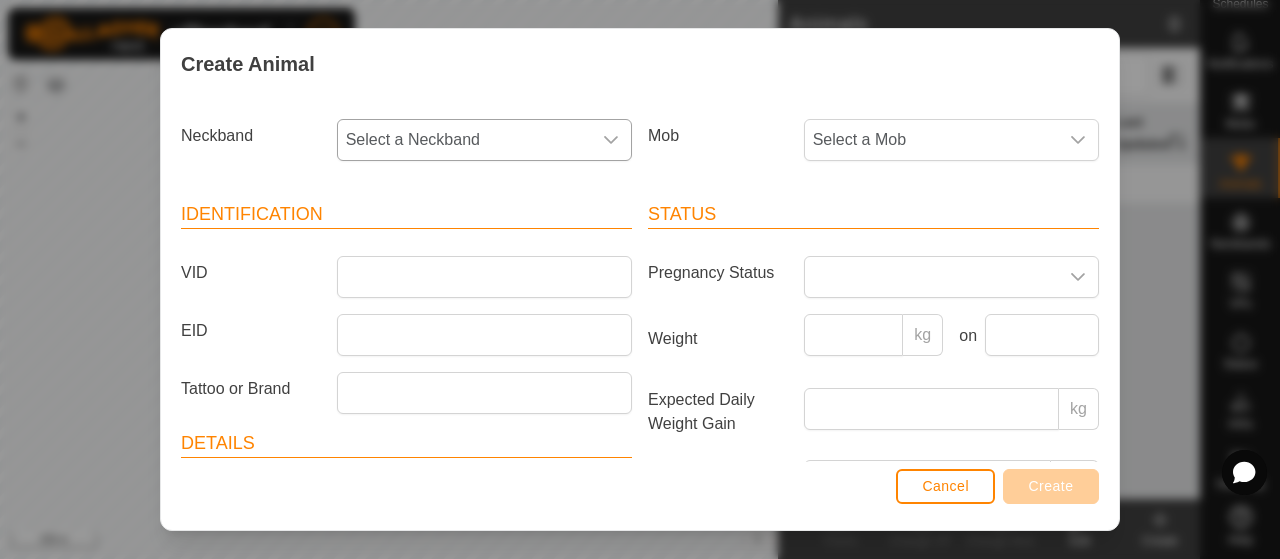 click on "Select a Neckband" at bounding box center [464, 140] 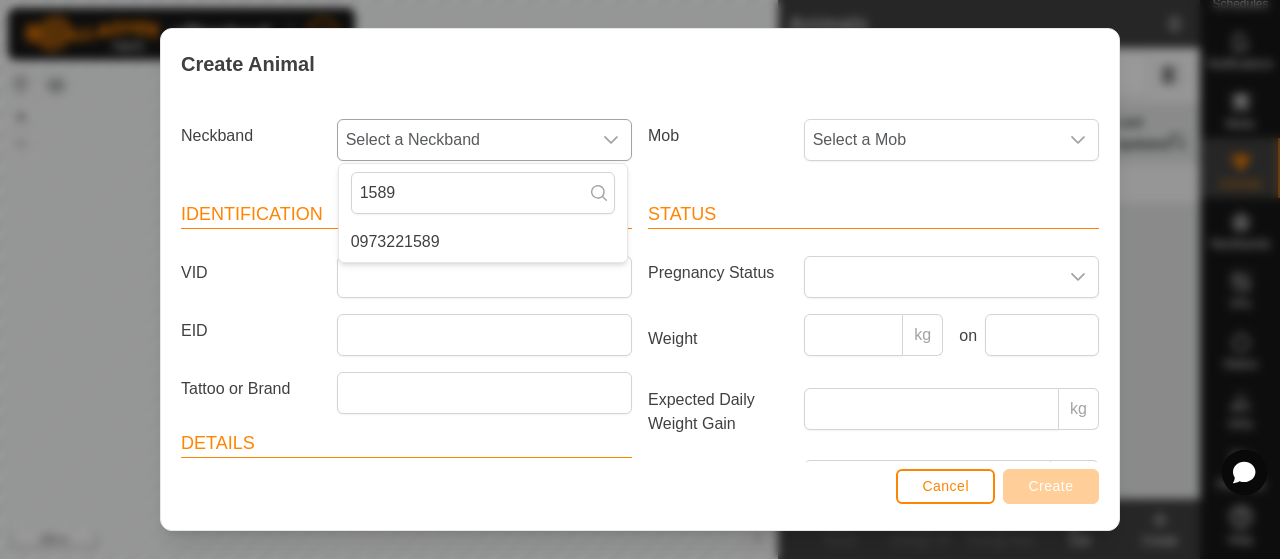 type on "1589" 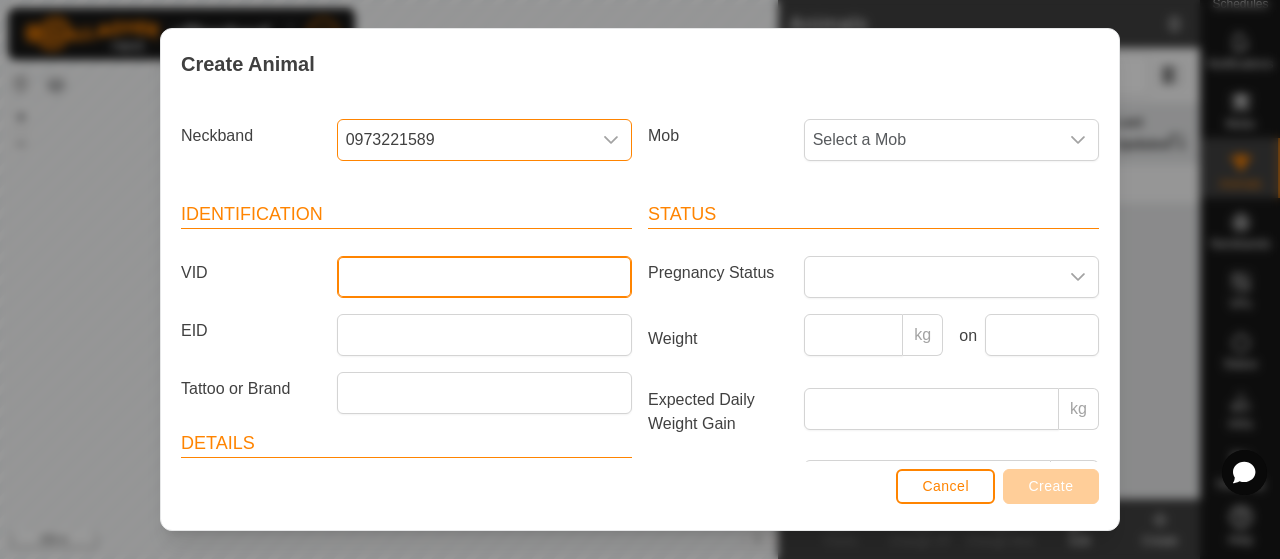 click on "VID" at bounding box center (484, 277) 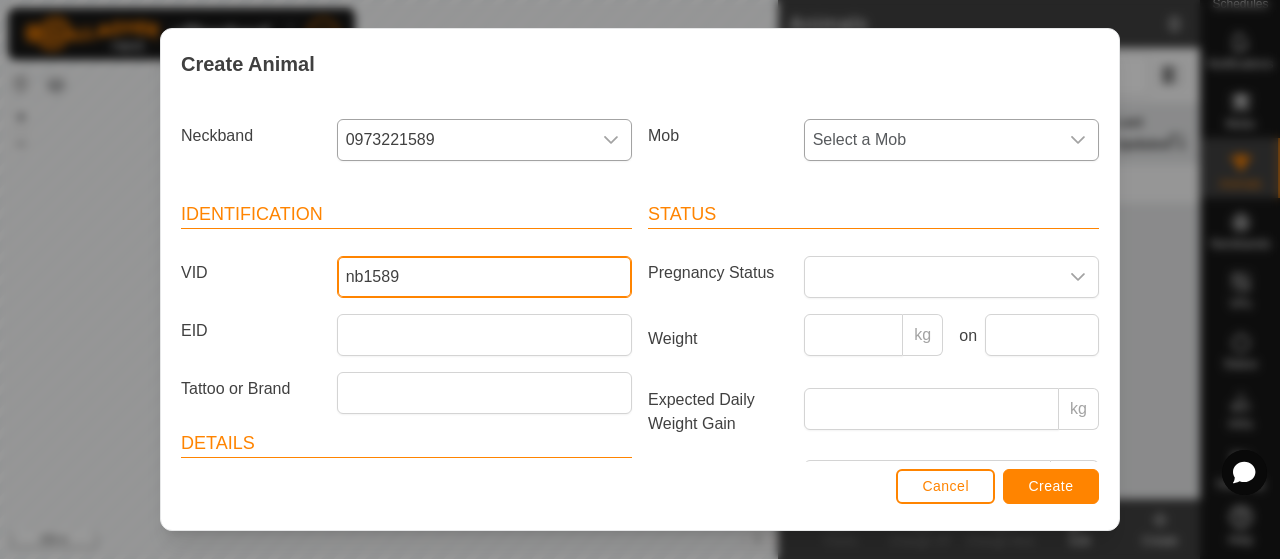 type on "nb1589" 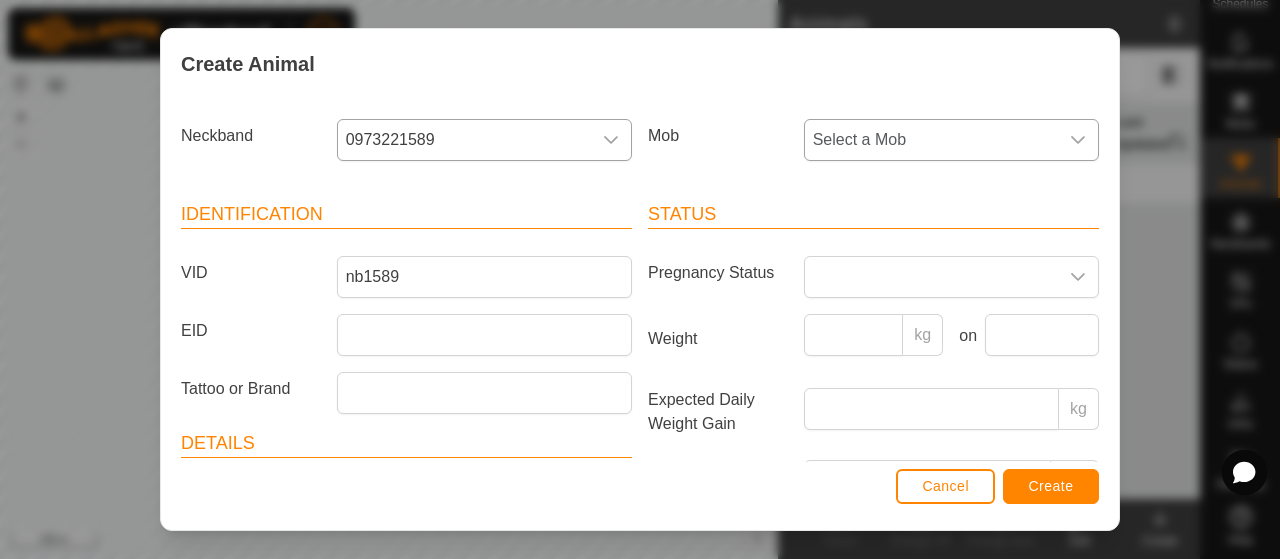 click on "Select a Mob" at bounding box center (931, 140) 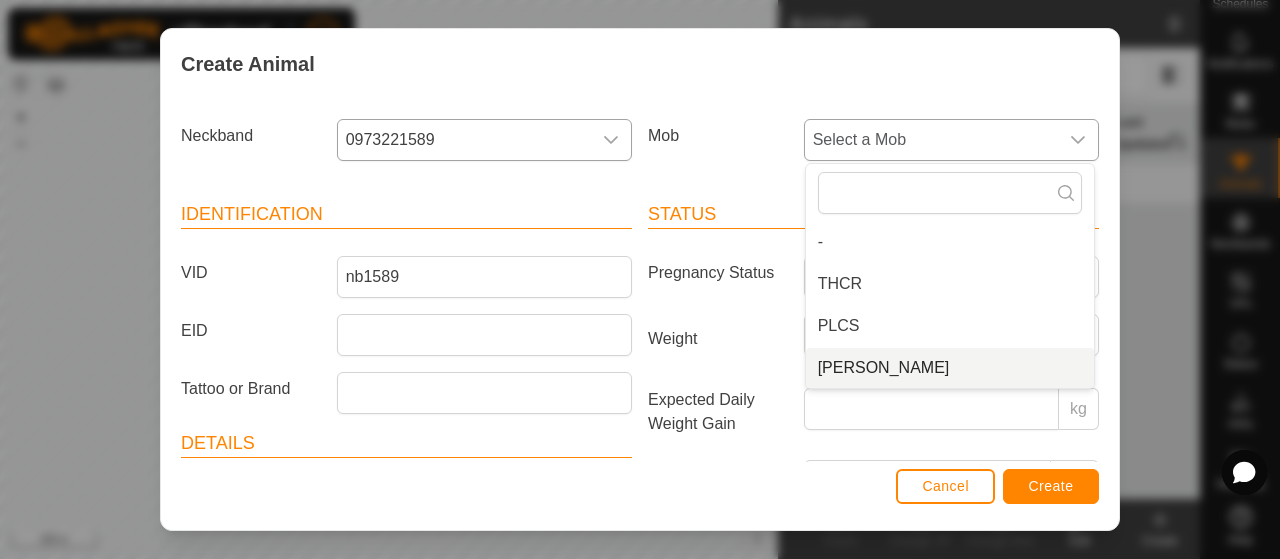 click on "[PERSON_NAME]" at bounding box center [950, 368] 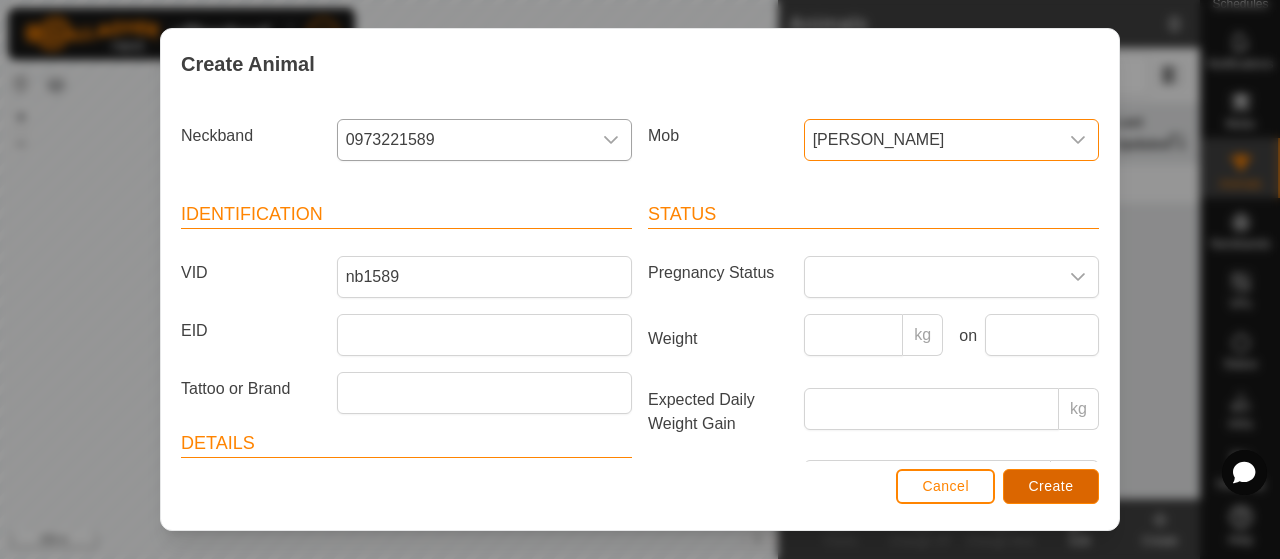 click on "Create" at bounding box center [1051, 486] 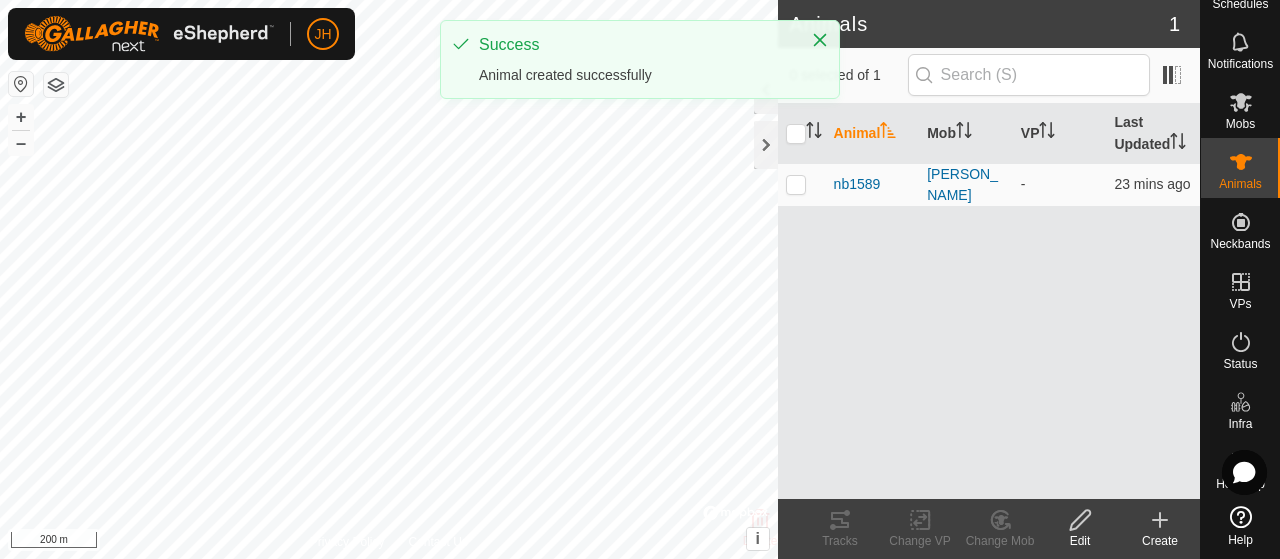 drag, startPoint x: 1157, startPoint y: 526, endPoint x: 971, endPoint y: 222, distance: 356.38742 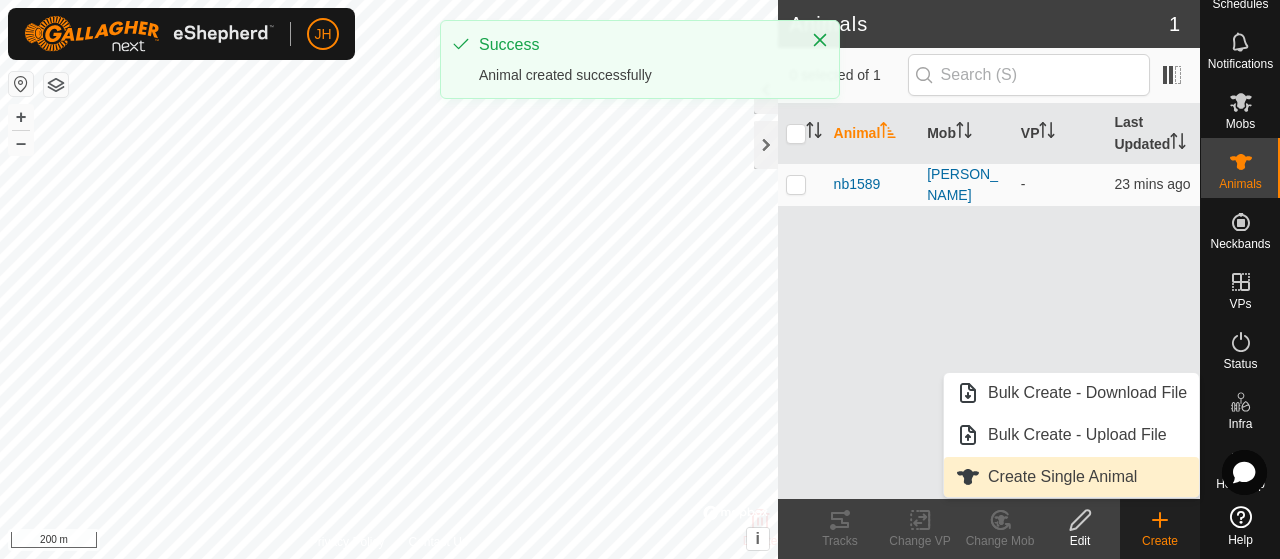 click on "Create Single Animal" at bounding box center (1071, 477) 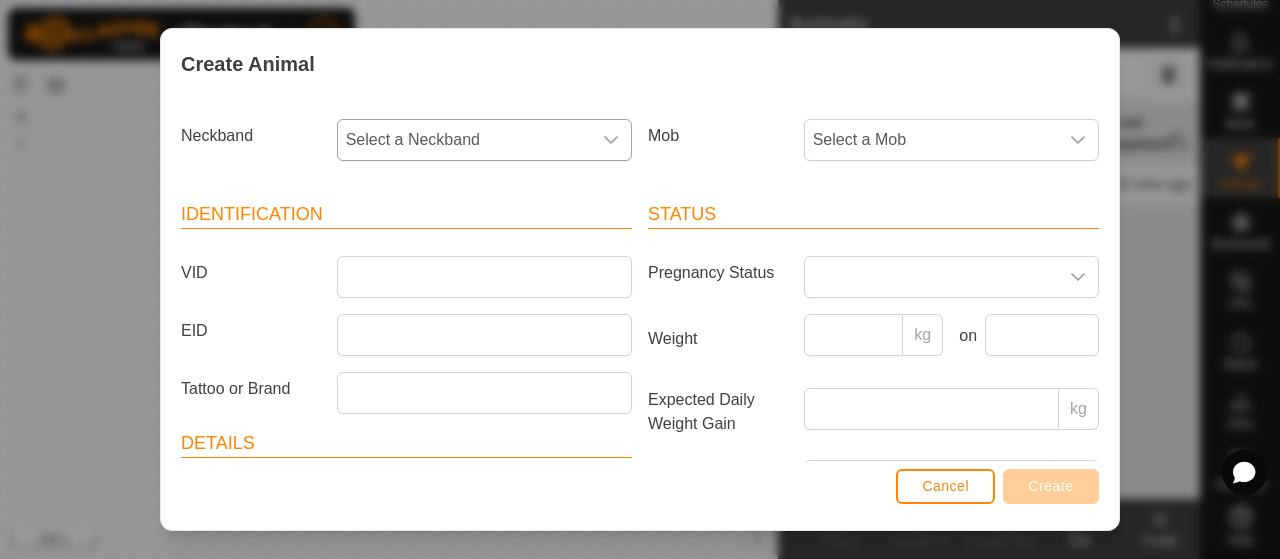 click on "Select a Neckband" at bounding box center (464, 140) 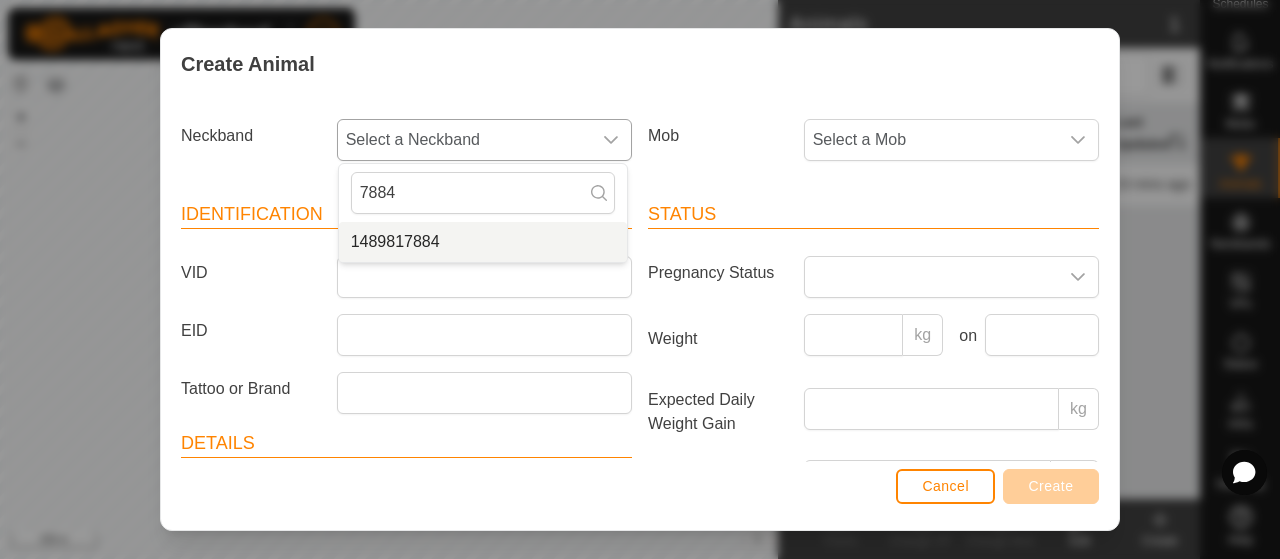 type on "7884" 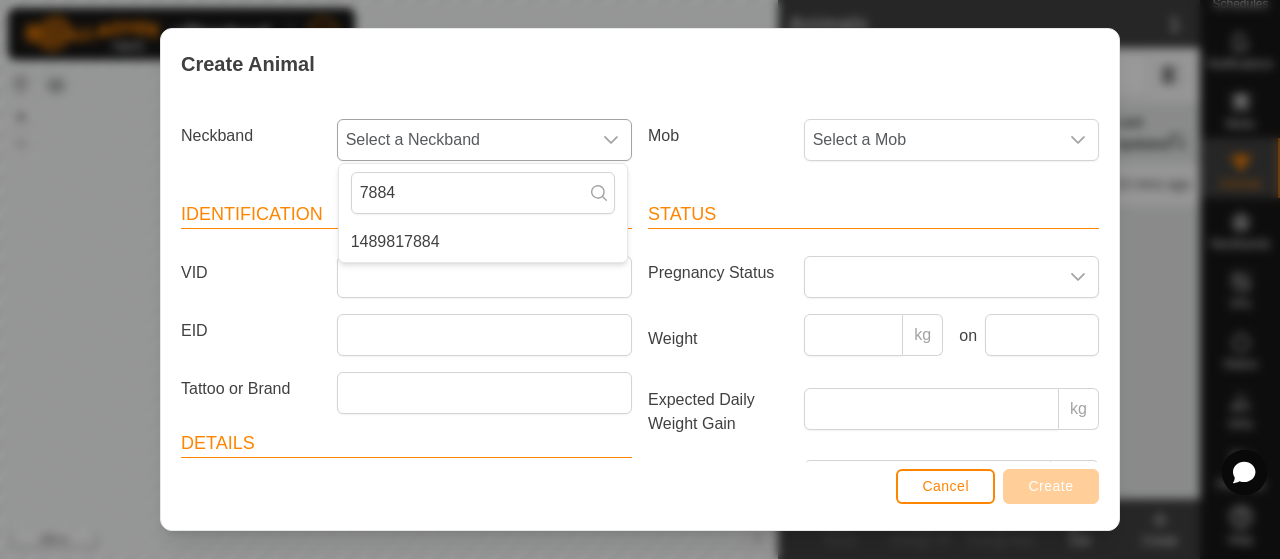 click on "1489817884" at bounding box center (483, 242) 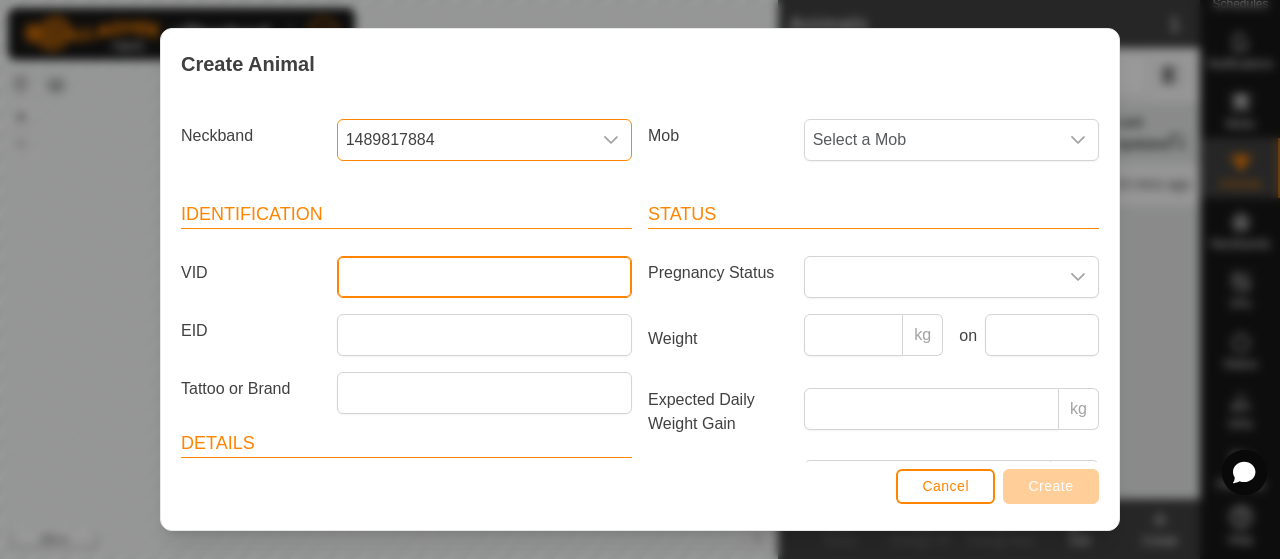 click on "VID" at bounding box center (484, 277) 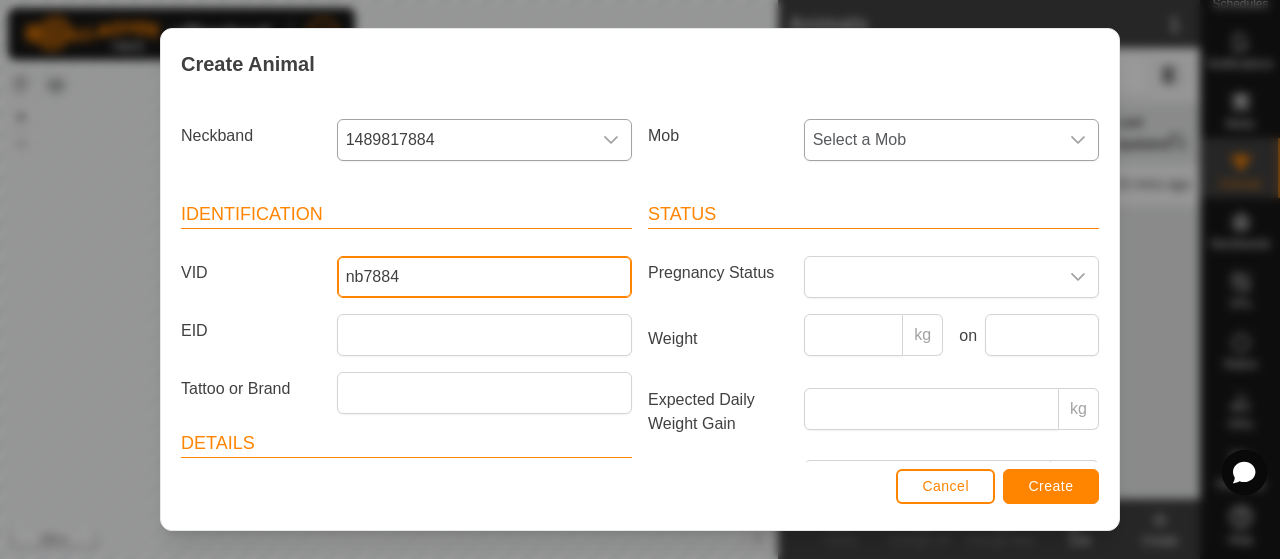type on "nb7884" 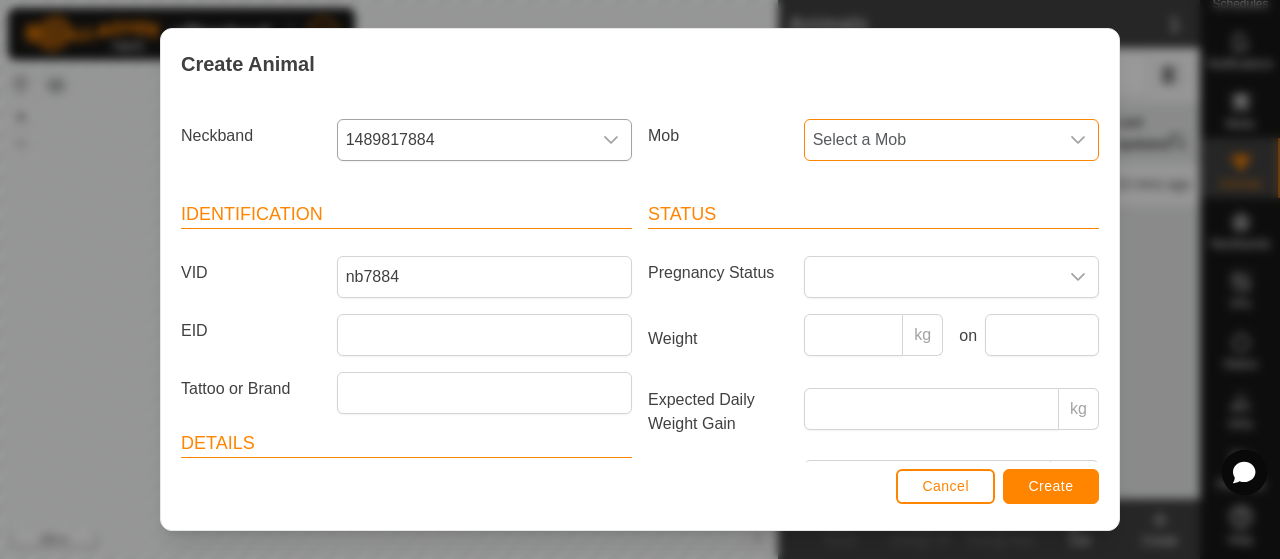 click on "Select a Mob" at bounding box center (931, 140) 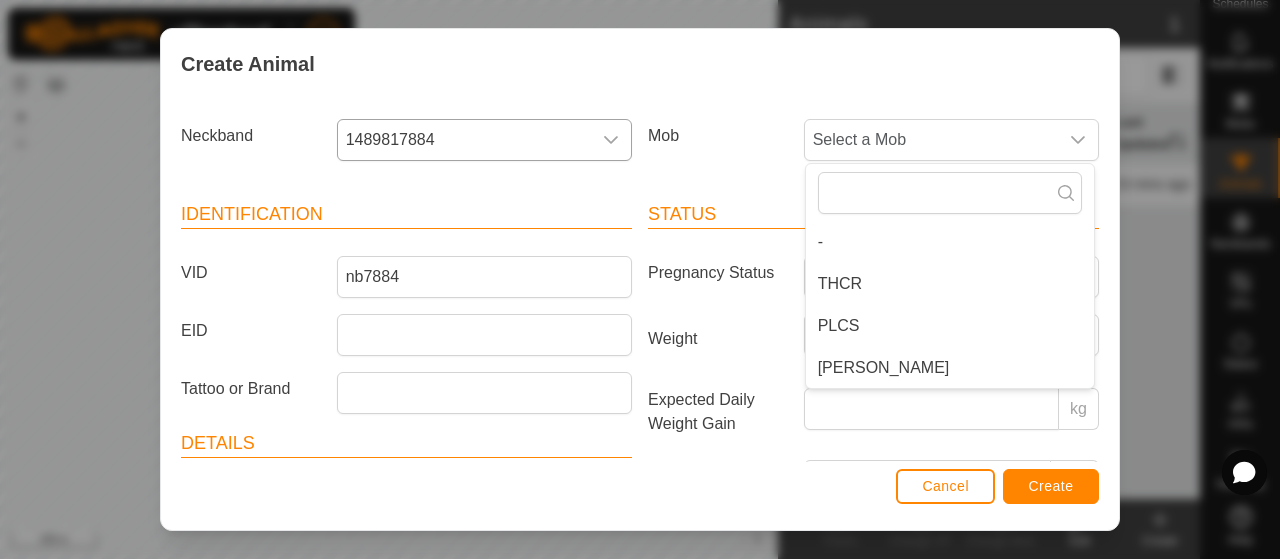 drag, startPoint x: 843, startPoint y: 366, endPoint x: 1110, endPoint y: 488, distance: 293.55237 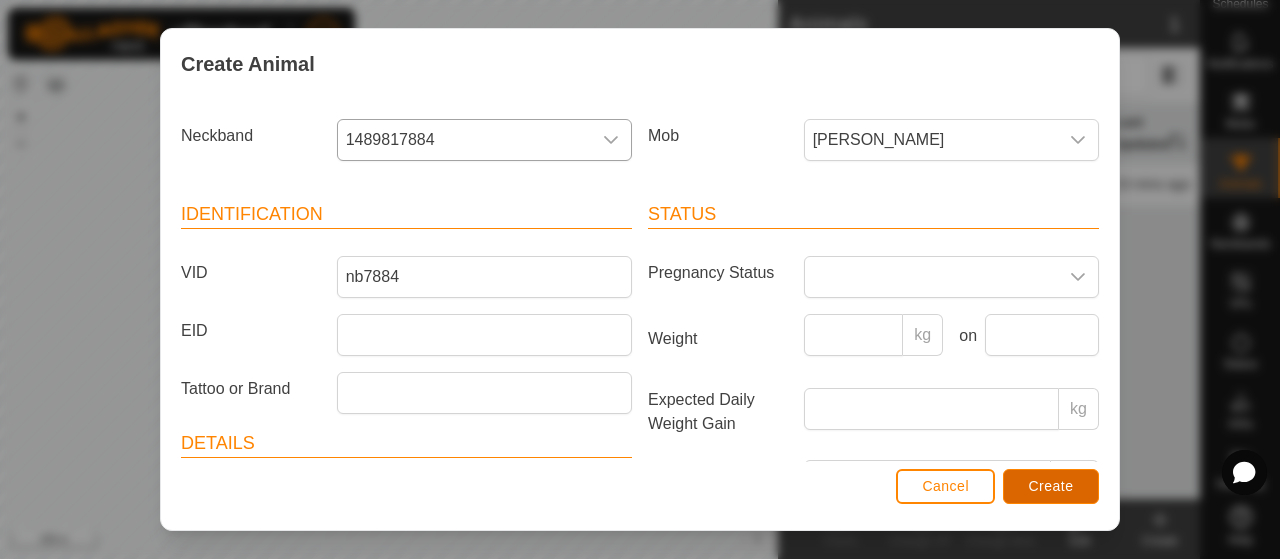 click on "Create" at bounding box center [1051, 486] 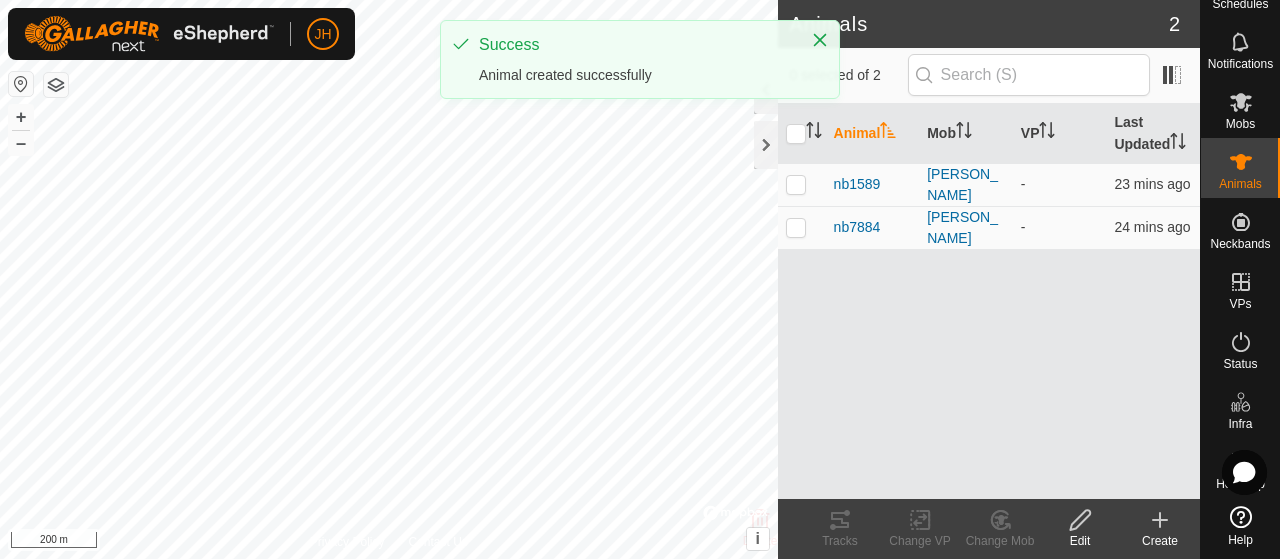 click 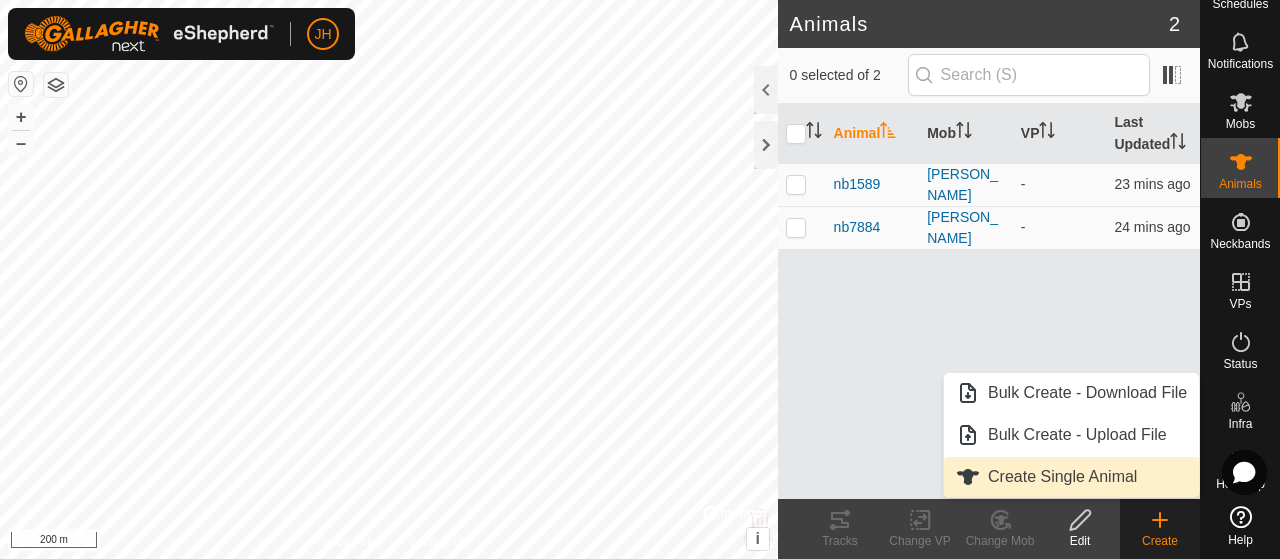click on "Create Single Animal" at bounding box center (1071, 477) 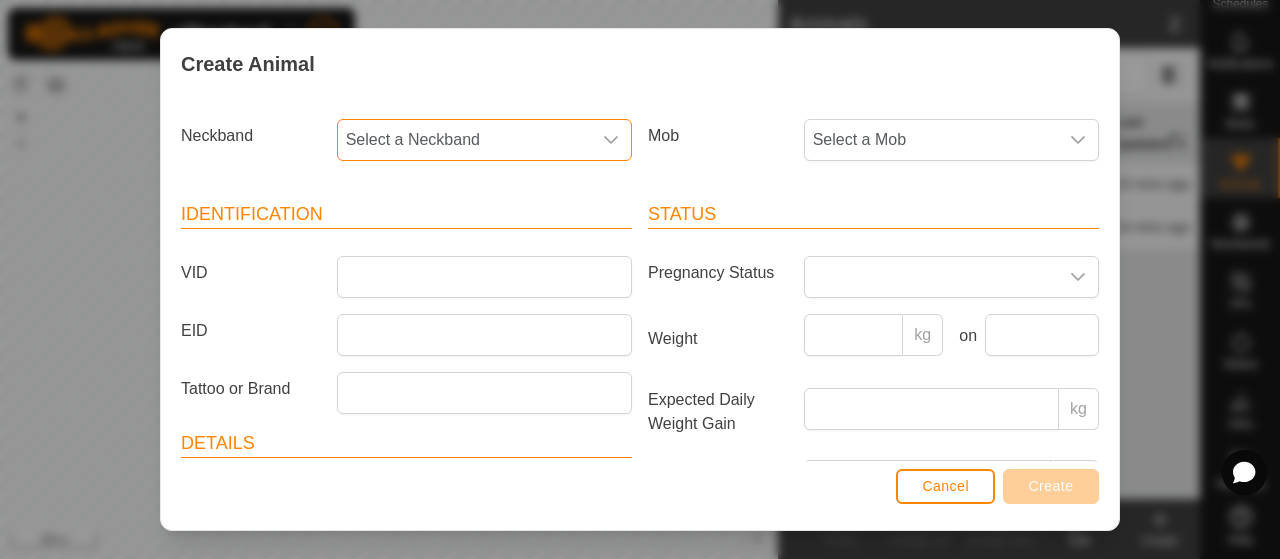 click on "Select a Neckband" at bounding box center [464, 140] 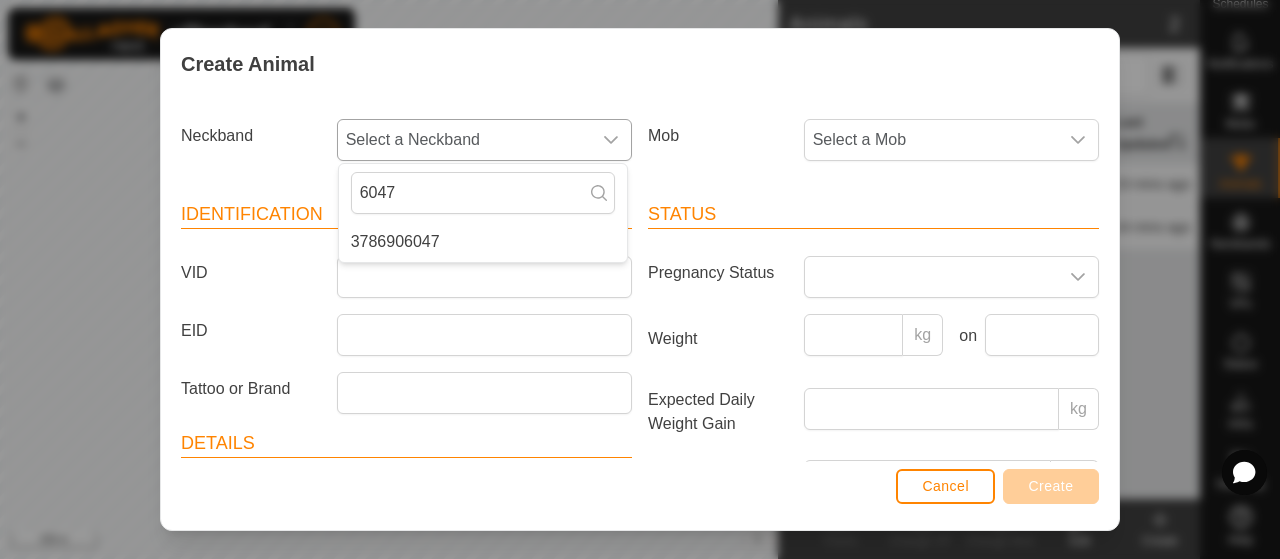 type on "6047" 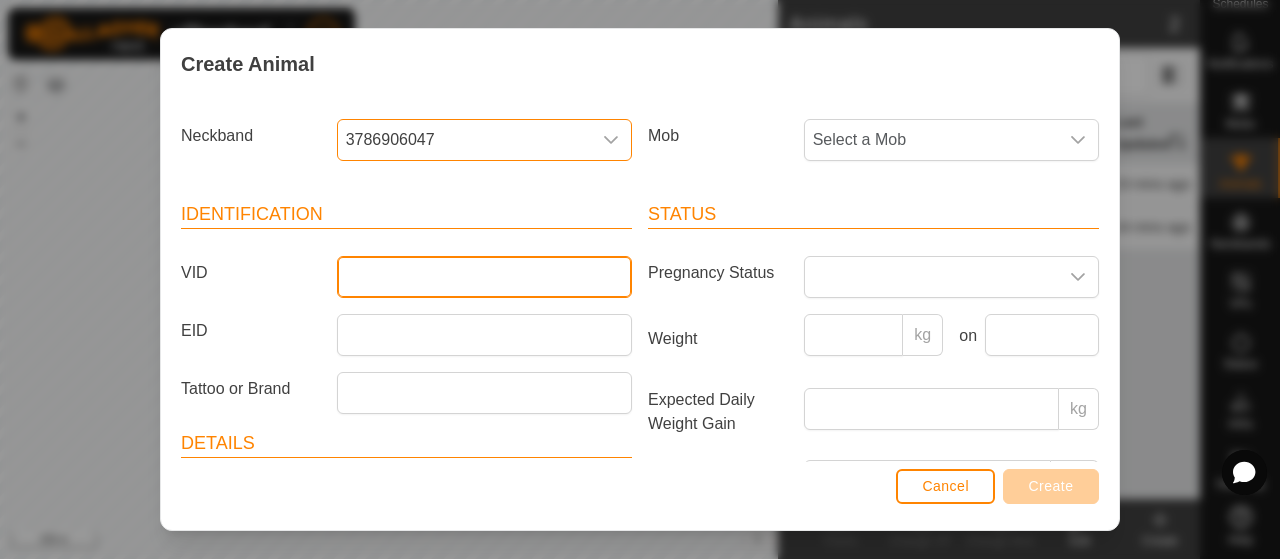 click on "VID" at bounding box center [484, 277] 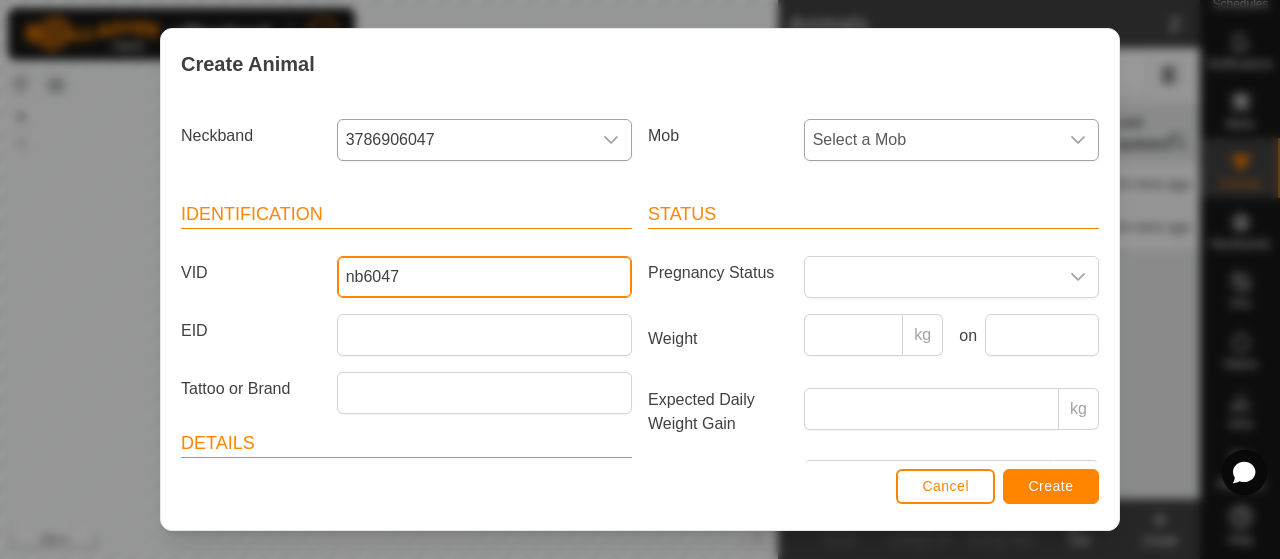 type on "nb6047" 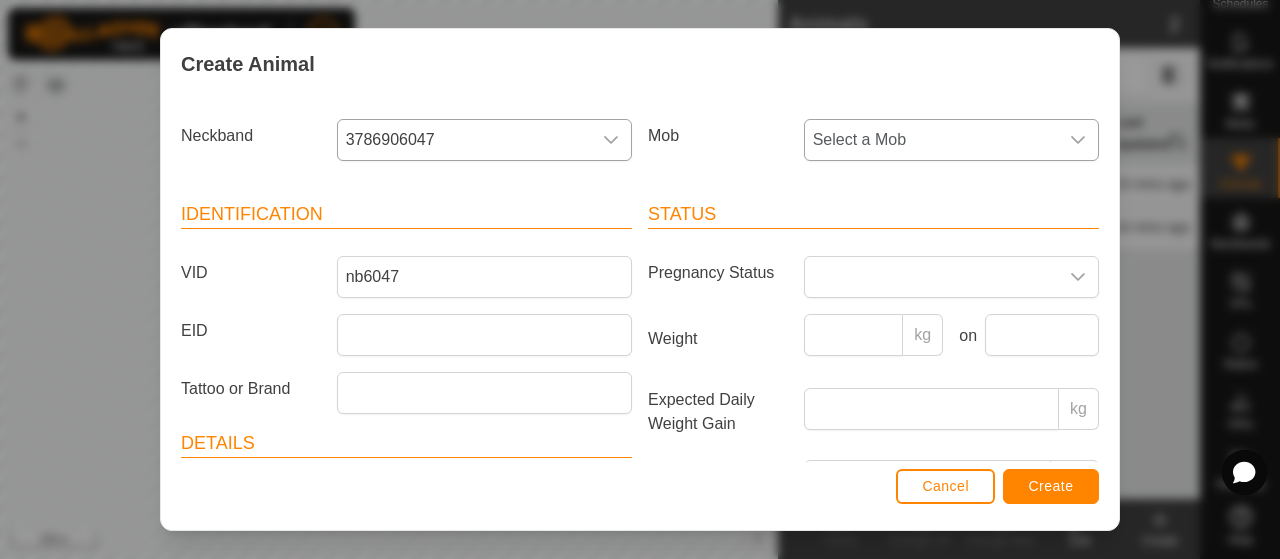 click on "Select a Mob" at bounding box center (931, 140) 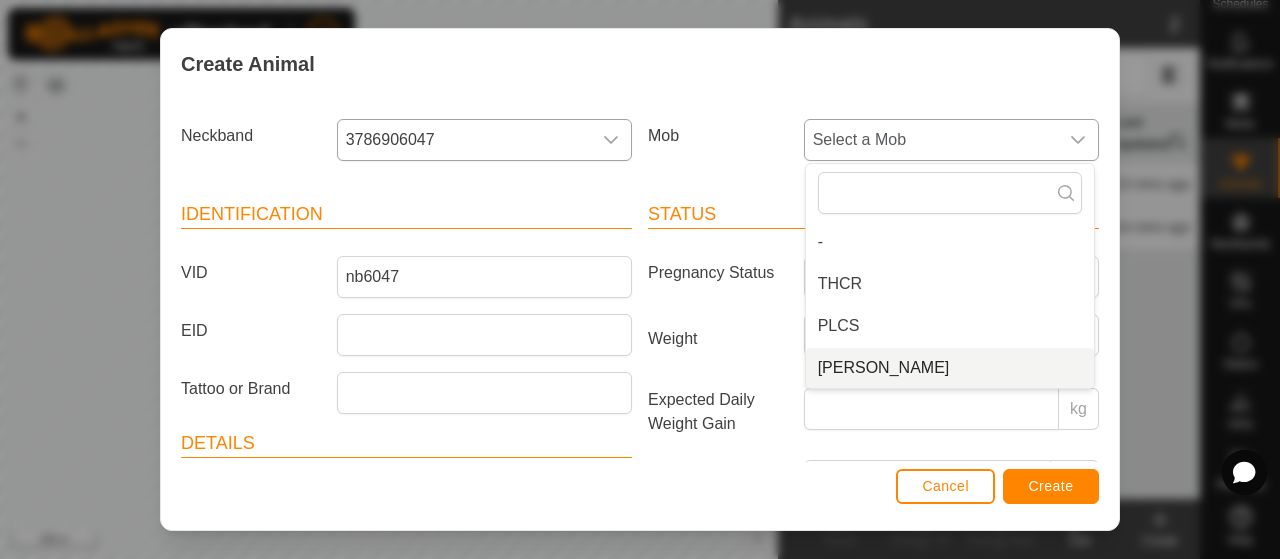 click on "[PERSON_NAME]" at bounding box center [950, 368] 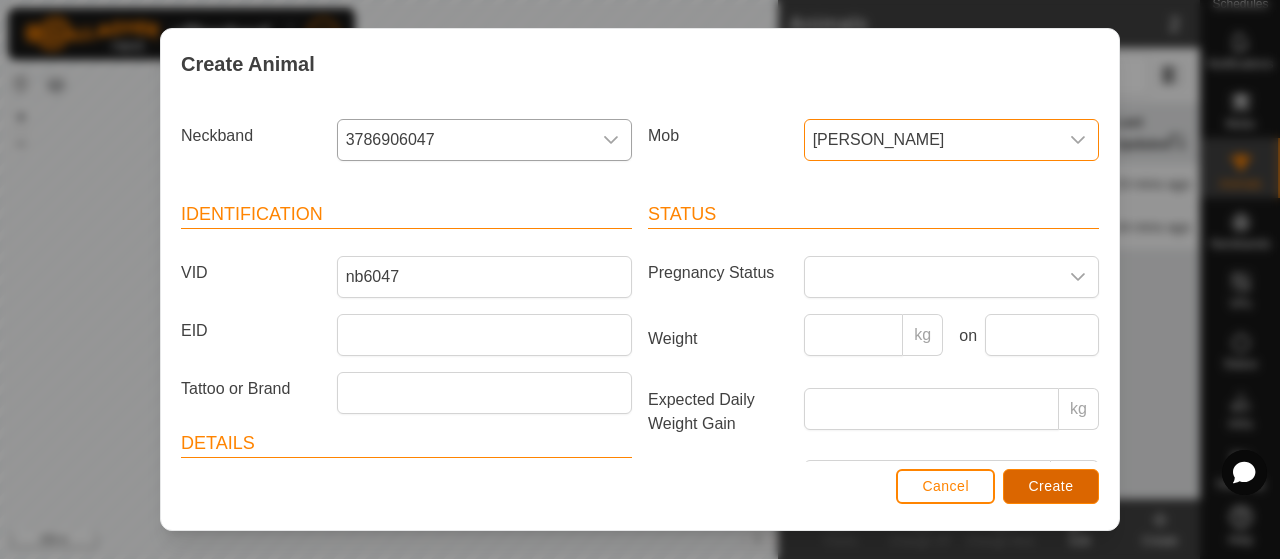 click on "Create" at bounding box center [1051, 486] 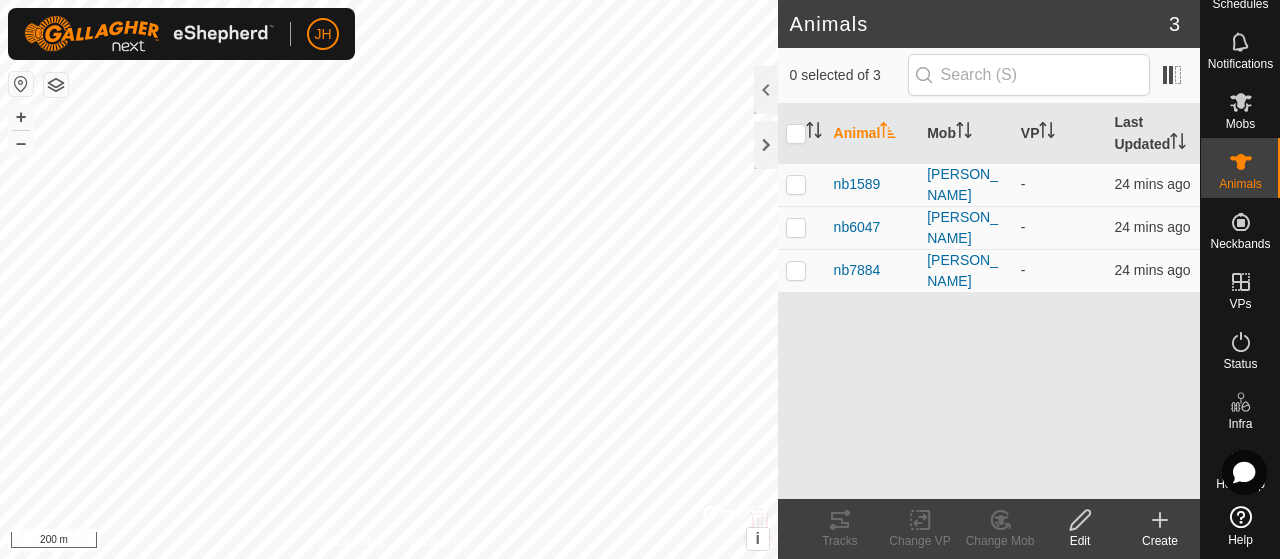 click 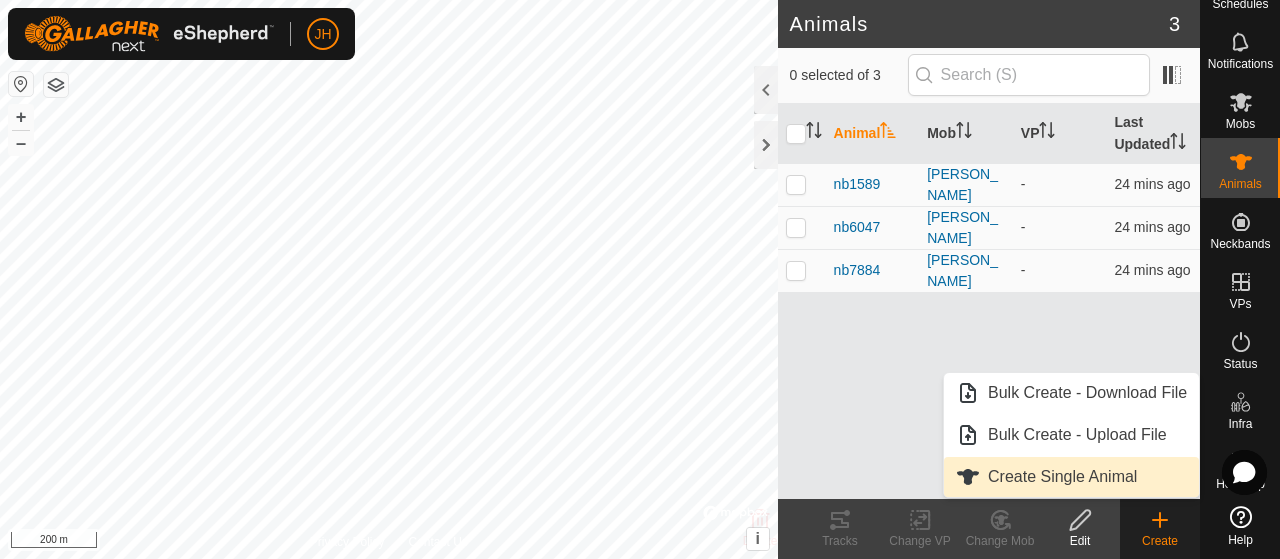 click on "Create Single Animal" at bounding box center (1071, 477) 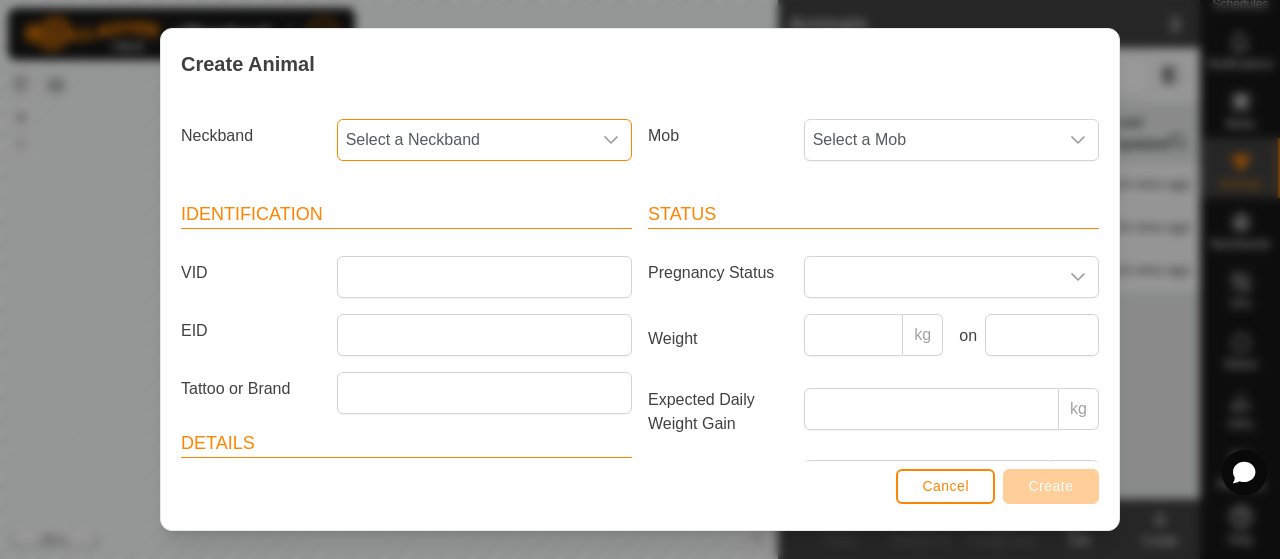 click on "Select a Neckband" at bounding box center [464, 140] 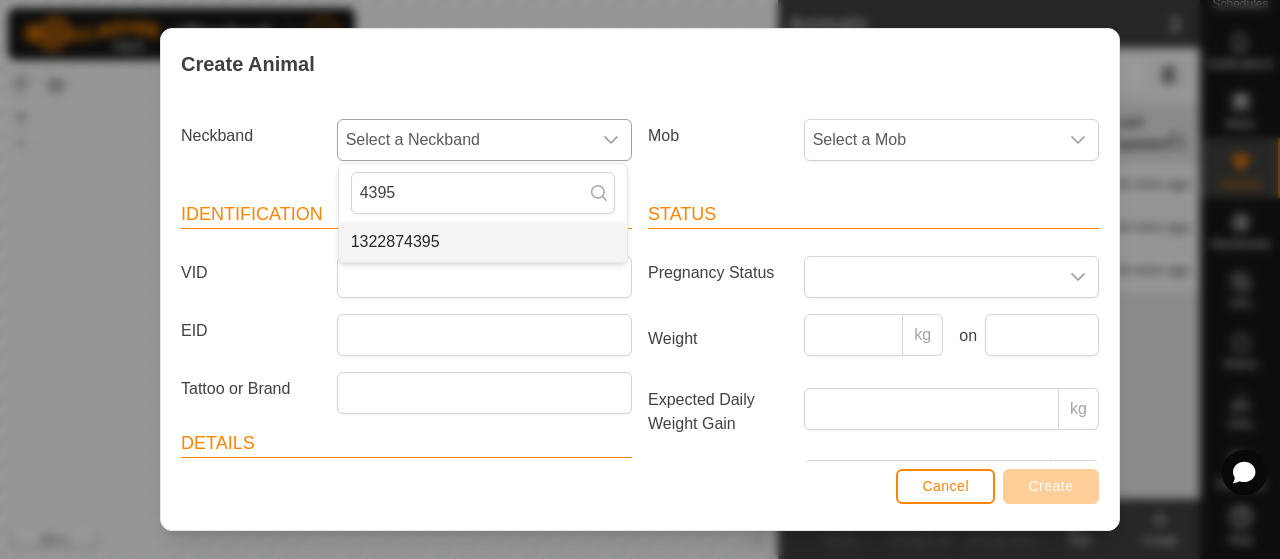 type on "4395" 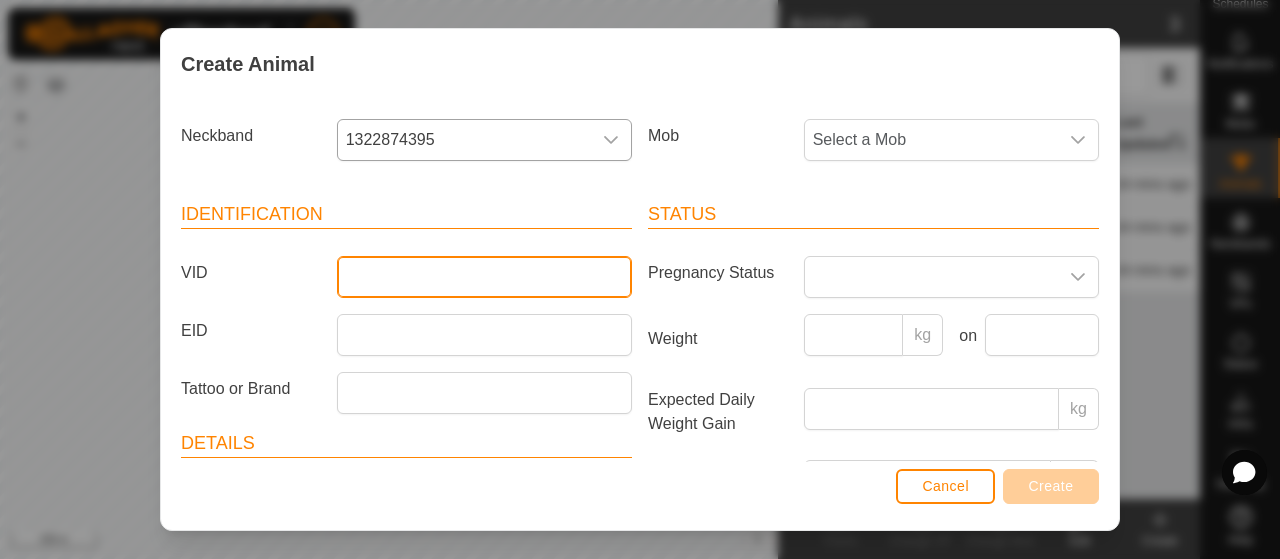 click on "VID" at bounding box center (484, 277) 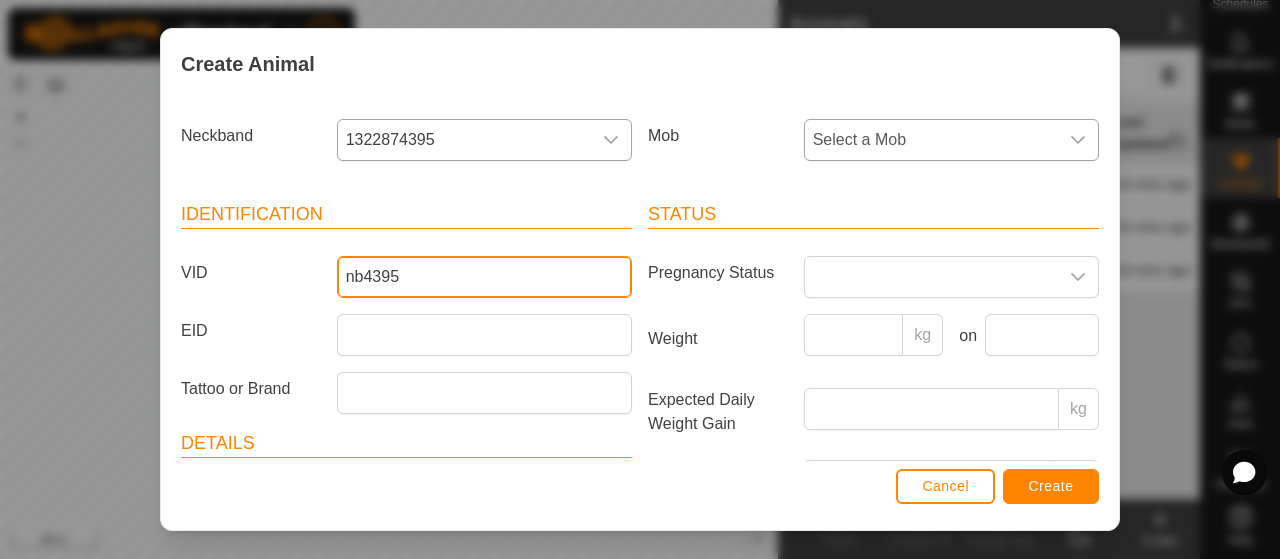 type on "nb4395" 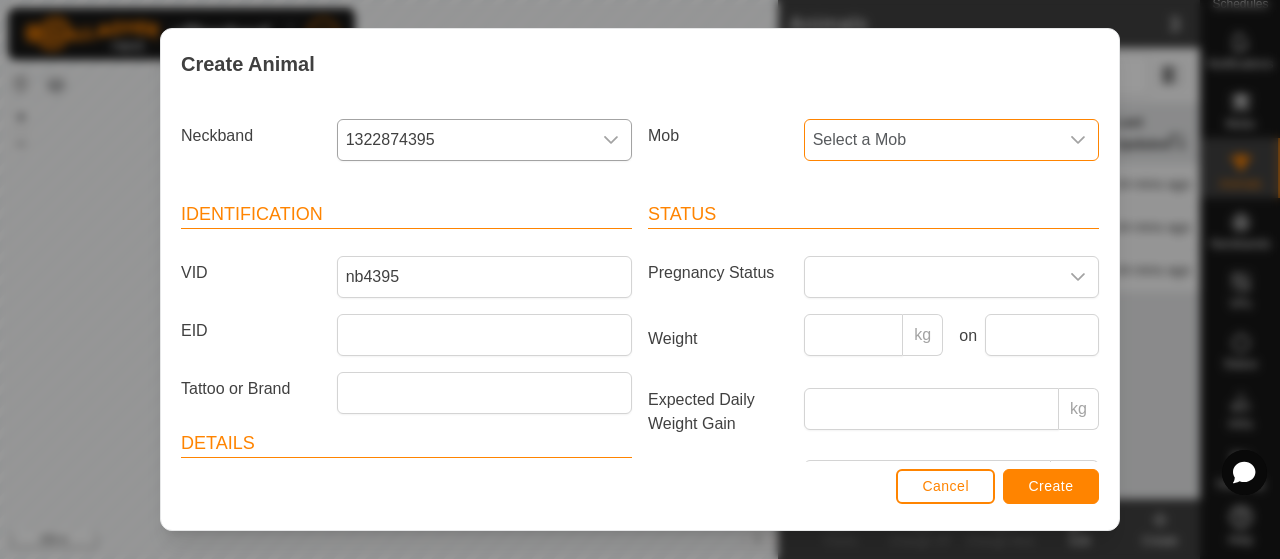 drag, startPoint x: 835, startPoint y: 130, endPoint x: 839, endPoint y: 152, distance: 22.36068 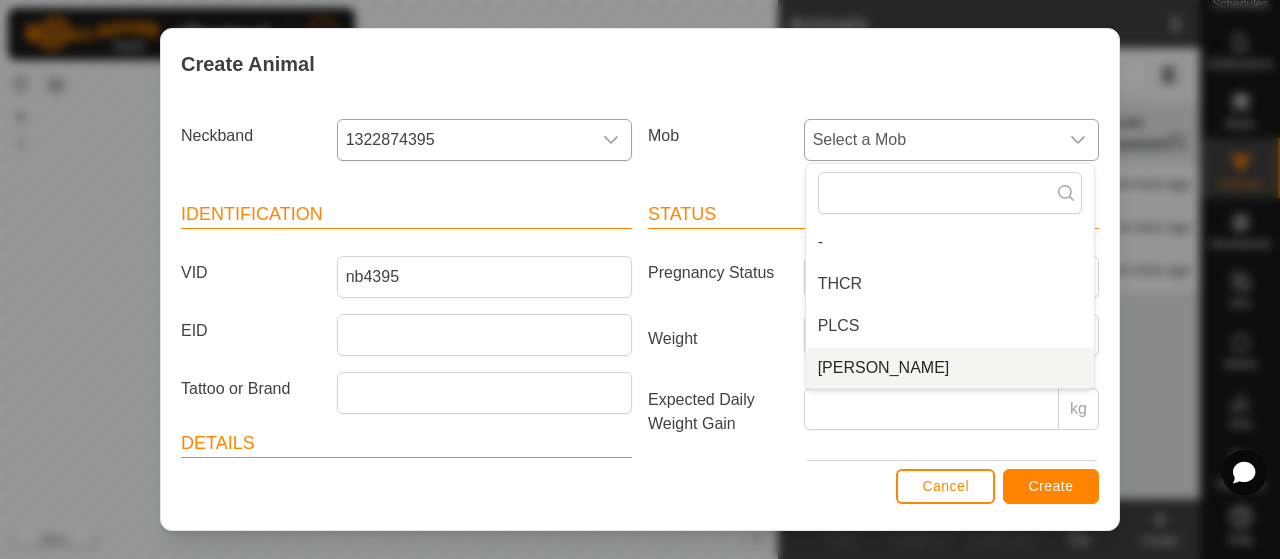 click on "[PERSON_NAME]" at bounding box center (950, 368) 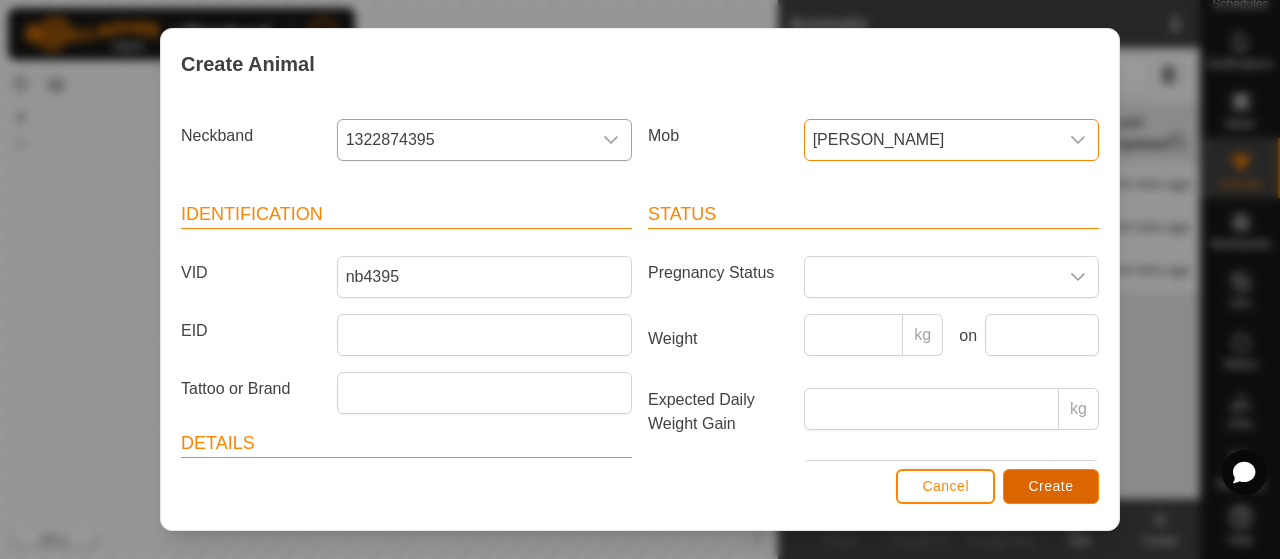click on "Create" at bounding box center (1051, 486) 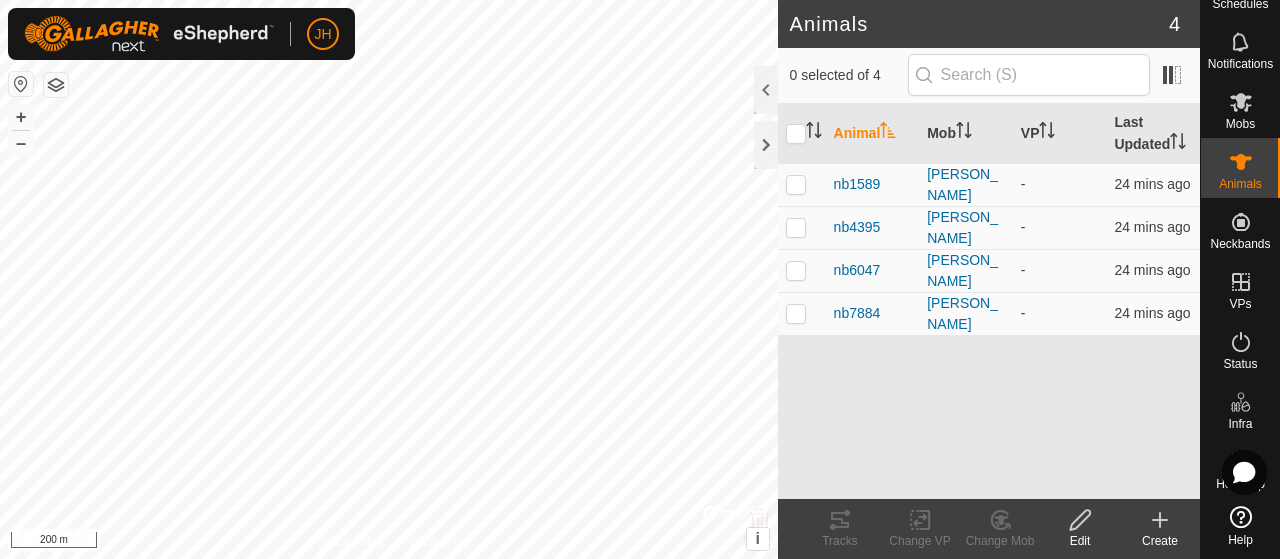 click on "Create" 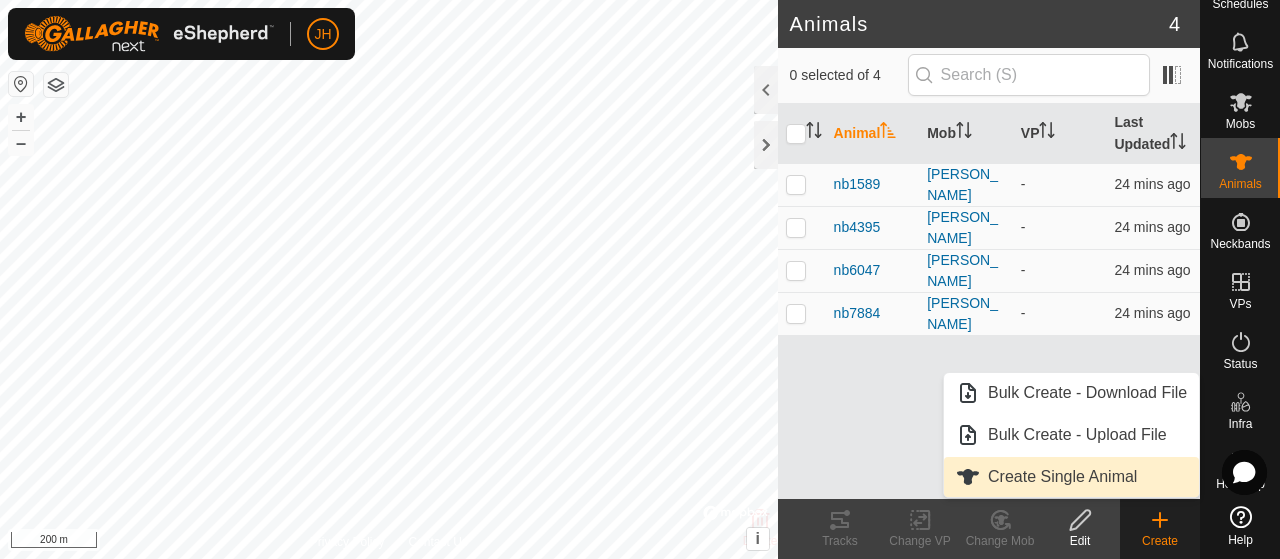 click on "Create Single Animal" at bounding box center (1071, 477) 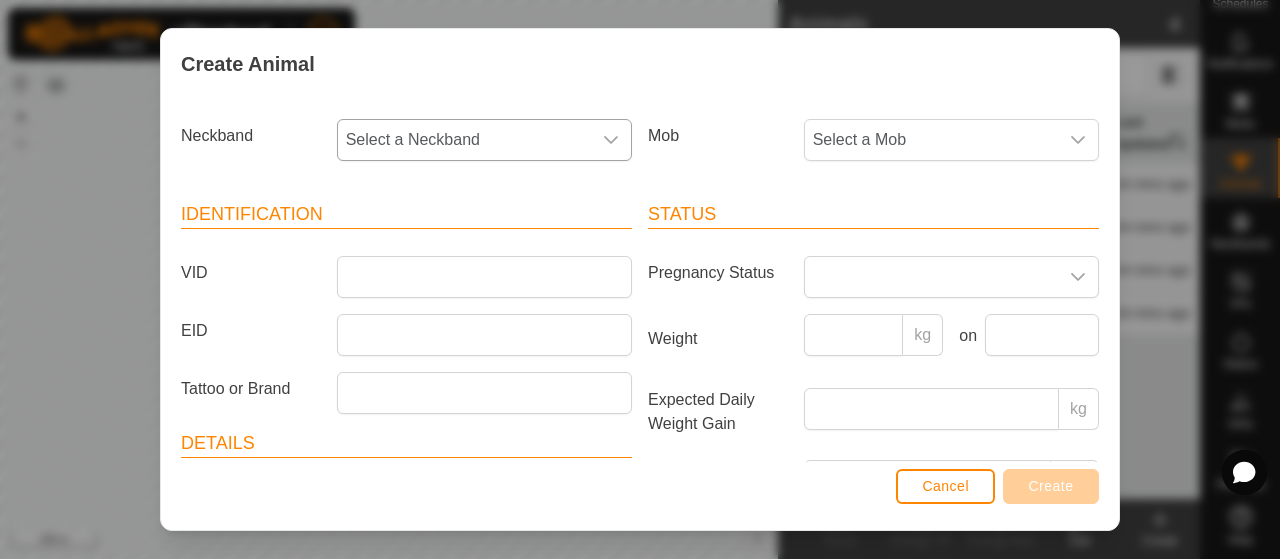 click on "Select a Neckband" at bounding box center [464, 140] 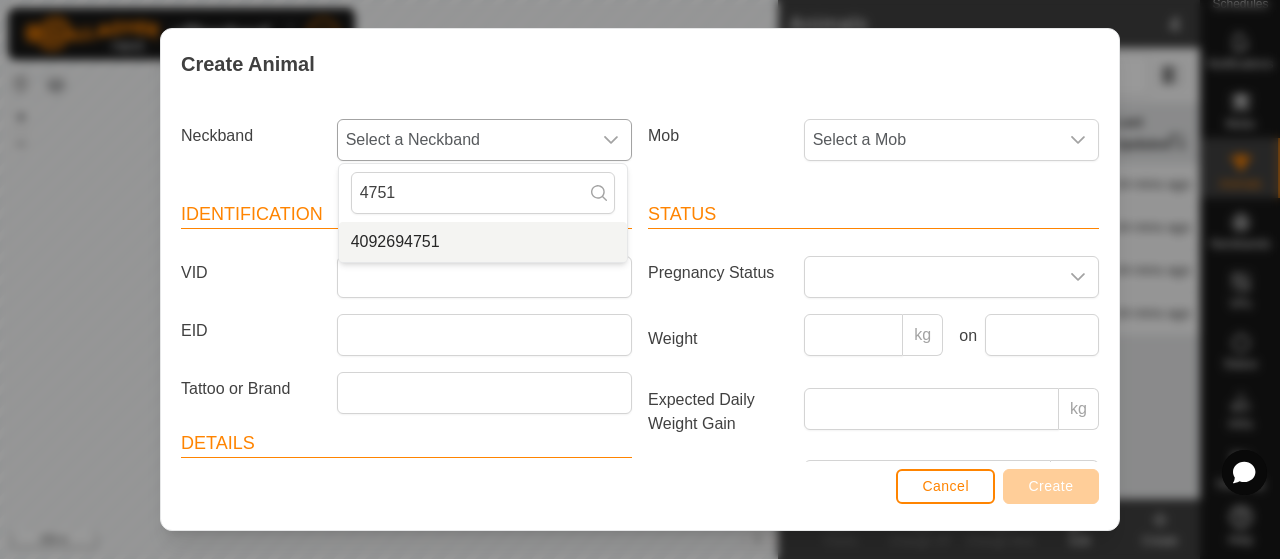 type on "4751" 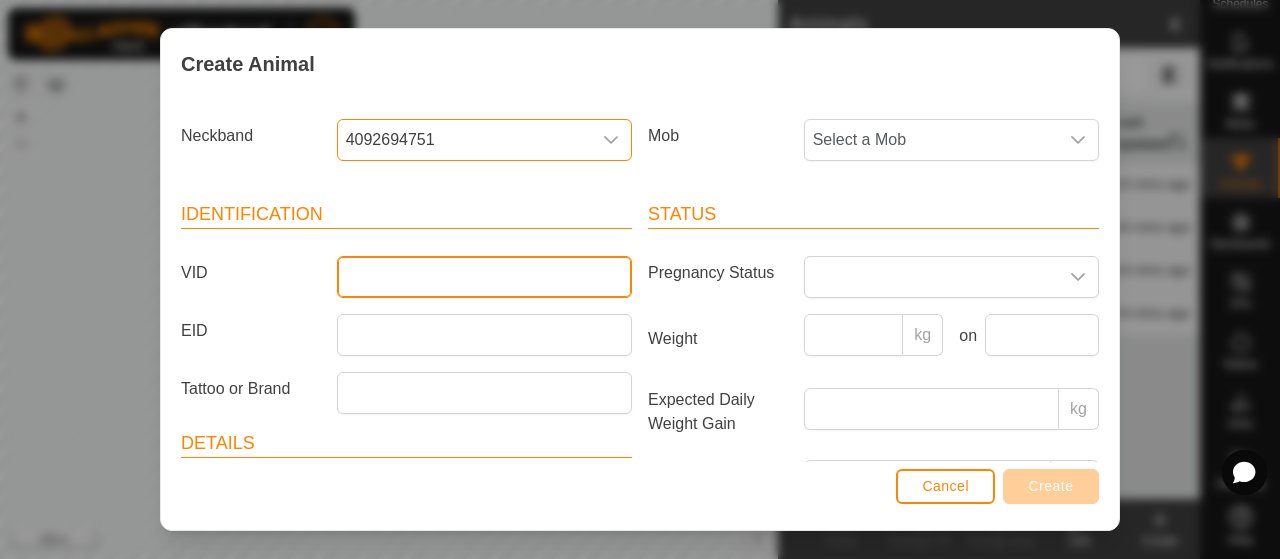 click on "VID" at bounding box center [484, 277] 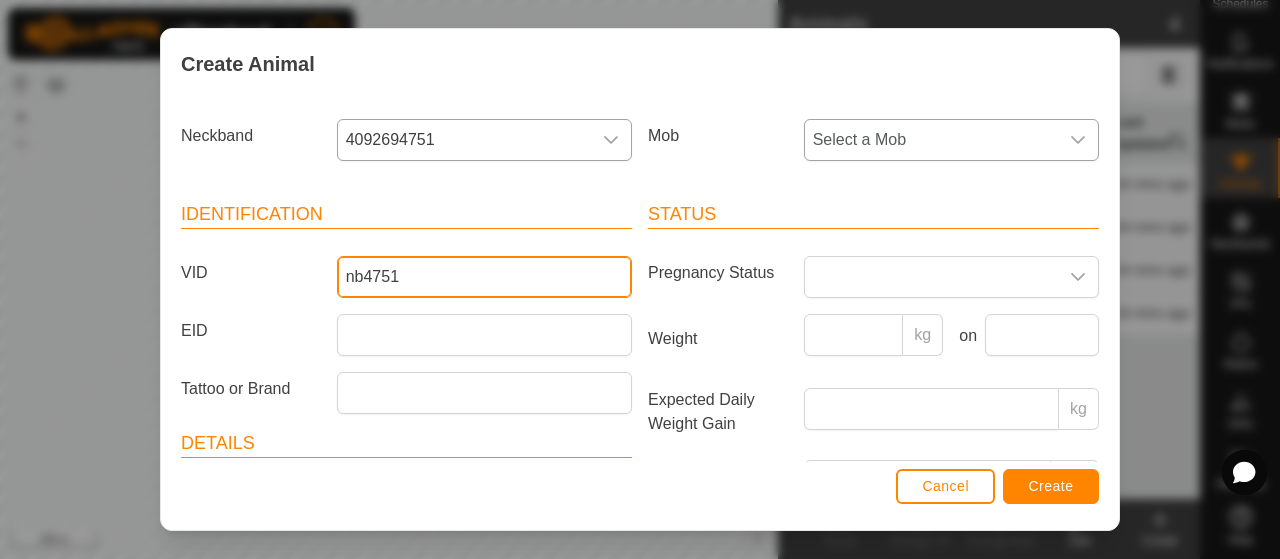 type on "nb4751" 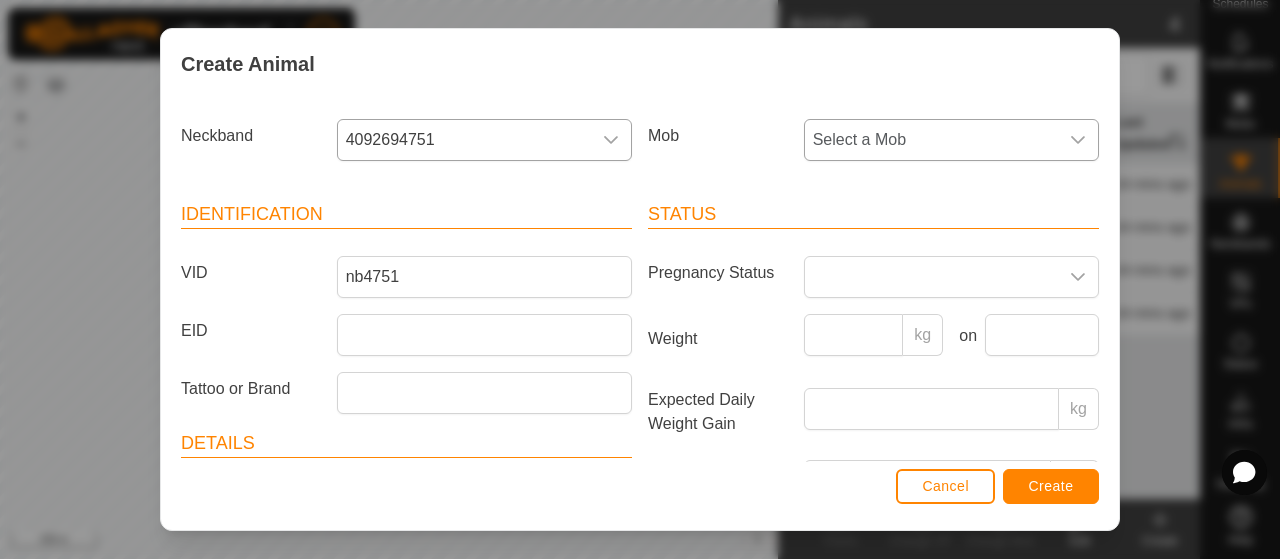 click on "Select a Mob" at bounding box center (931, 140) 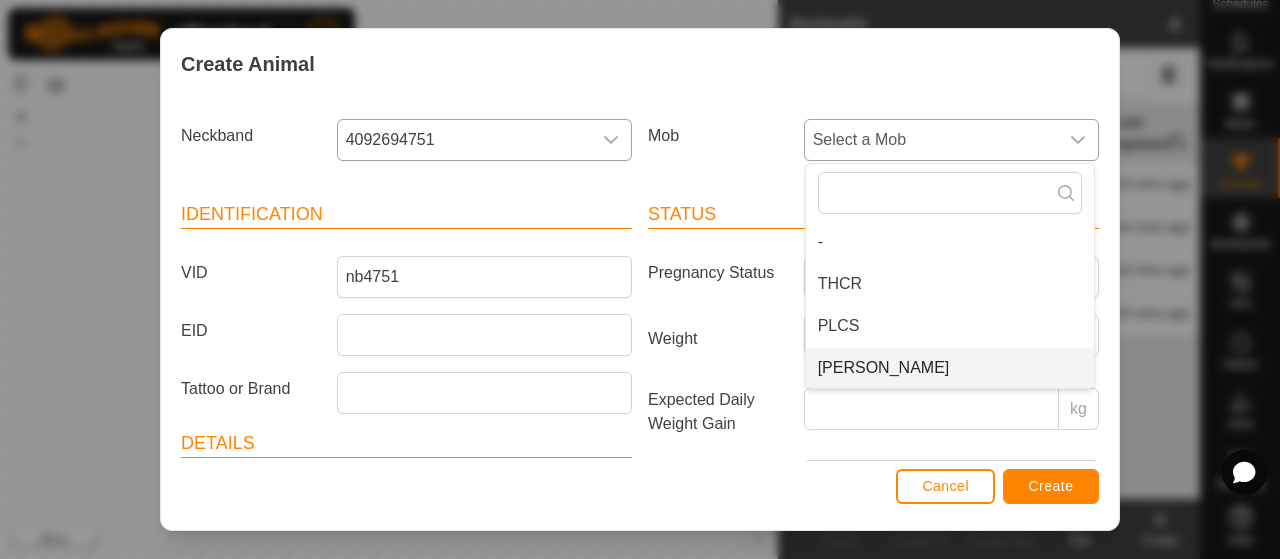 click on "[PERSON_NAME]" at bounding box center (950, 368) 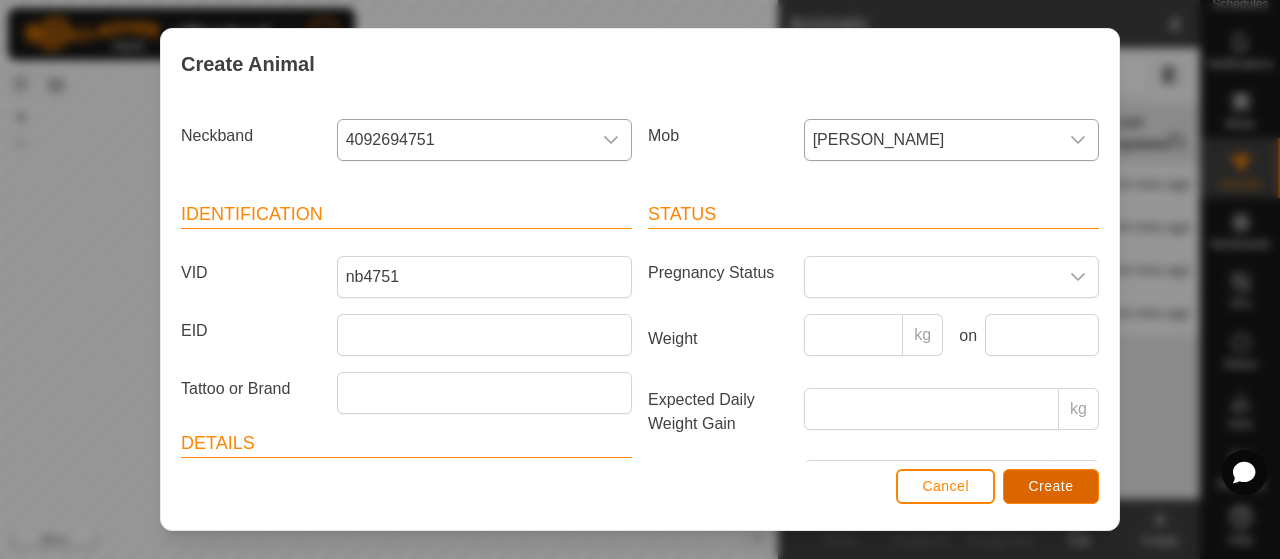 click on "Create" at bounding box center (1051, 486) 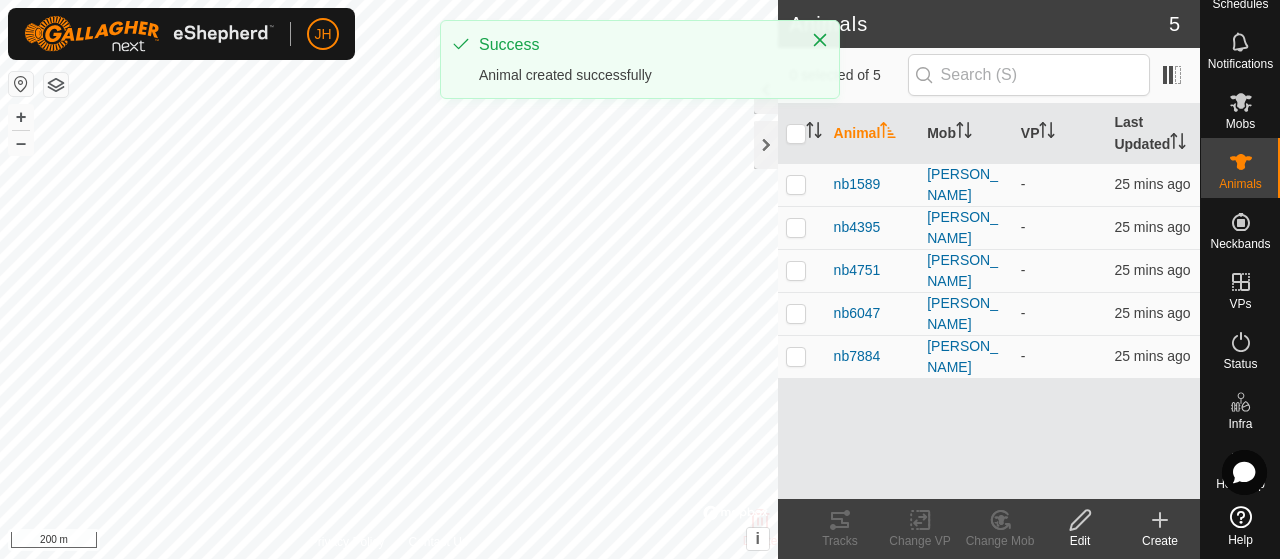 click 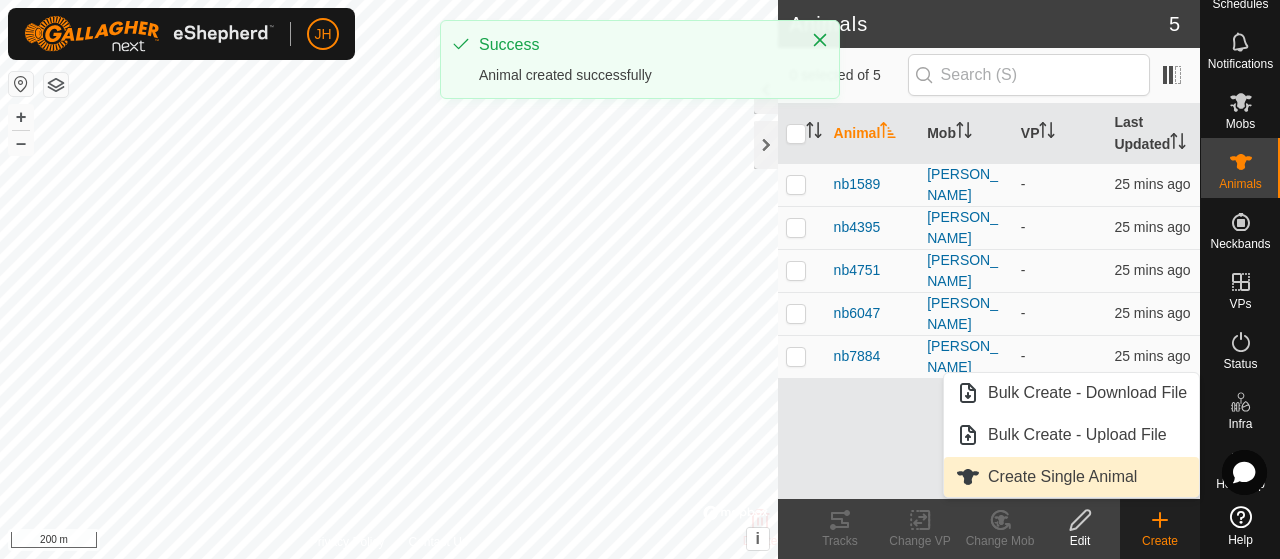 click on "Create Single Animal" at bounding box center (1071, 477) 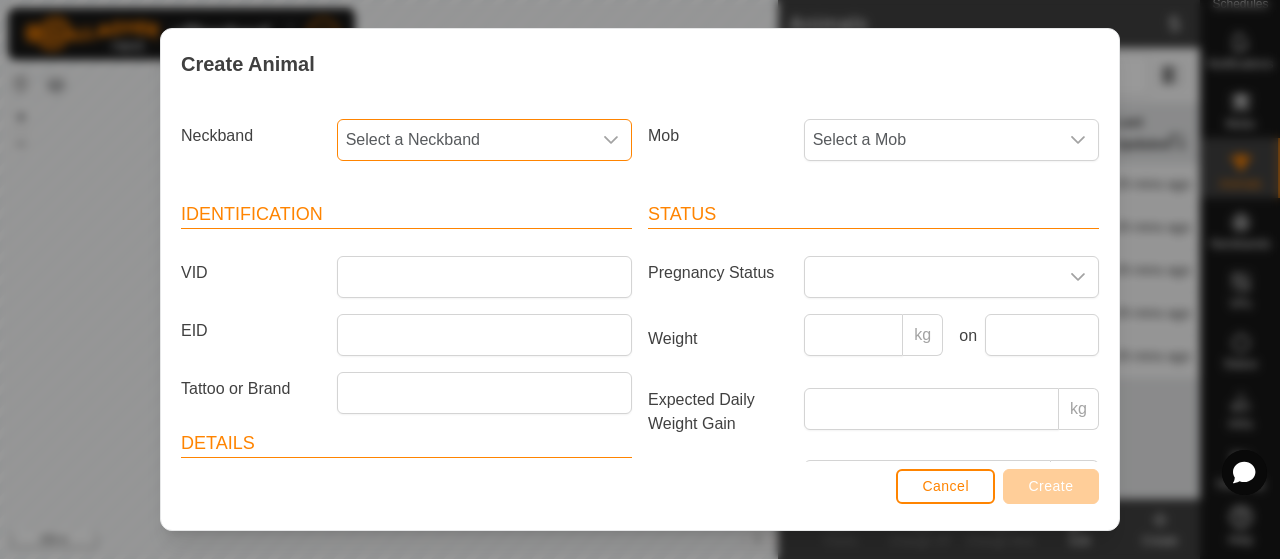 click on "Select a Neckband" at bounding box center [464, 140] 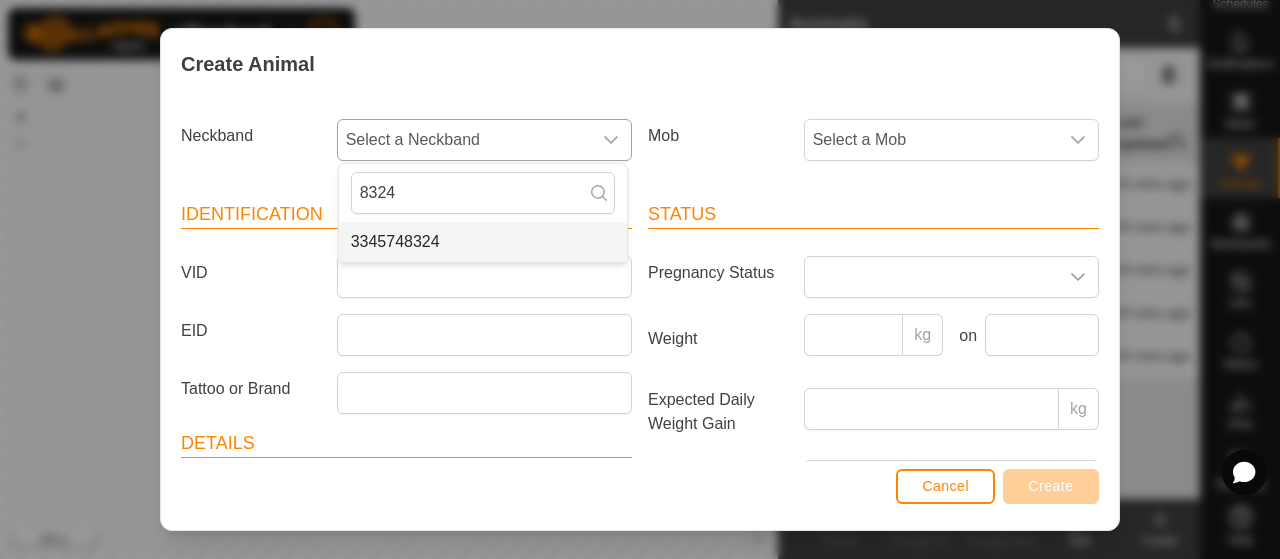 type on "8324" 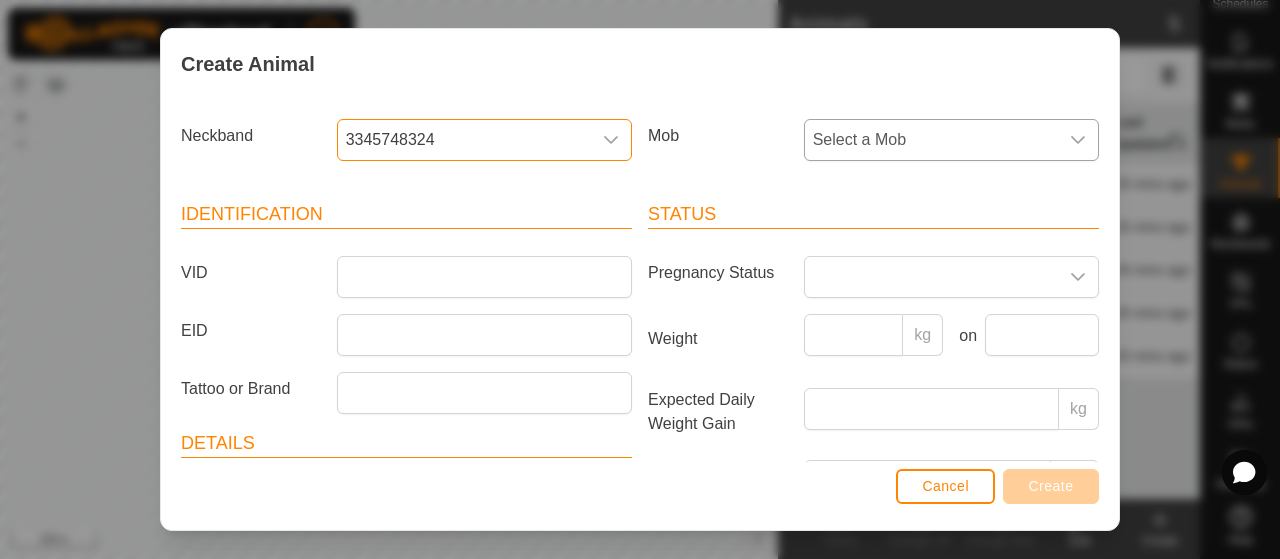 click on "Select a Mob" at bounding box center [931, 140] 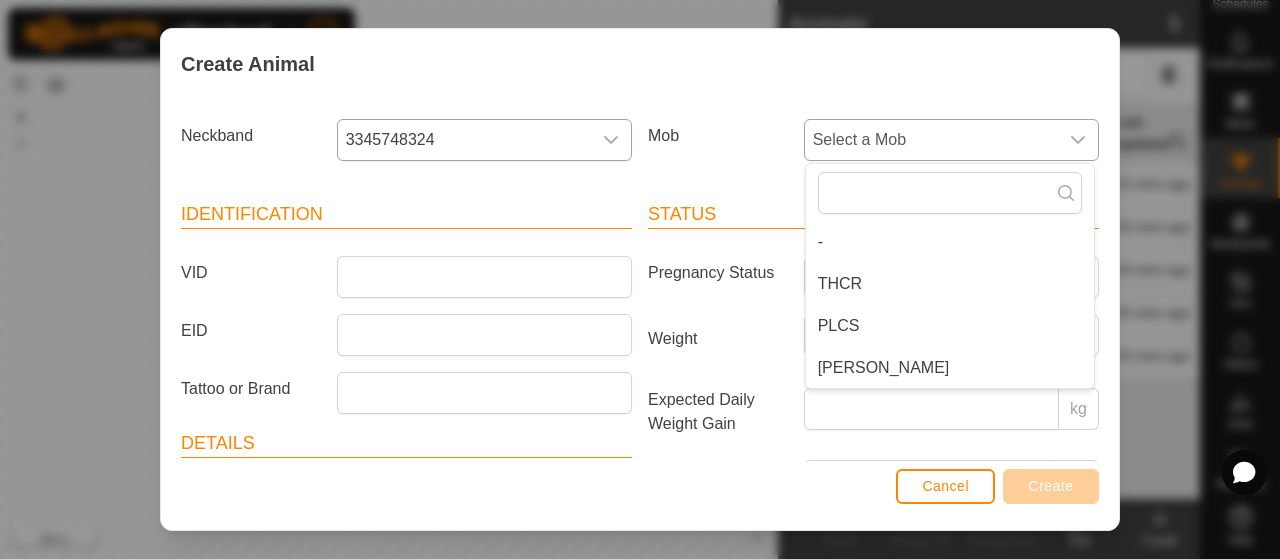 click on "[PERSON_NAME]" at bounding box center (950, 368) 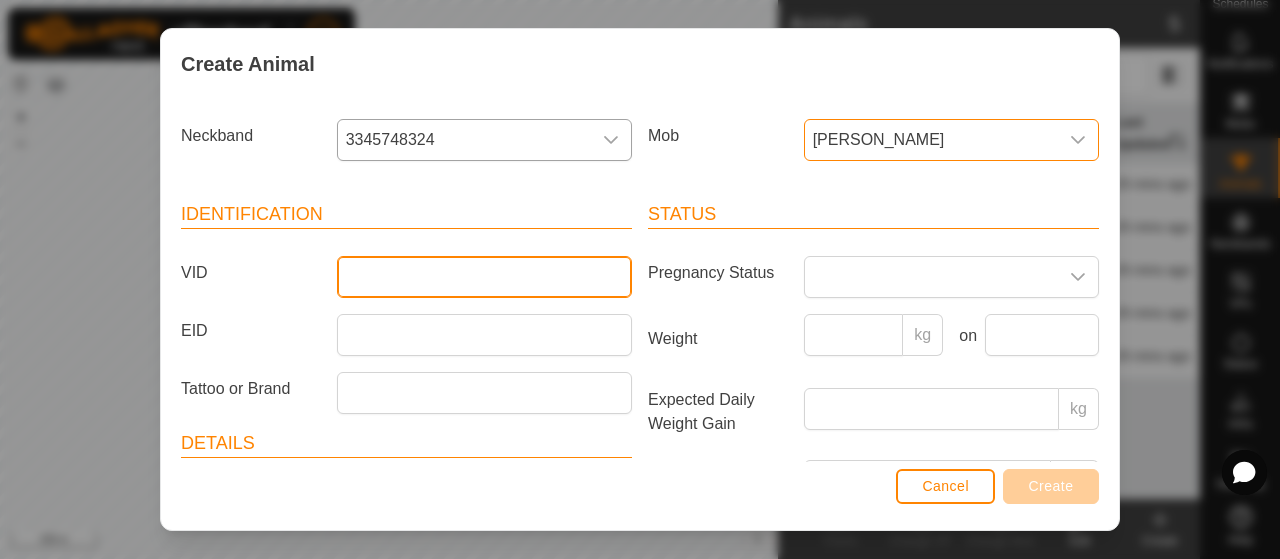 click on "VID" at bounding box center (484, 277) 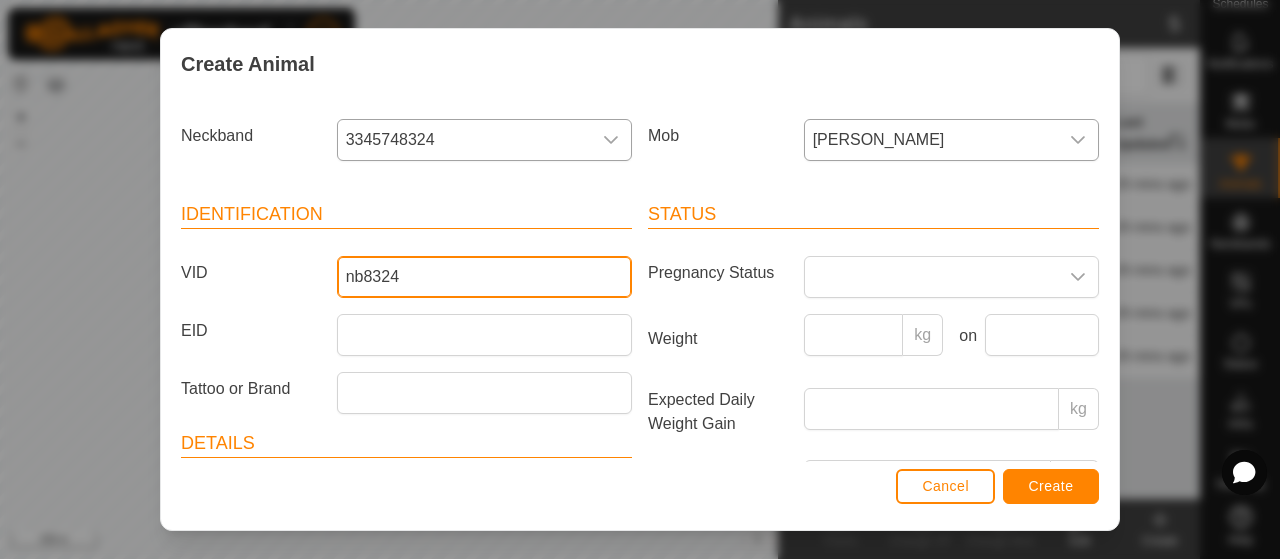 type on "nb8324" 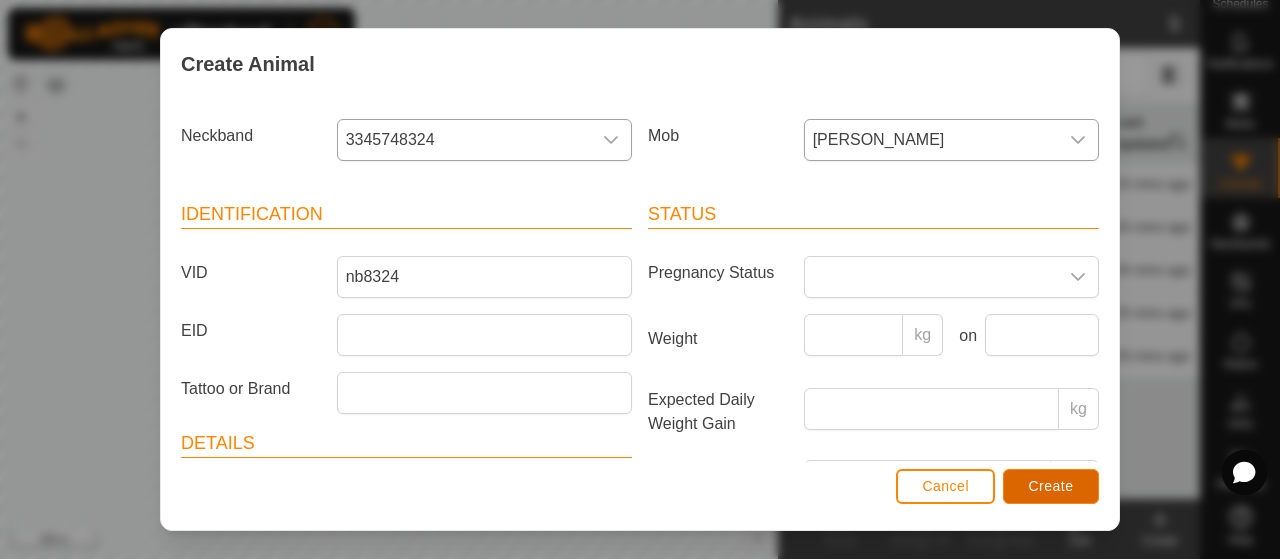 click on "Create" at bounding box center [1051, 486] 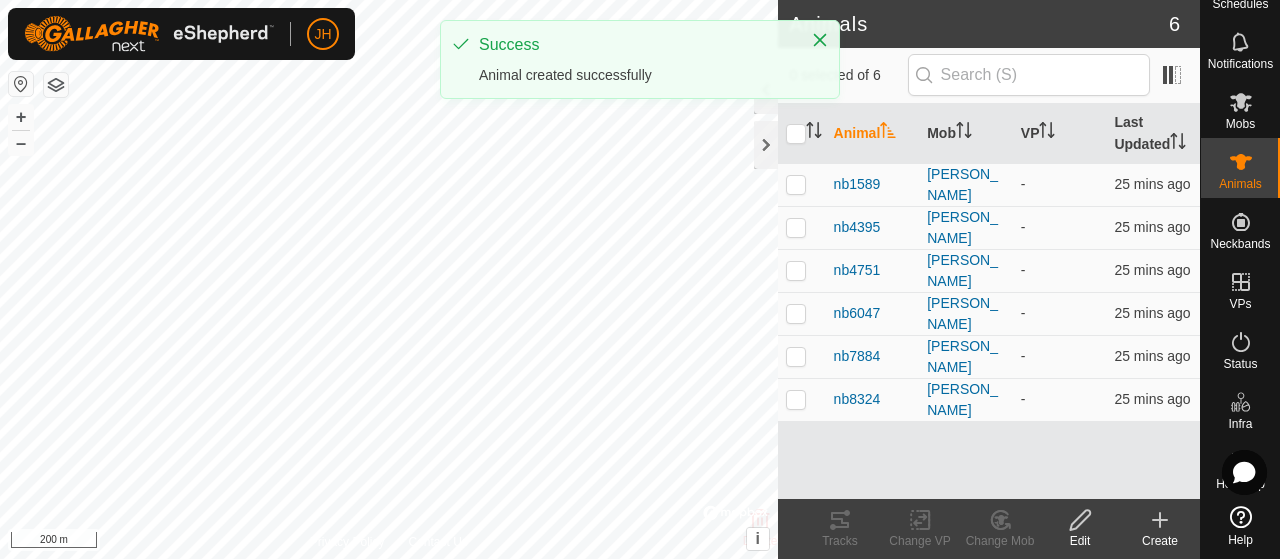 click 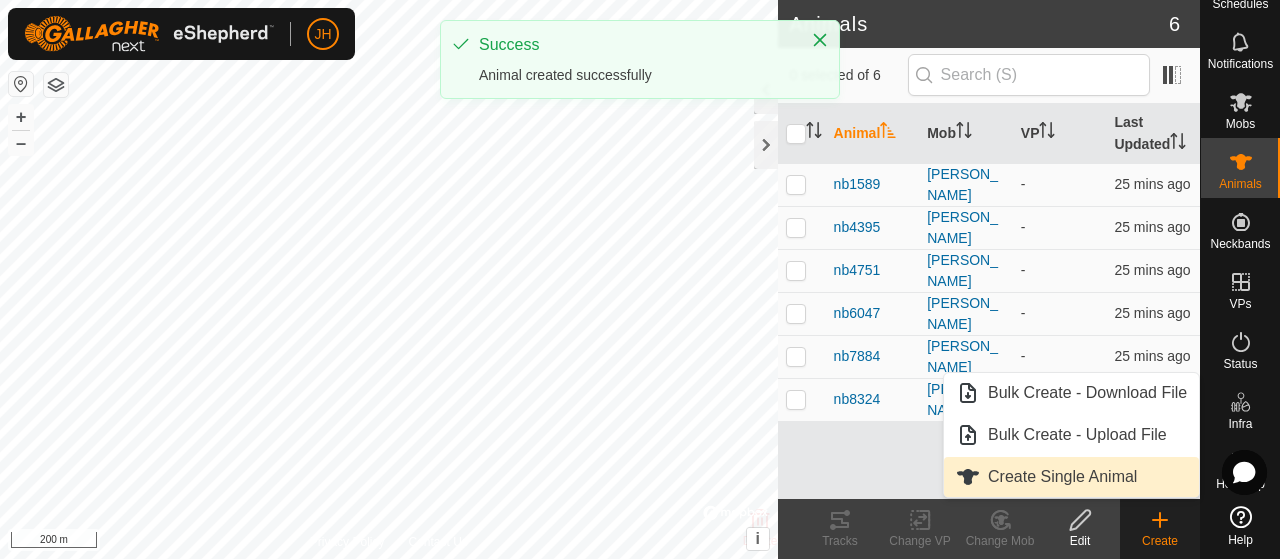 click on "Create Single Animal" at bounding box center [1071, 477] 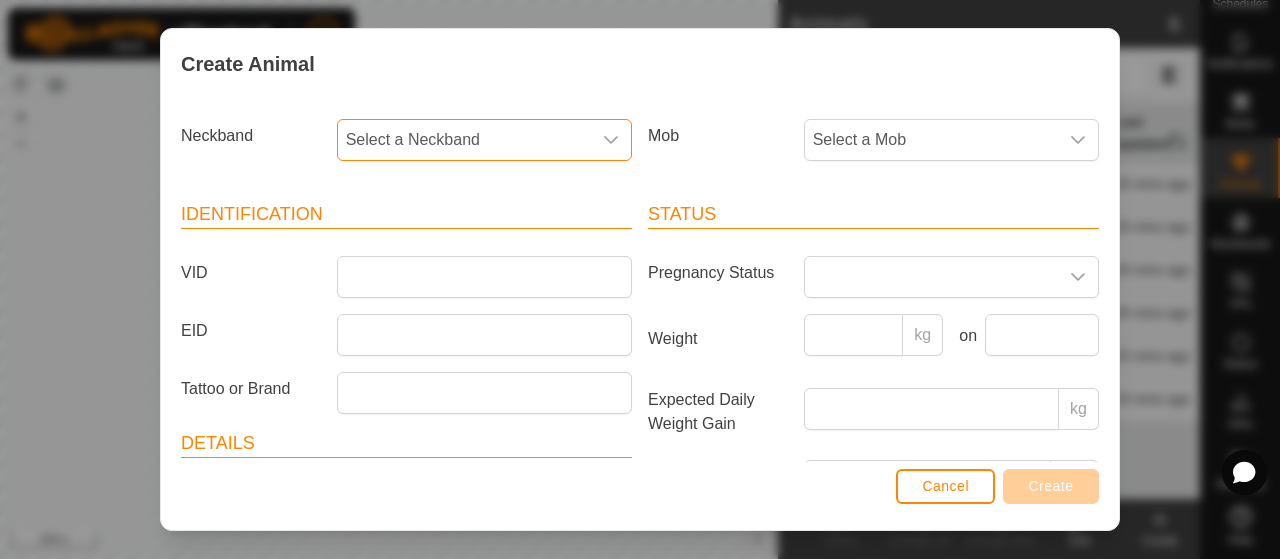 click on "Select a Neckband" at bounding box center (464, 140) 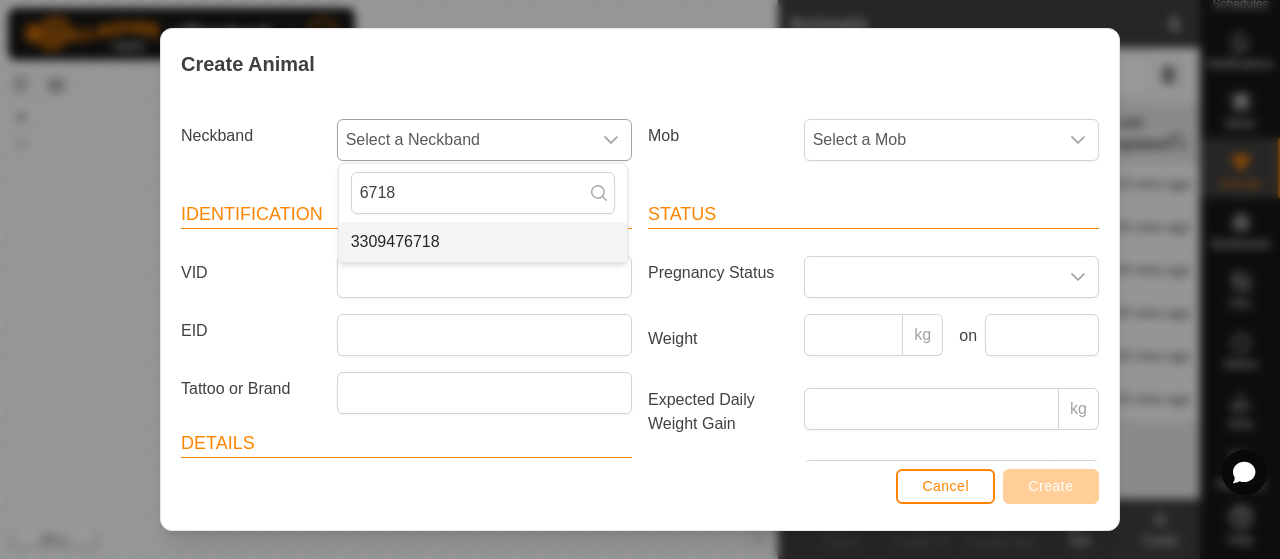 type on "6718" 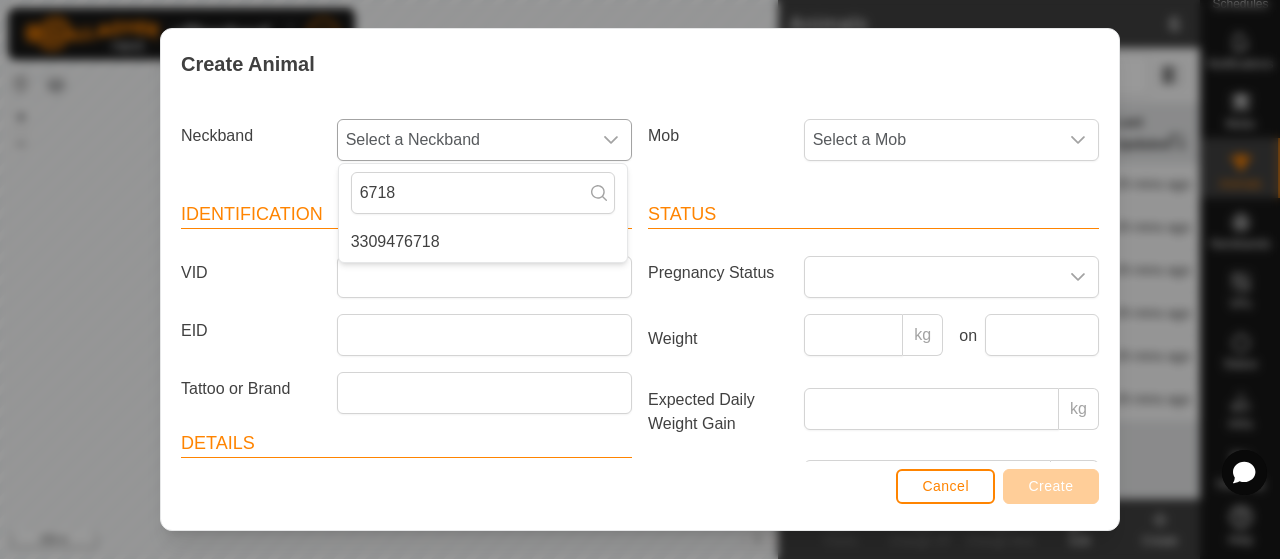 click on "3309476718" at bounding box center [483, 242] 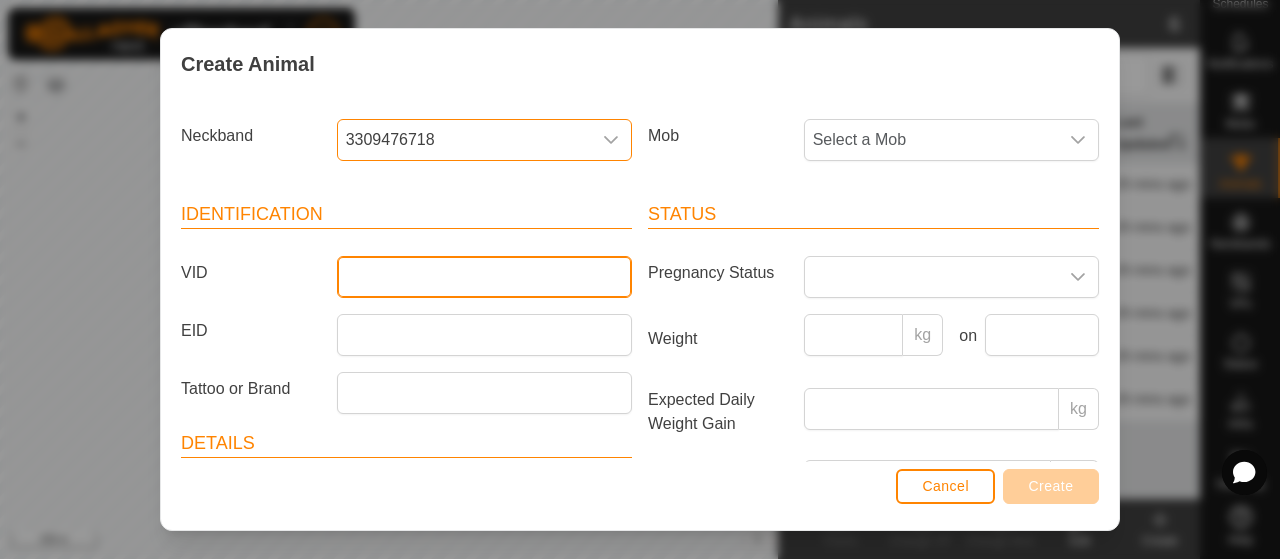 click on "VID" at bounding box center [484, 277] 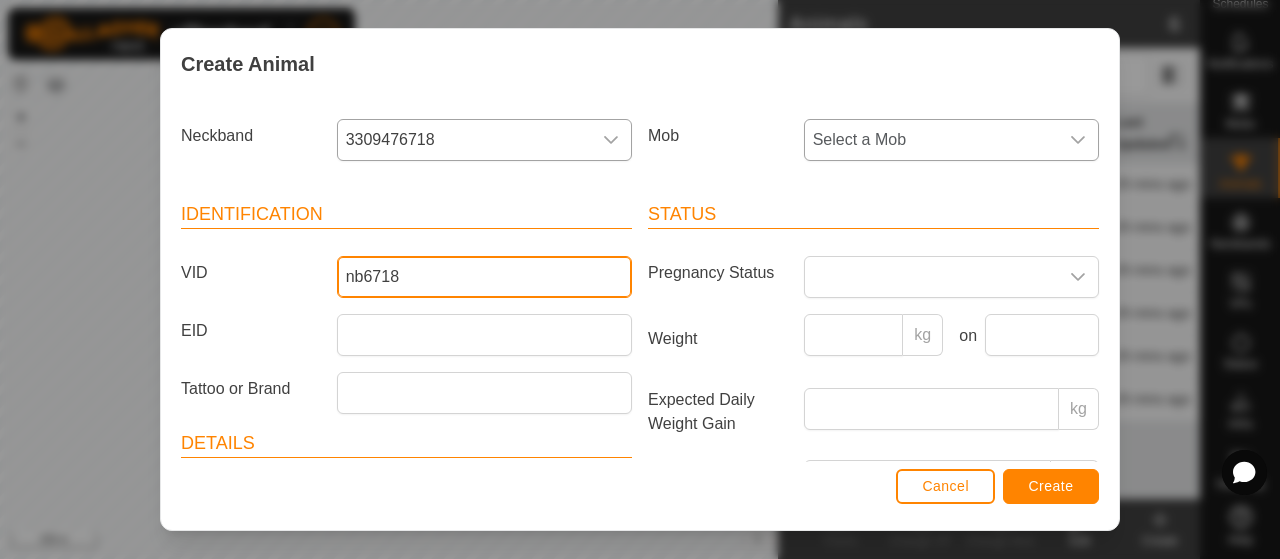 type on "nb6718" 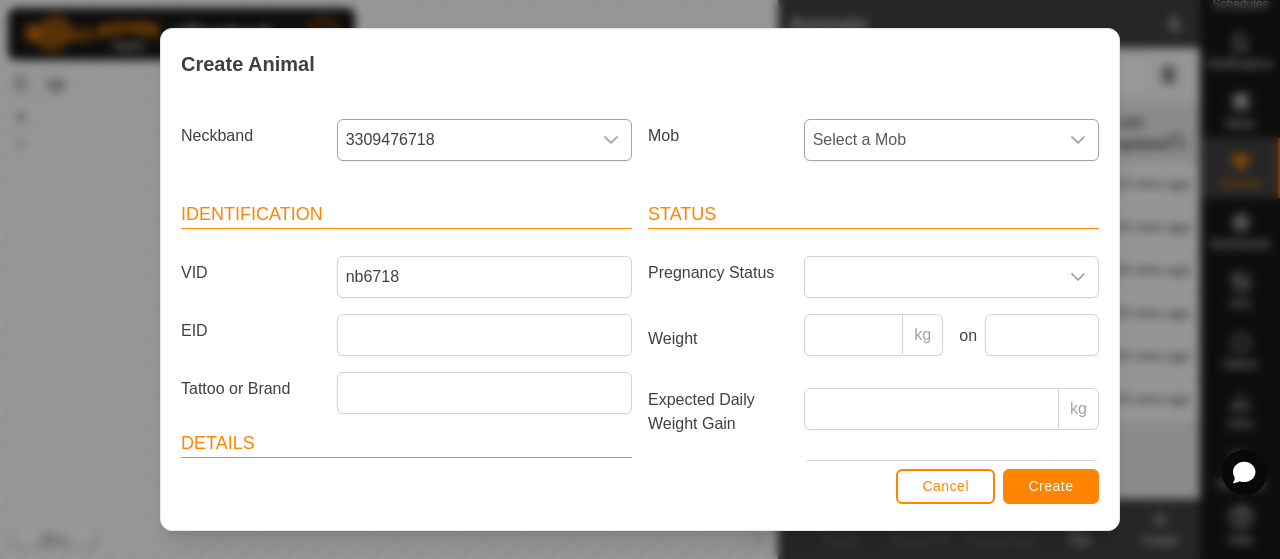 click on "Select a Mob" at bounding box center (931, 140) 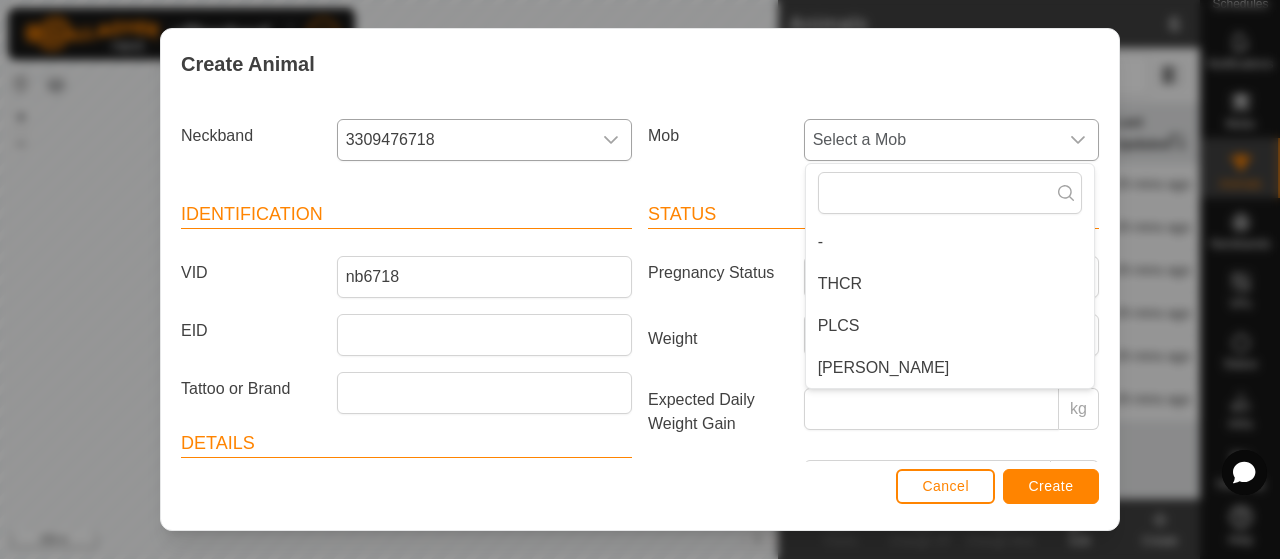 drag, startPoint x: 834, startPoint y: 368, endPoint x: 882, endPoint y: 354, distance: 50 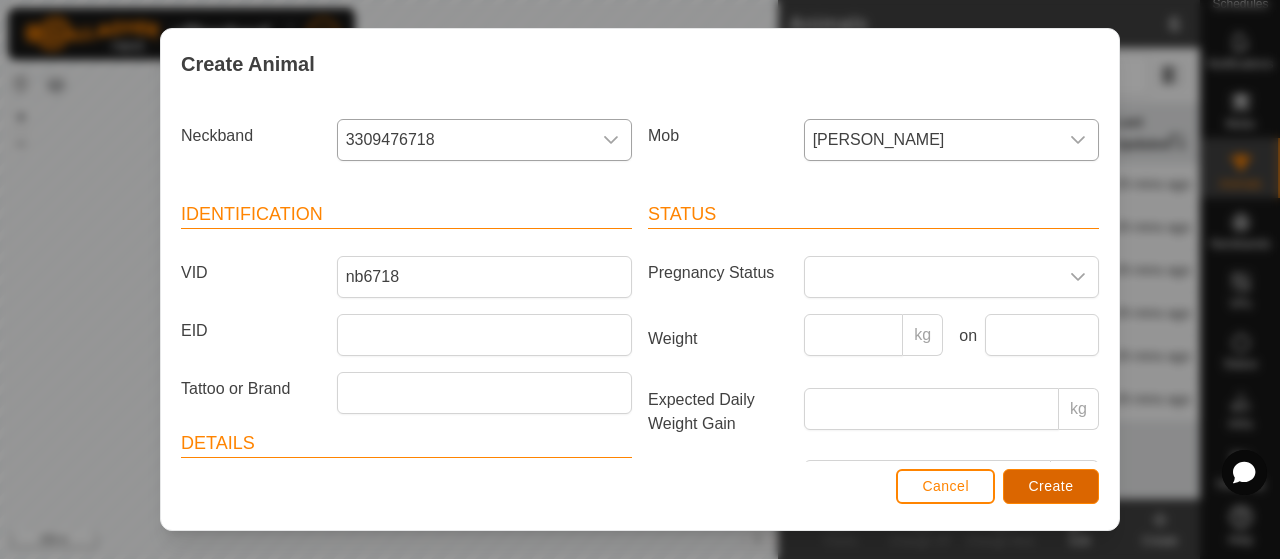 click on "Create" at bounding box center (1051, 486) 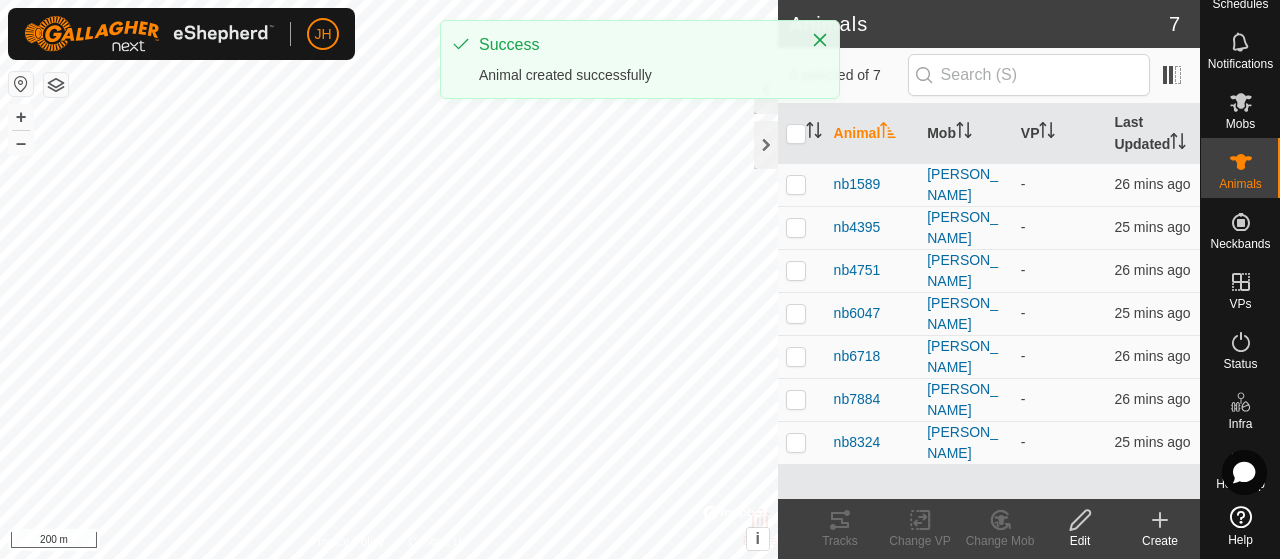 drag, startPoint x: 1160, startPoint y: 540, endPoint x: 1164, endPoint y: 551, distance: 11.7046995 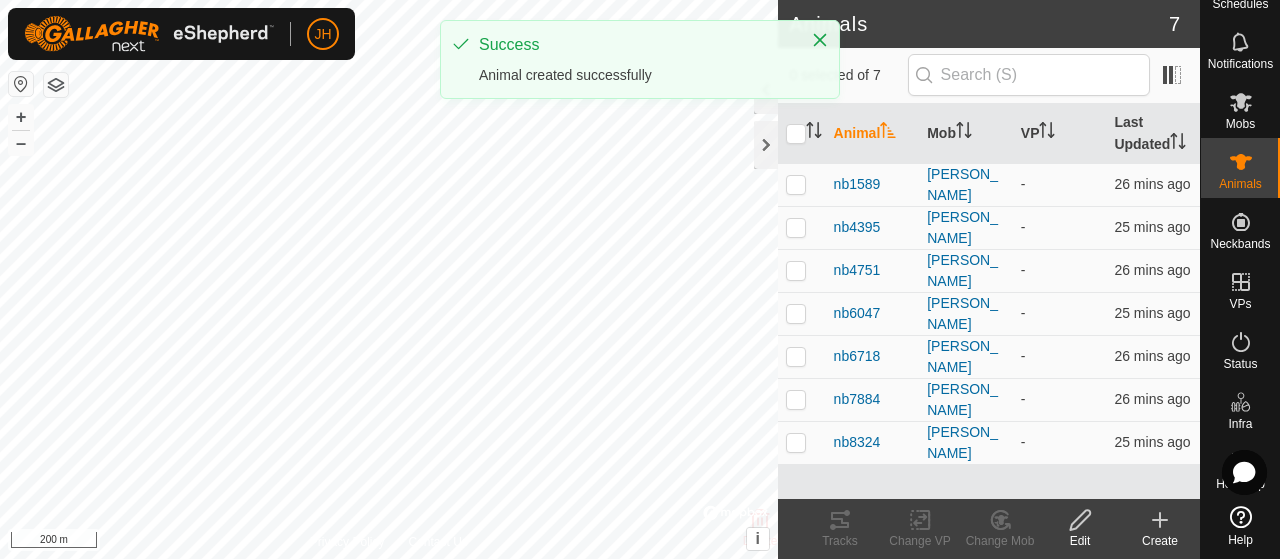 click on "Create" 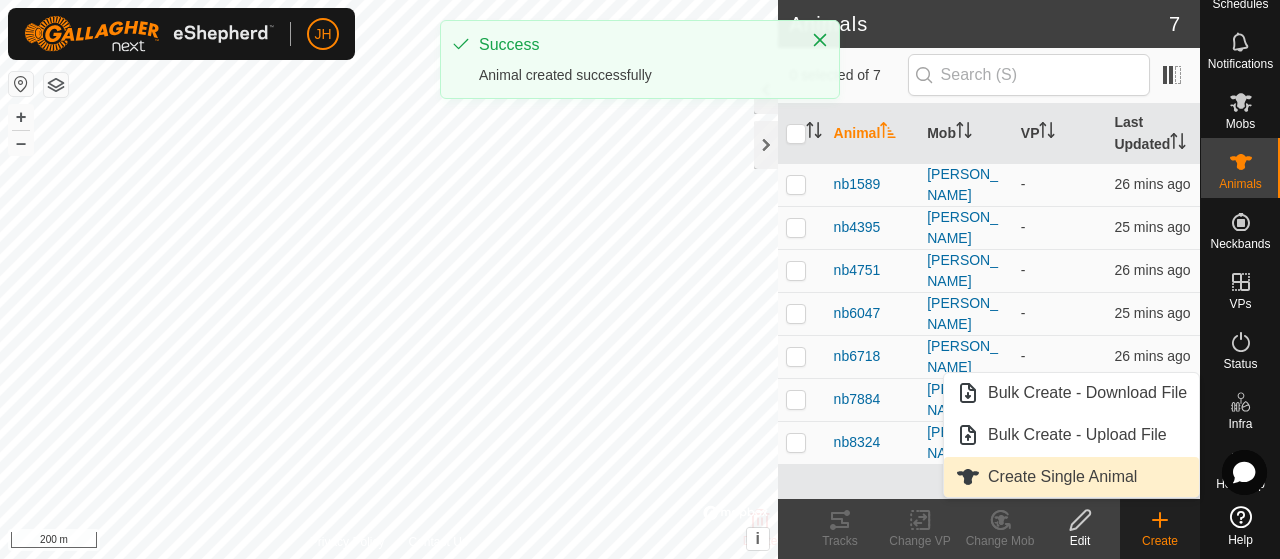 click on "Create Single Animal" at bounding box center (1071, 477) 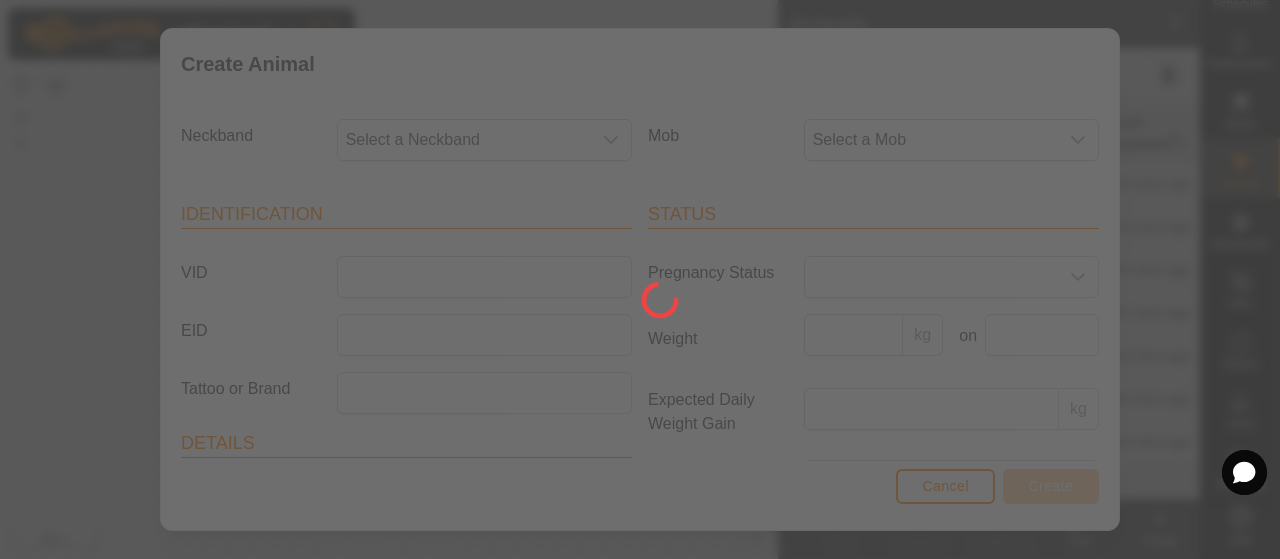 click on "Select a Neckband" at bounding box center [464, 140] 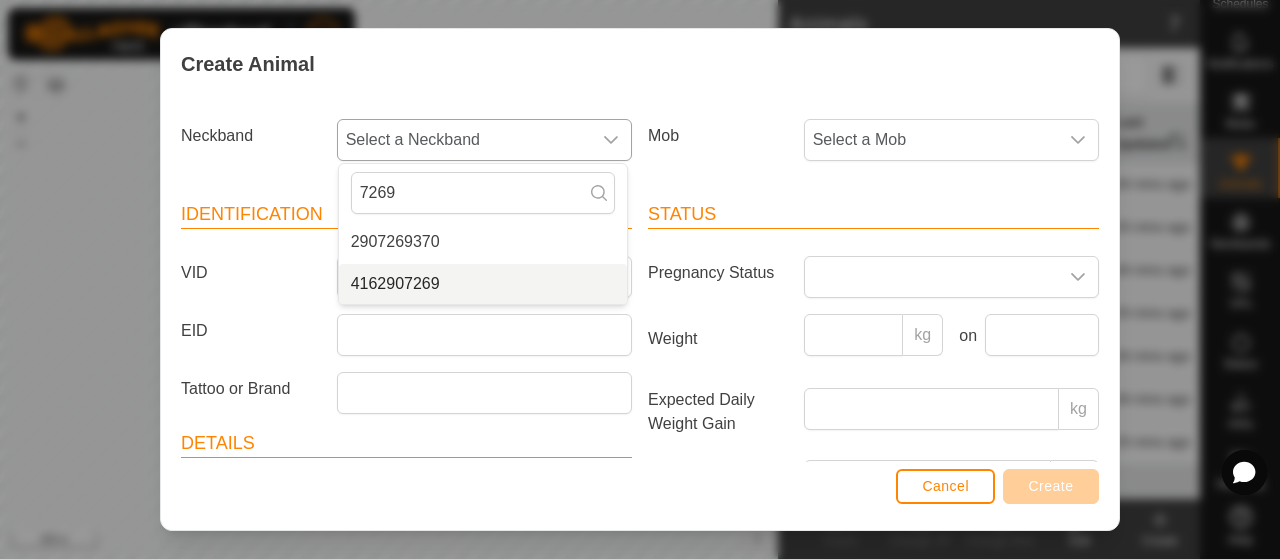 type on "7269" 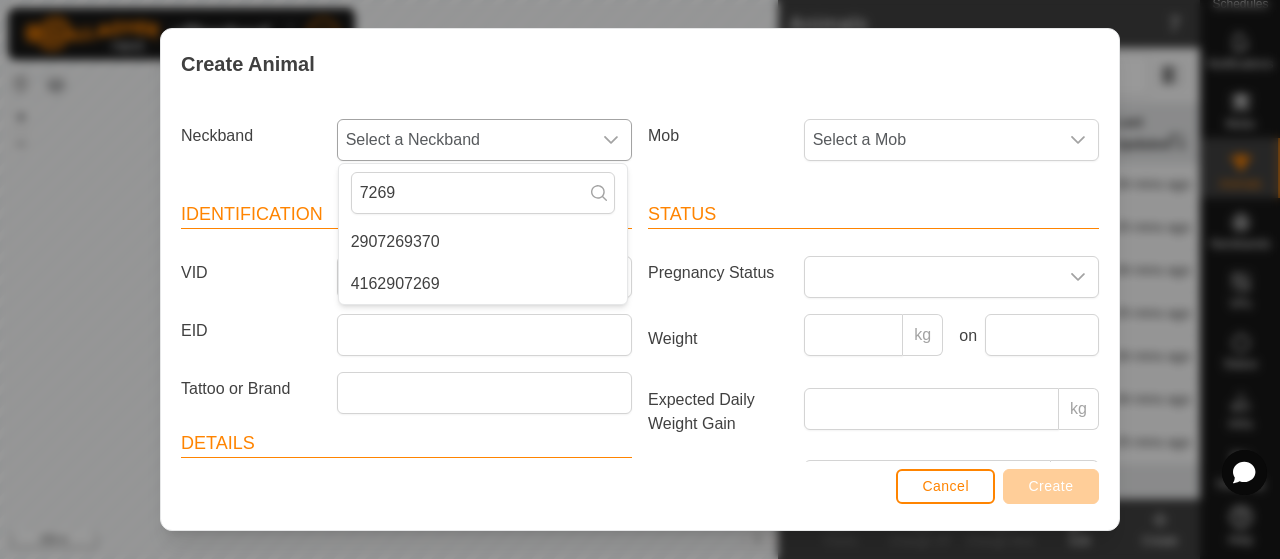 click on "4162907269" at bounding box center [483, 284] 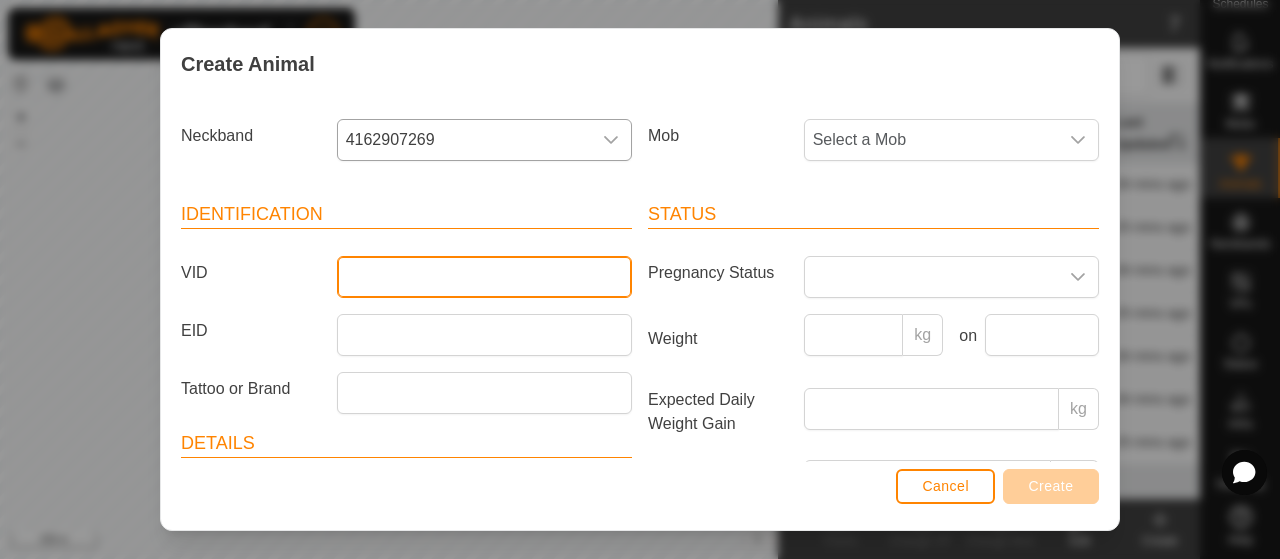 click on "VID" at bounding box center [484, 277] 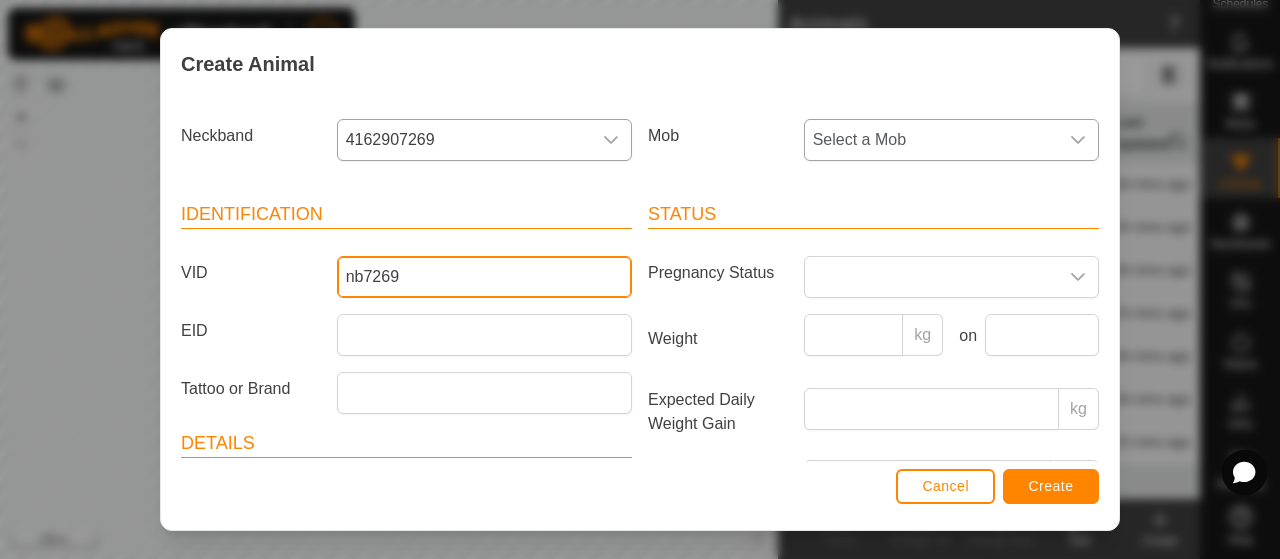 type on "nb7269" 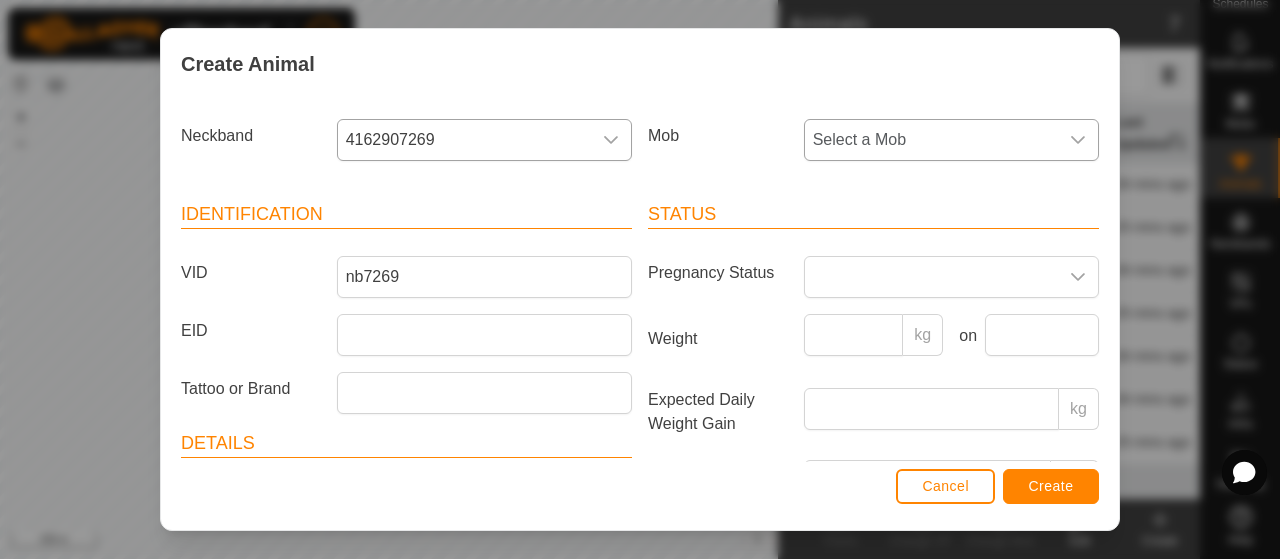 click on "Select a Mob" at bounding box center (931, 140) 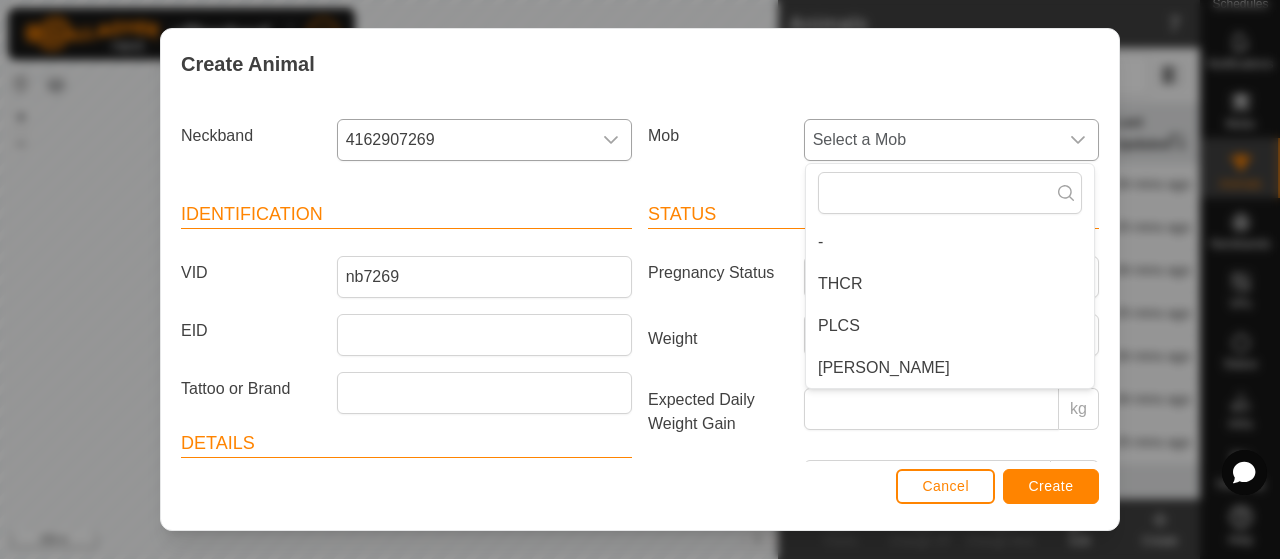 click on "Select a Mob" at bounding box center [931, 140] 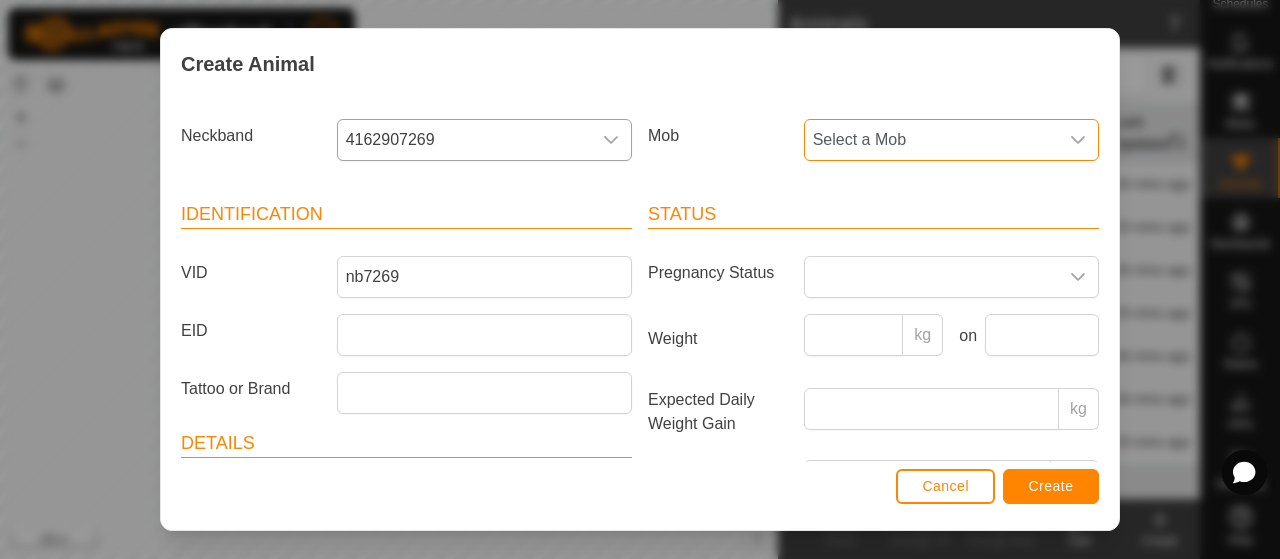 click on "Select a Mob" at bounding box center [931, 140] 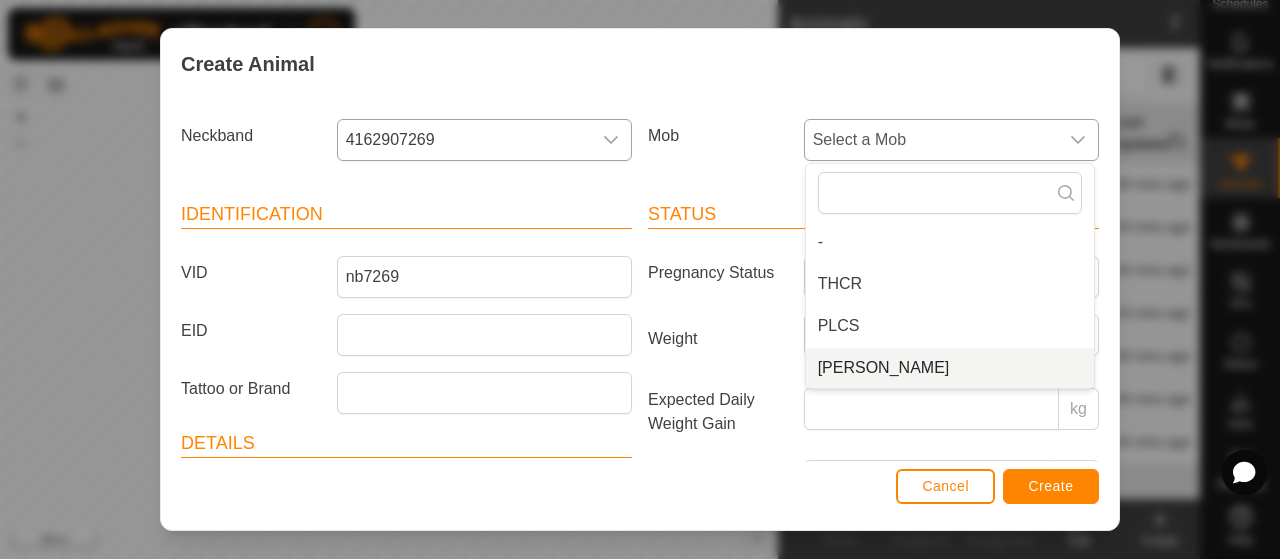 click on "[PERSON_NAME]" at bounding box center [950, 368] 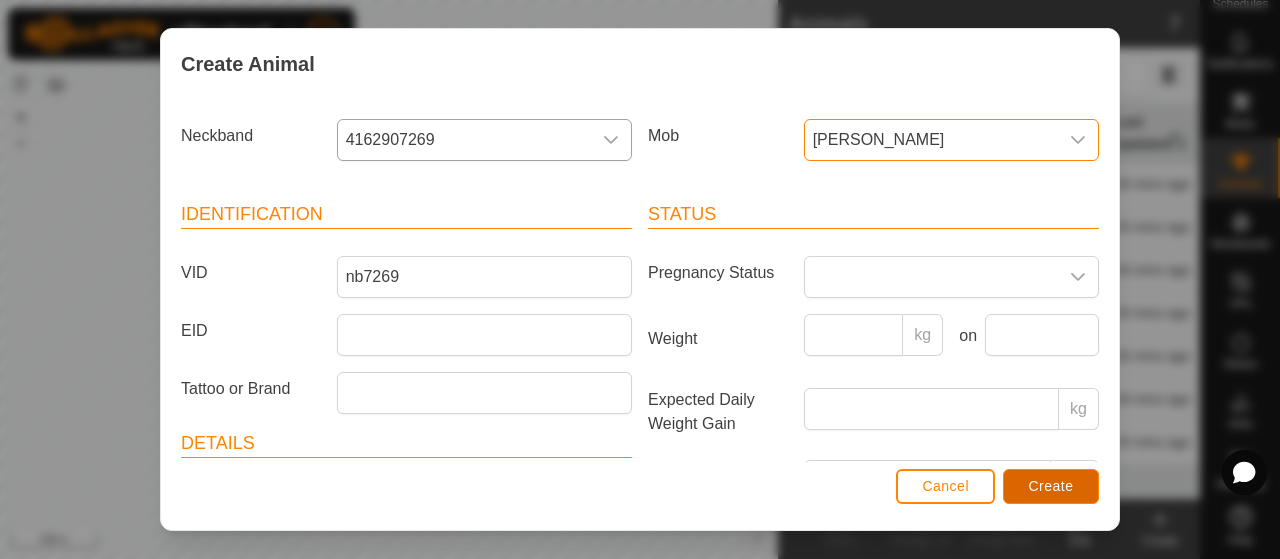 click on "Create" at bounding box center (1051, 486) 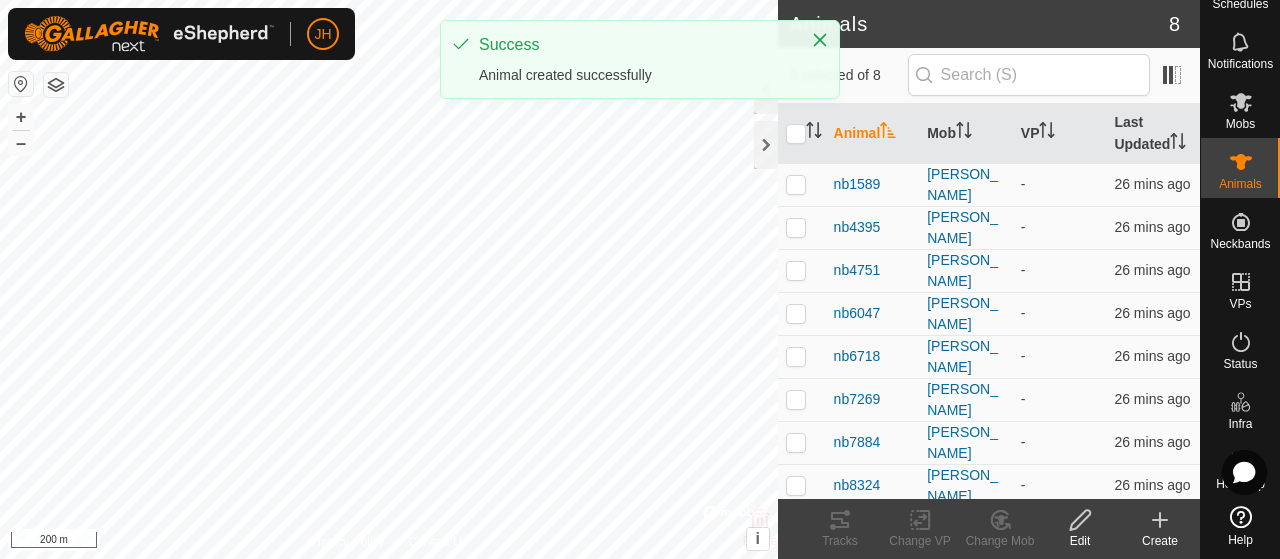 click 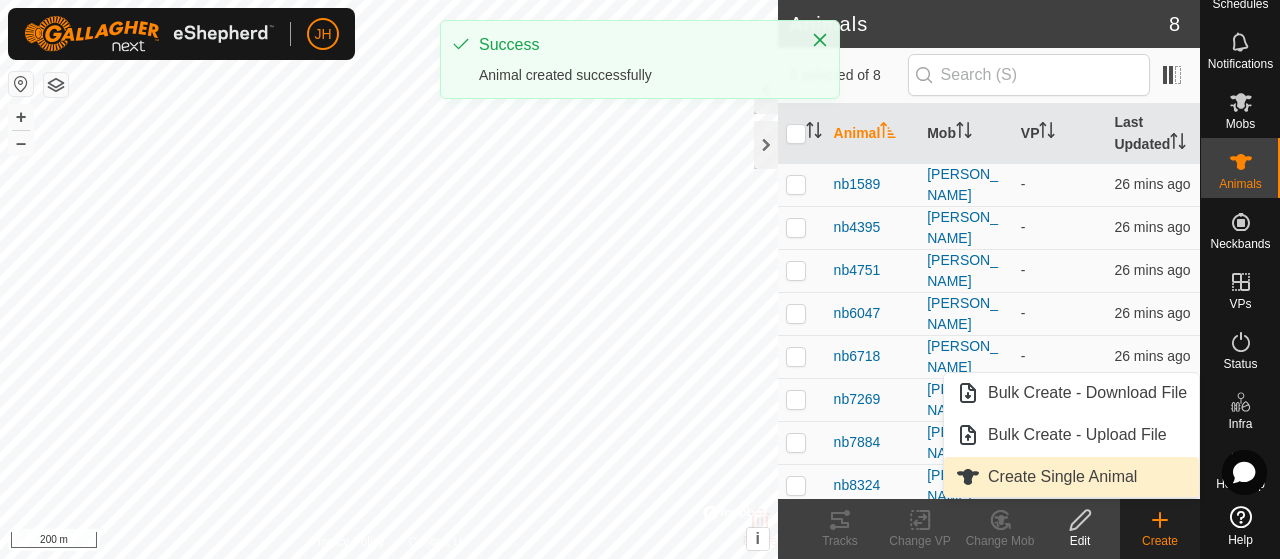 click on "Create Single Animal" at bounding box center (1062, 477) 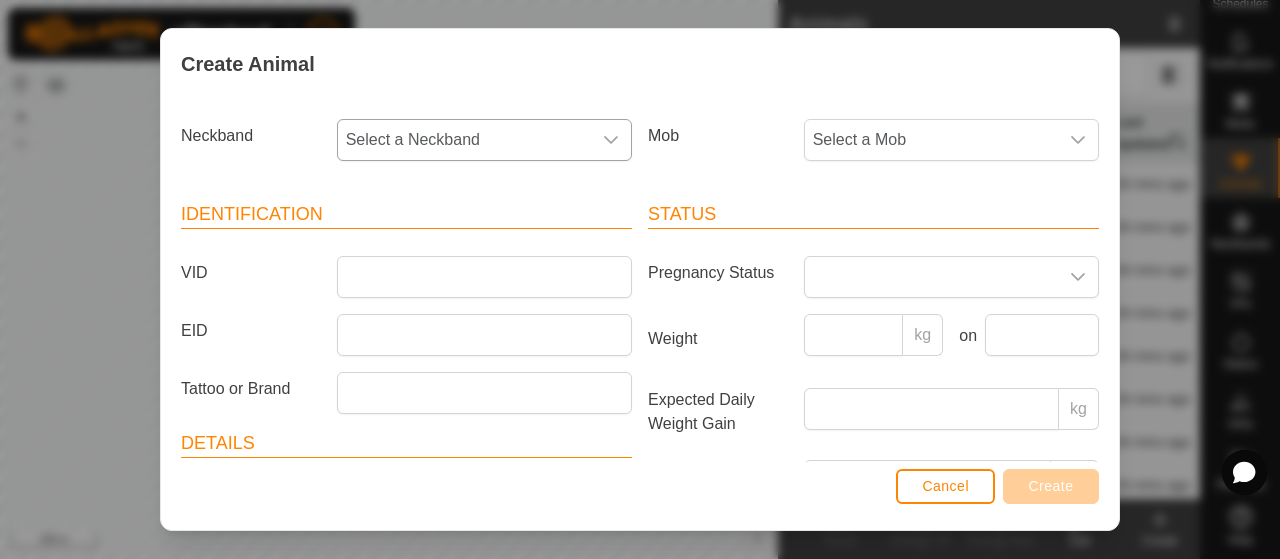 click on "Select a Neckband" at bounding box center (464, 140) 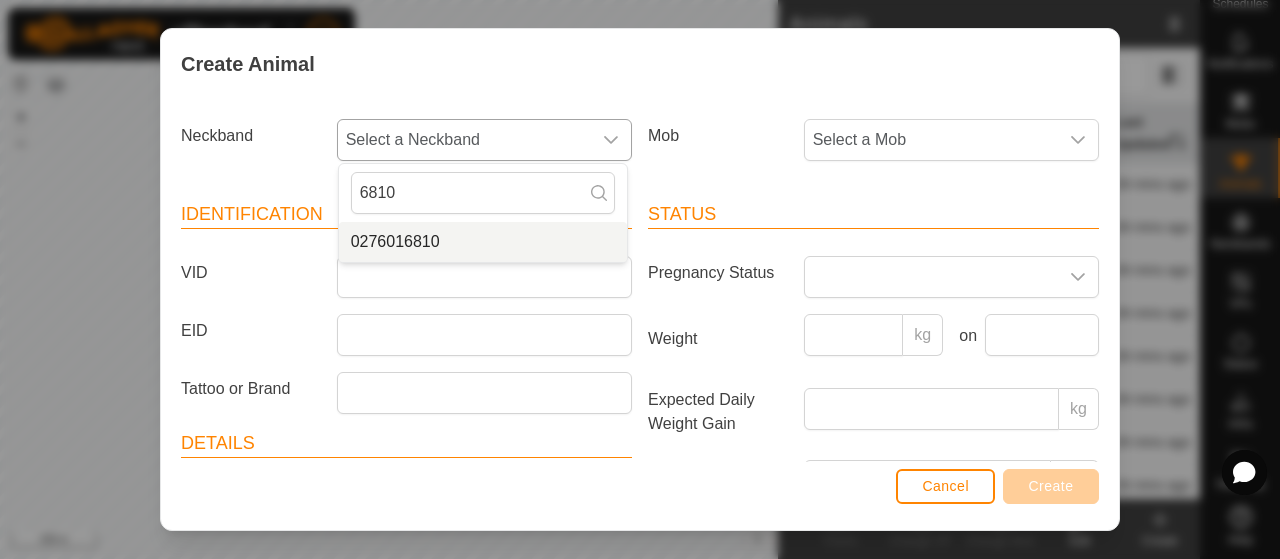 type on "6810" 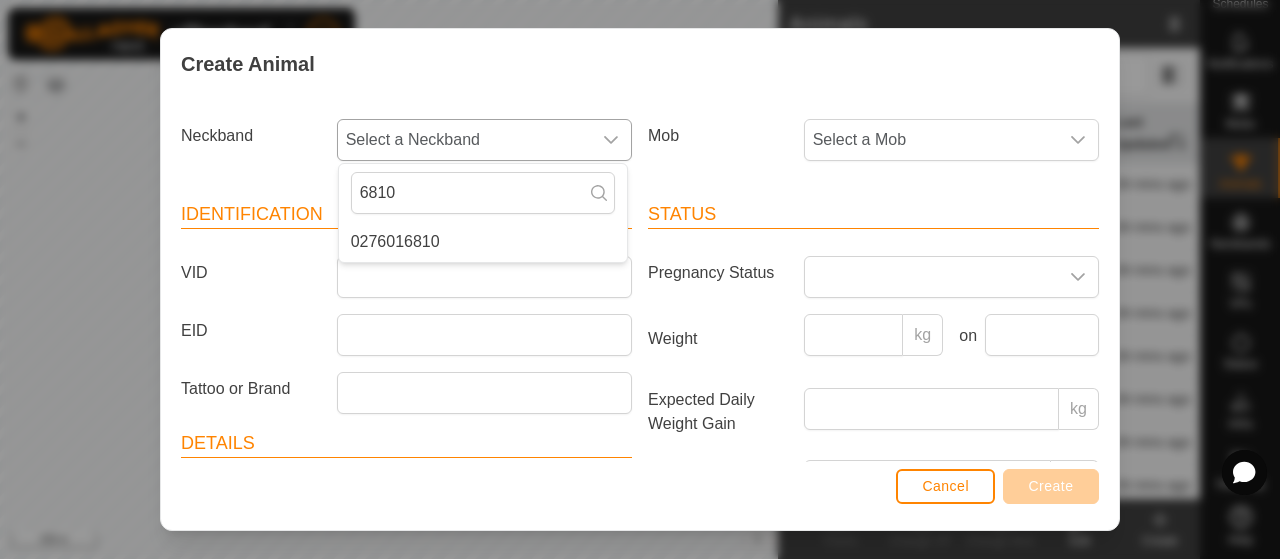 click on "0276016810" at bounding box center (483, 242) 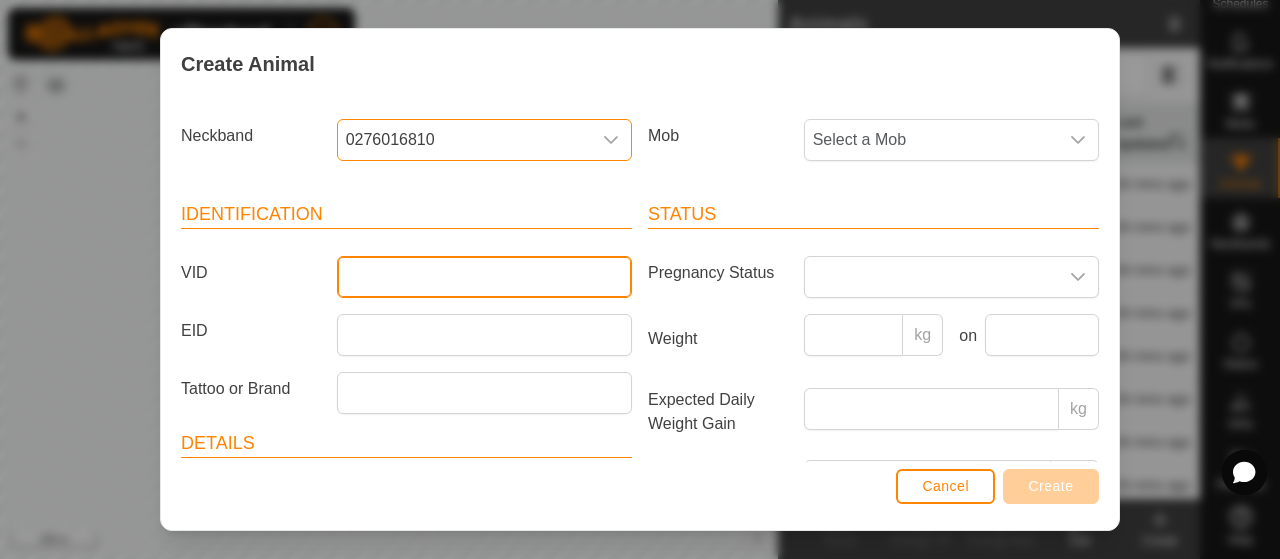 click on "VID" at bounding box center [484, 277] 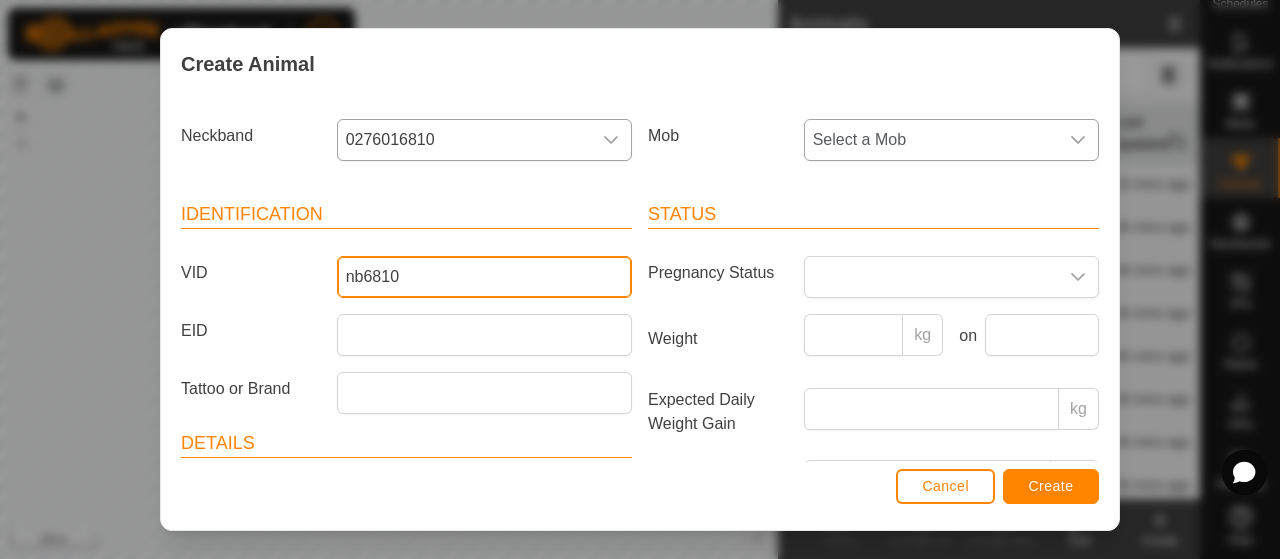 type on "nb6810" 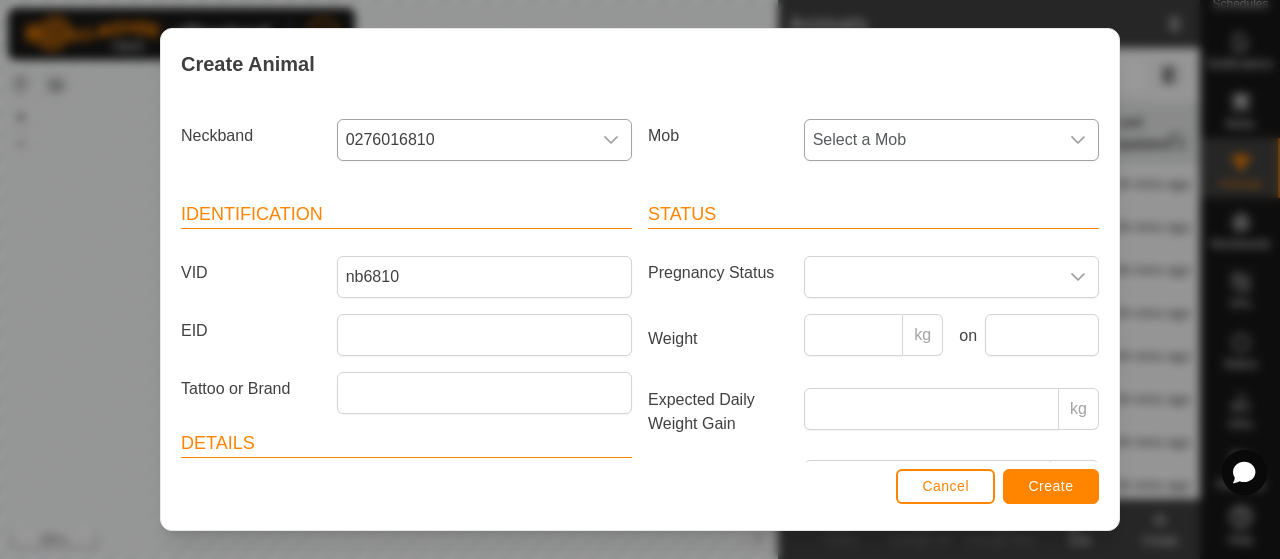 click on "Select a Mob" at bounding box center [931, 140] 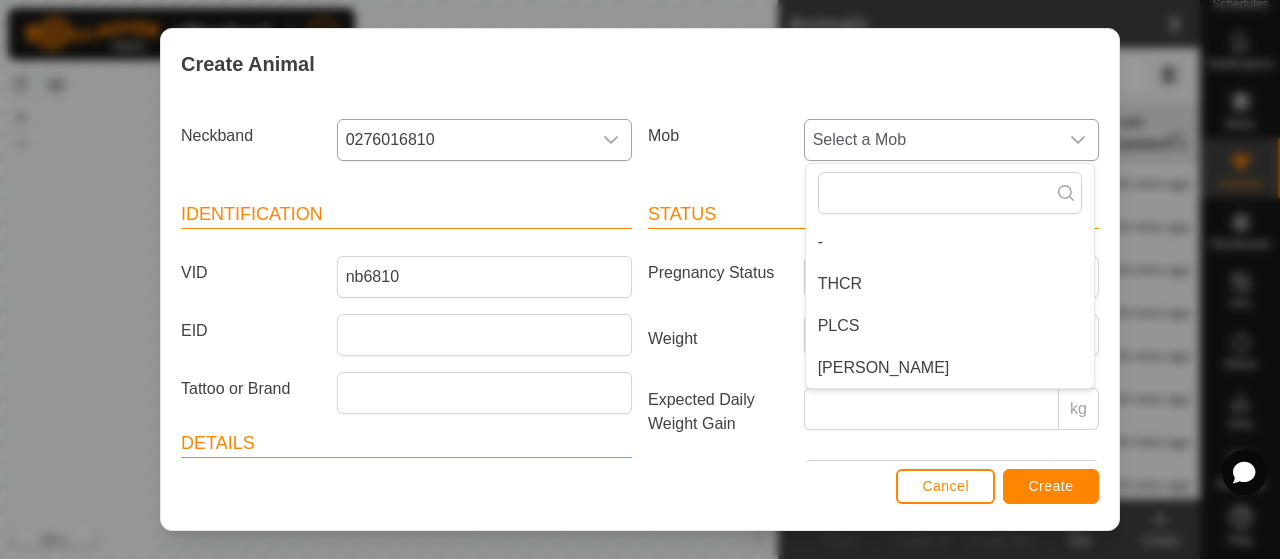 click on "[PERSON_NAME]" at bounding box center (950, 368) 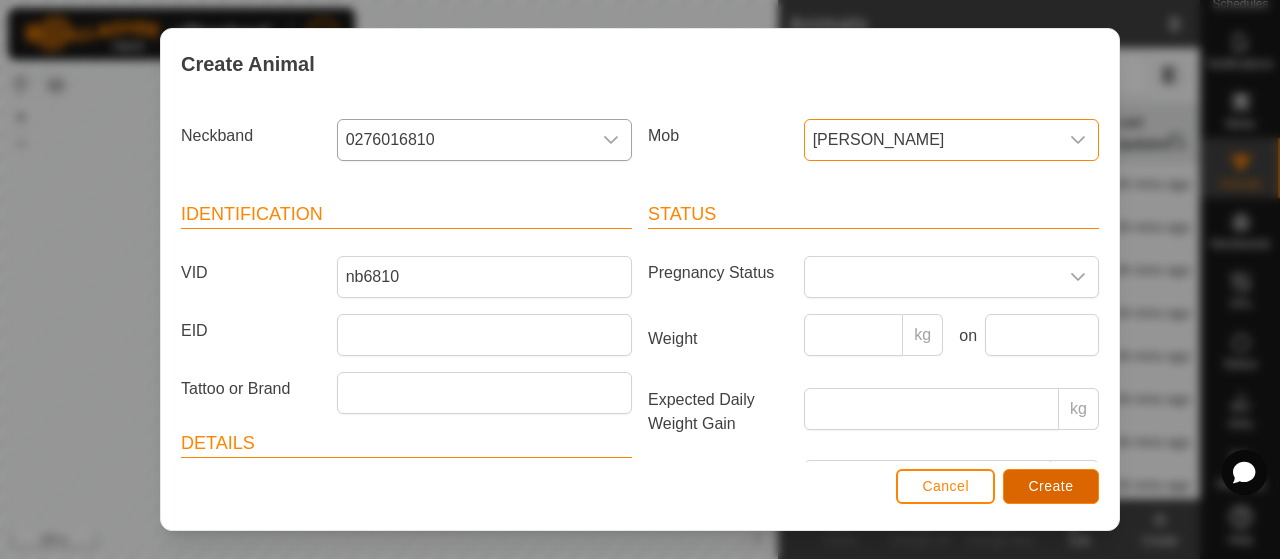 click on "Create" at bounding box center (1051, 486) 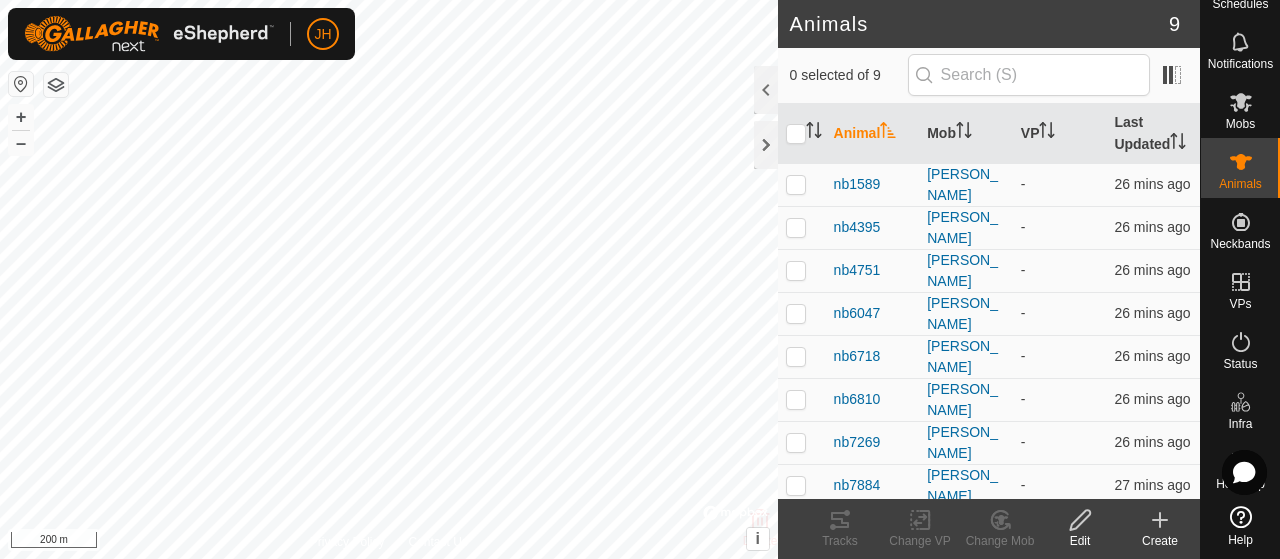 click 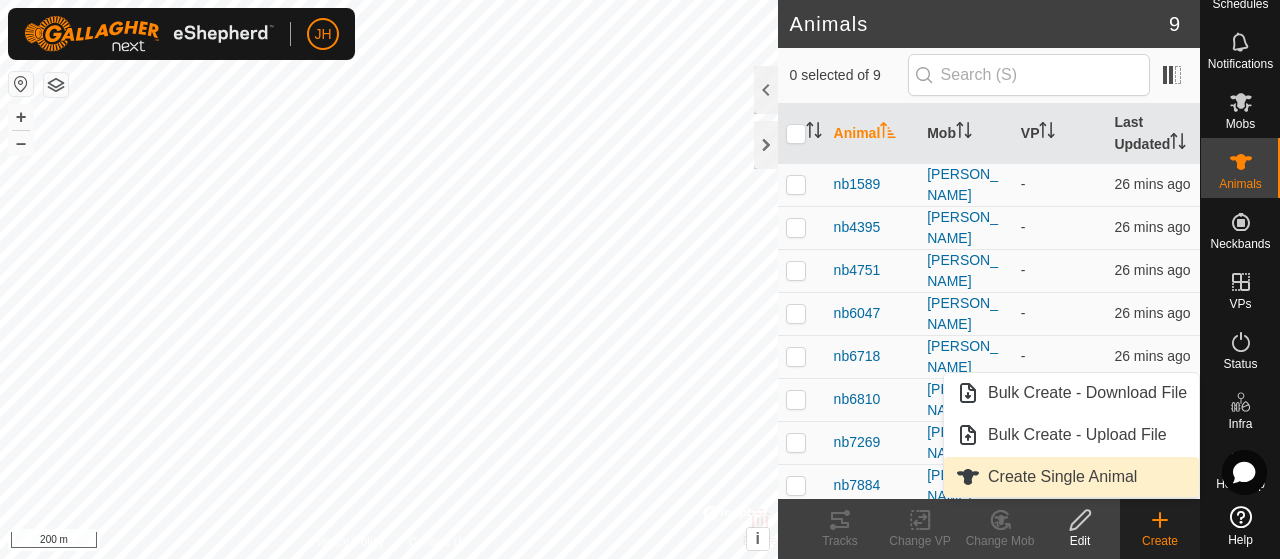 click on "Create Single Animal" at bounding box center [1071, 477] 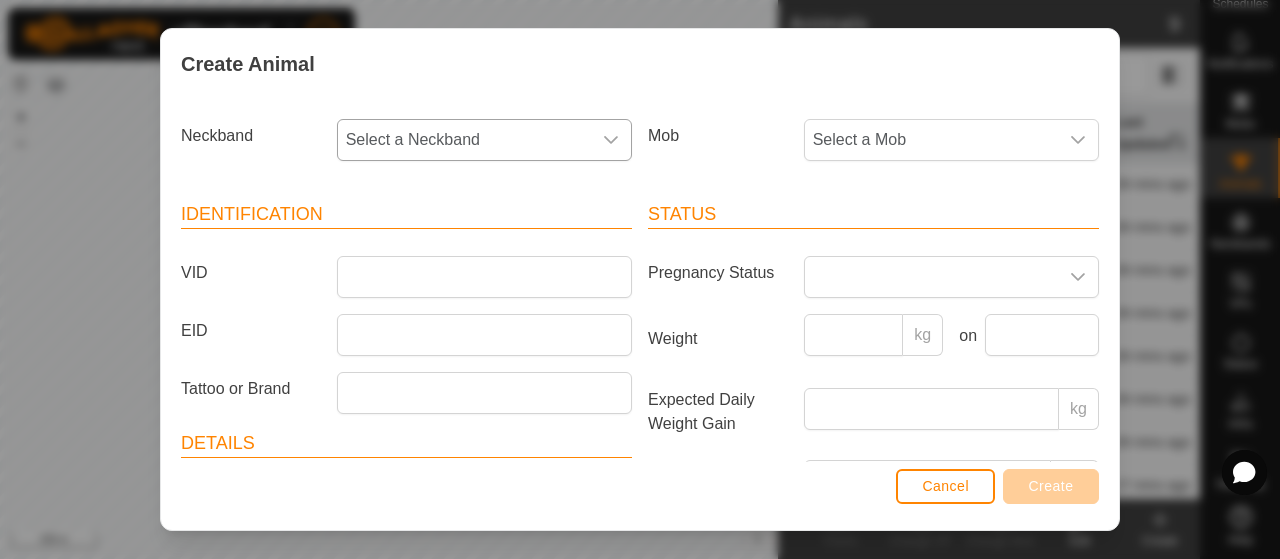 click 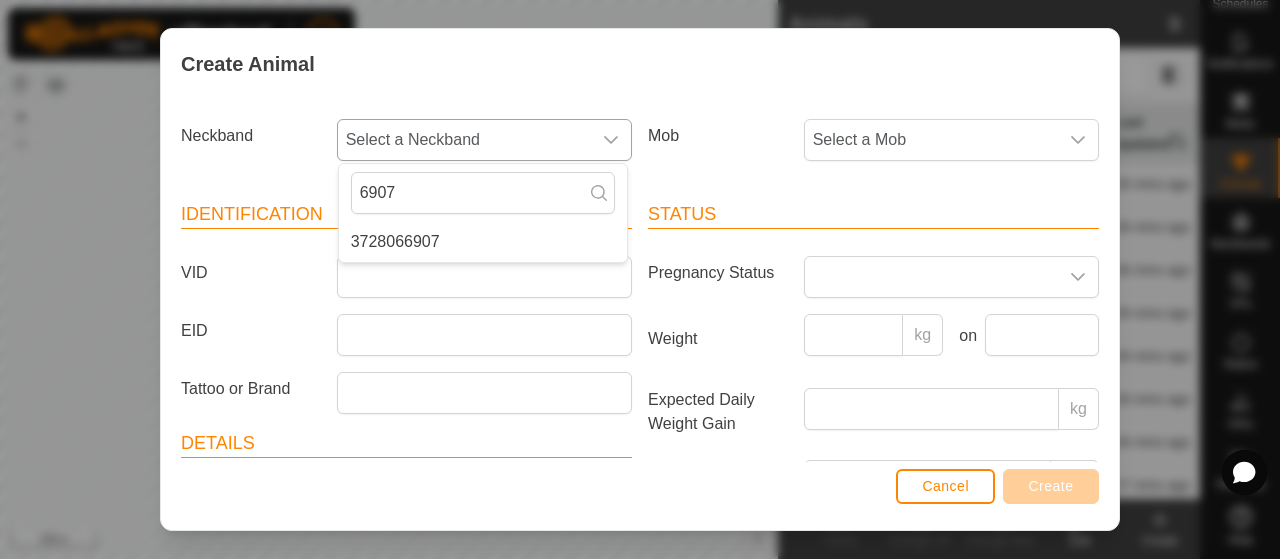type on "6907" 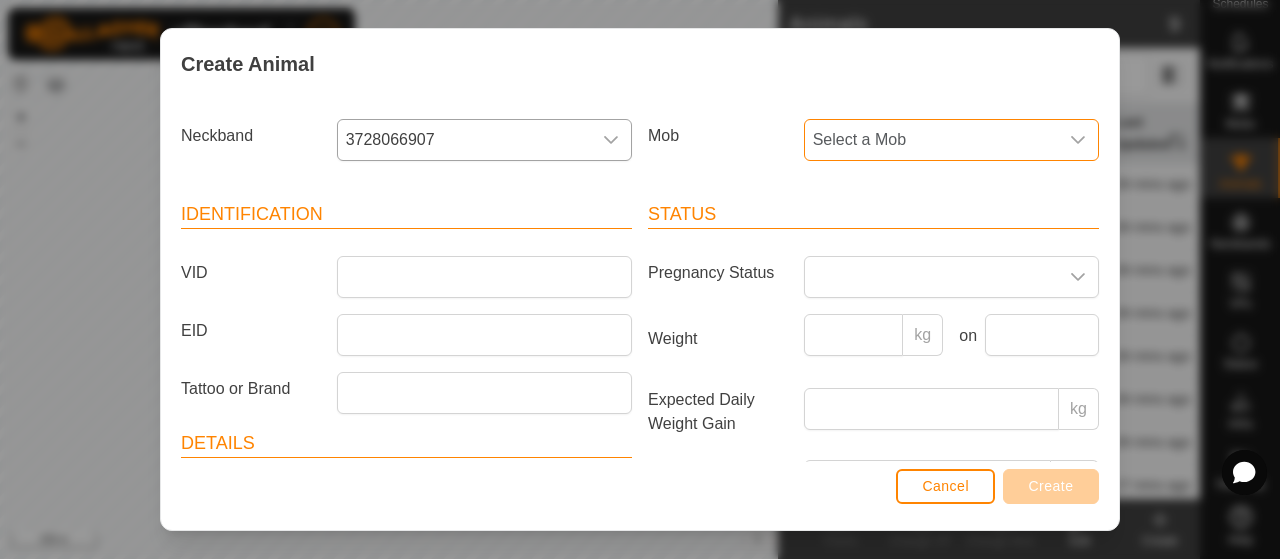 click on "Select a Mob" at bounding box center [931, 140] 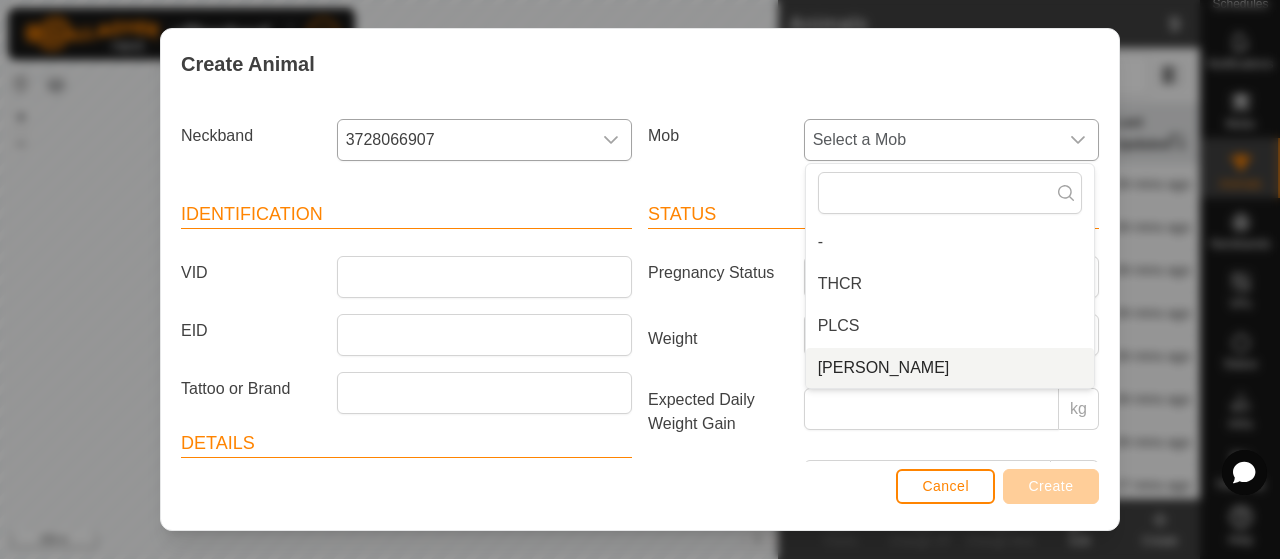 click on "[PERSON_NAME]" at bounding box center [950, 368] 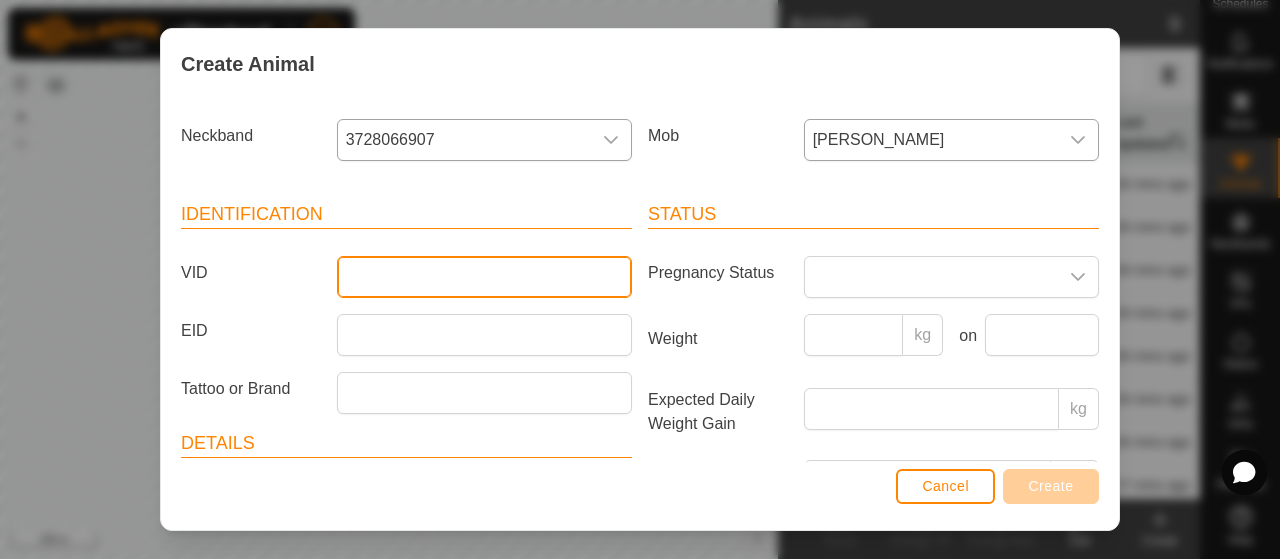 click on "VID" at bounding box center (484, 277) 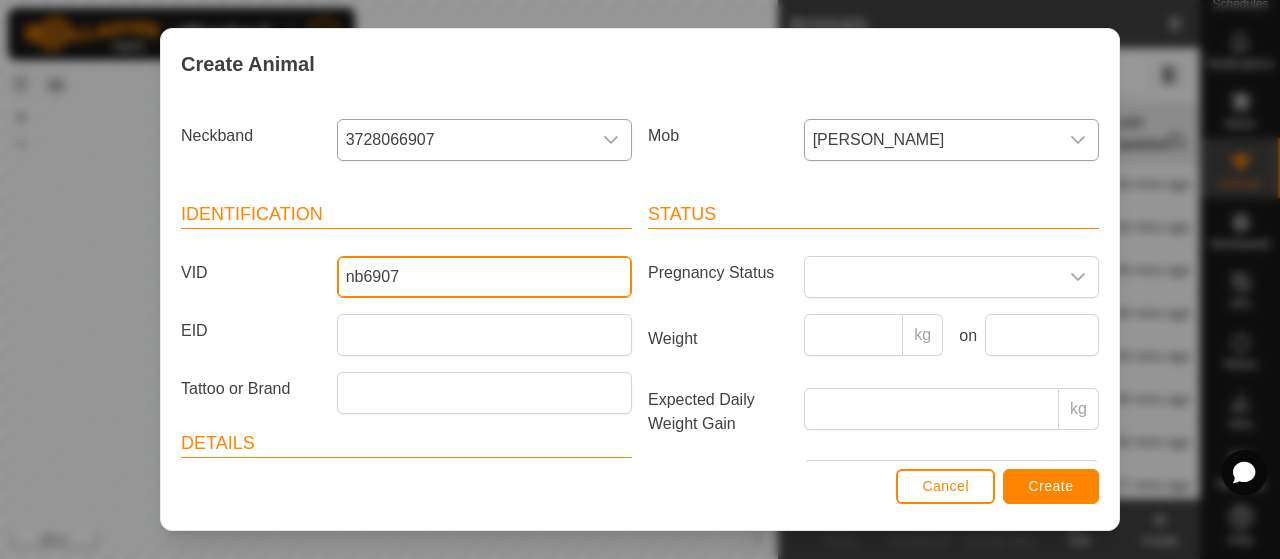 type on "nb6907" 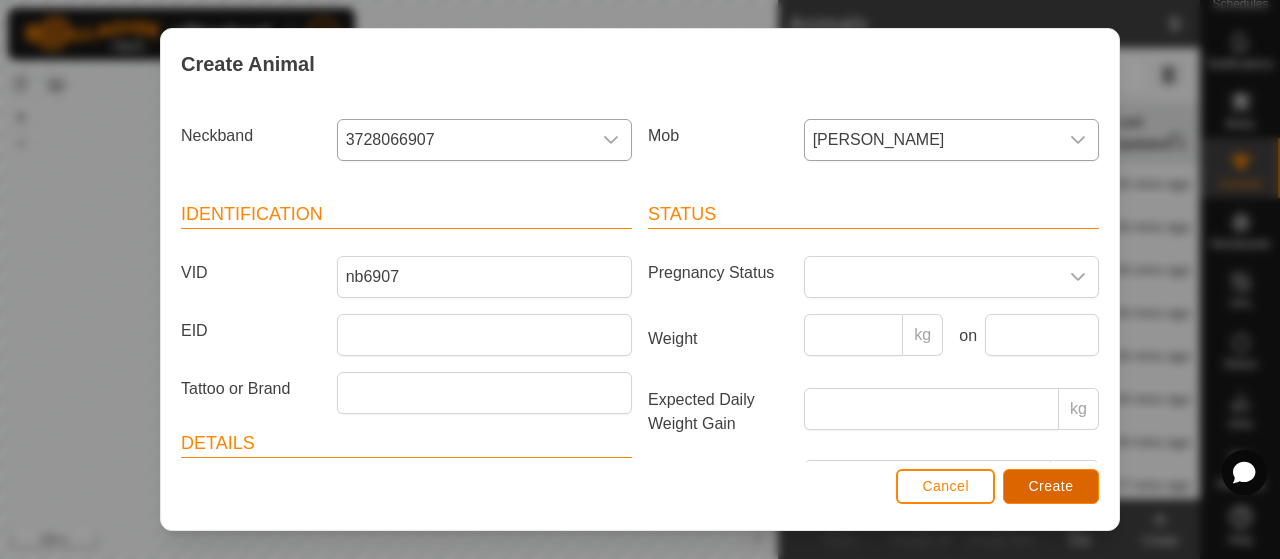 click on "Create" at bounding box center (1051, 486) 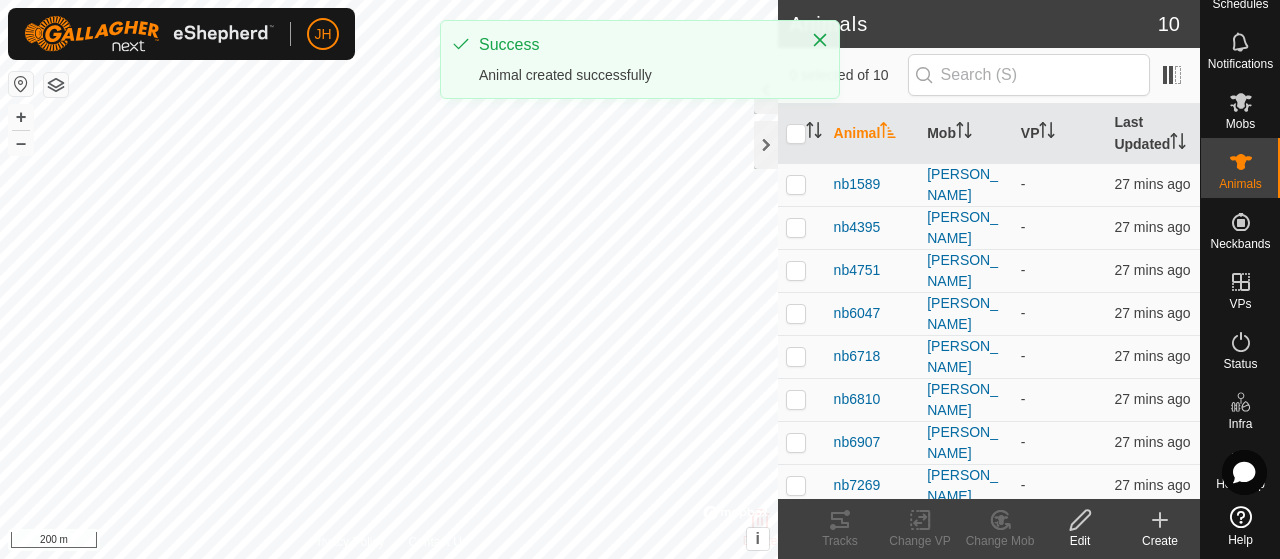 click 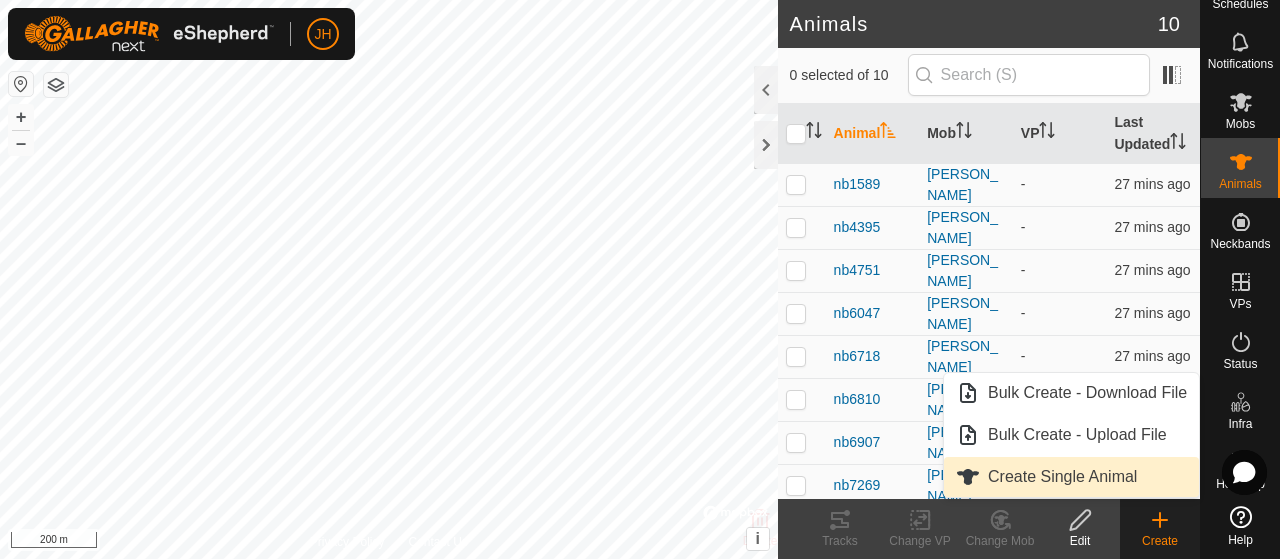 click on "Create Single Animal" at bounding box center (1071, 477) 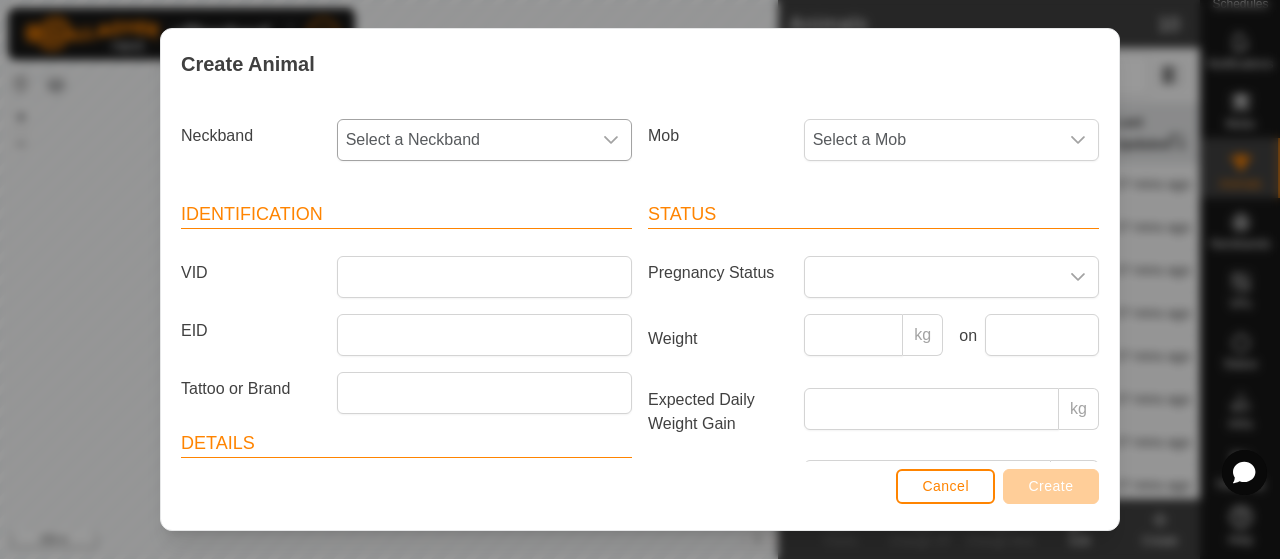 click on "Select a Neckband" at bounding box center (464, 140) 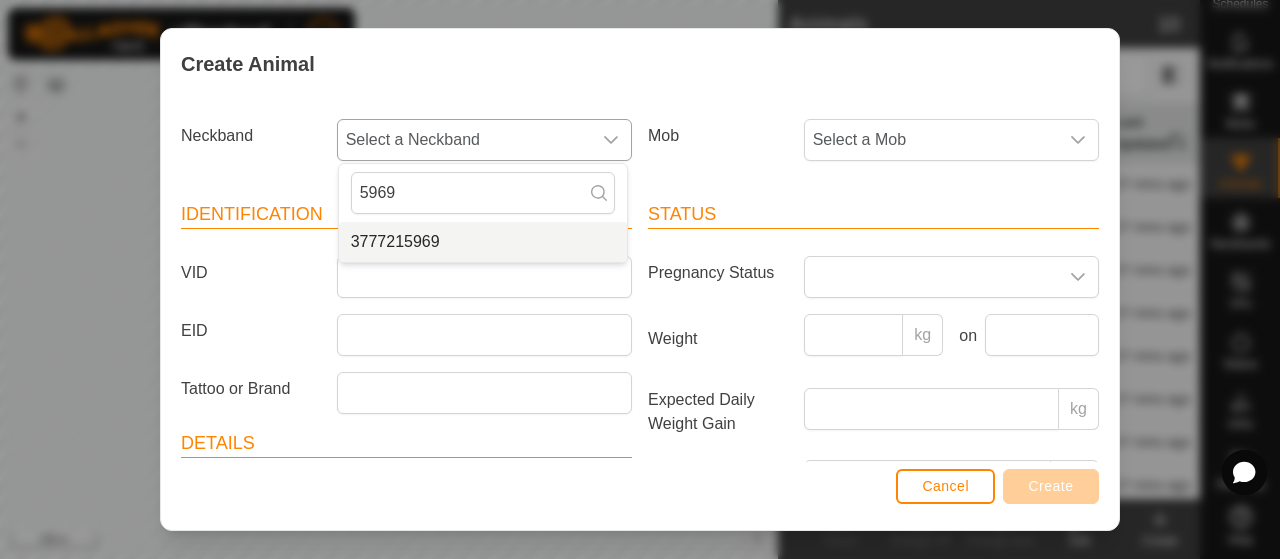 type on "5969" 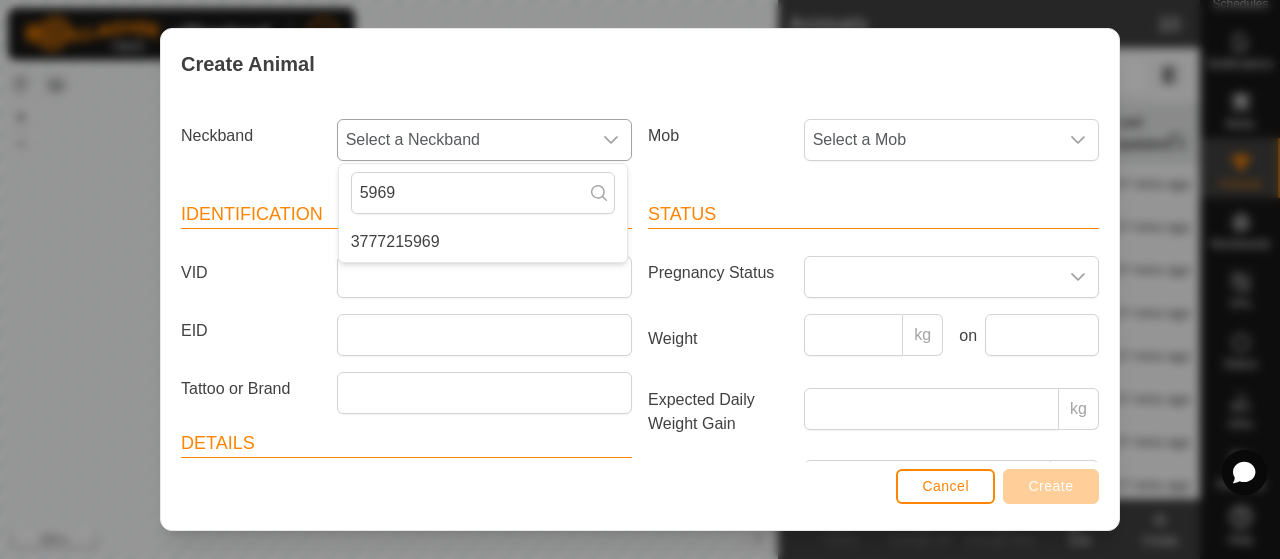 click on "3777215969" at bounding box center [483, 242] 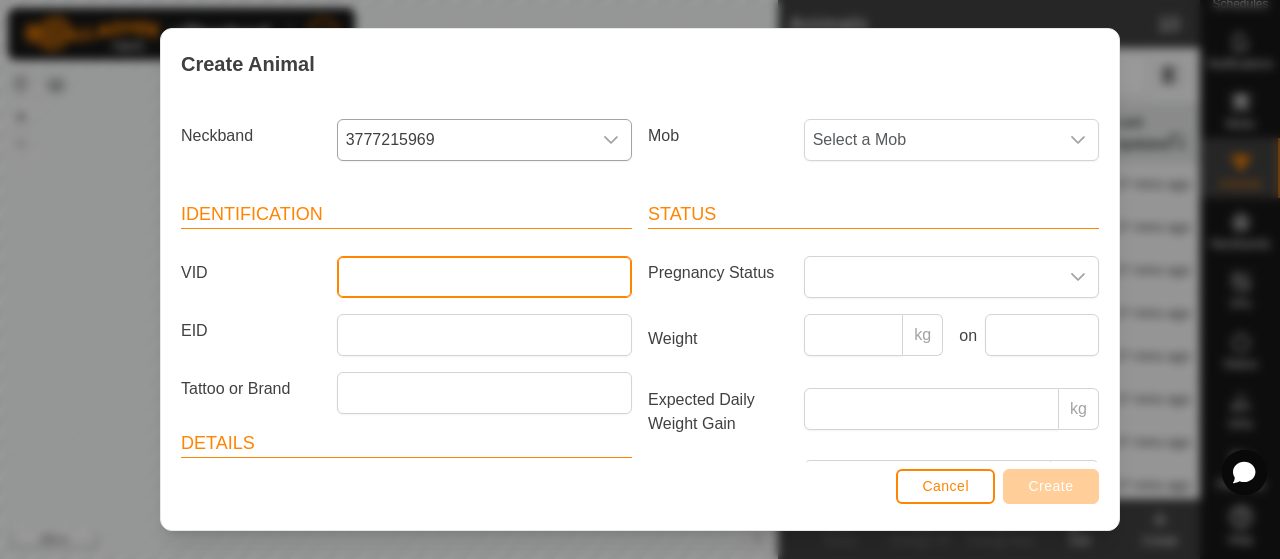 click on "VID" at bounding box center [484, 277] 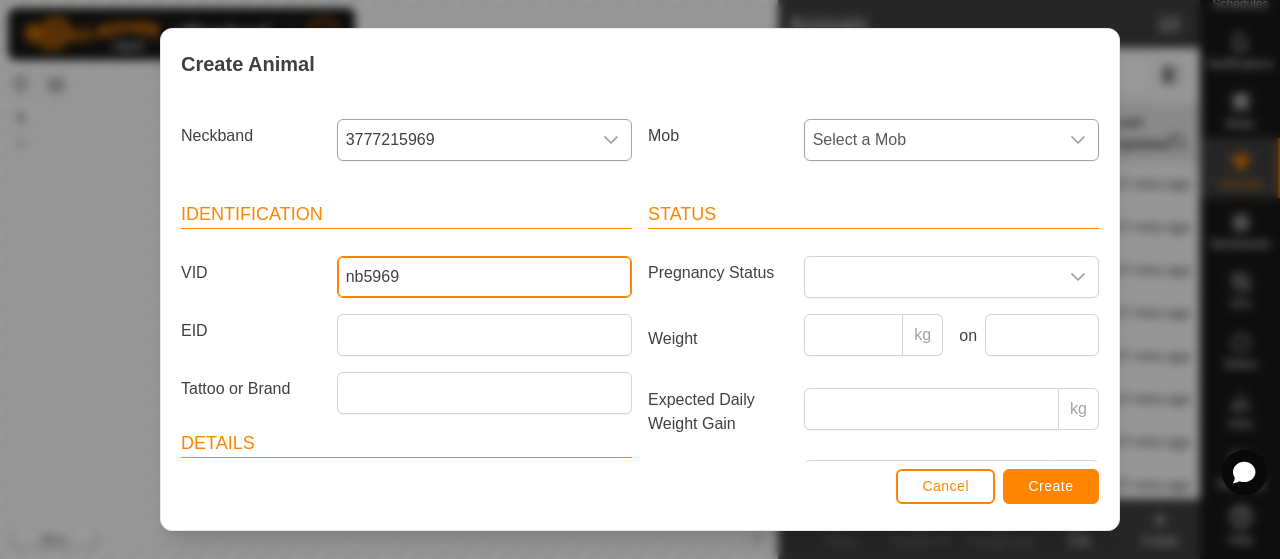 type on "nb5969" 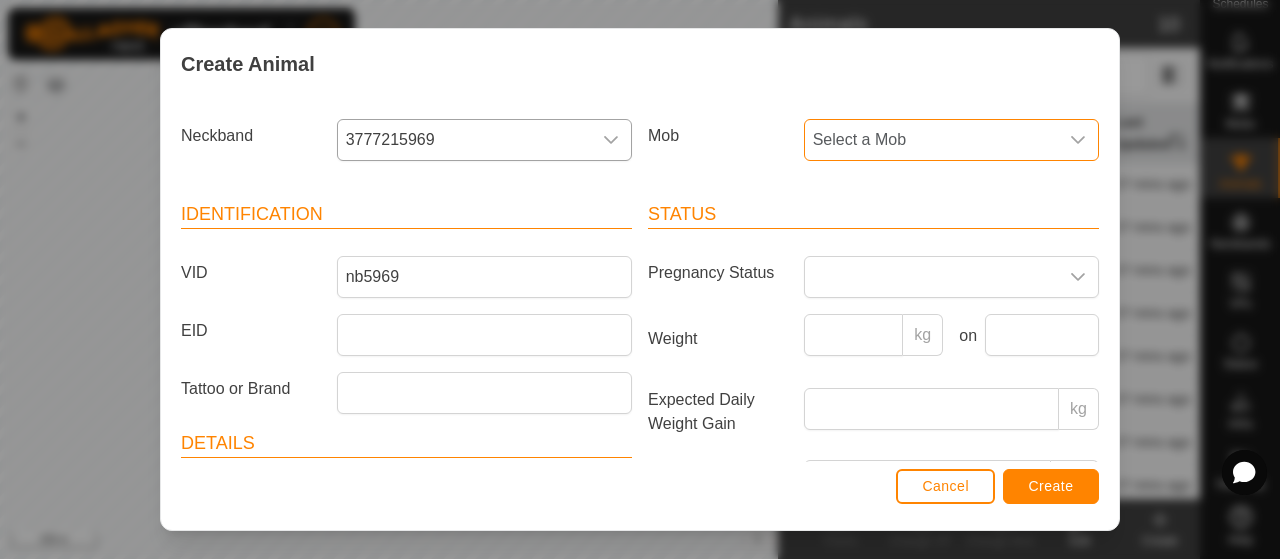 click on "Select a Mob" at bounding box center (931, 140) 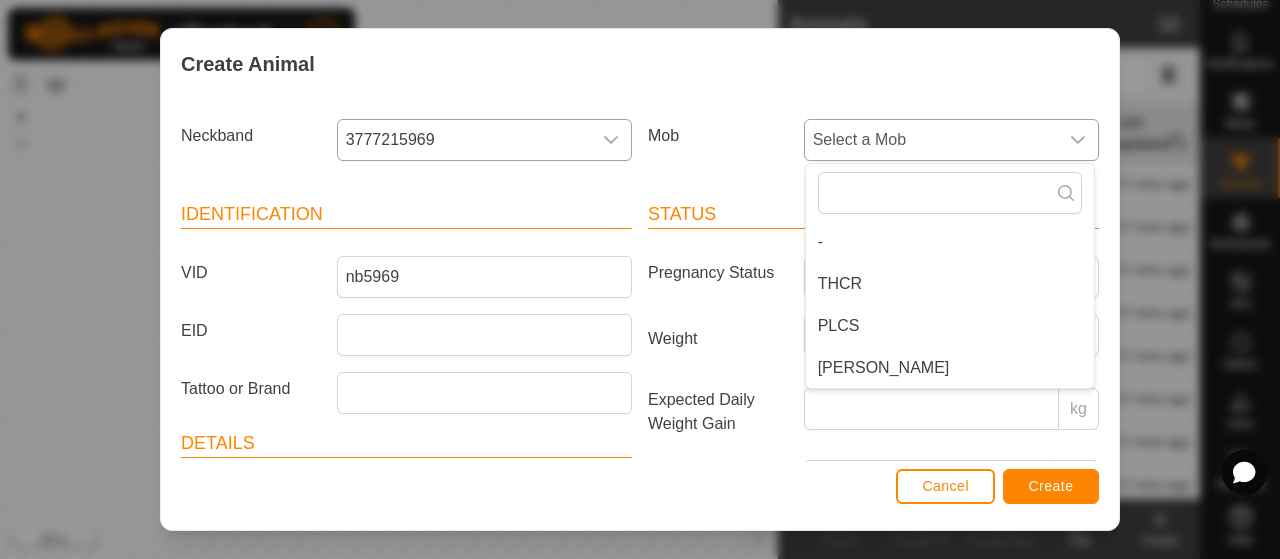 click on "[PERSON_NAME]" at bounding box center (950, 368) 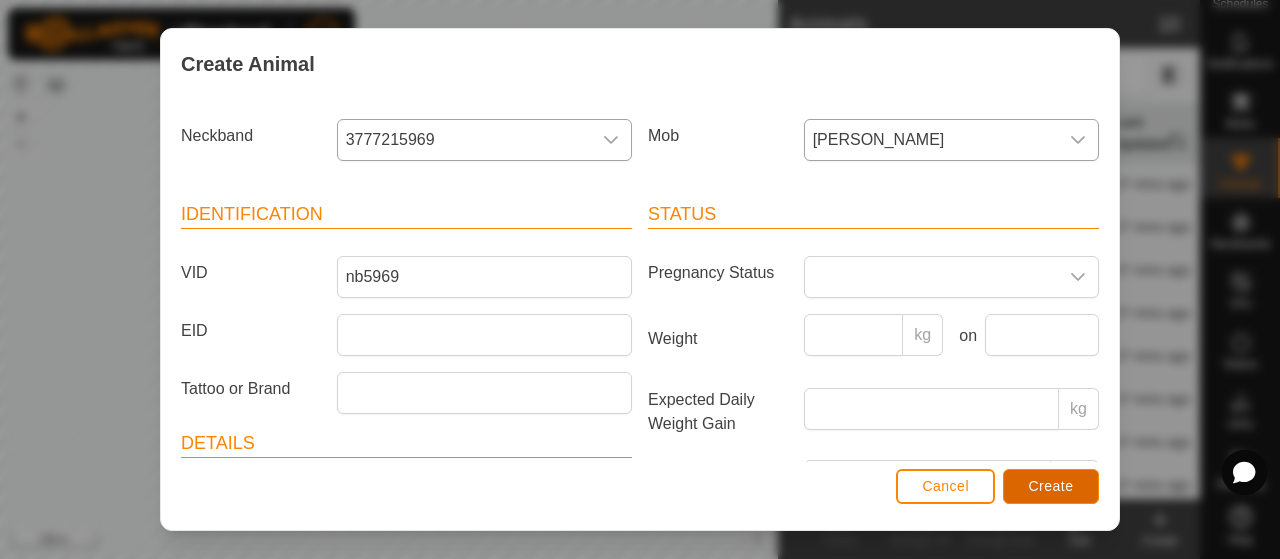 click on "Create" at bounding box center [1051, 486] 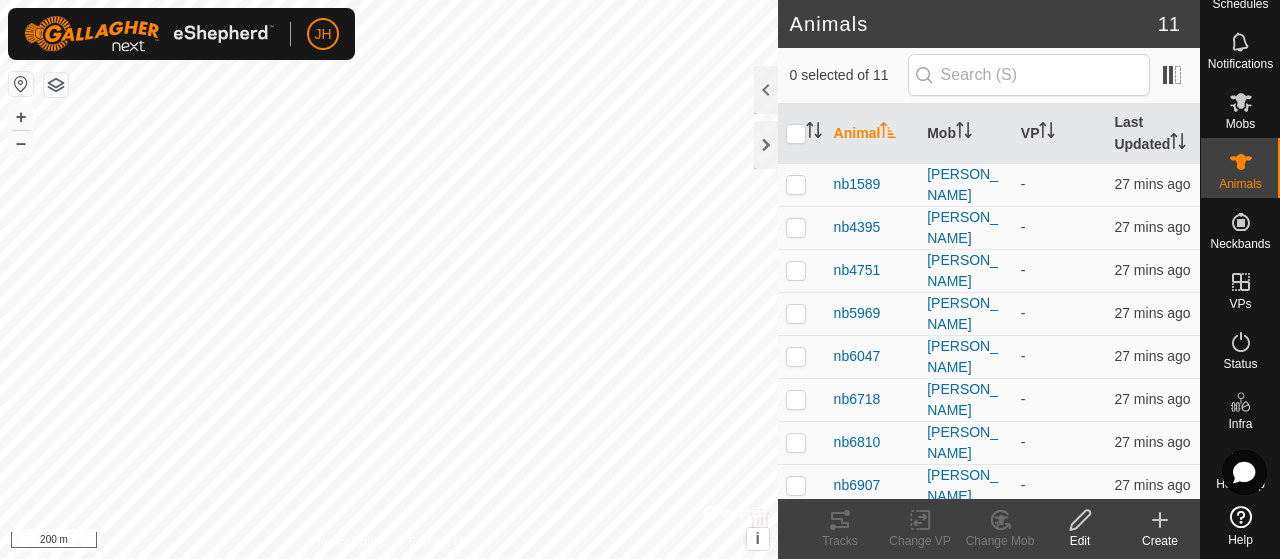 click 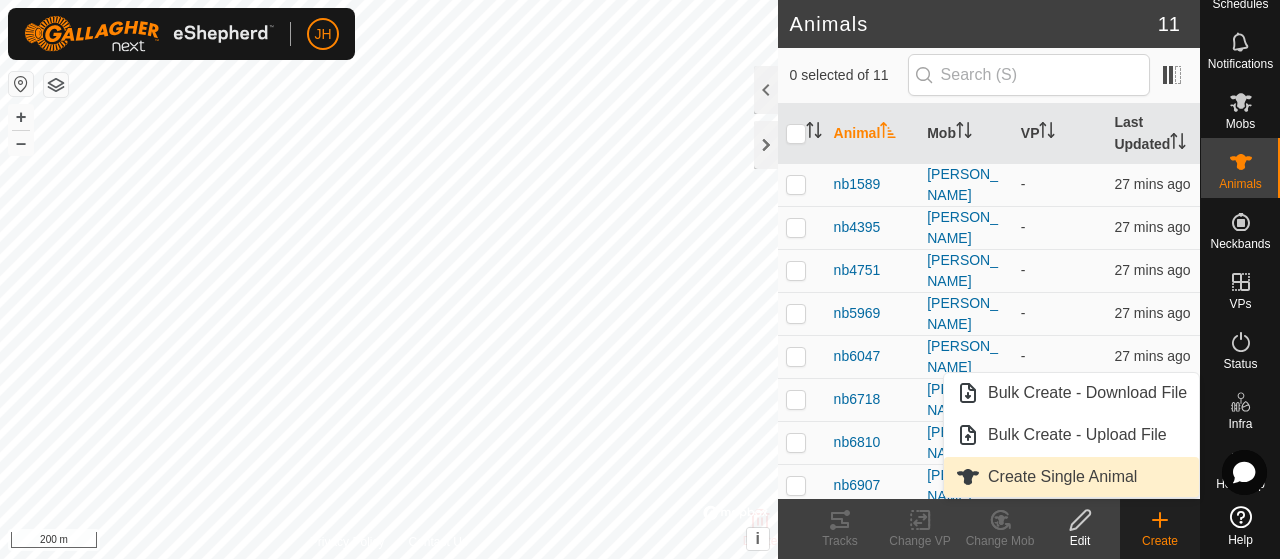 click on "Create Single Animal" at bounding box center [1071, 477] 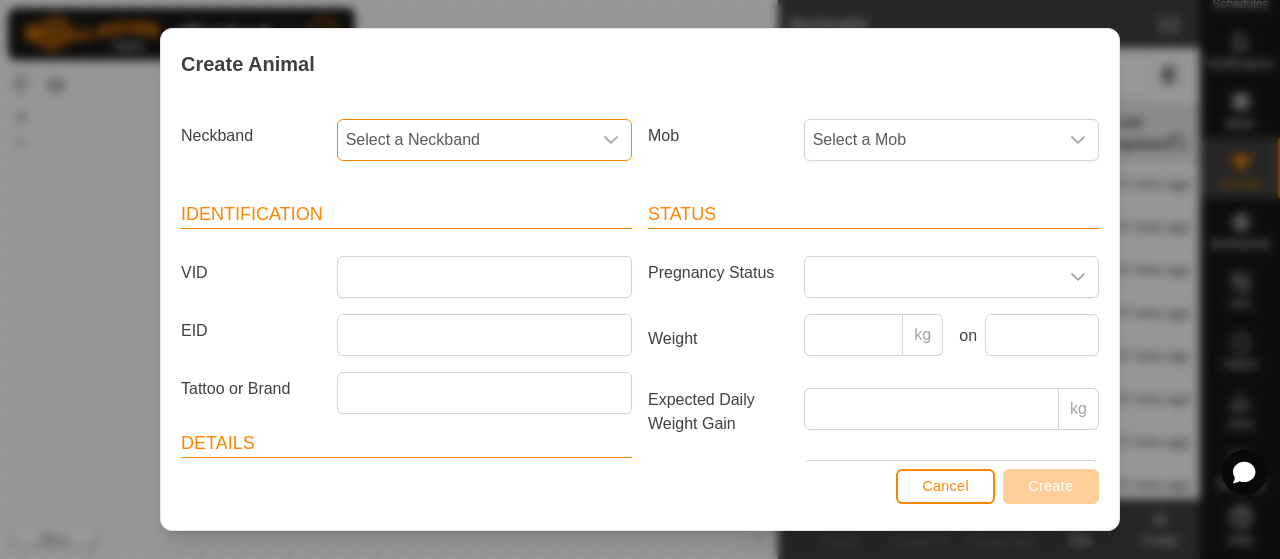 click on "Select a Neckband" at bounding box center (464, 140) 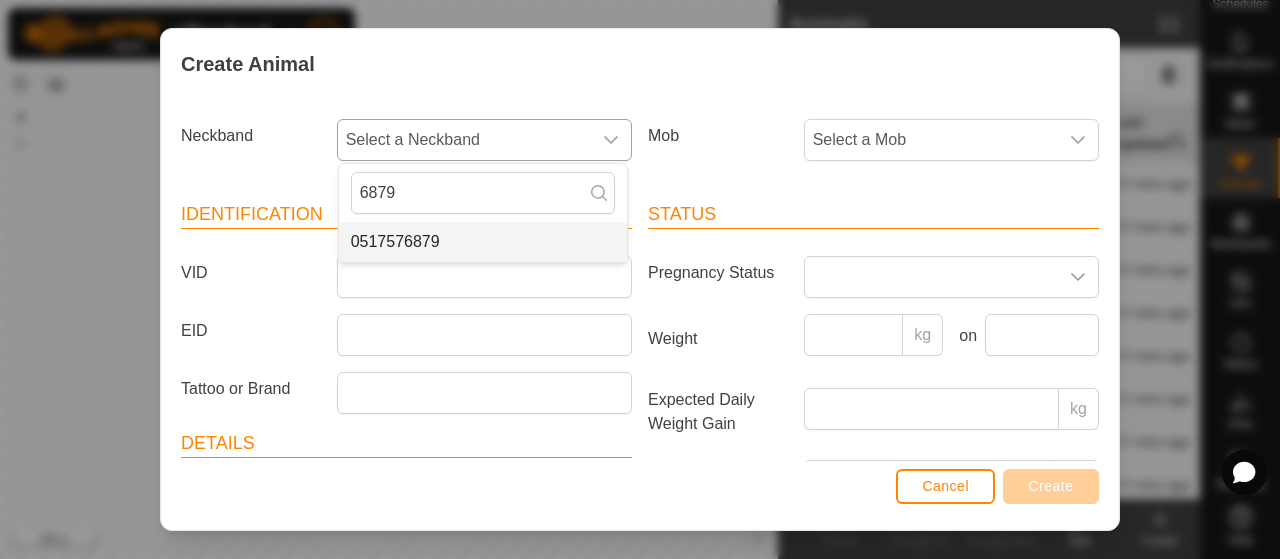 type on "6879" 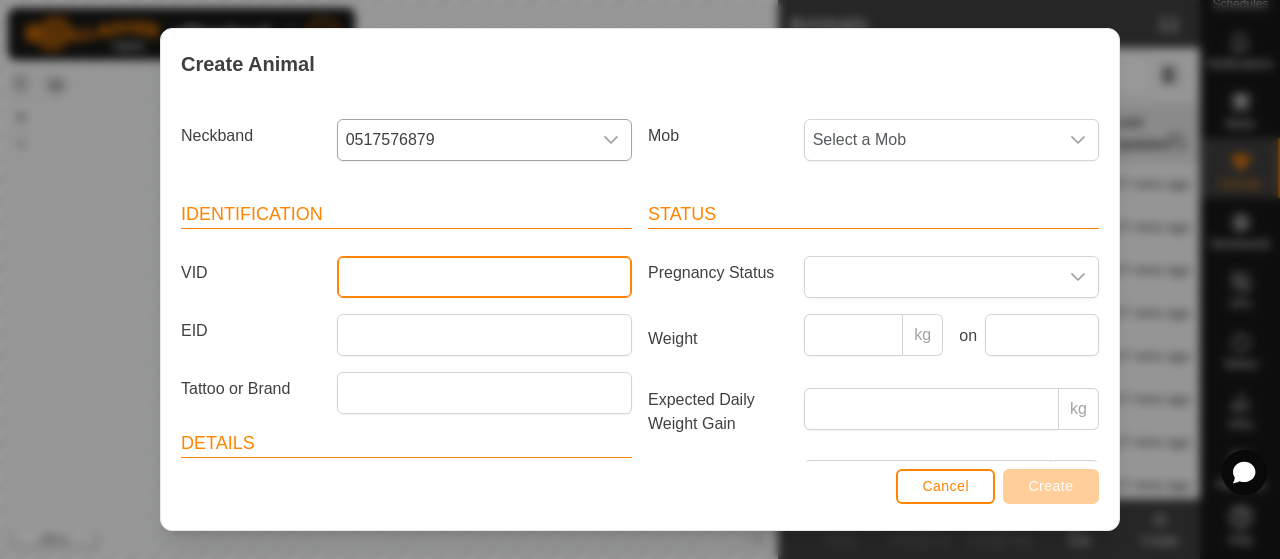 click on "VID" at bounding box center (484, 277) 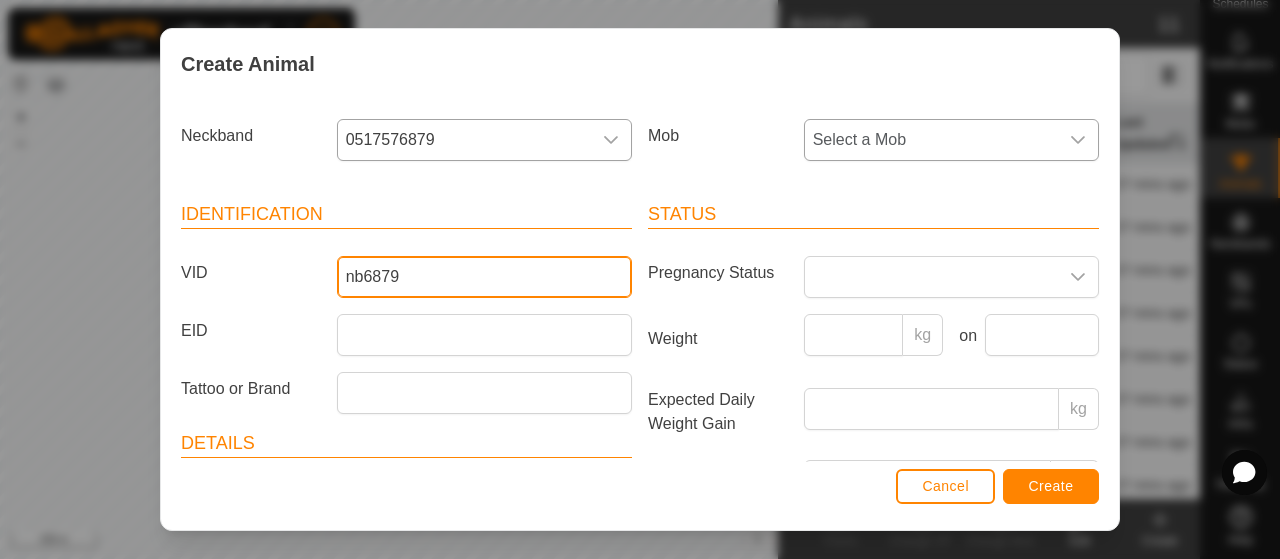 type on "nb6879" 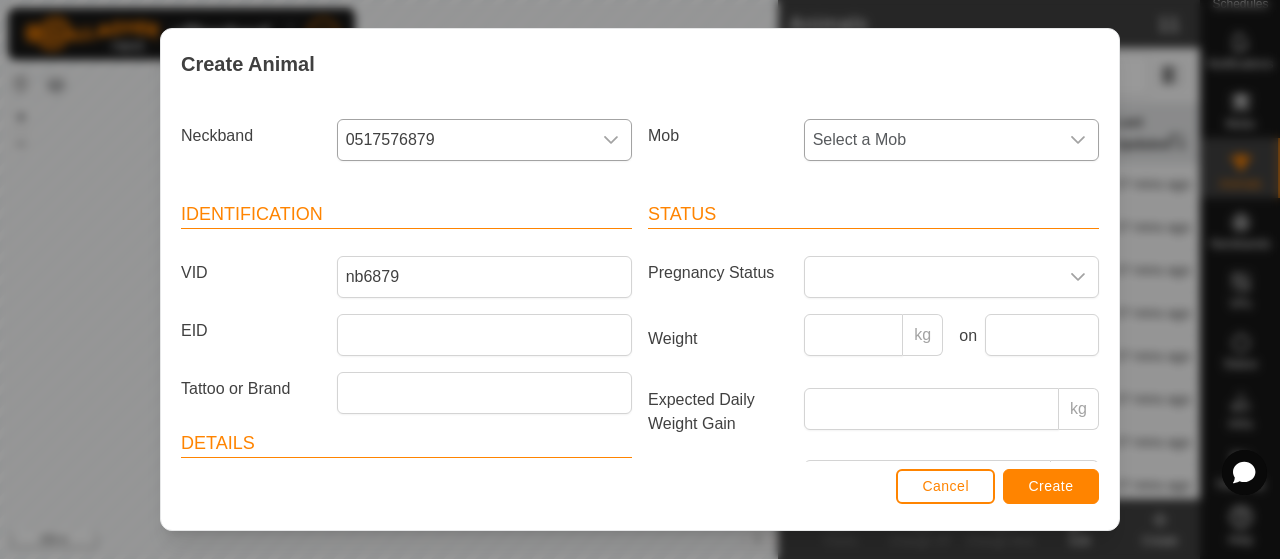 click on "Select a Mob" at bounding box center [931, 140] 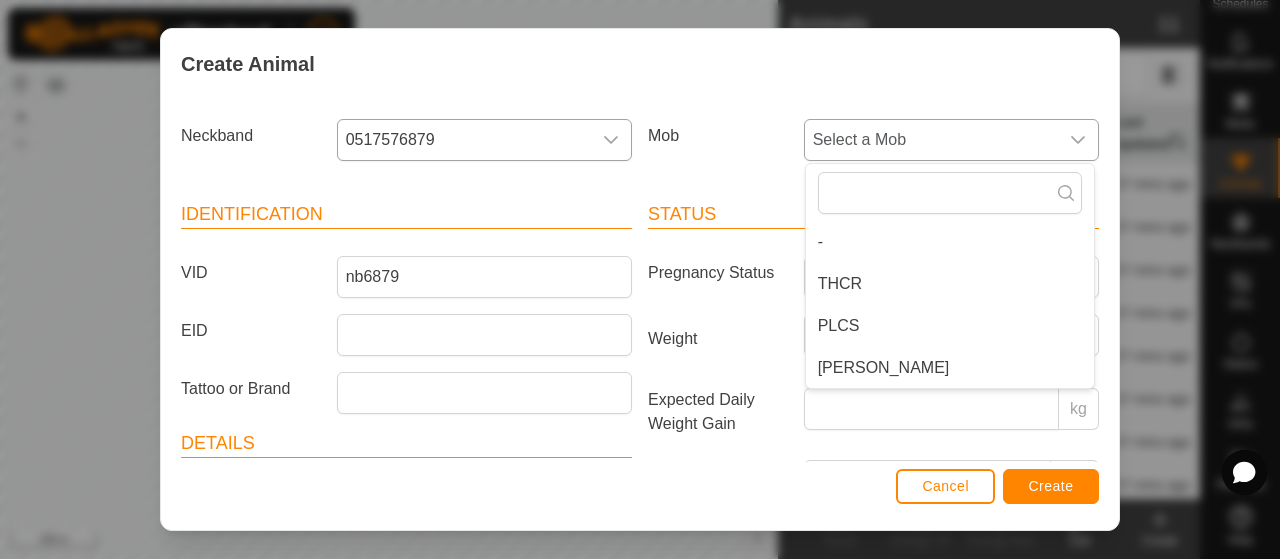 click on "[PERSON_NAME]" at bounding box center [950, 368] 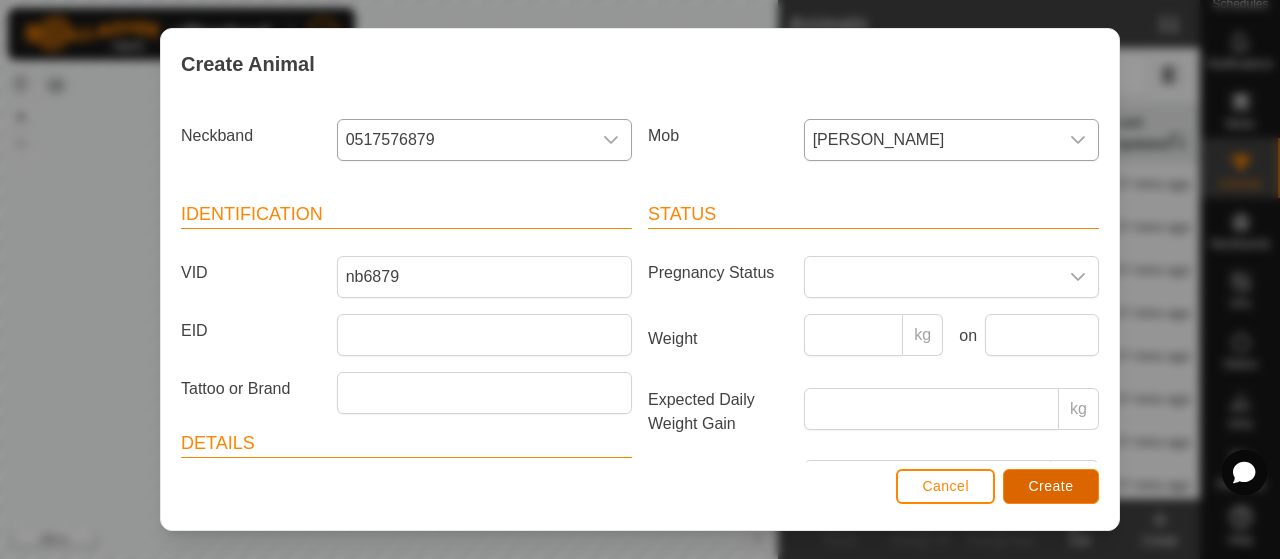 click on "Create" at bounding box center [1051, 486] 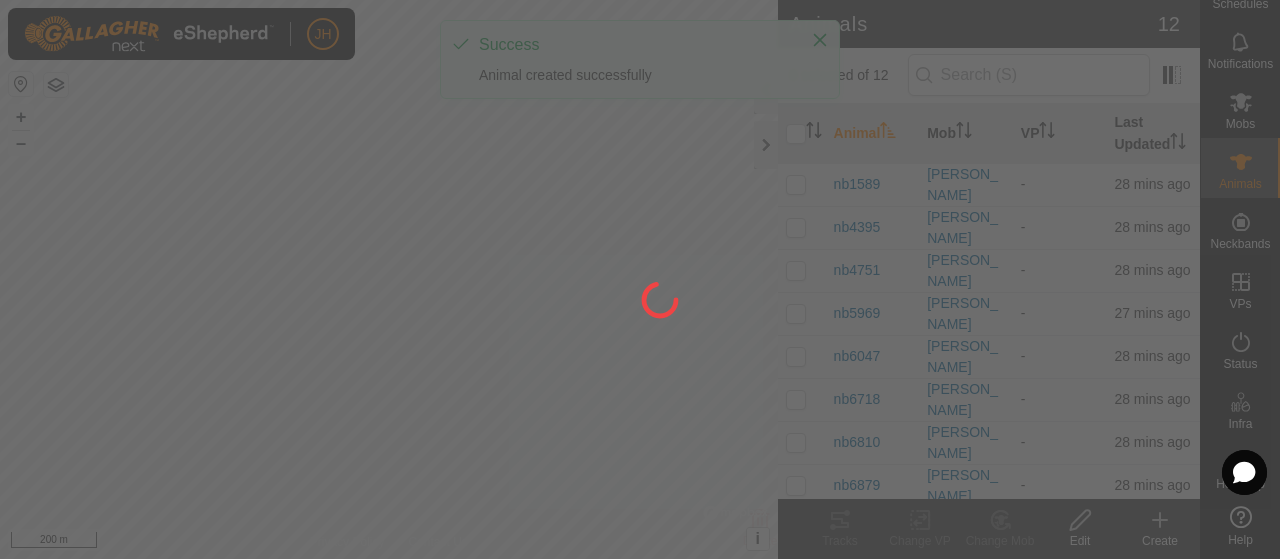 click 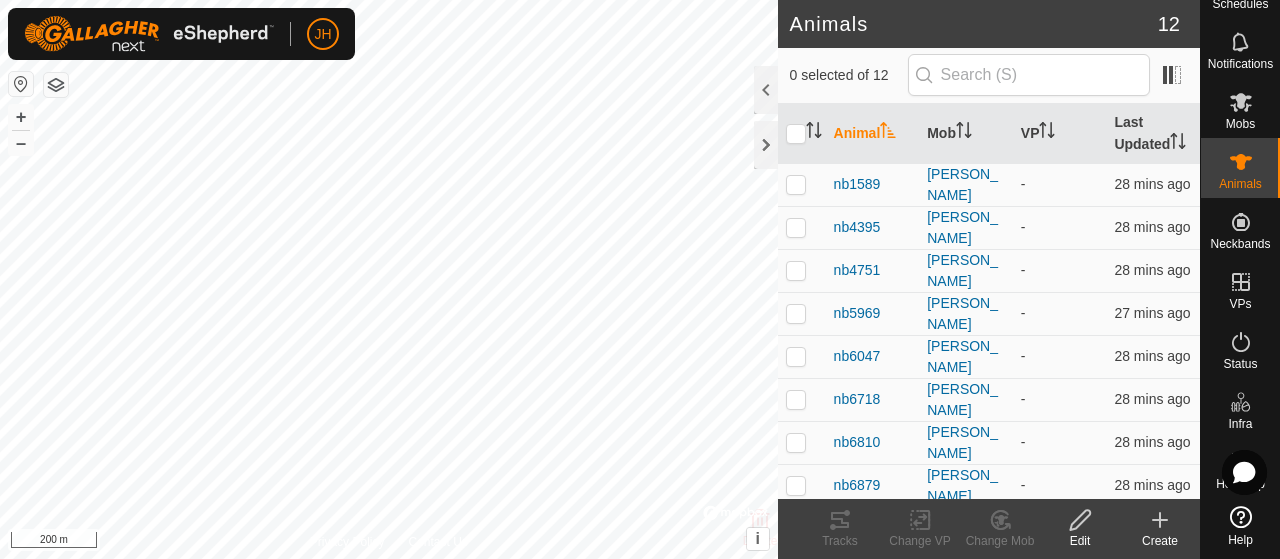 click on "Create" 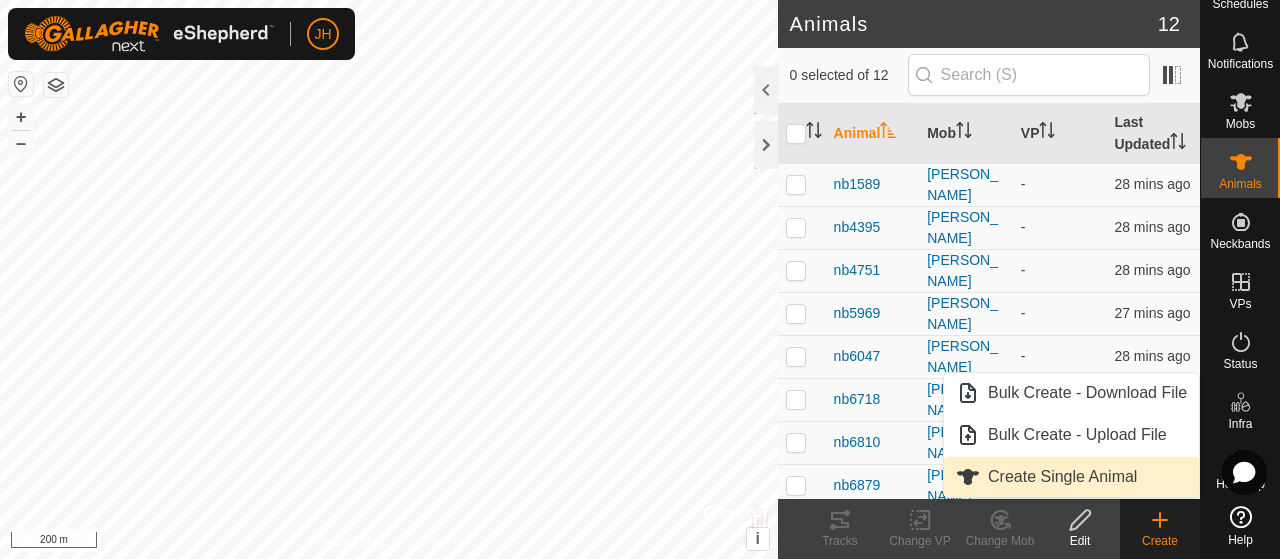 click on "Create Single Animal" at bounding box center (1071, 477) 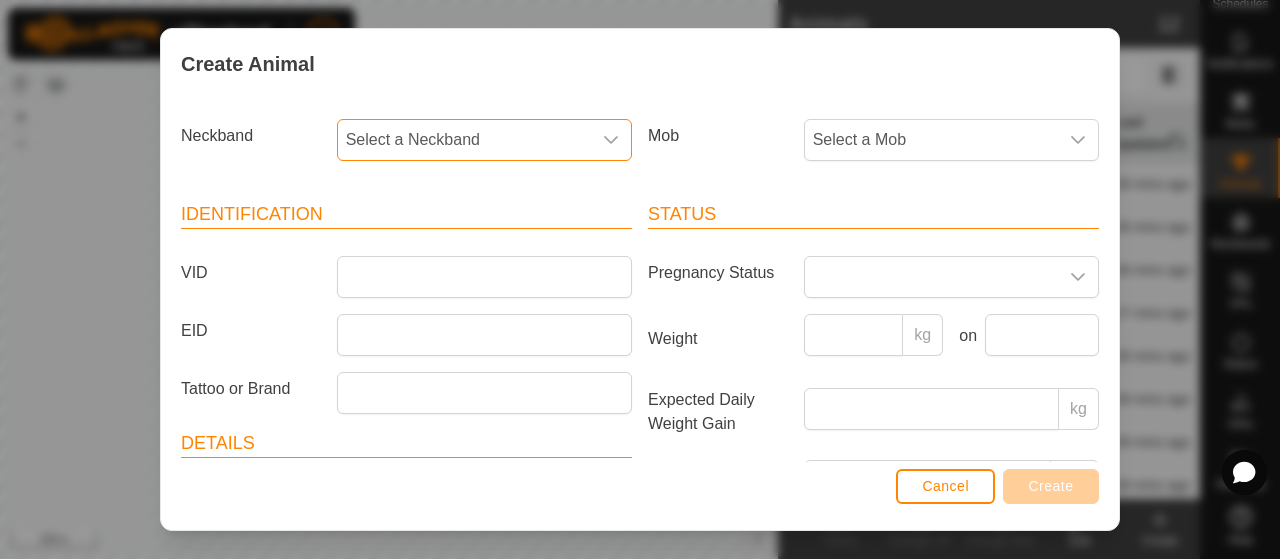 click on "Select a Neckband" at bounding box center [464, 140] 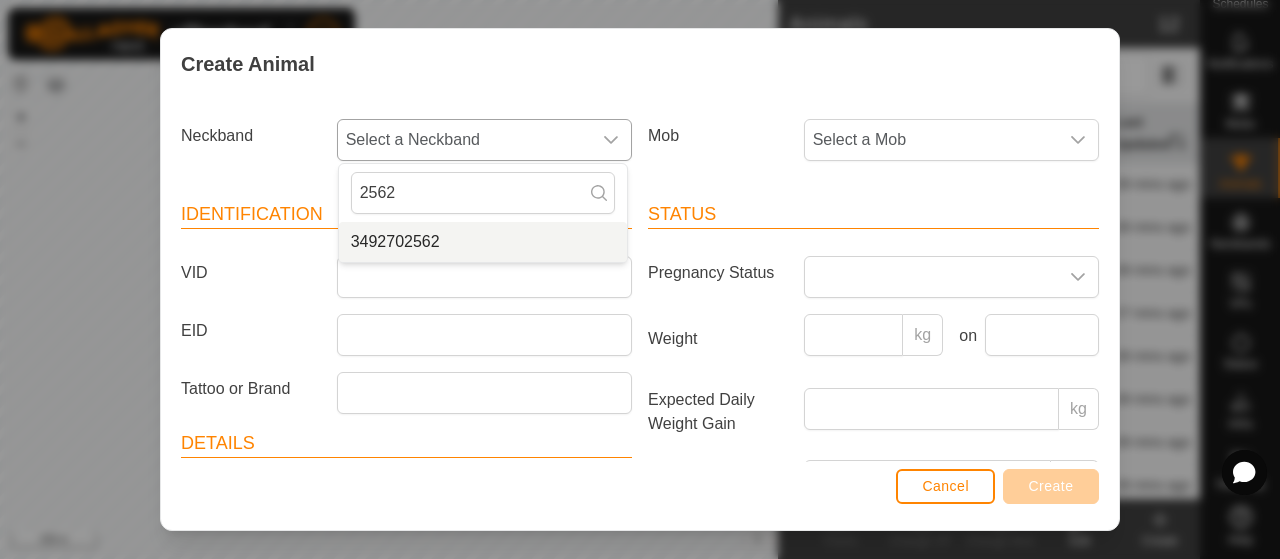 type on "2562" 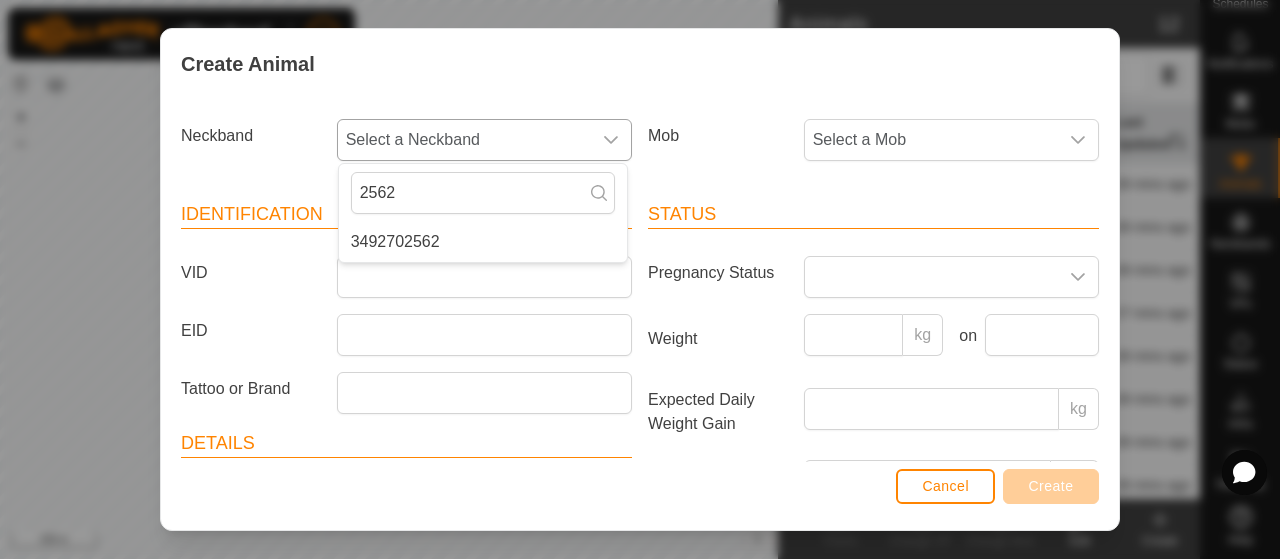 click on "3492702562" at bounding box center [483, 242] 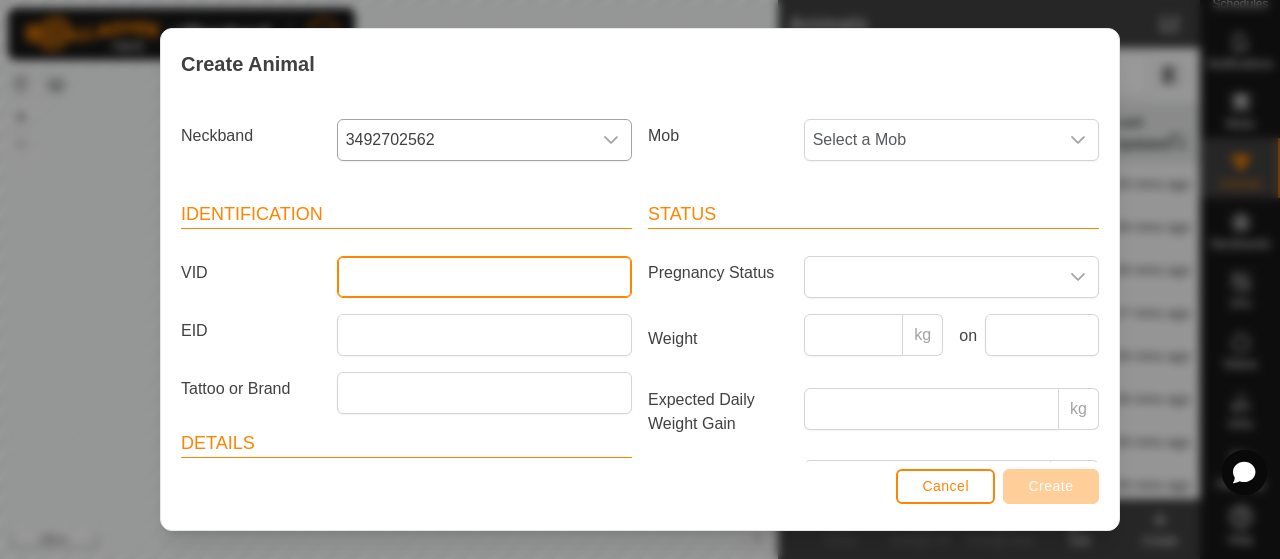 click on "VID" at bounding box center (484, 277) 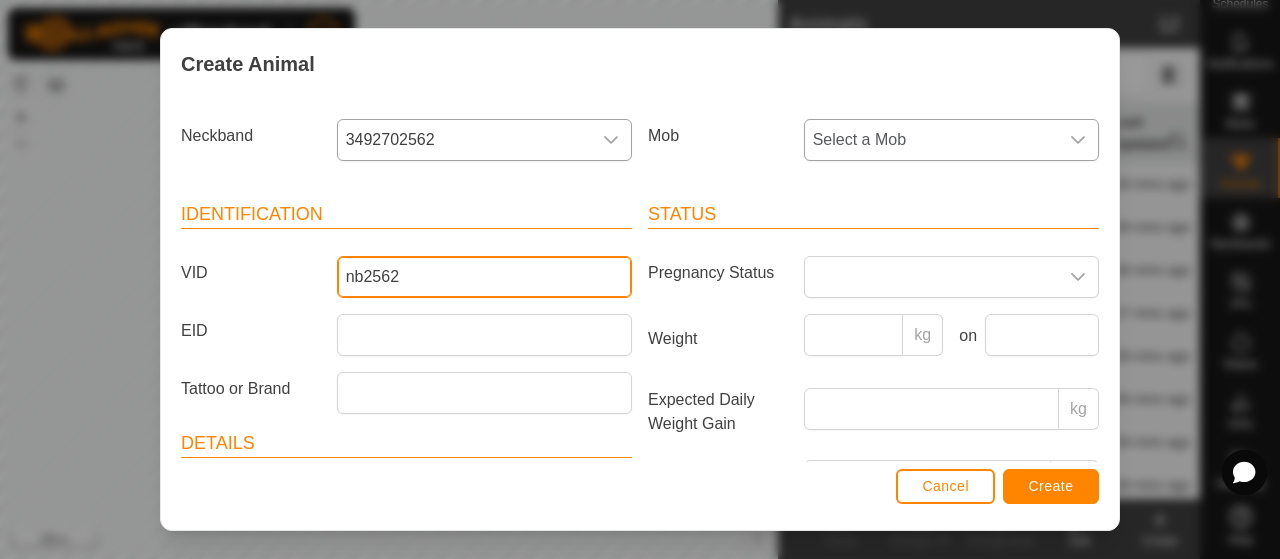 type on "nb2562" 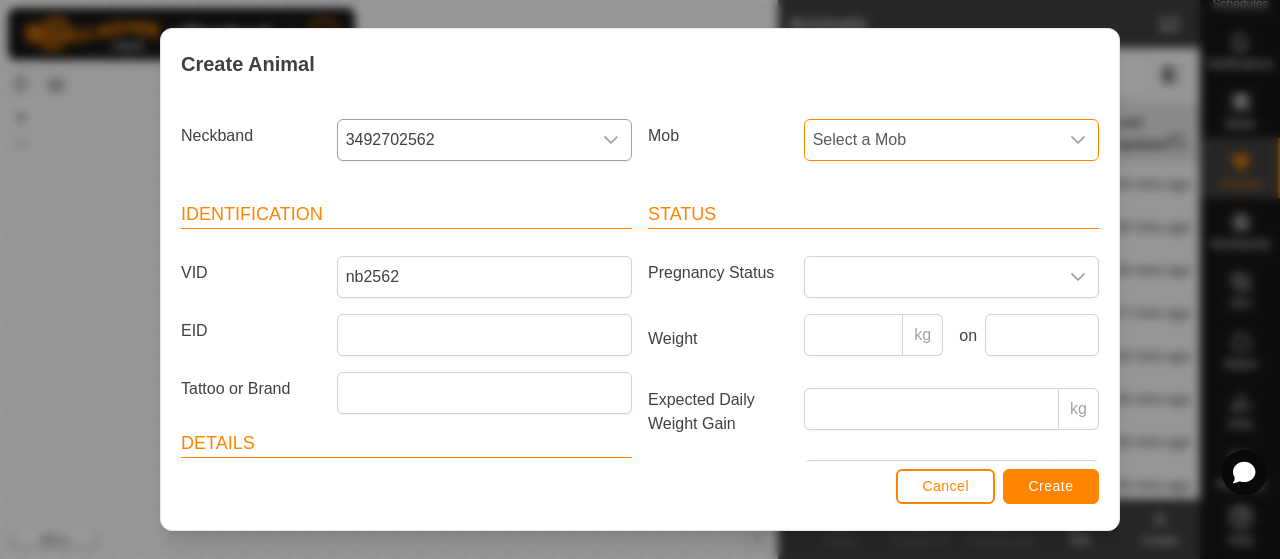 click on "Select a Mob" at bounding box center (931, 140) 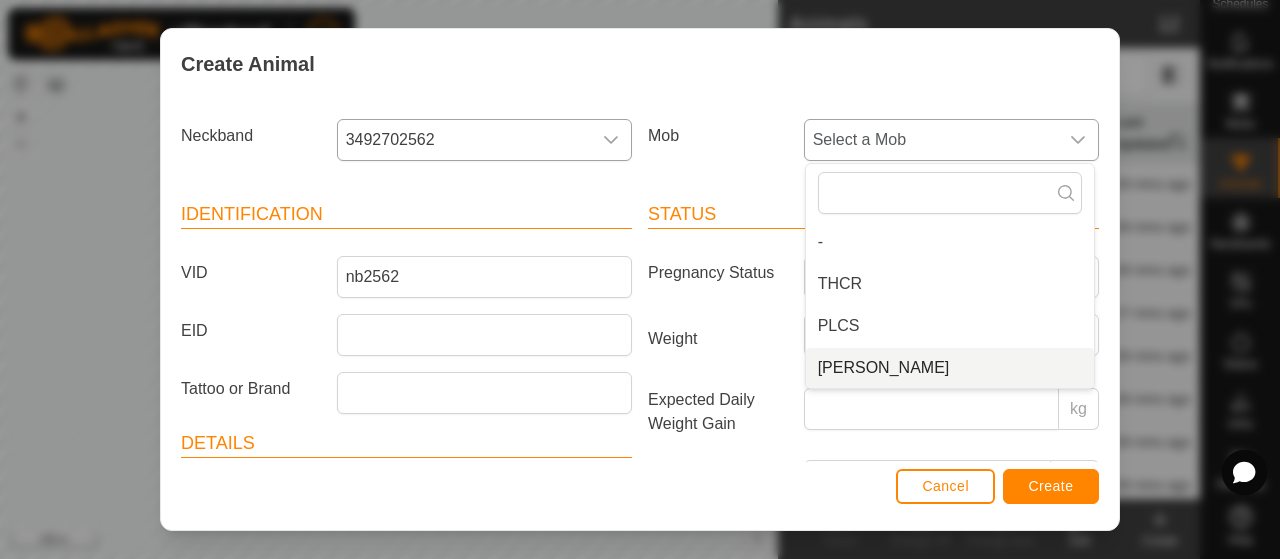 click on "[PERSON_NAME]" at bounding box center [950, 368] 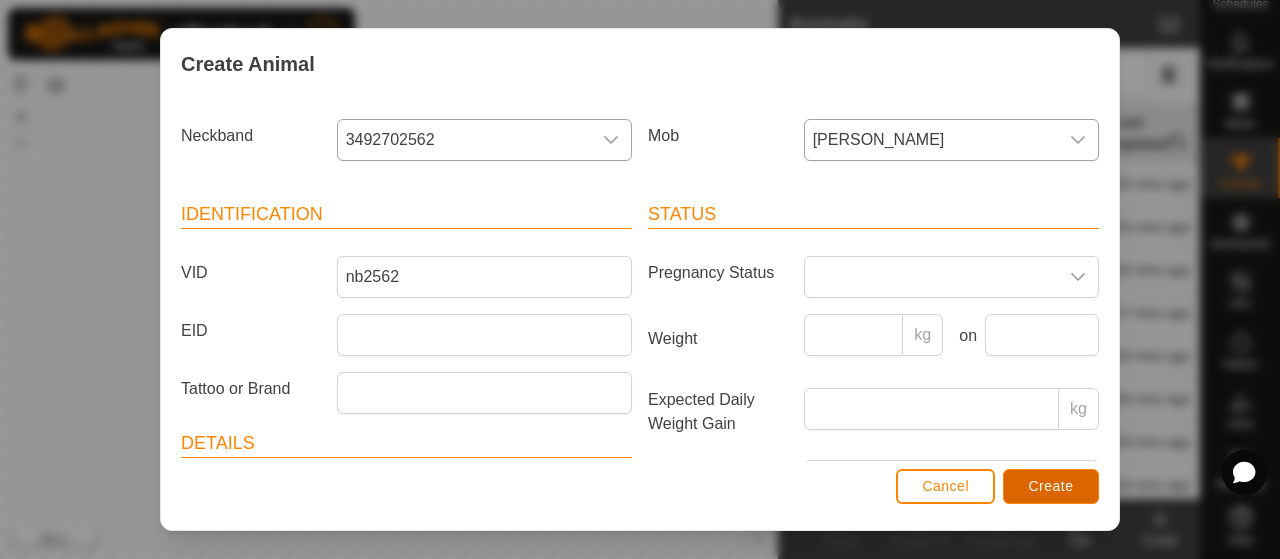 click on "Create" at bounding box center [1051, 486] 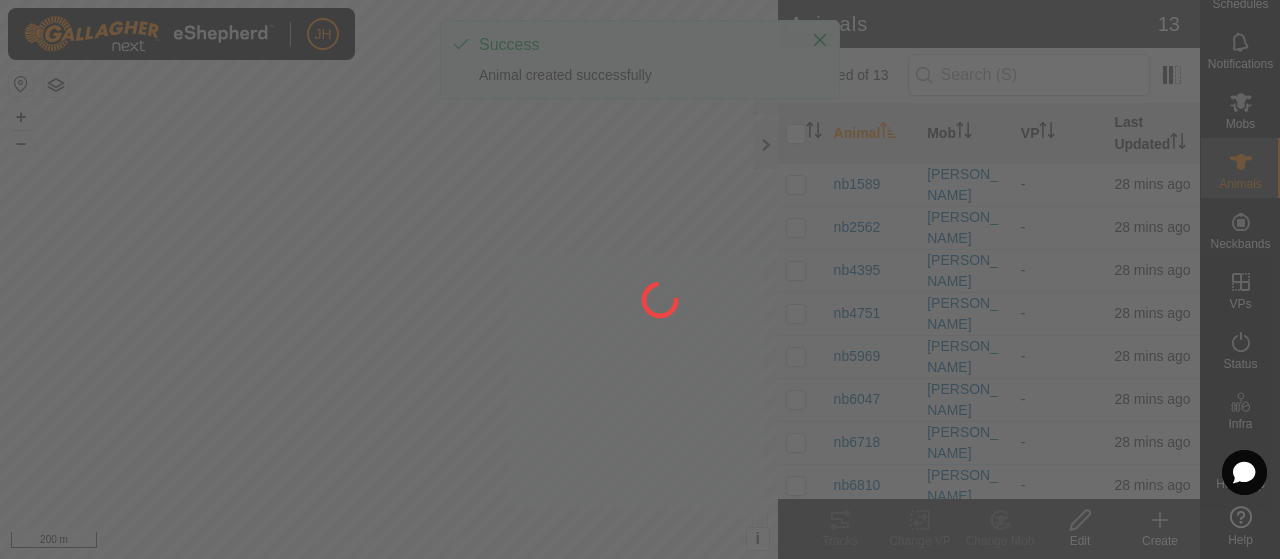 click 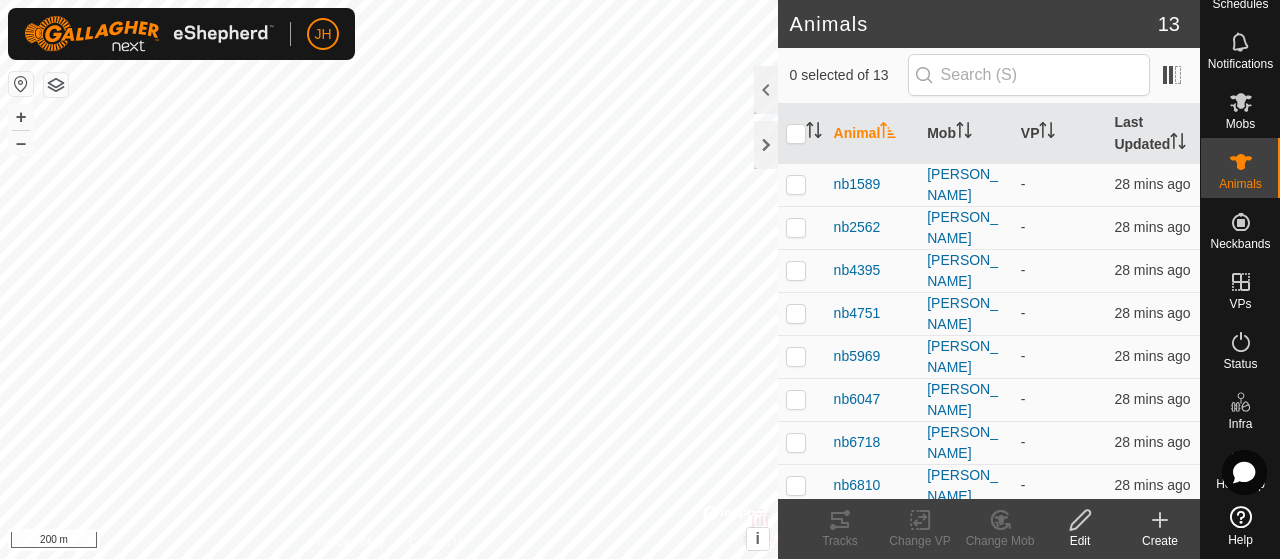 click 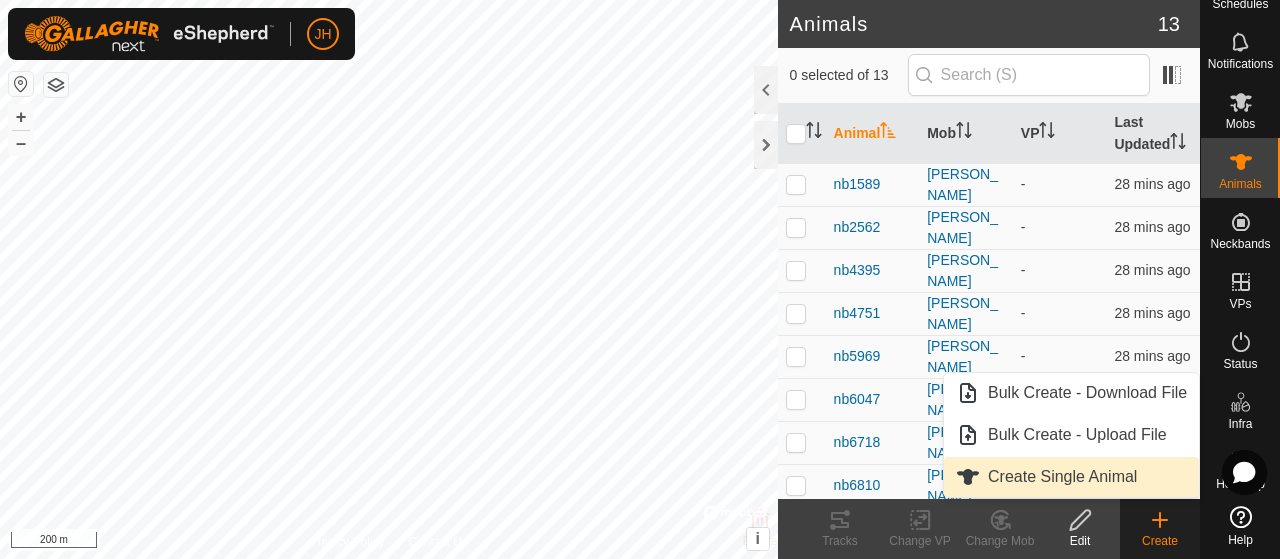 click on "Create Single Animal" at bounding box center [1071, 477] 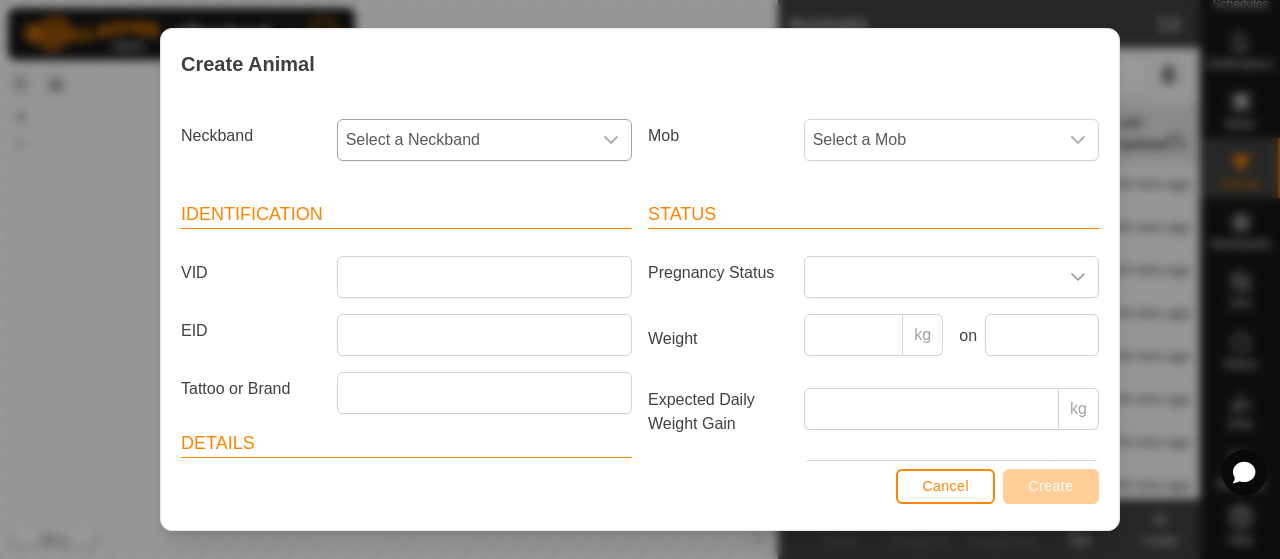 click on "Select a Neckband" at bounding box center (464, 140) 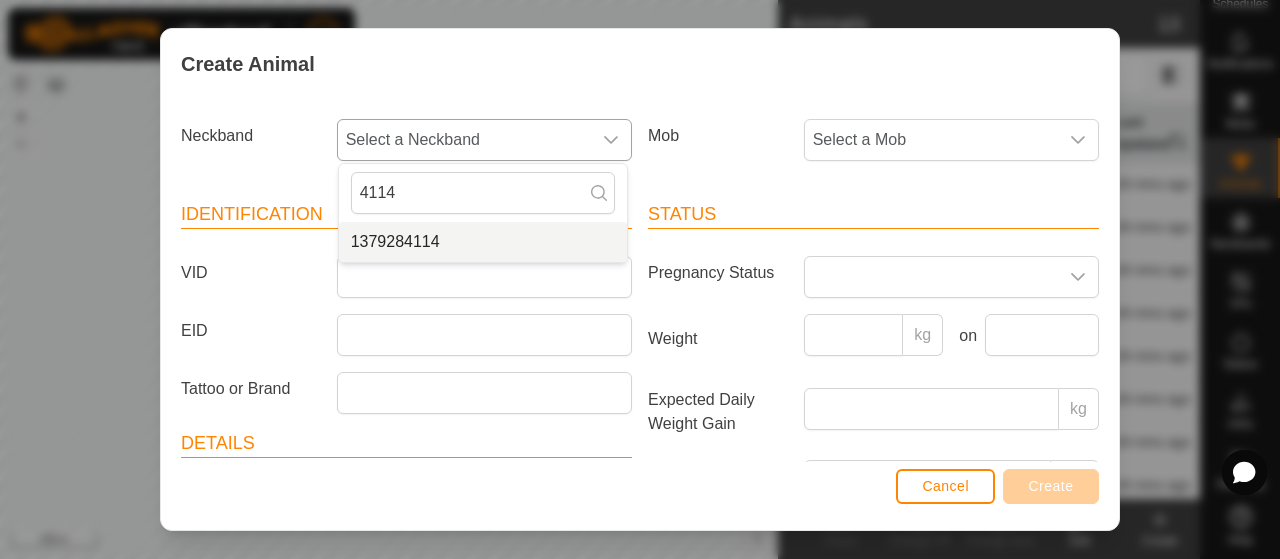 type on "4114" 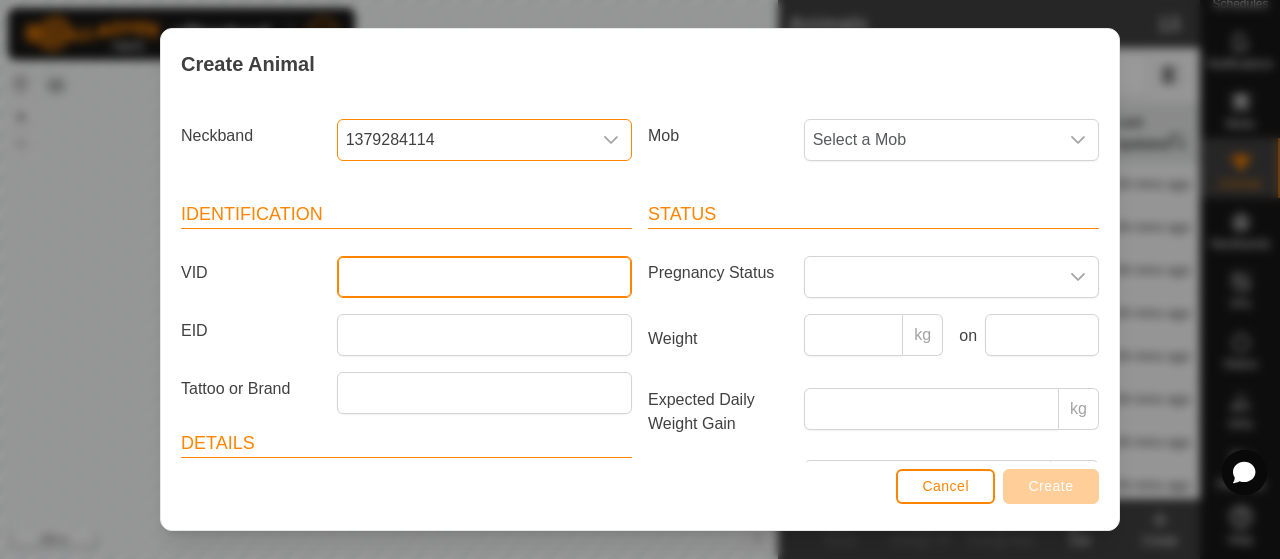 click on "VID" at bounding box center (484, 277) 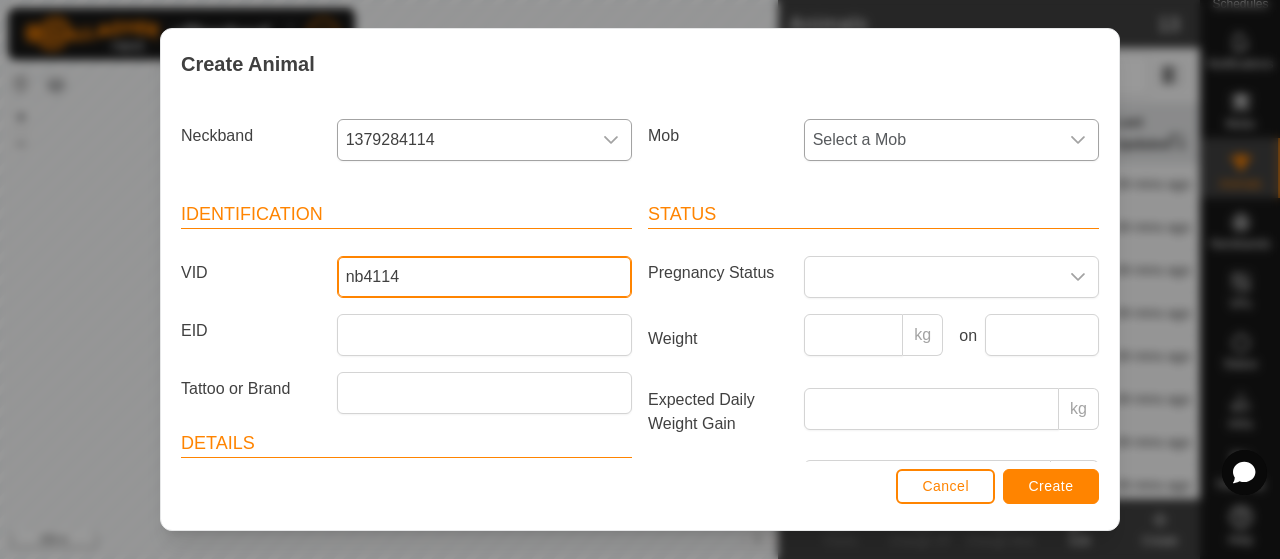 type on "nb4114" 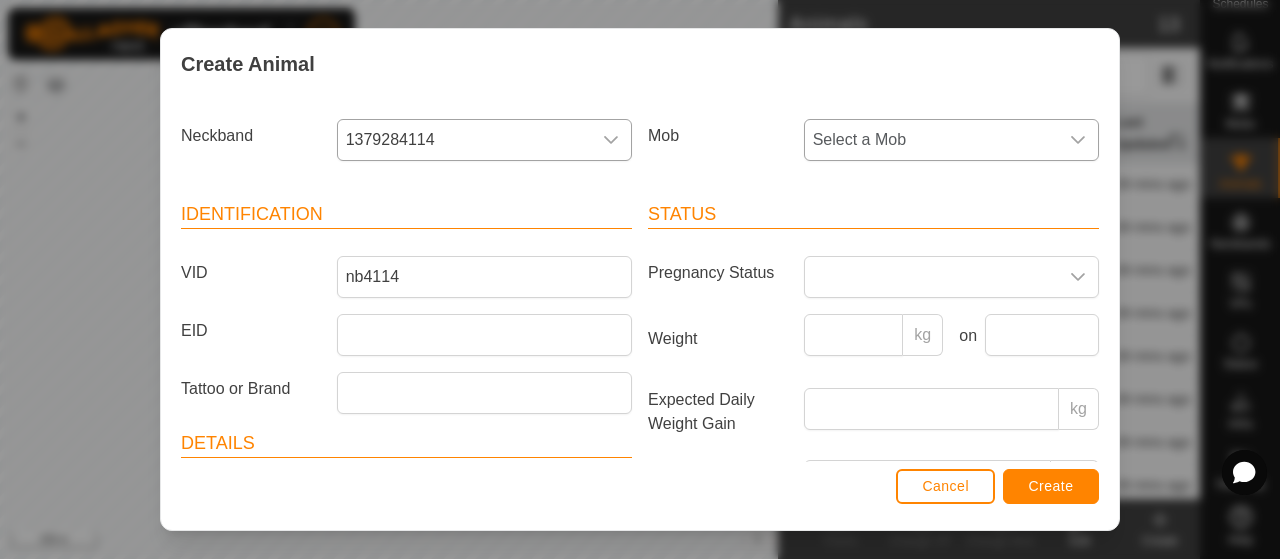 click on "Select a Mob" at bounding box center [931, 140] 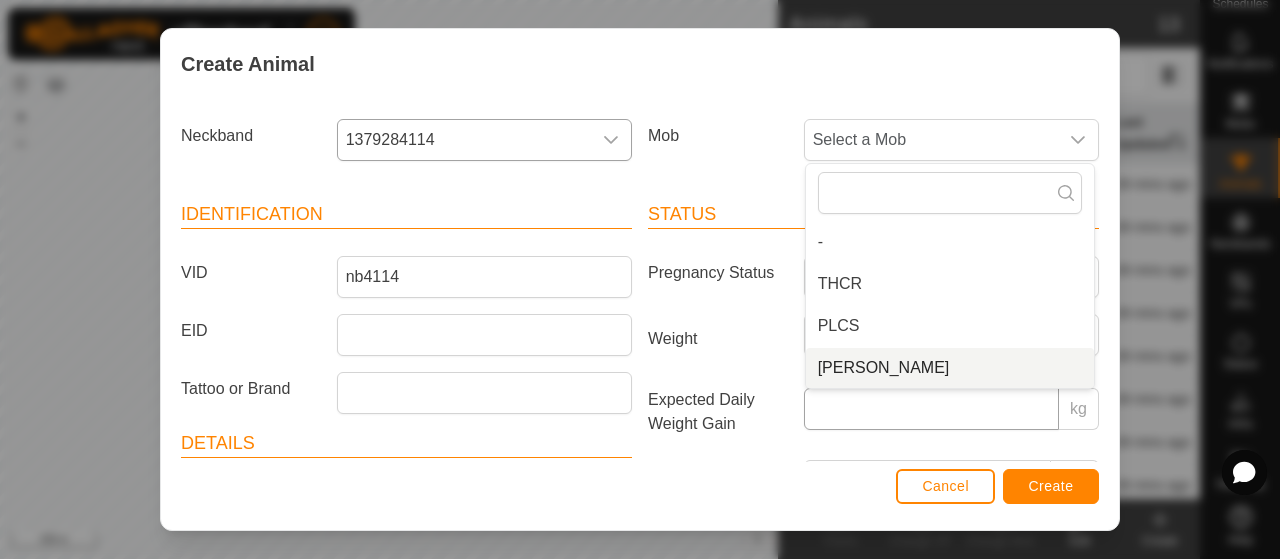 drag, startPoint x: 838, startPoint y: 364, endPoint x: 879, endPoint y: 399, distance: 53.90733 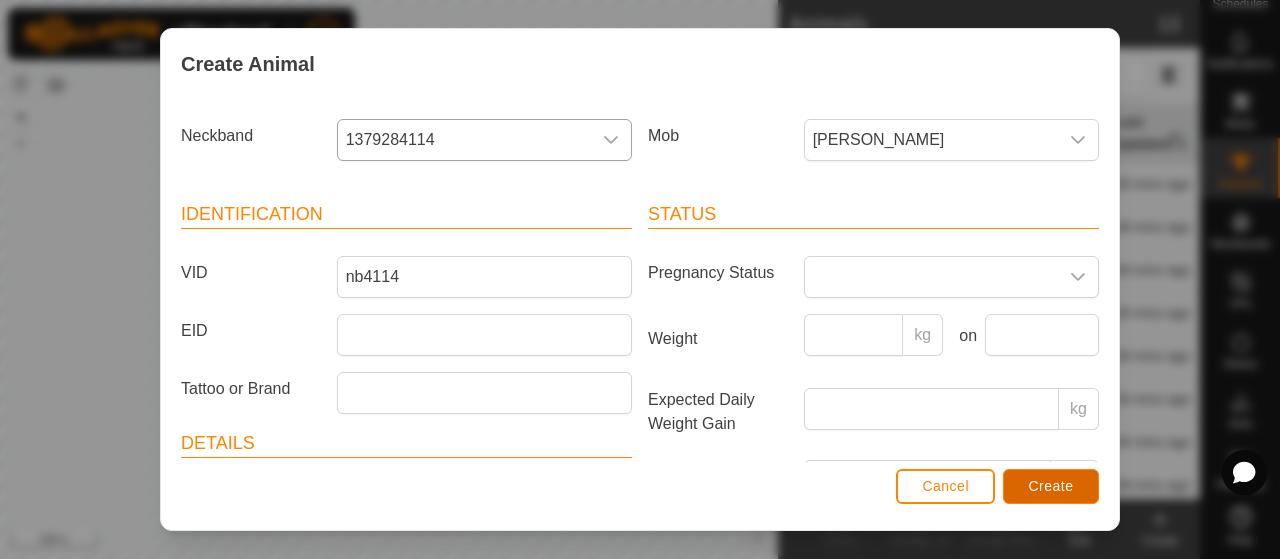 click on "Create" at bounding box center [1051, 486] 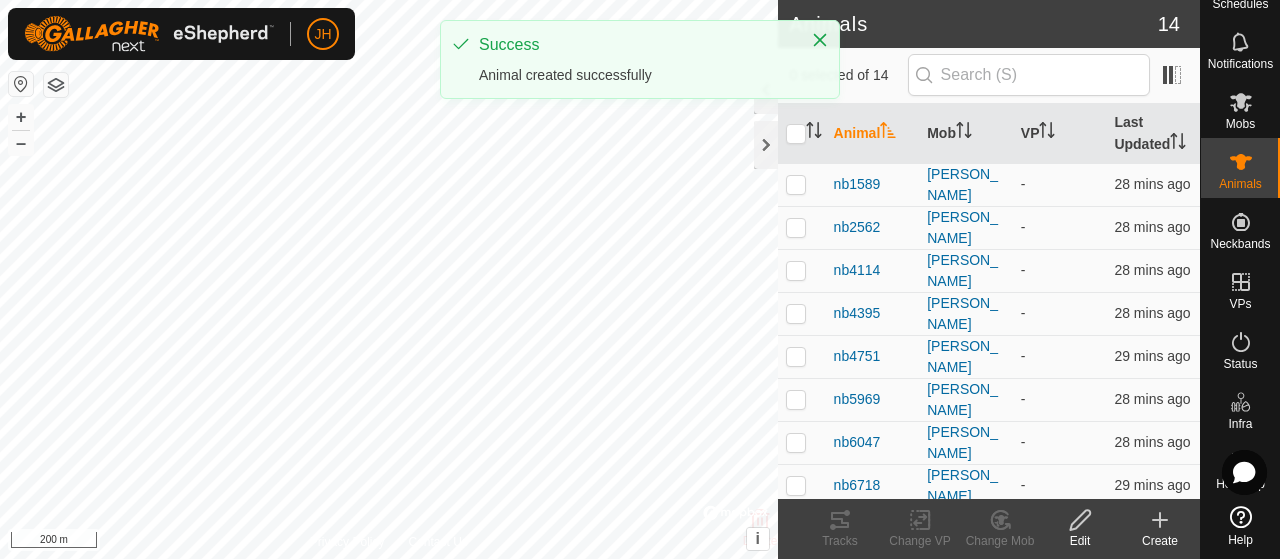 click 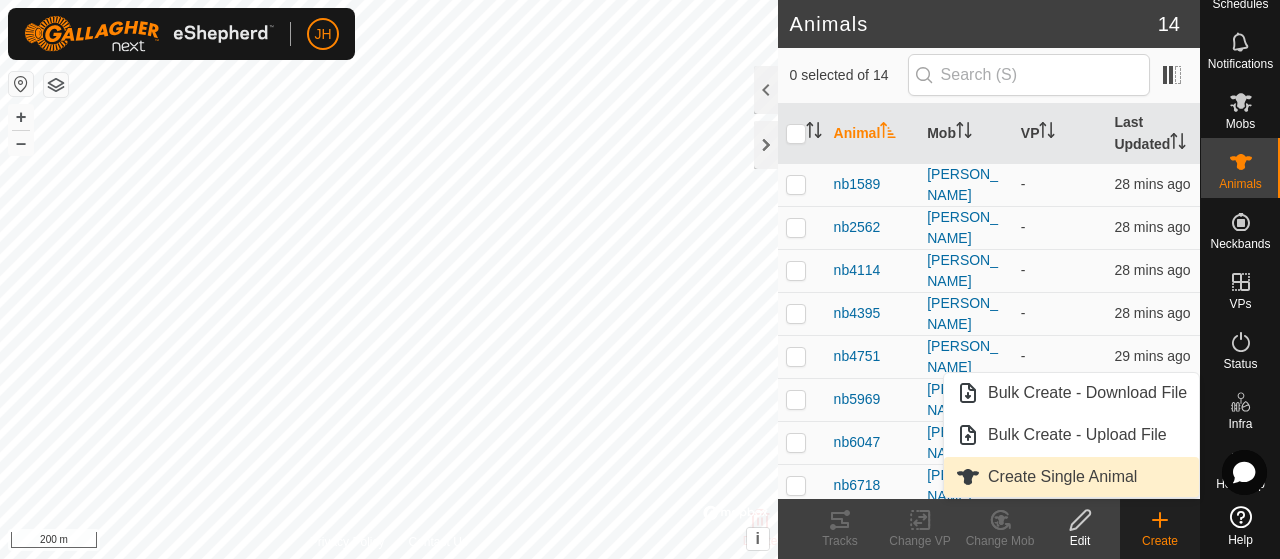 click on "Create Single Animal" at bounding box center [1071, 477] 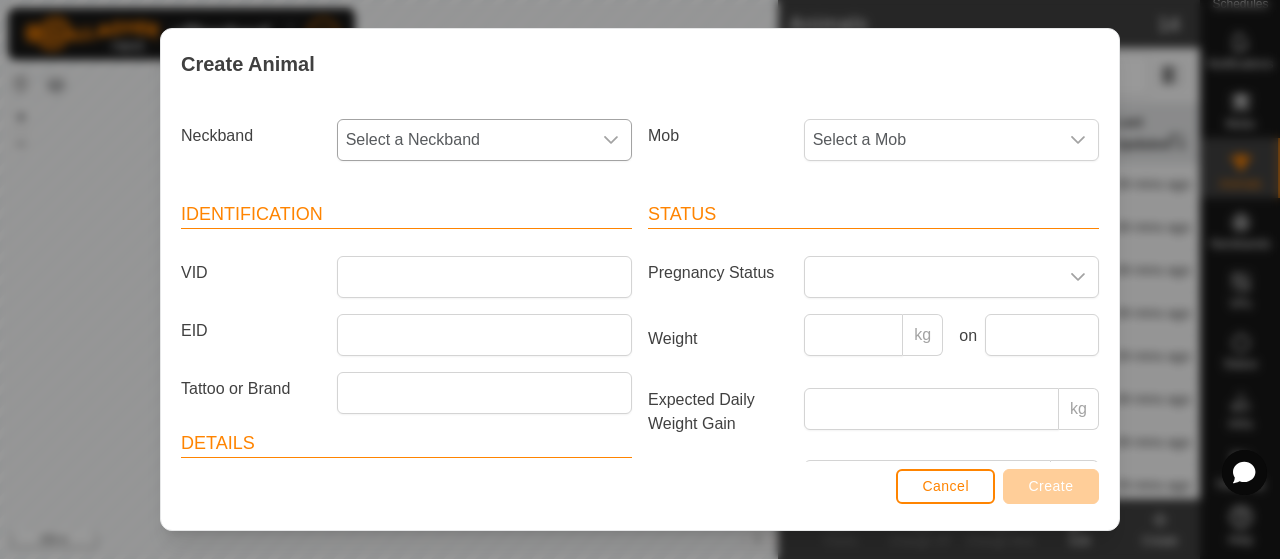 click on "Select a Neckband" at bounding box center [464, 140] 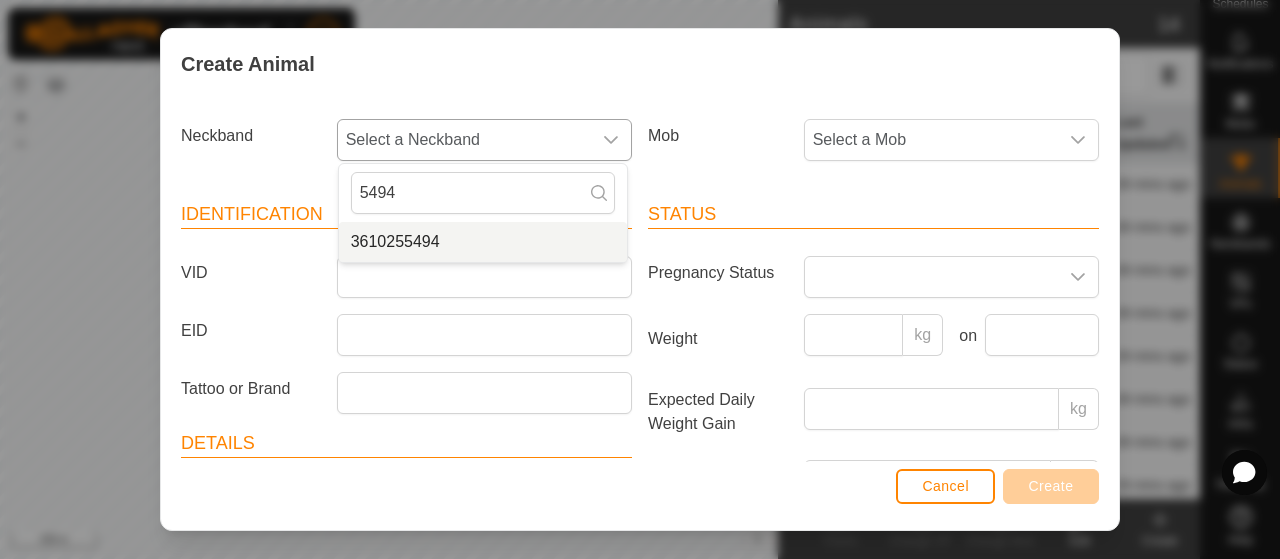 type on "5494" 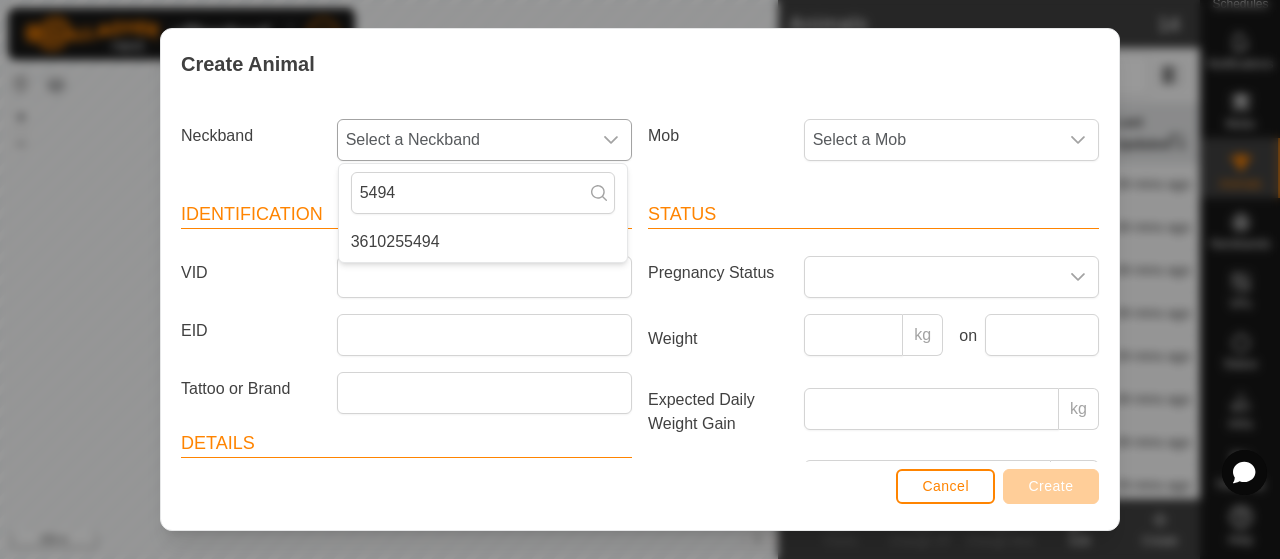 click on "3610255494" at bounding box center (483, 242) 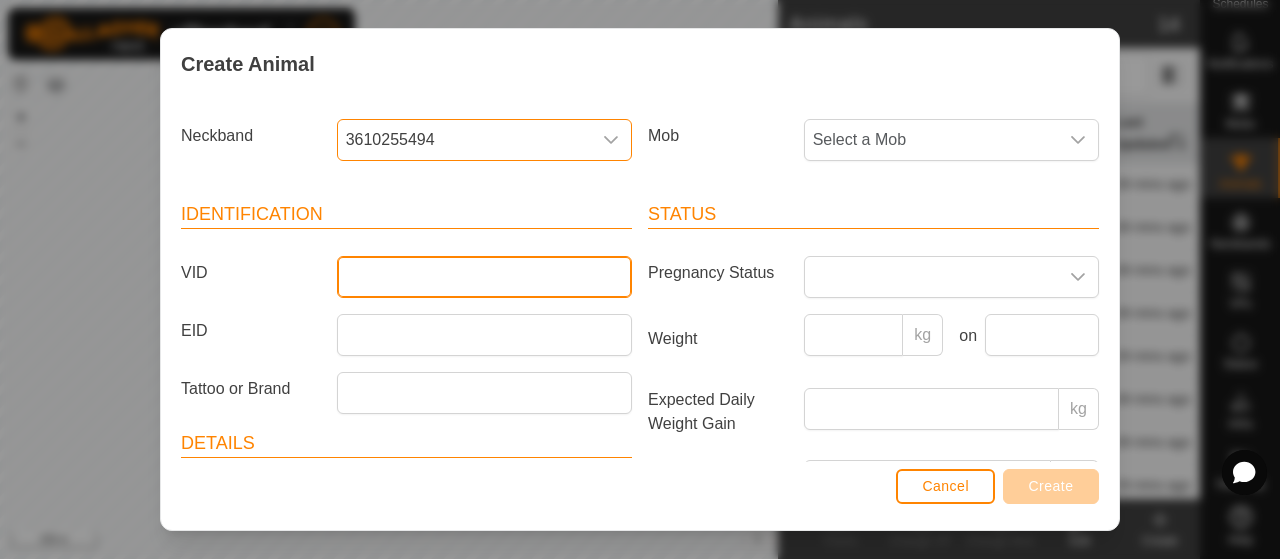 click on "VID" at bounding box center [484, 277] 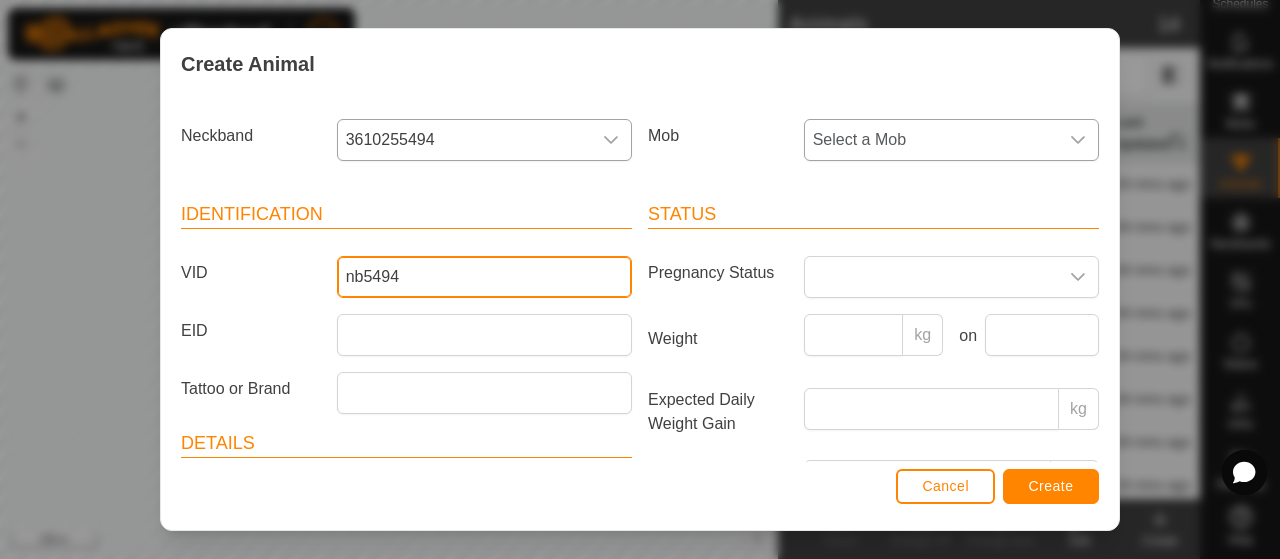 type on "nb5494" 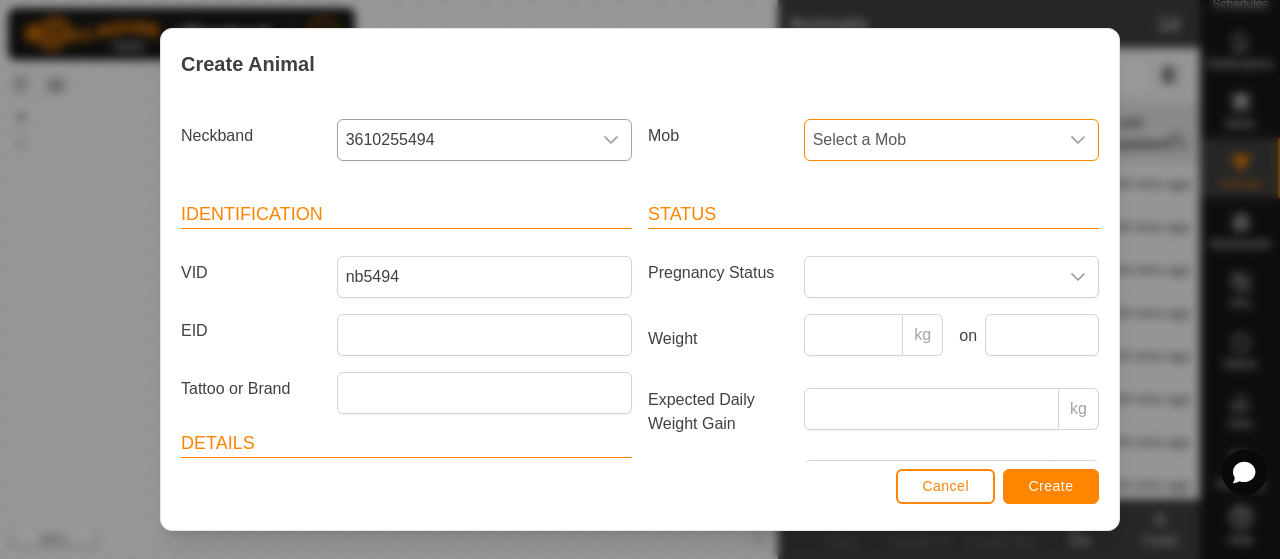 click on "Select a Mob" at bounding box center [931, 140] 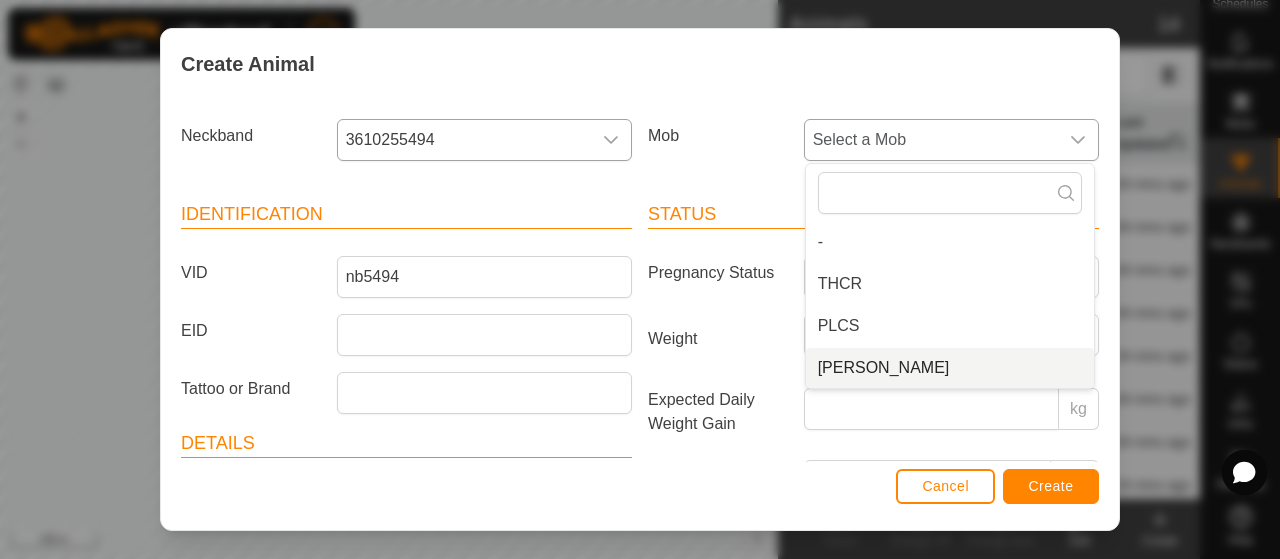 click on "[PERSON_NAME]" at bounding box center (950, 368) 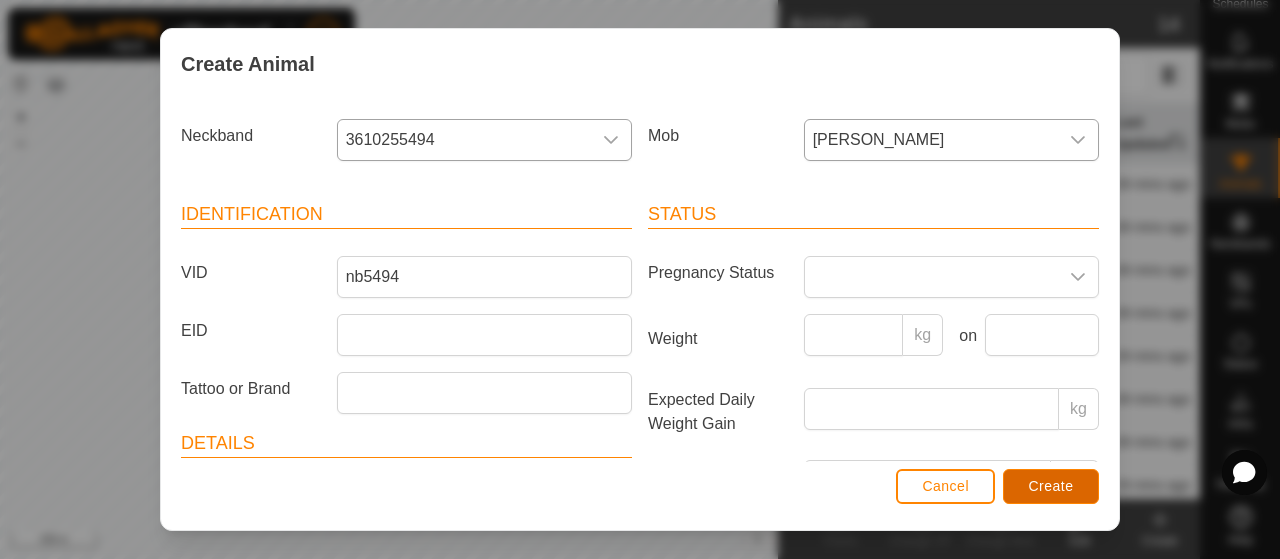 click on "Create" at bounding box center (1051, 486) 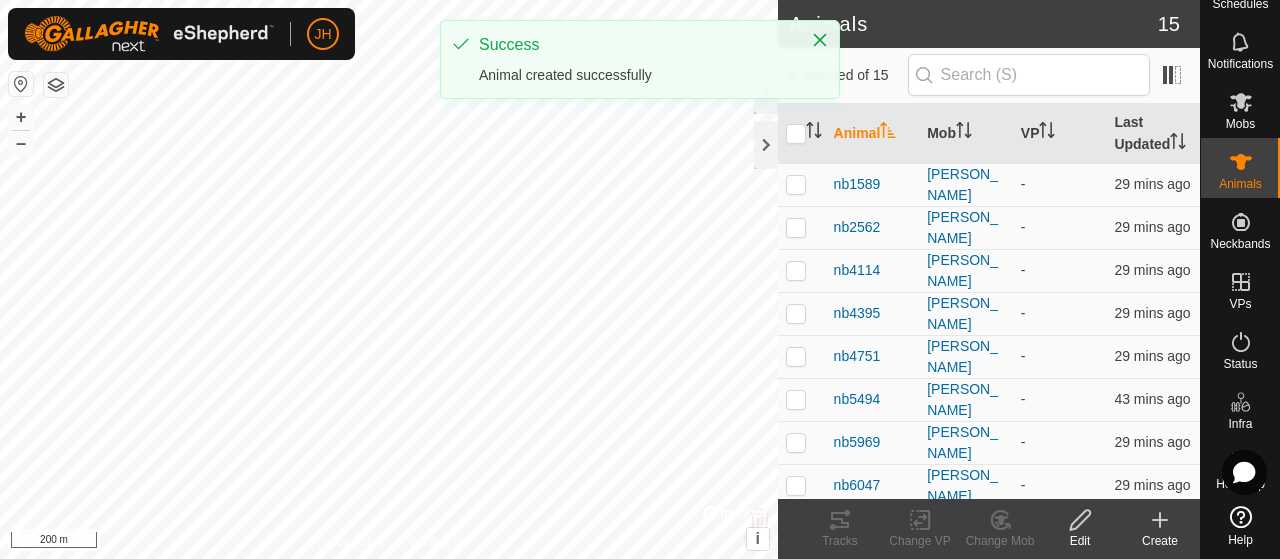 click 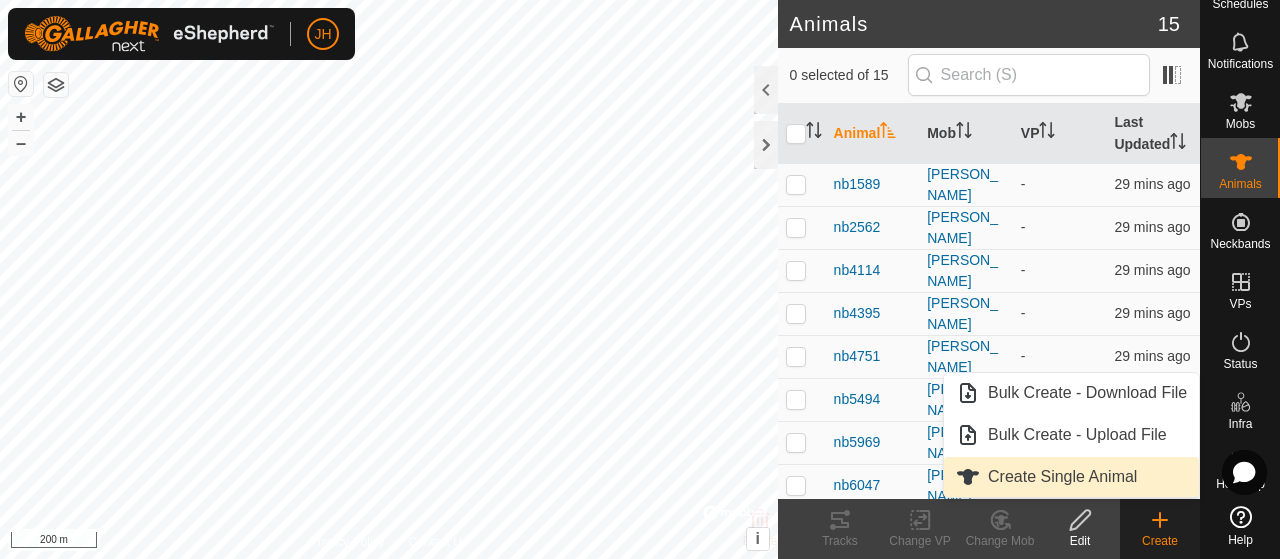 click on "Create Single Animal" at bounding box center [1071, 477] 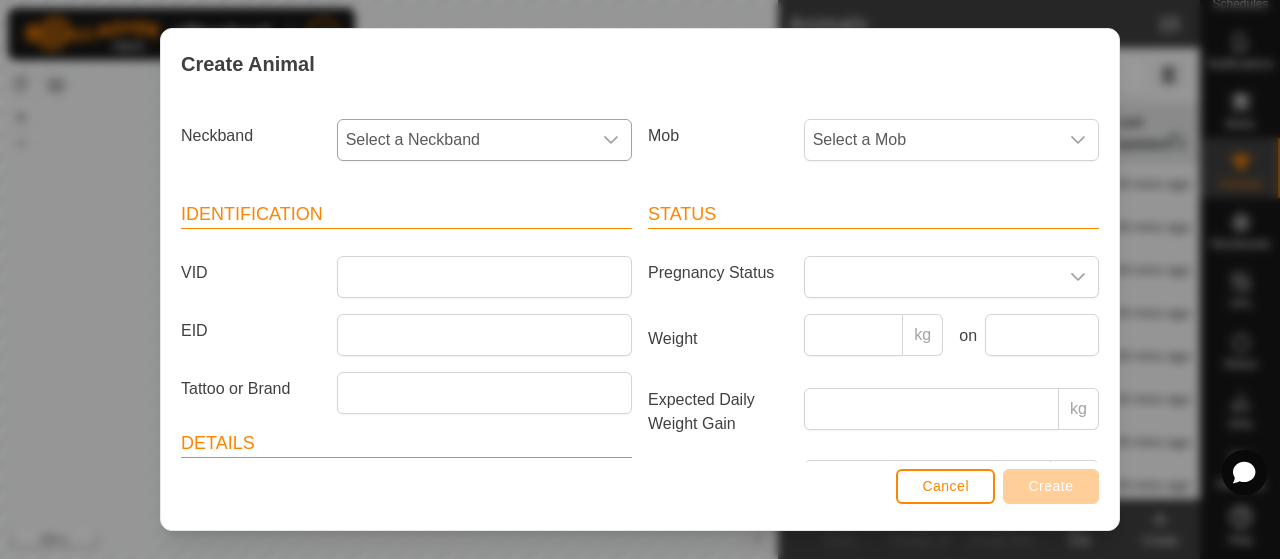 click 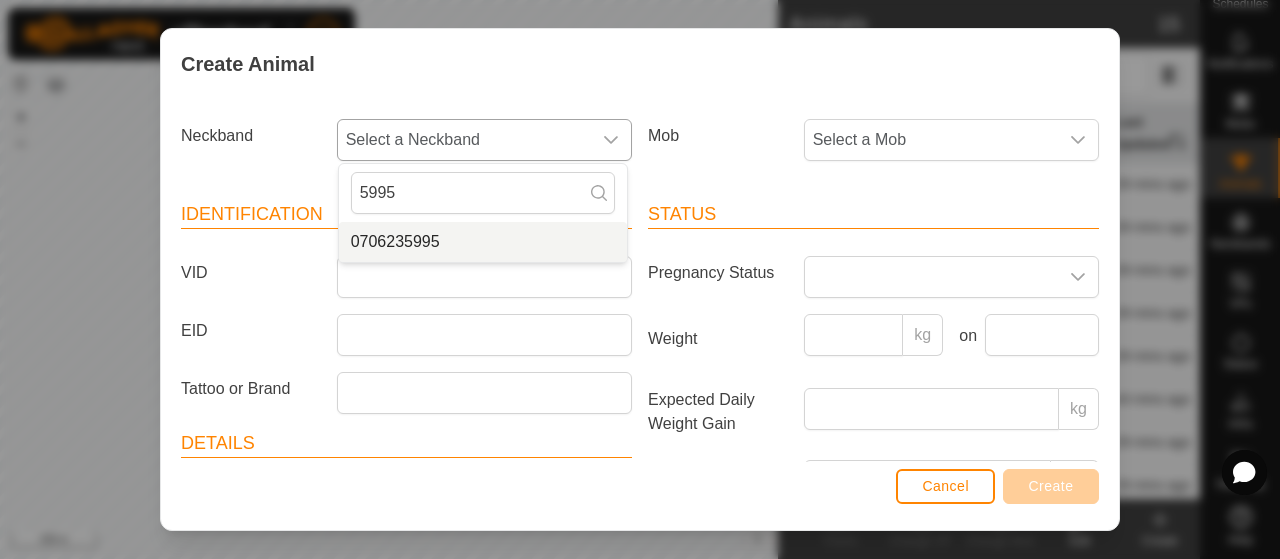 type on "5995" 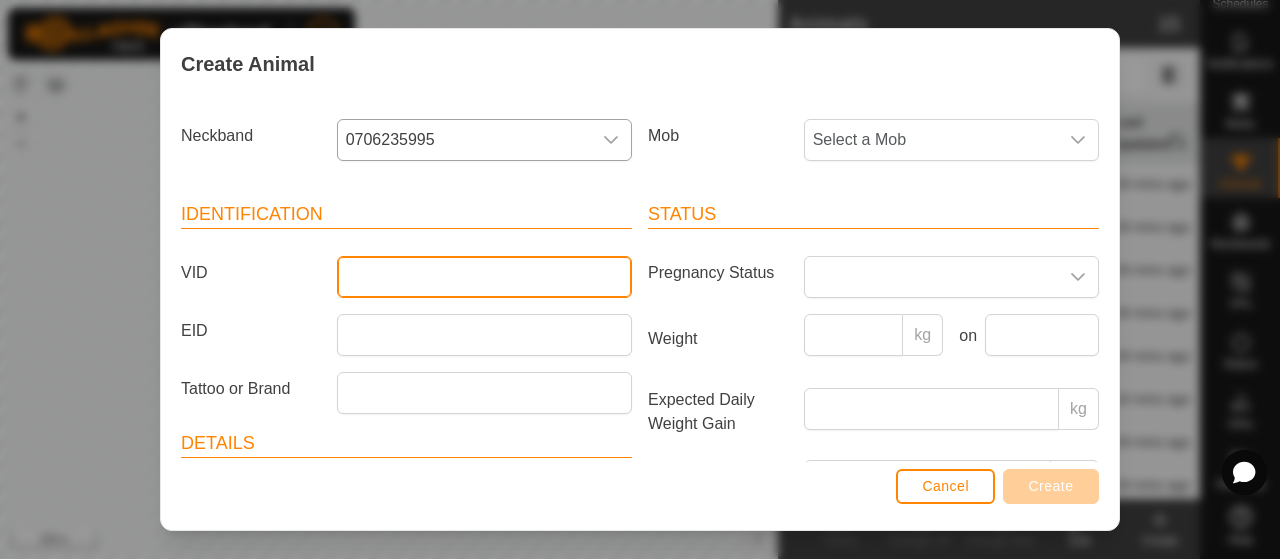 click on "VID" at bounding box center [484, 277] 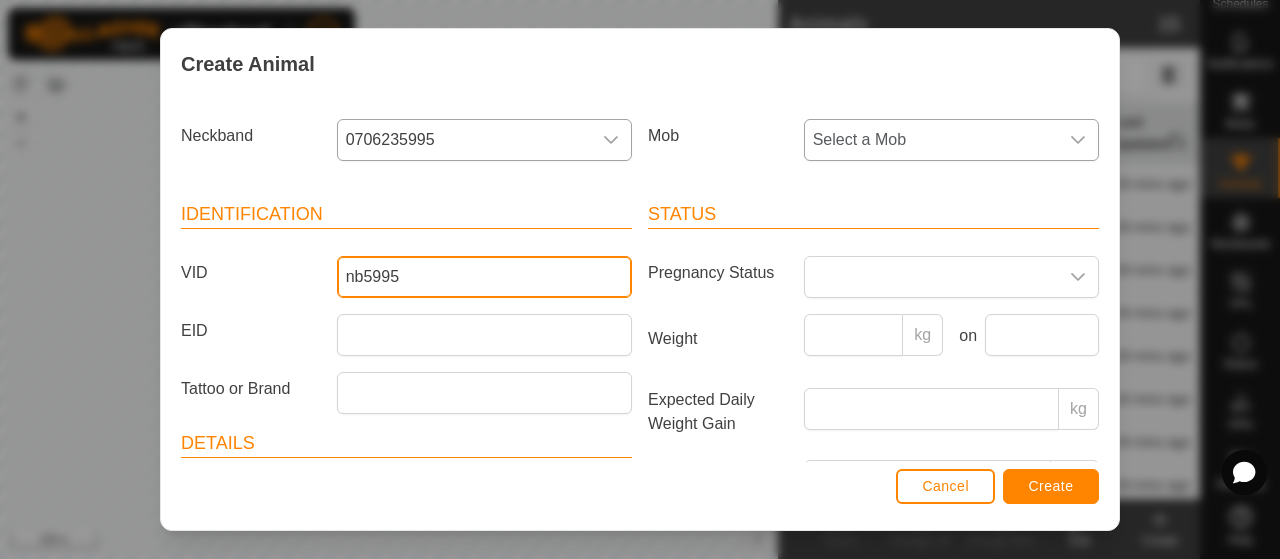type on "nb5995" 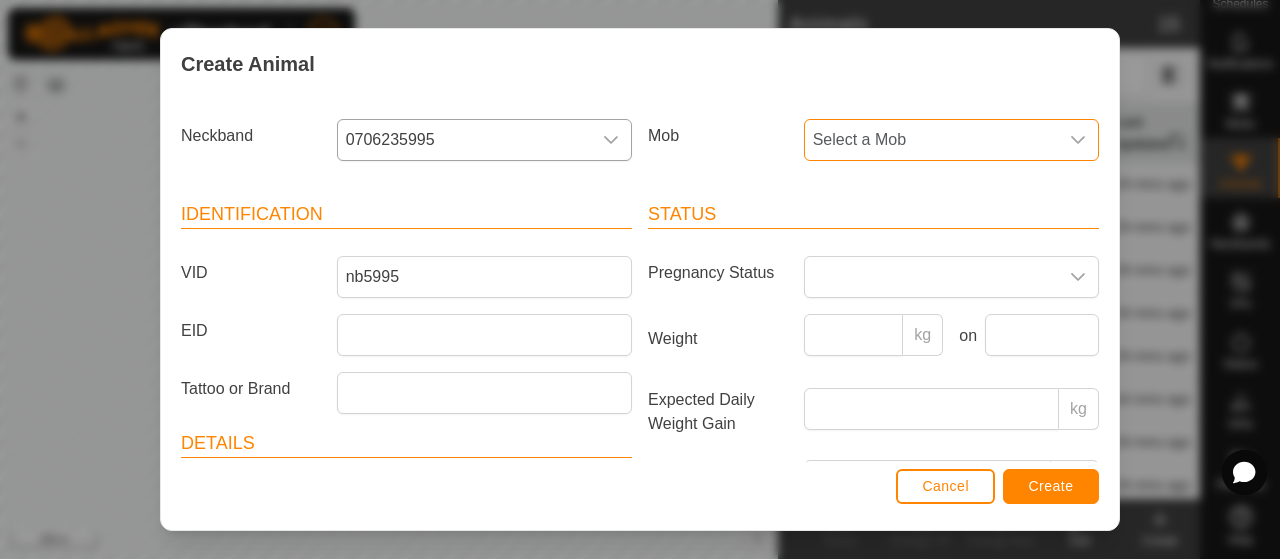 click on "Select a Mob" at bounding box center (931, 140) 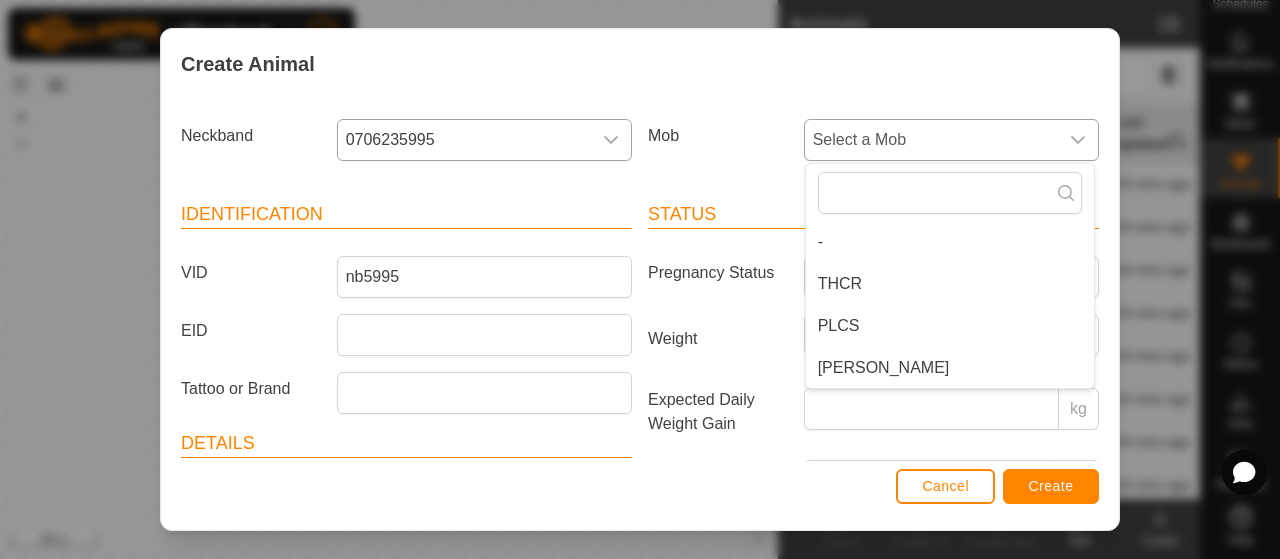 click on "[PERSON_NAME]" at bounding box center (950, 368) 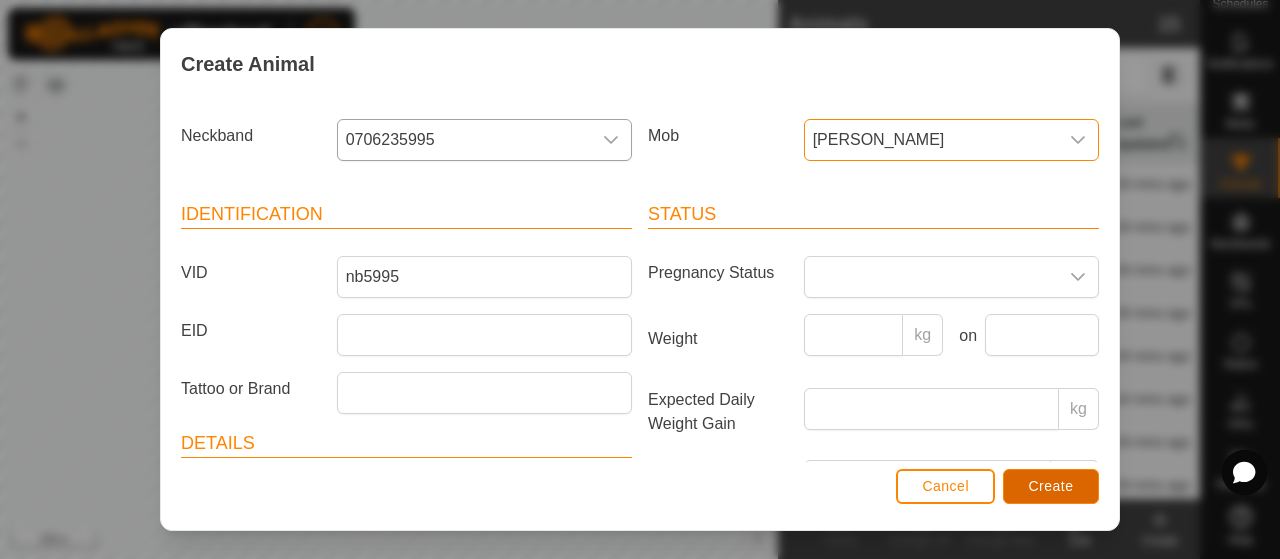 click on "Create" at bounding box center (1051, 486) 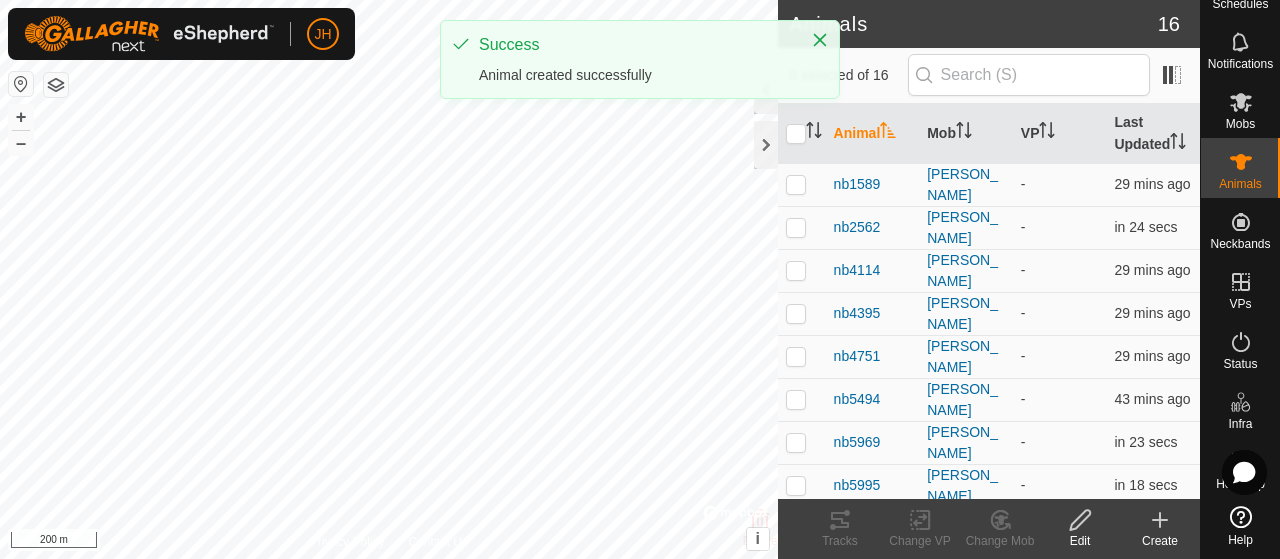 click 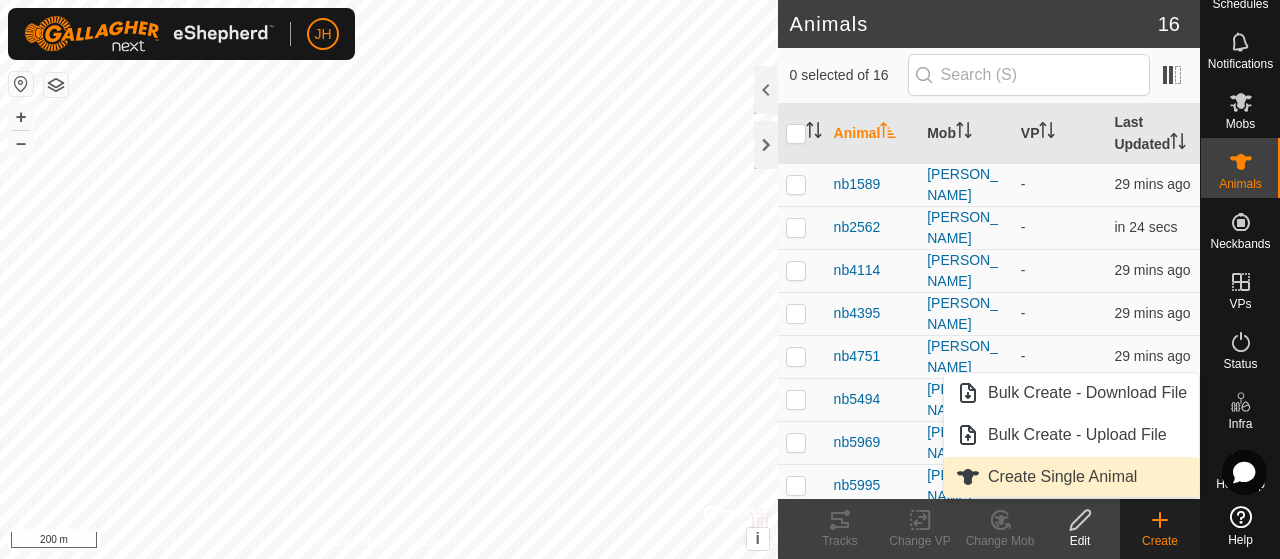 click on "Create Single Animal" at bounding box center [1071, 477] 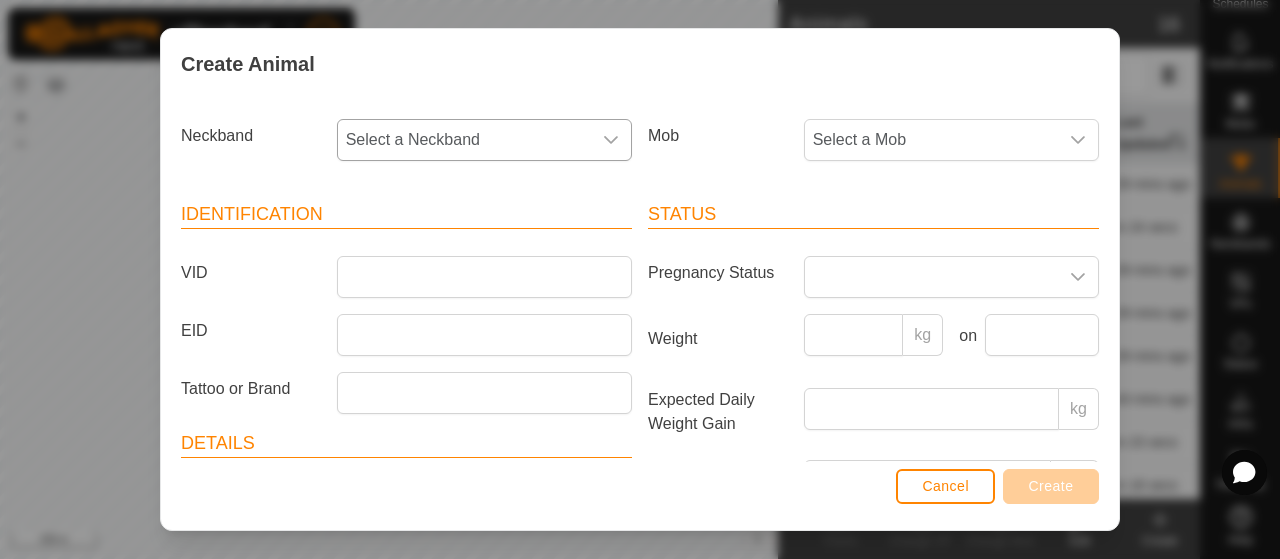 click on "Select a Neckband" at bounding box center [464, 140] 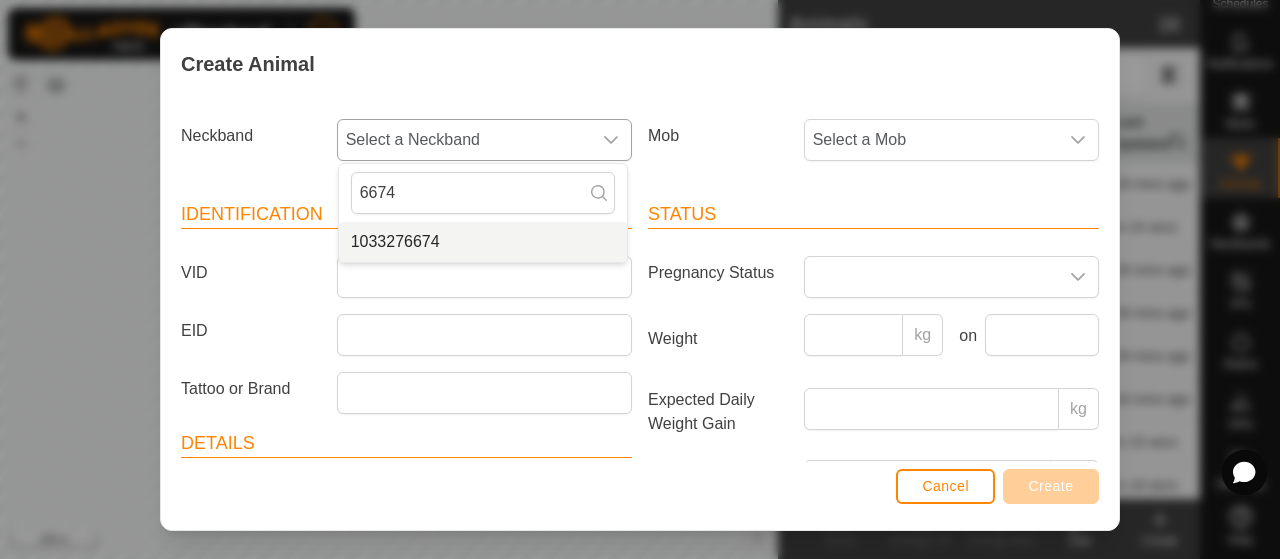 type on "6674" 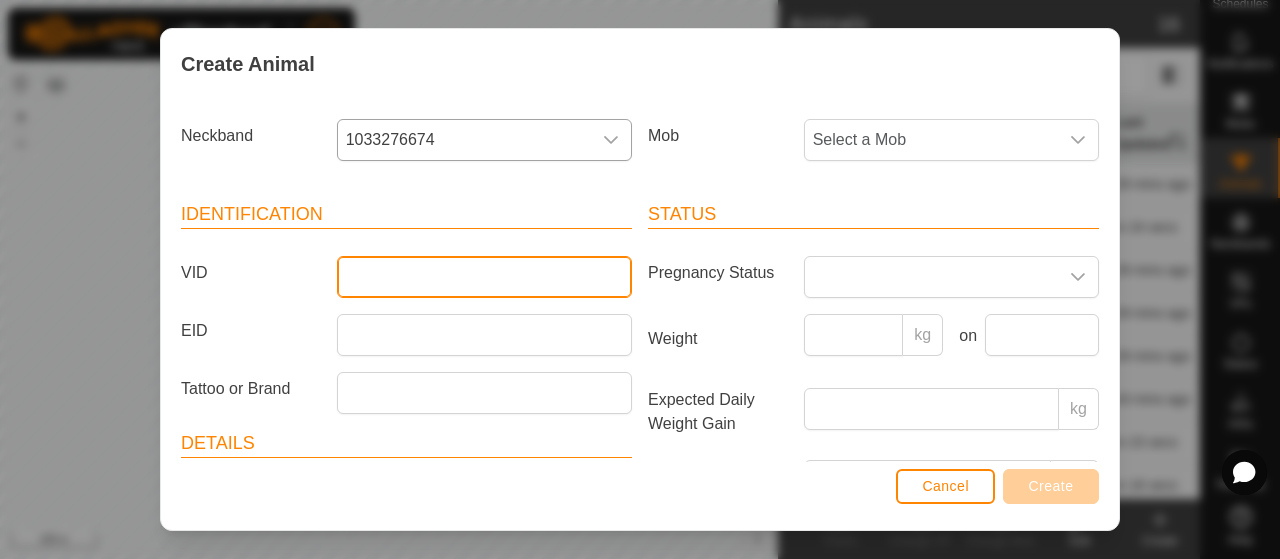 click on "VID" at bounding box center [484, 277] 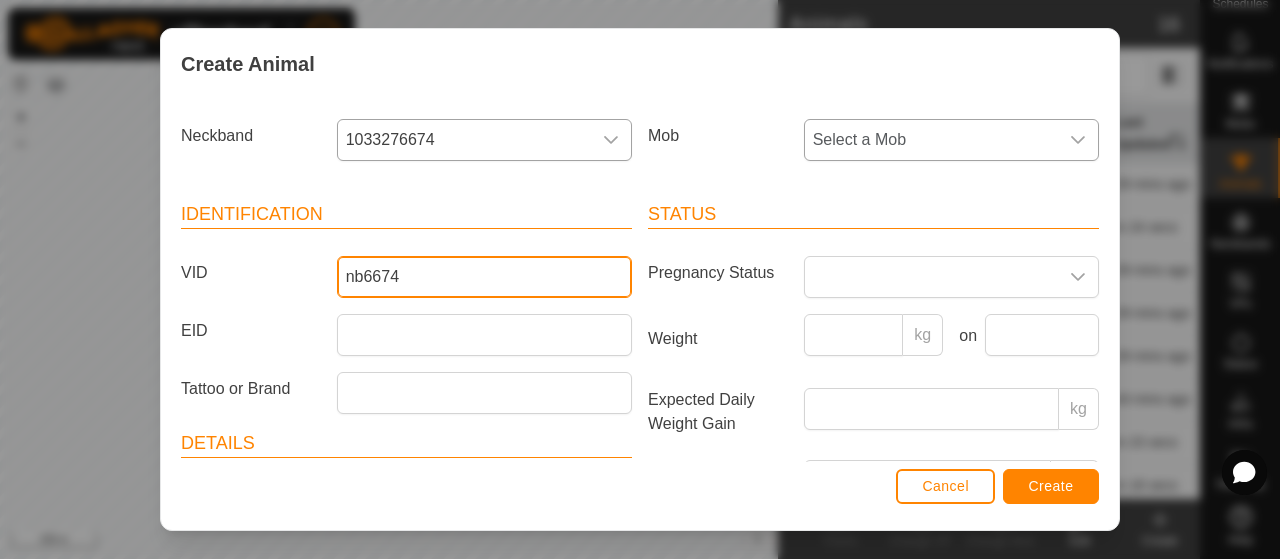 type on "nb6674" 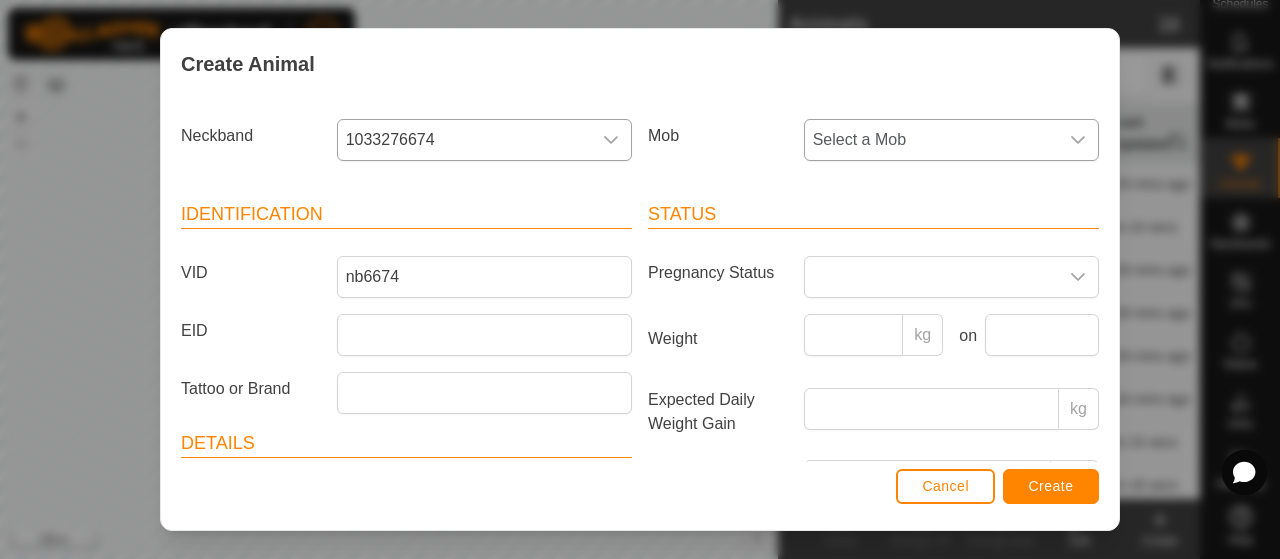 click on "Select a Mob" at bounding box center (931, 140) 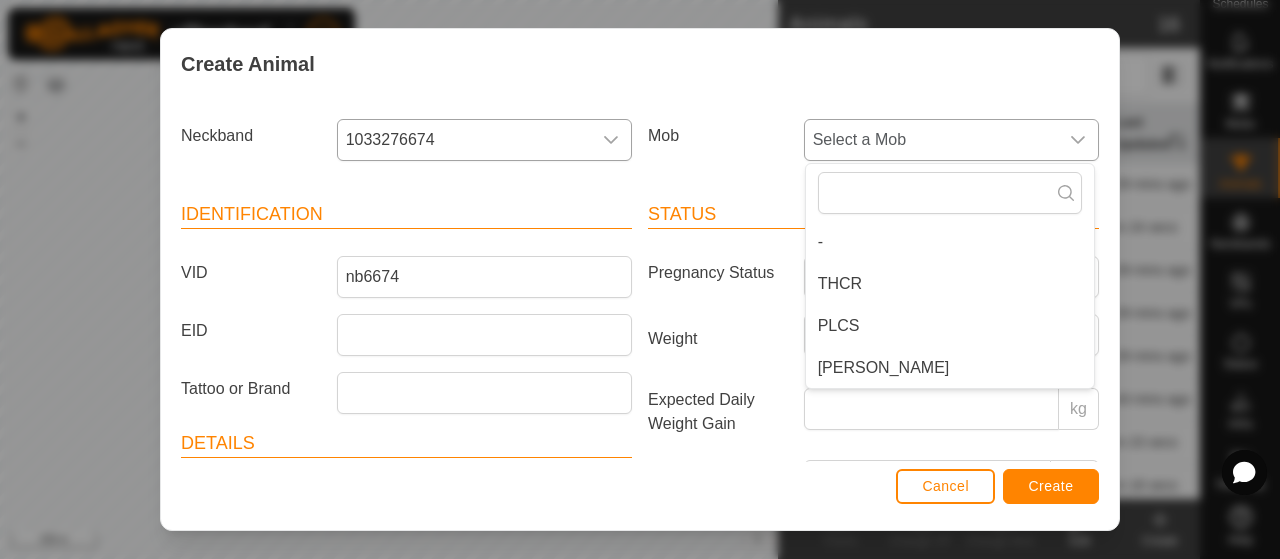 click on "[PERSON_NAME]" at bounding box center (950, 368) 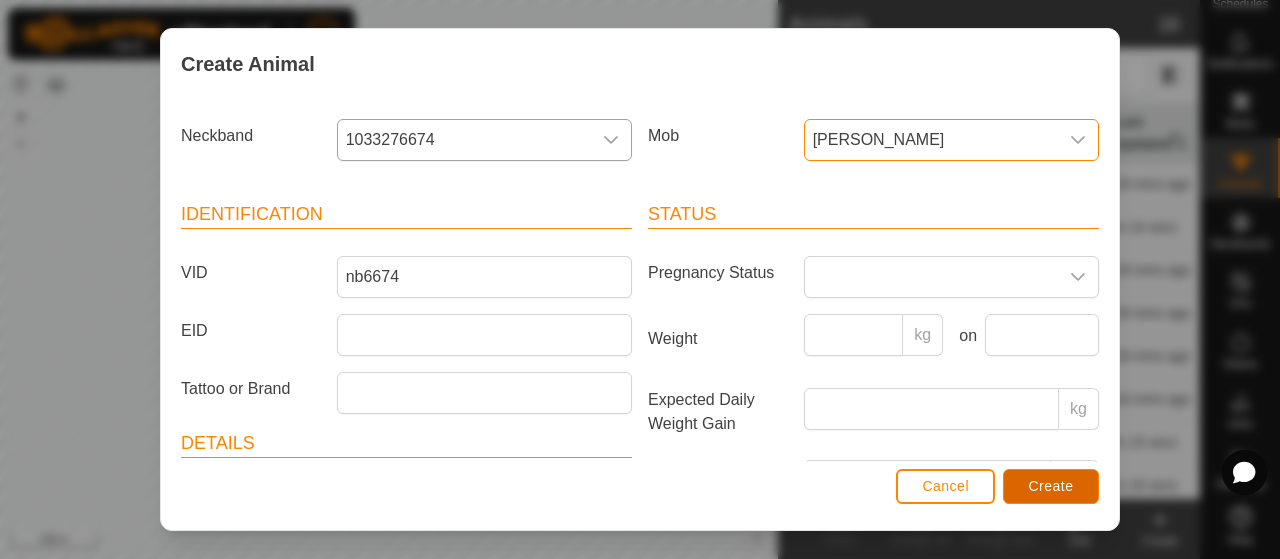 click on "Create" at bounding box center [1051, 486] 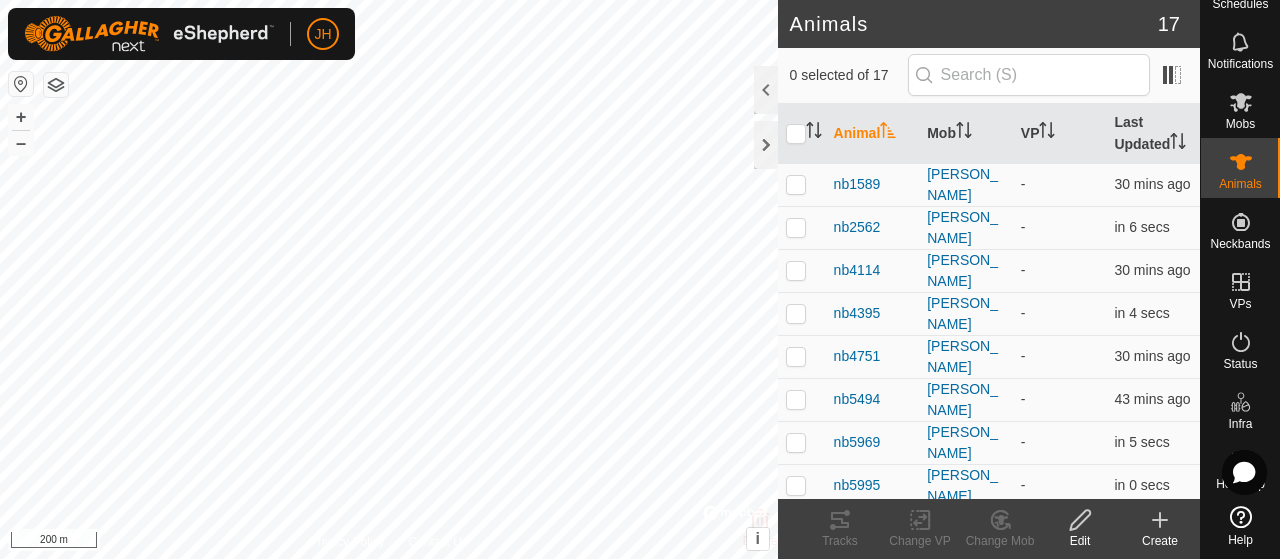 click on "Create" 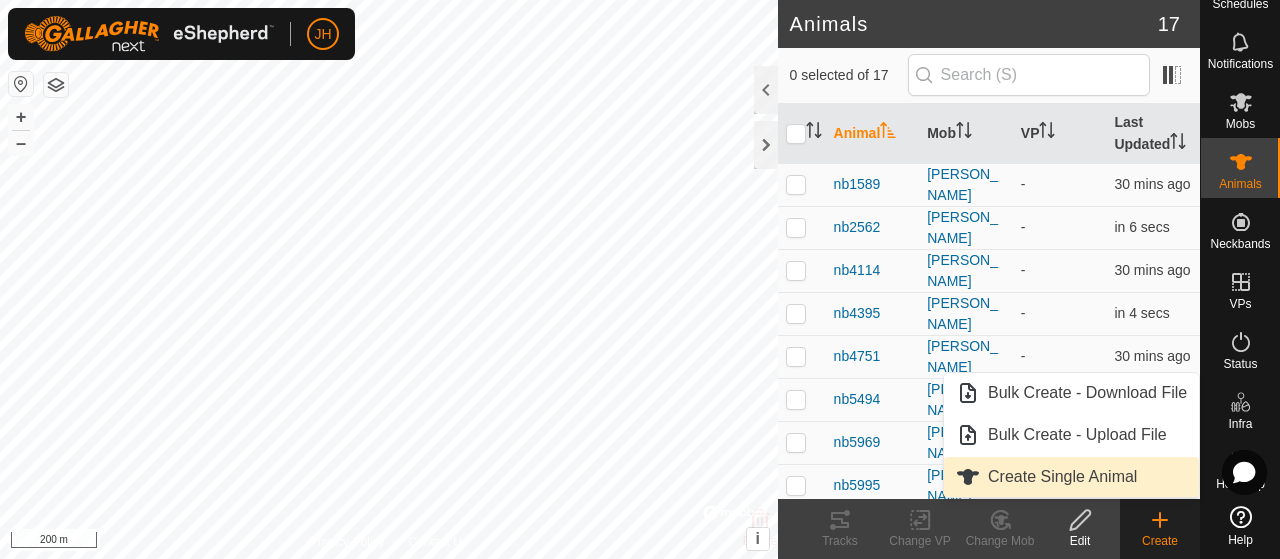 click on "Create Single Animal" at bounding box center (1071, 477) 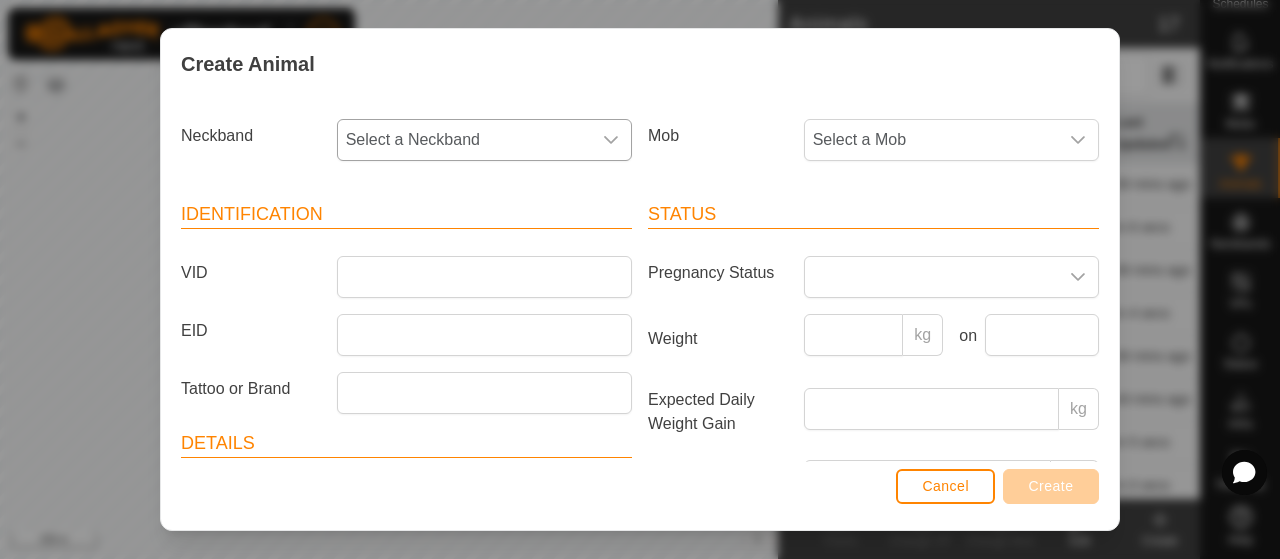 click 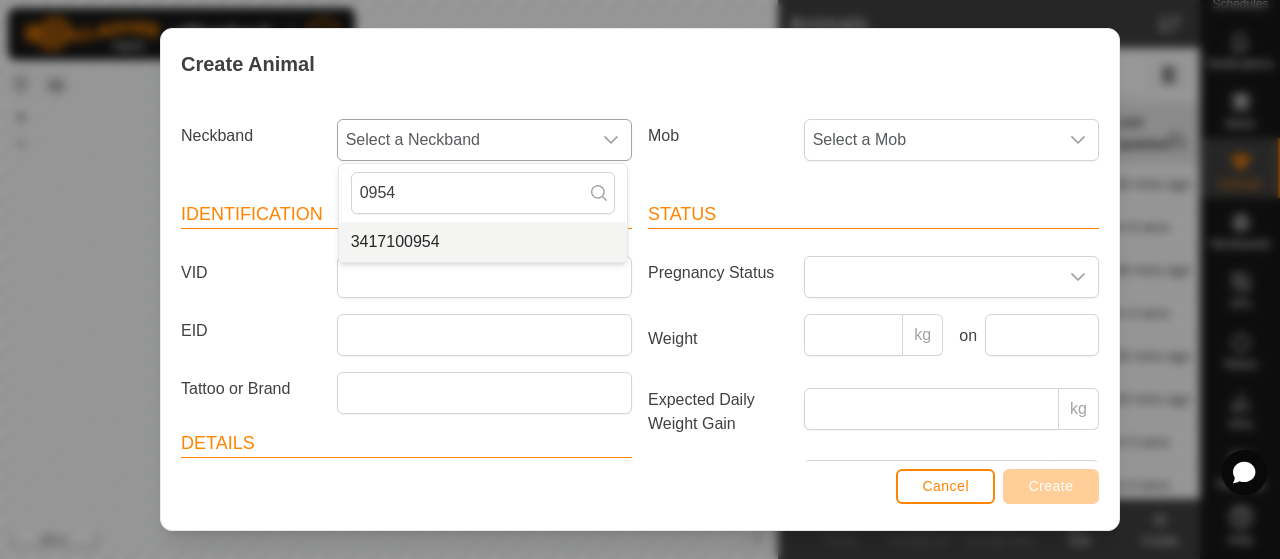 type on "0954" 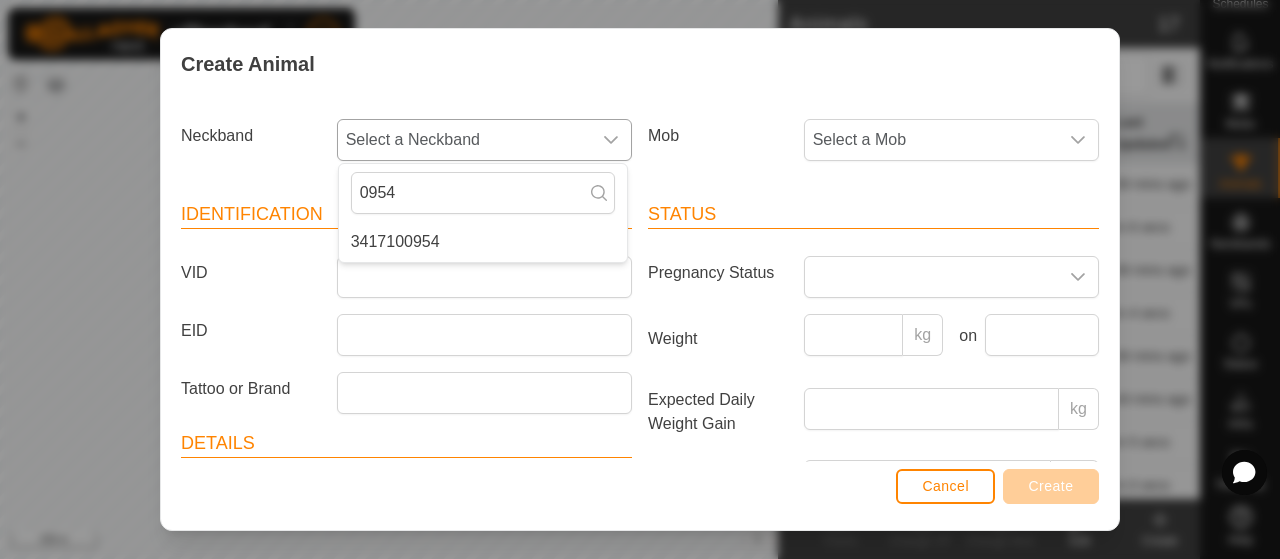 click on "3417100954" at bounding box center [483, 242] 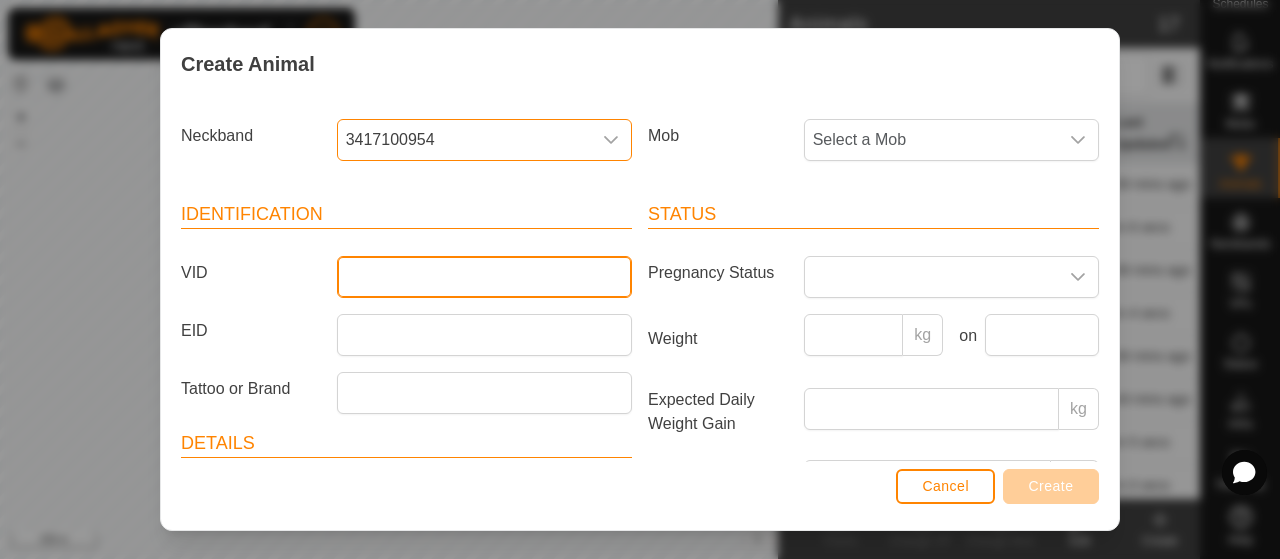 click on "VID" at bounding box center (484, 277) 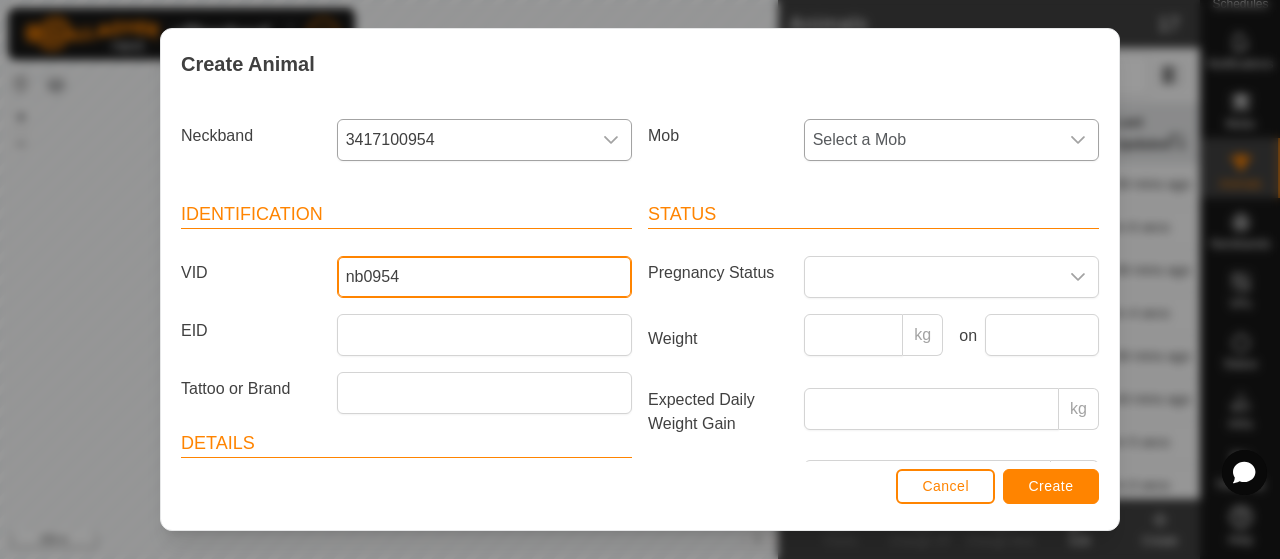 type on "nb0954" 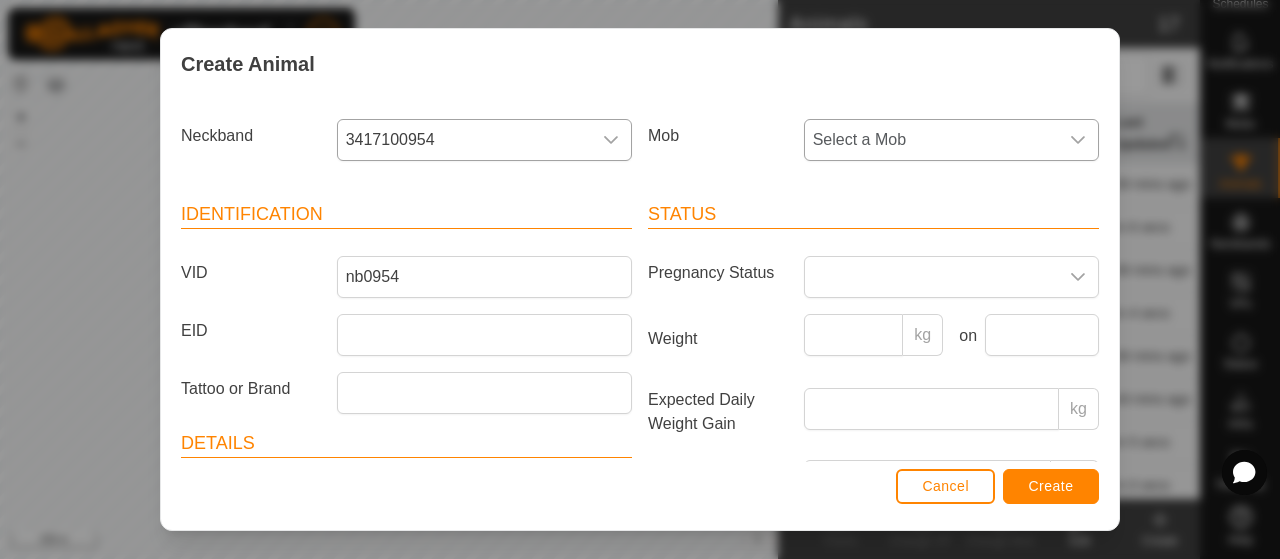 click on "Select a Mob" at bounding box center [931, 140] 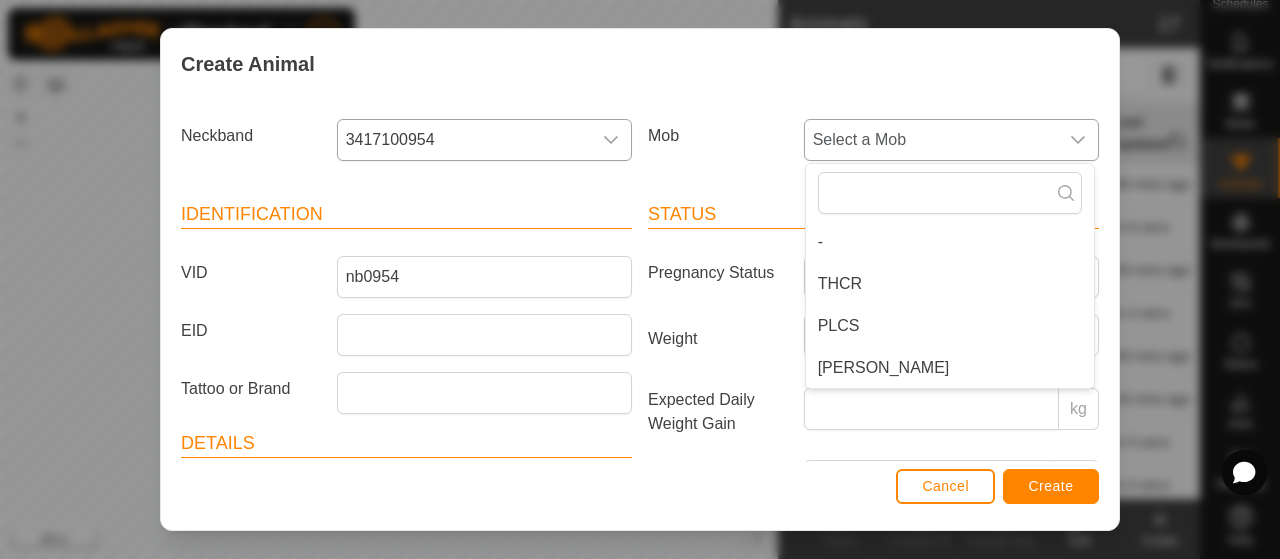 click on "[PERSON_NAME]" at bounding box center [950, 368] 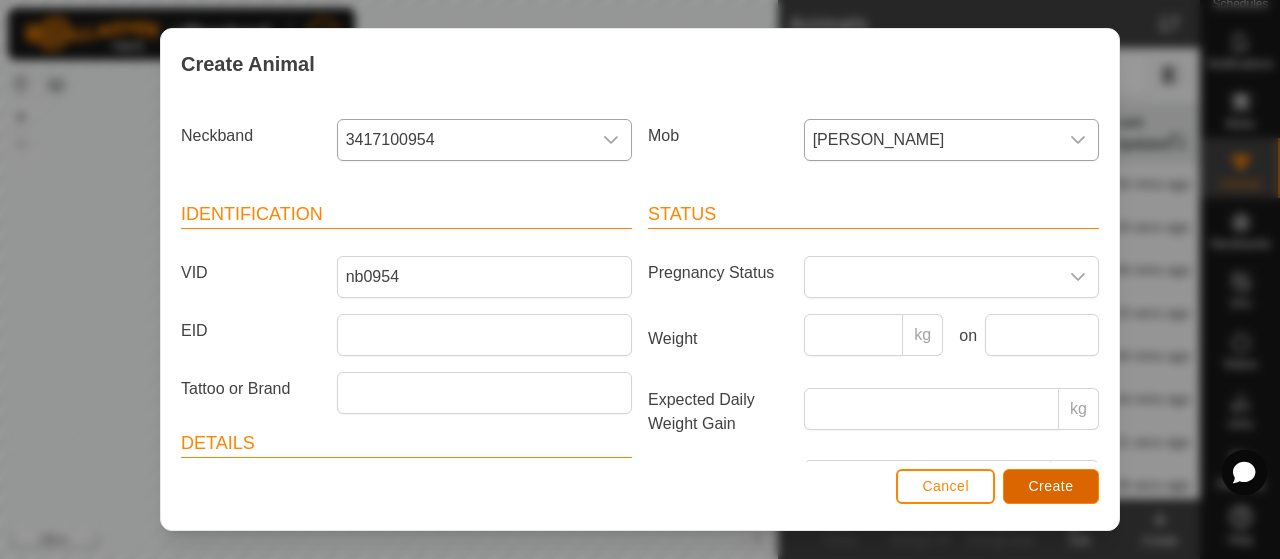 click on "Create" at bounding box center [1051, 486] 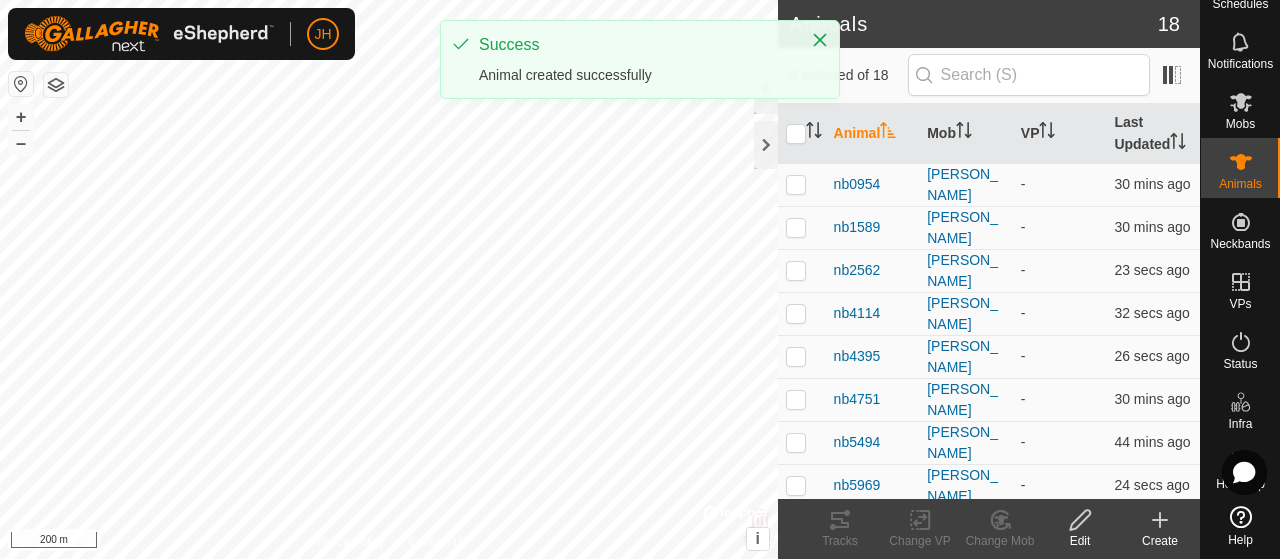 click on "Create" 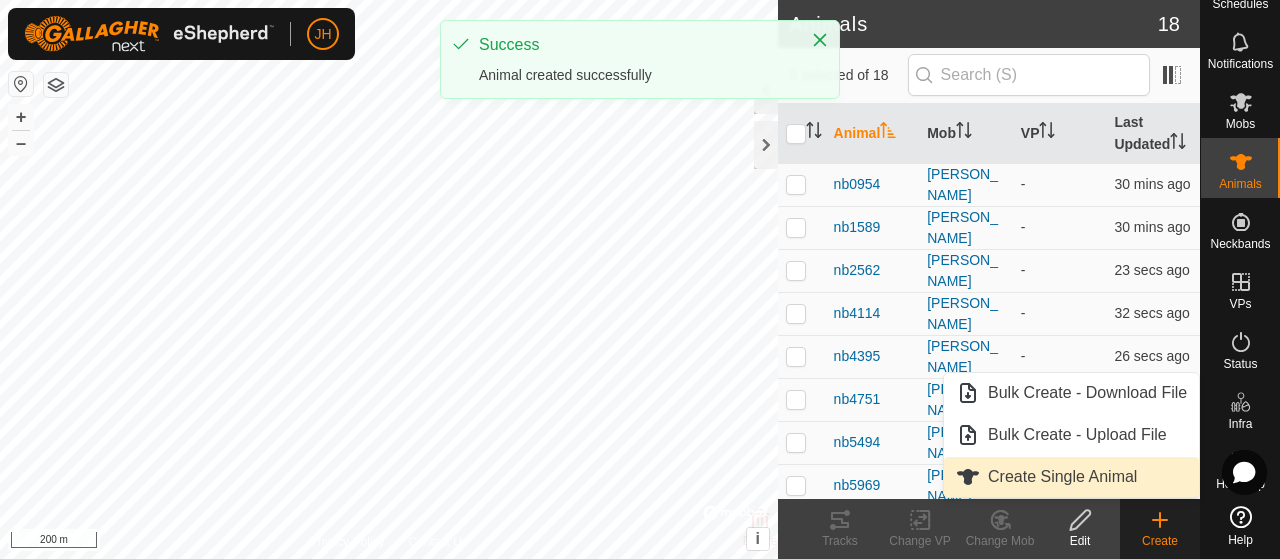 click on "Create Single Animal" at bounding box center (1071, 477) 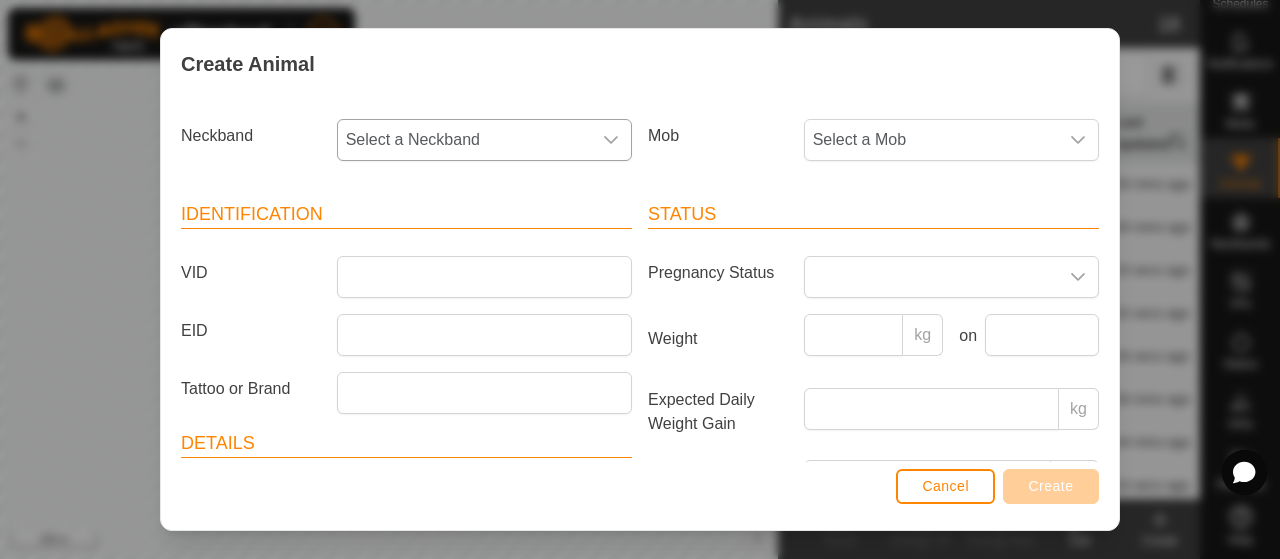 click at bounding box center (611, 140) 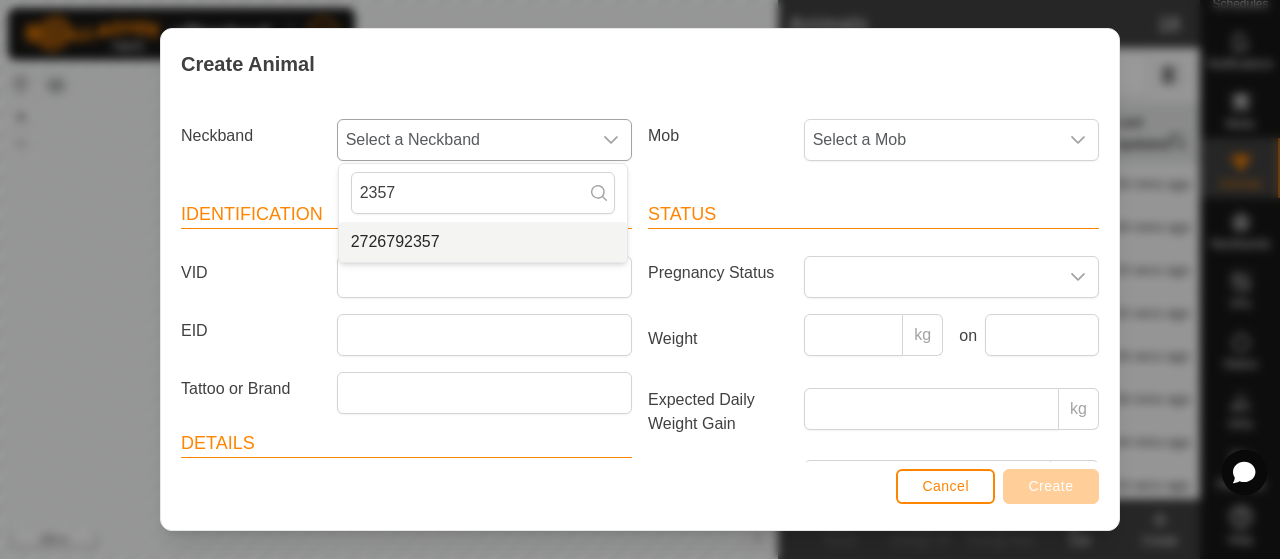 type on "2357" 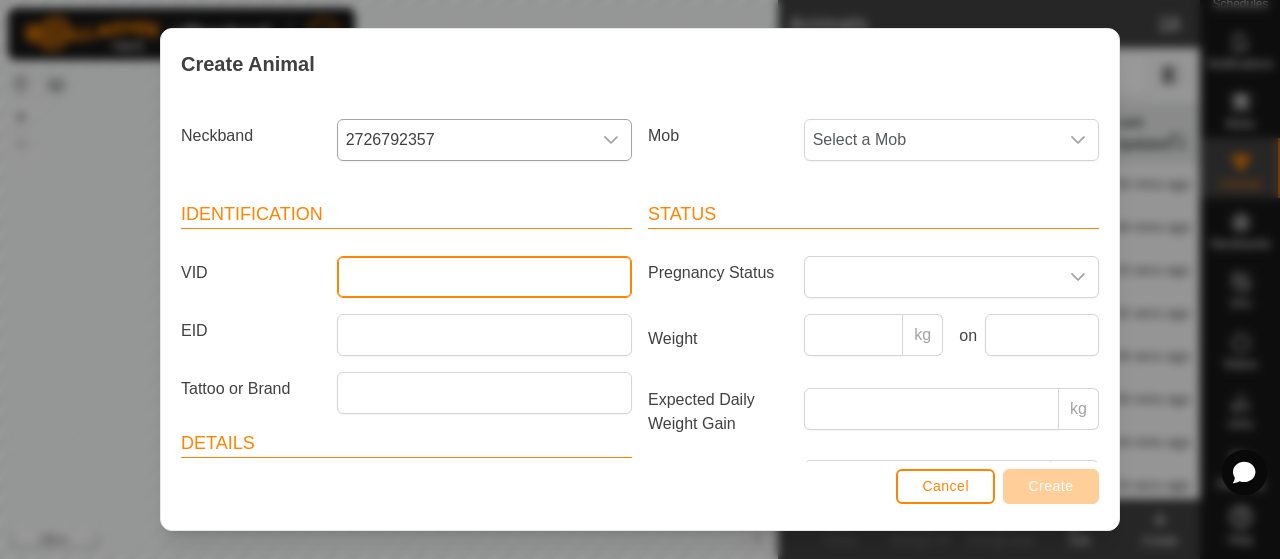click on "VID" at bounding box center (484, 277) 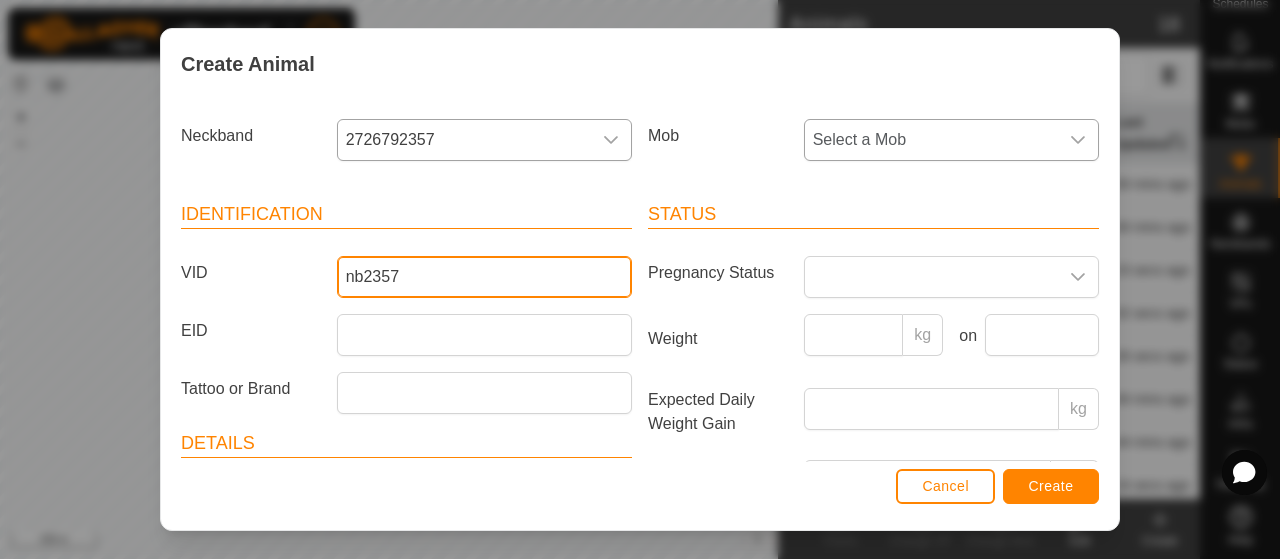 type on "nb2357" 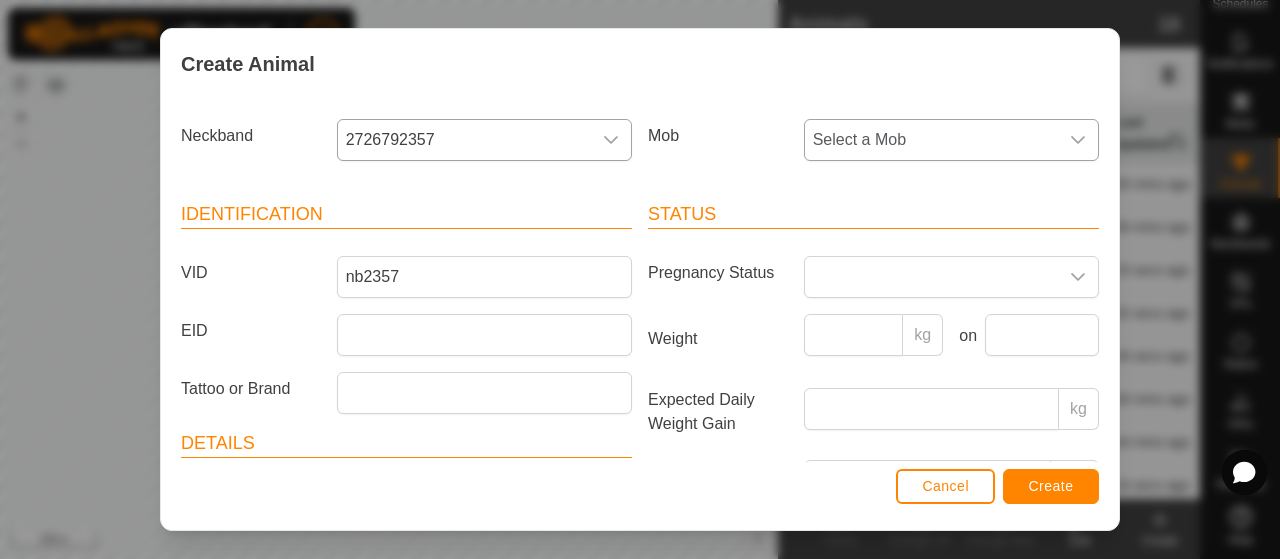 click on "Select a Mob" at bounding box center [931, 140] 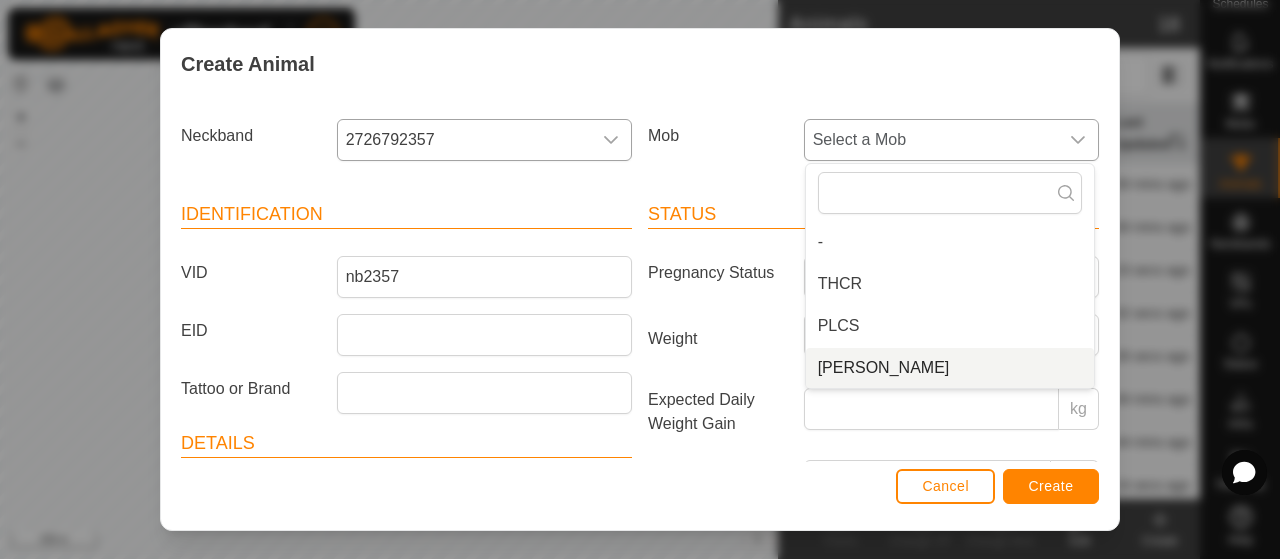 click on "[PERSON_NAME]" at bounding box center (950, 368) 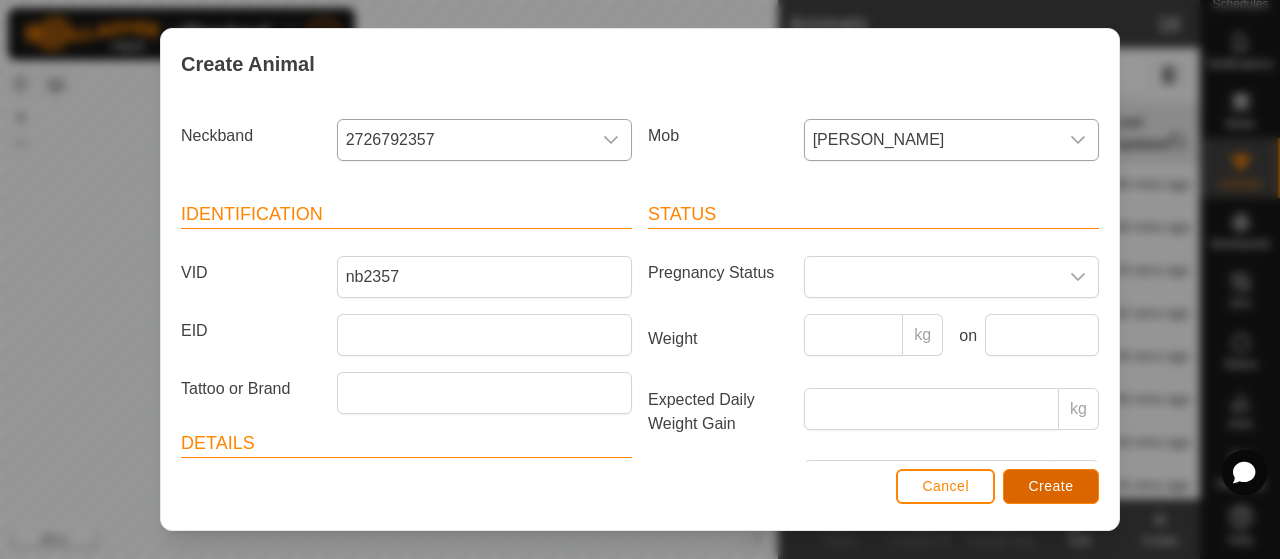 click on "Create" at bounding box center (1051, 486) 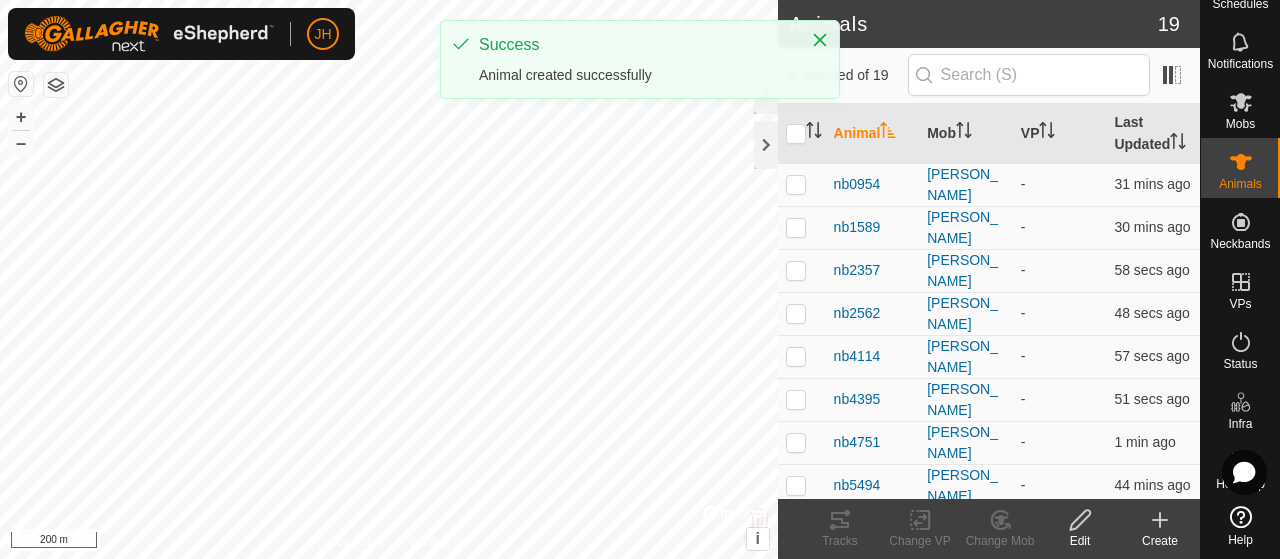 click 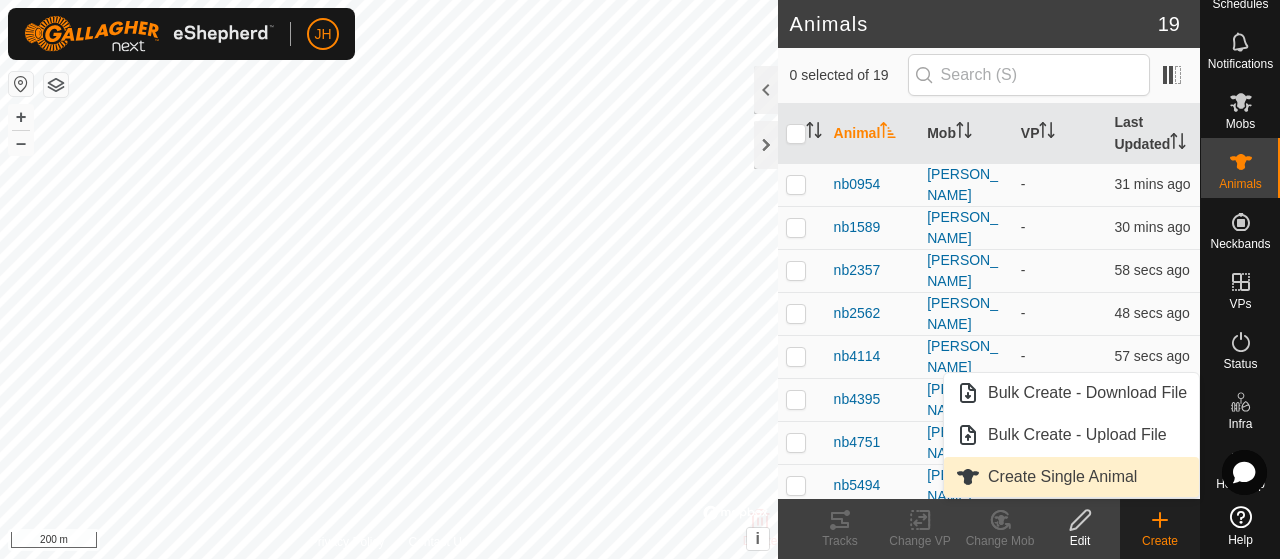 click on "Create Single Animal" at bounding box center (1071, 477) 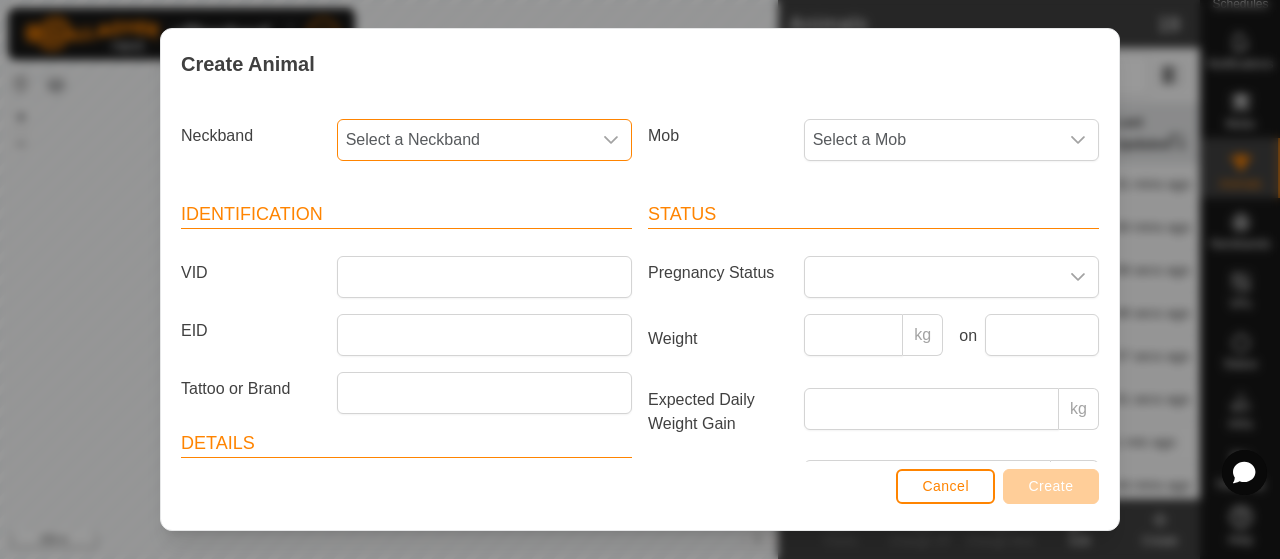 click on "Select a Neckband" at bounding box center (464, 140) 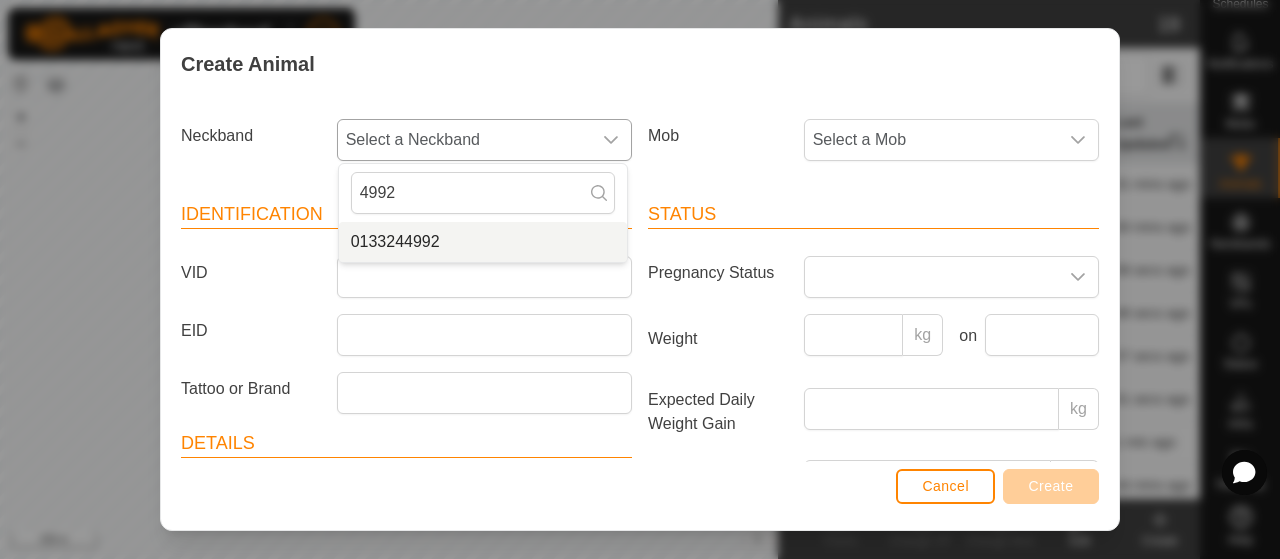 type on "4992" 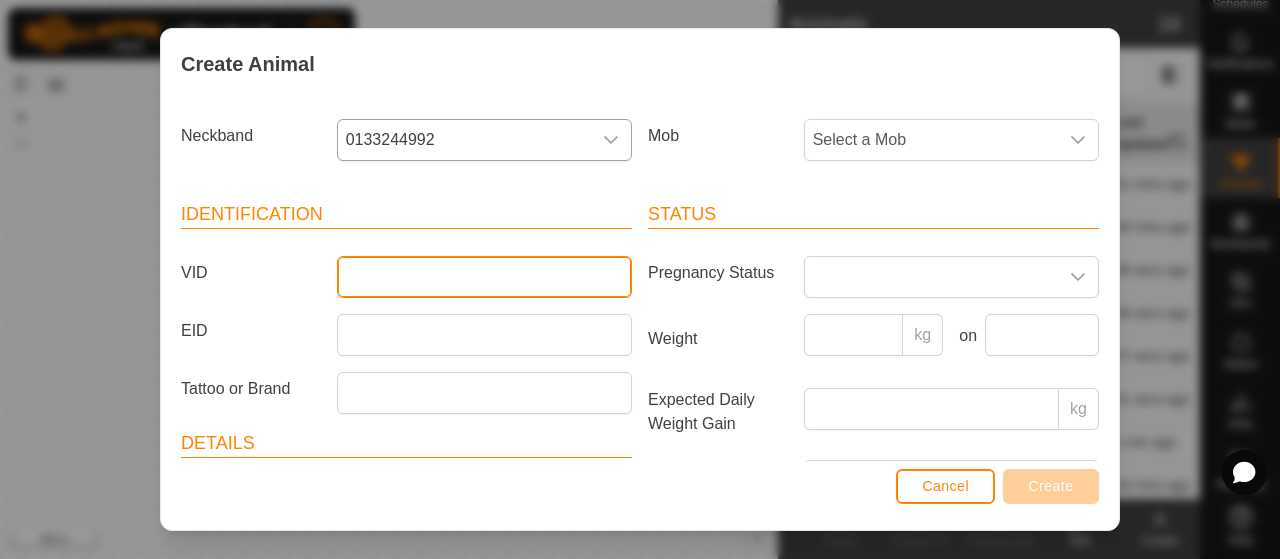click on "VID" at bounding box center [484, 277] 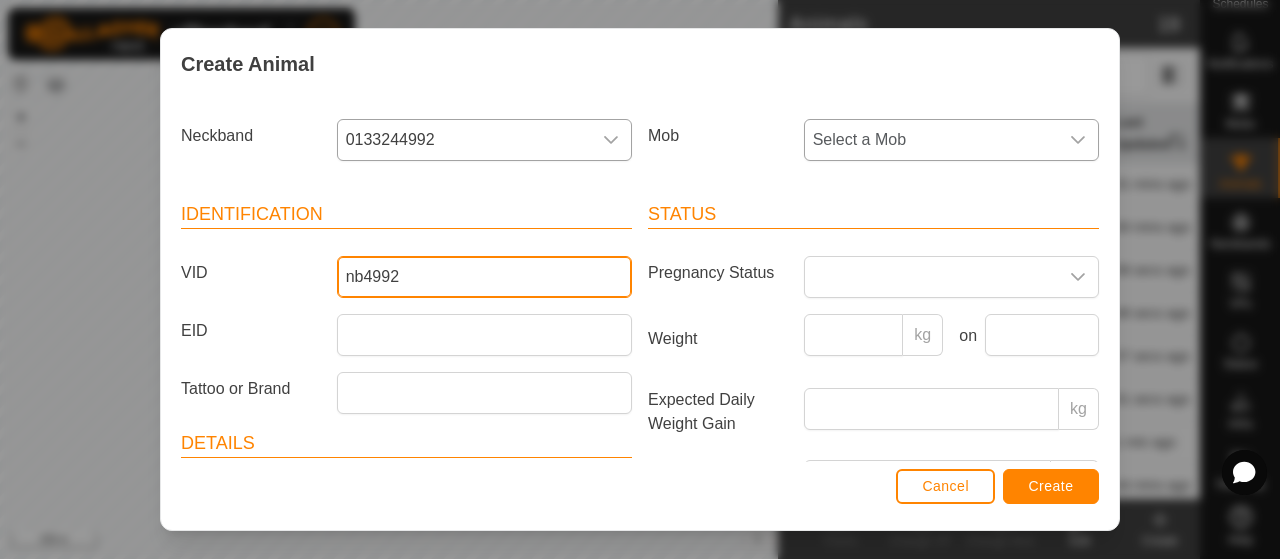 type on "nb4992" 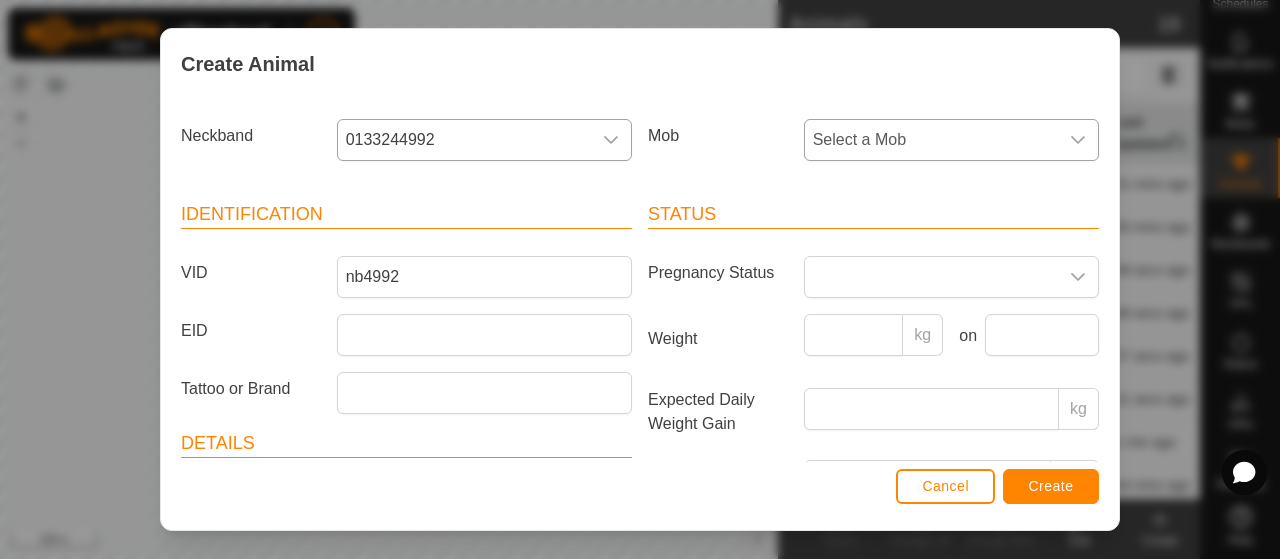 click on "Select a Mob" at bounding box center [931, 140] 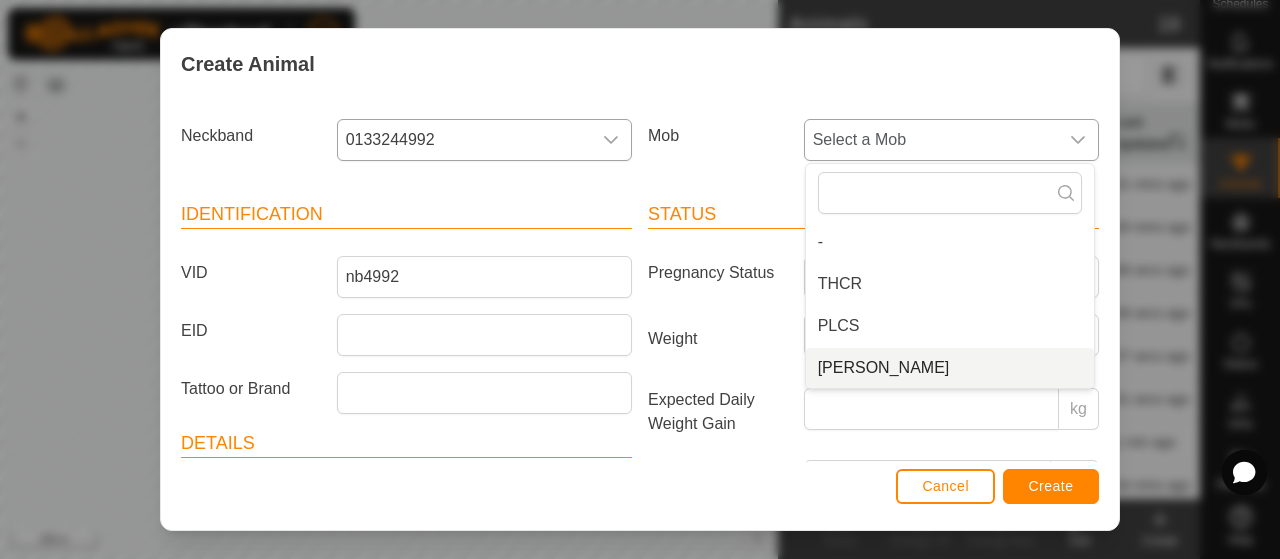 click on "[PERSON_NAME]" at bounding box center [950, 368] 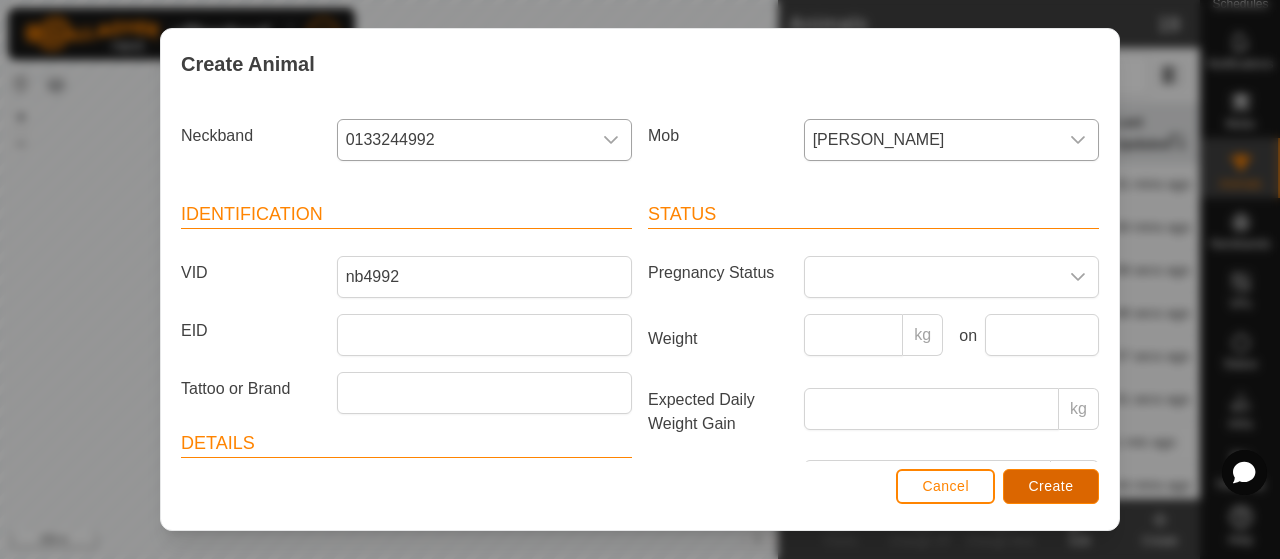 click on "Create" at bounding box center [1051, 486] 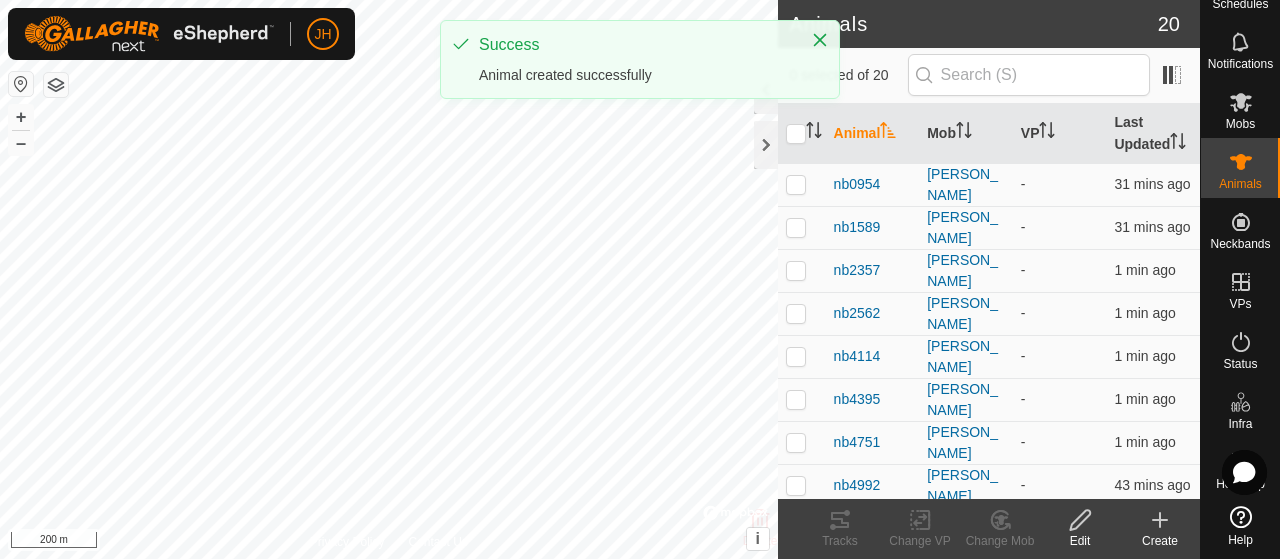 click 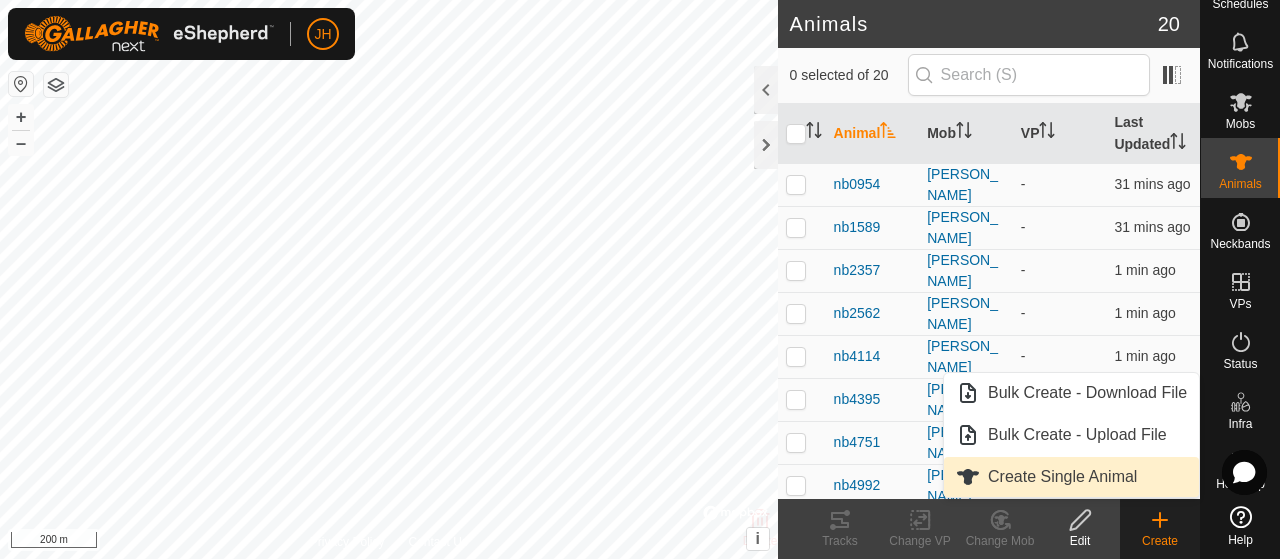 click on "Create Single Animal" at bounding box center [1071, 477] 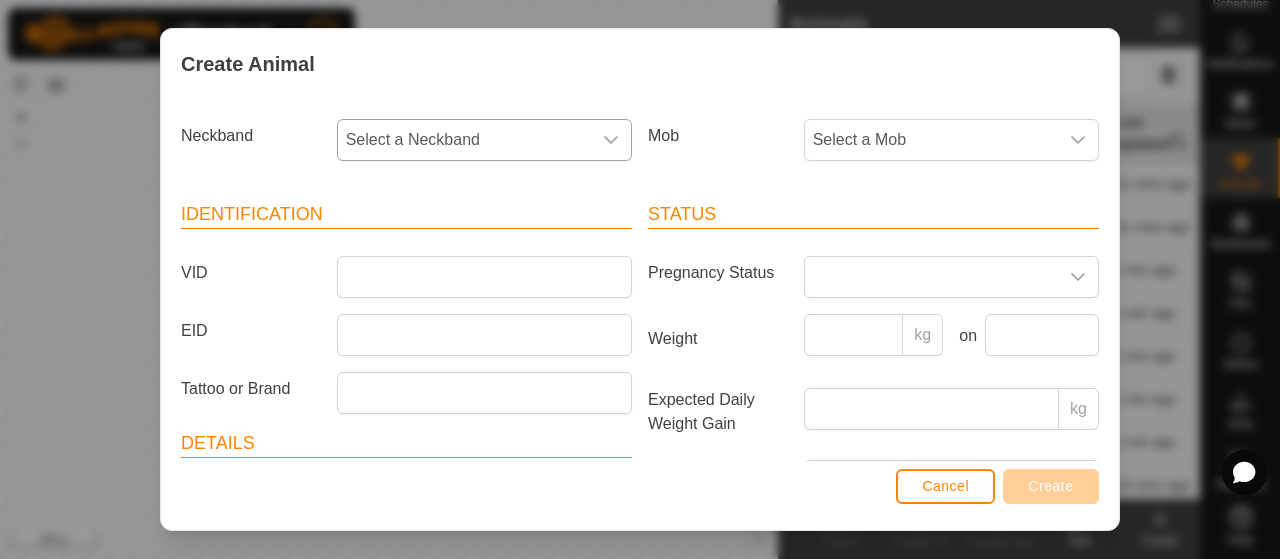click 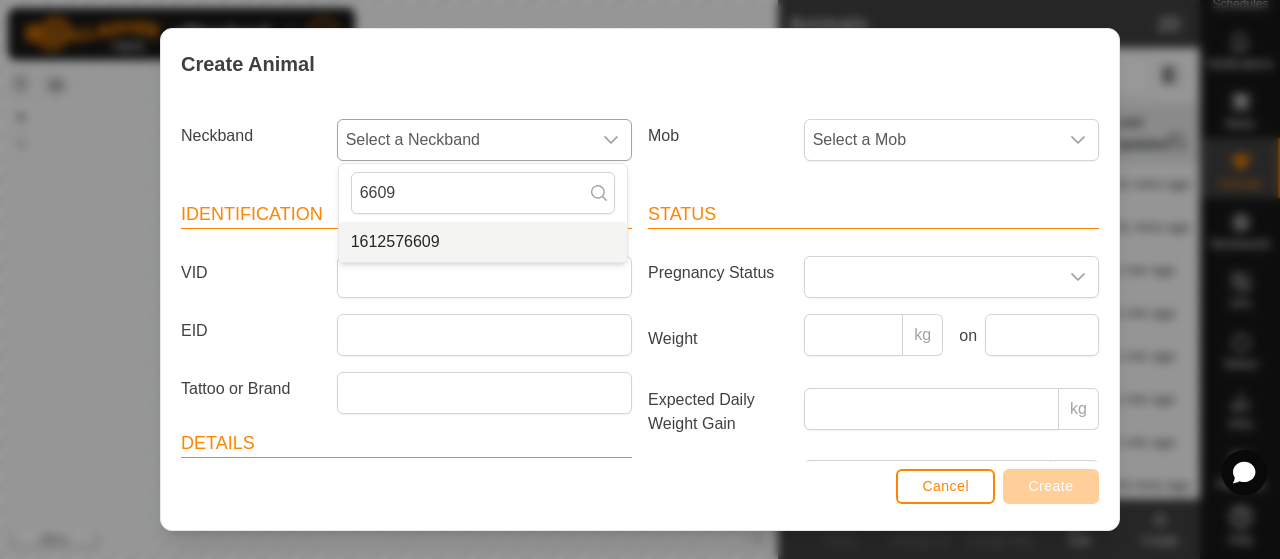 type on "6609" 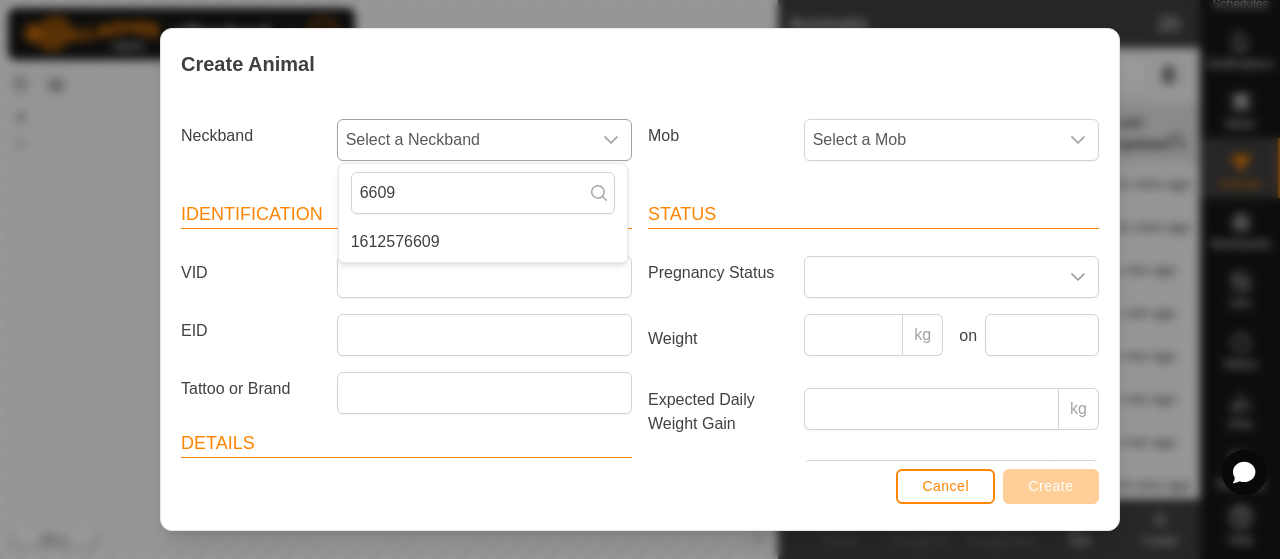 click on "1612576609" at bounding box center (483, 242) 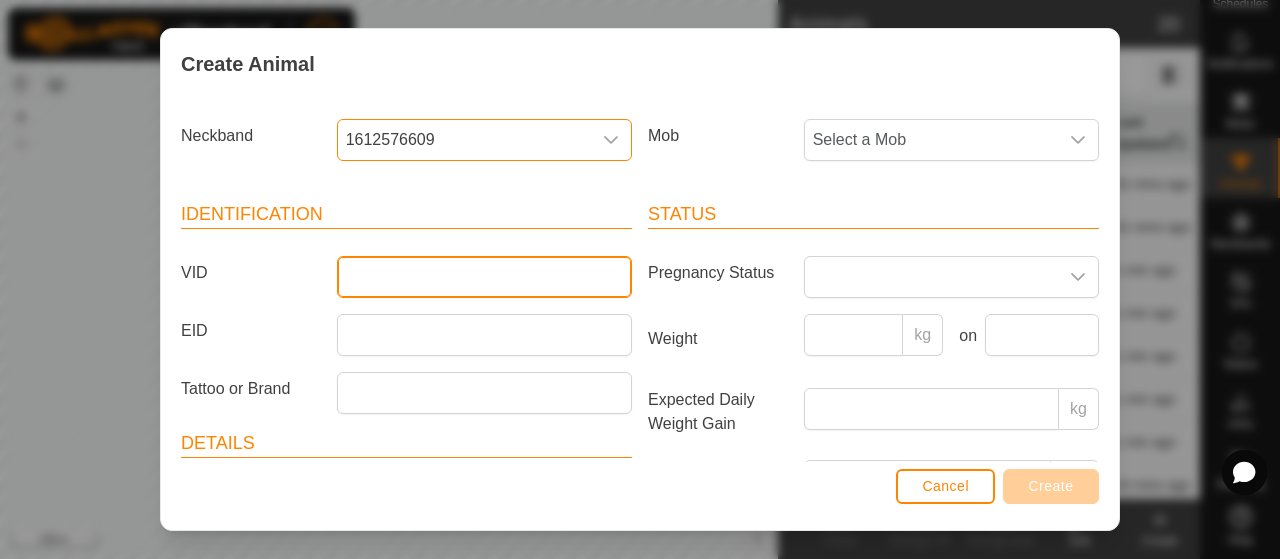 click on "VID" at bounding box center (484, 277) 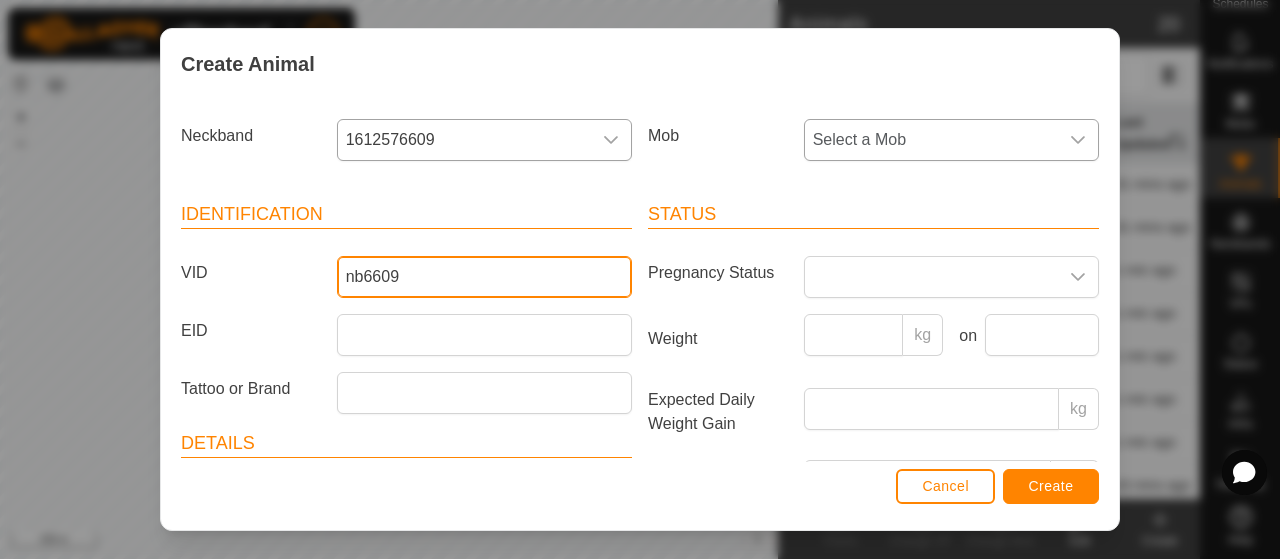 type on "nb6609" 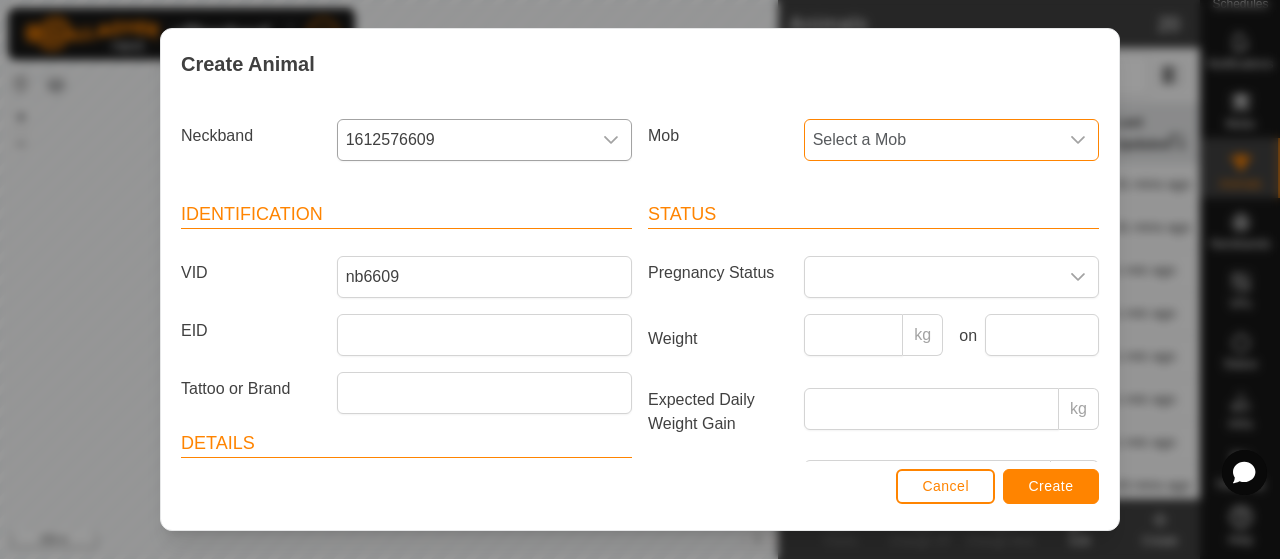 click on "Select a Mob" at bounding box center [931, 140] 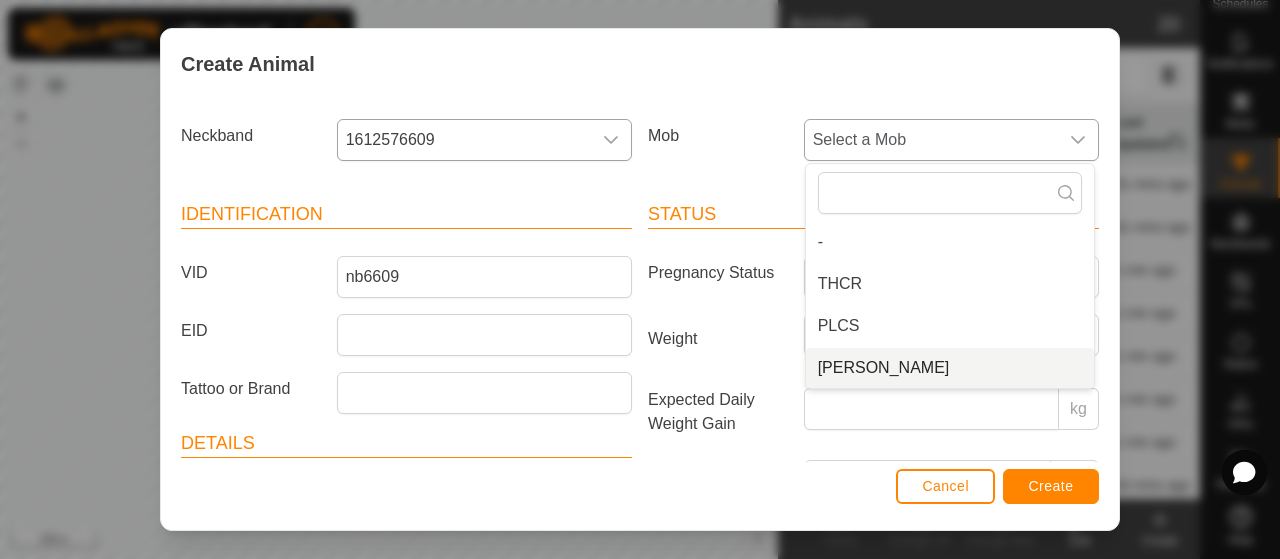 click on "[PERSON_NAME]" at bounding box center (950, 368) 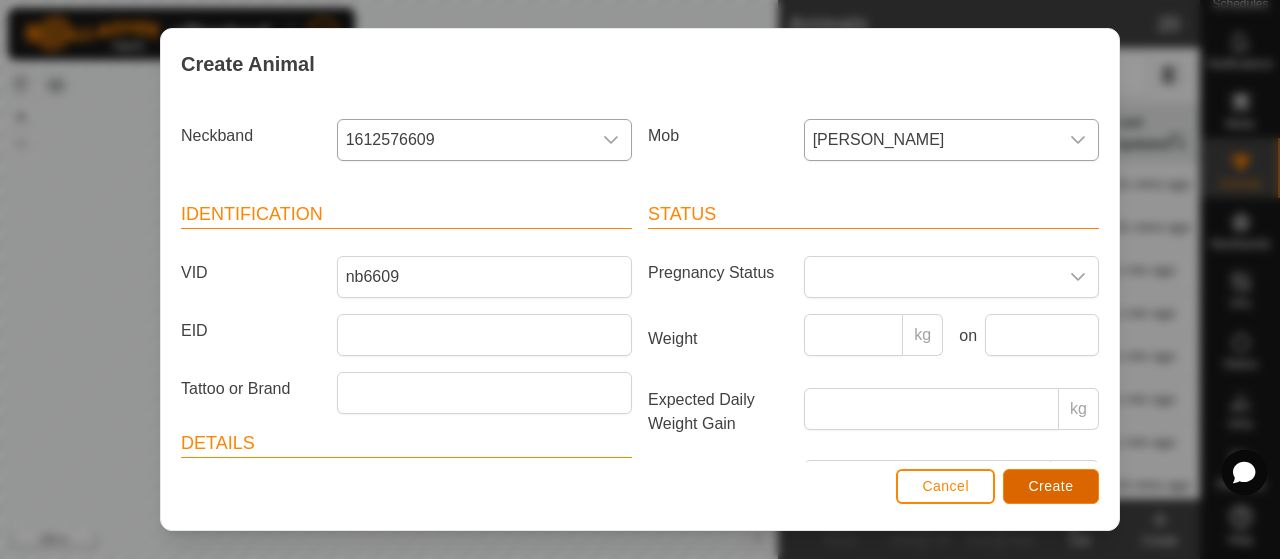 click on "Create" at bounding box center [1051, 486] 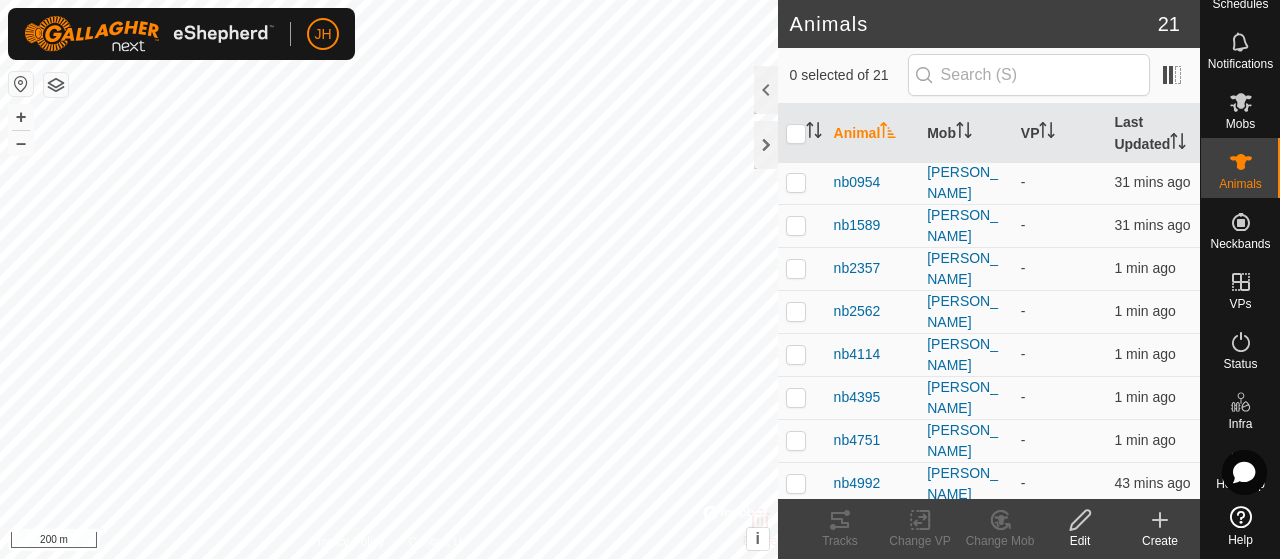 scroll, scrollTop: 0, scrollLeft: 0, axis: both 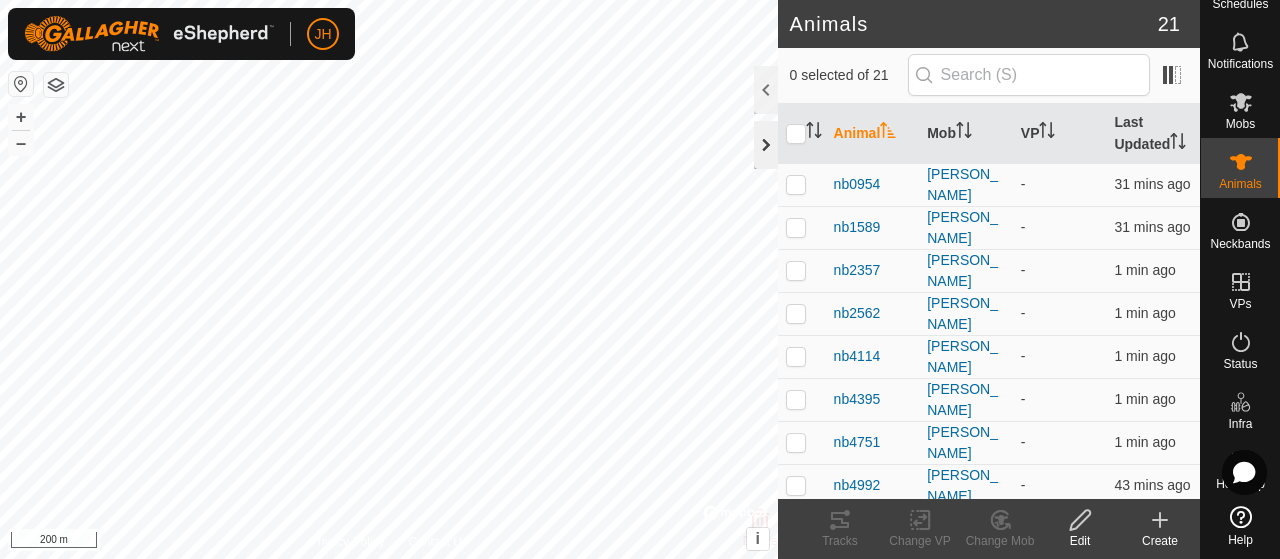 click 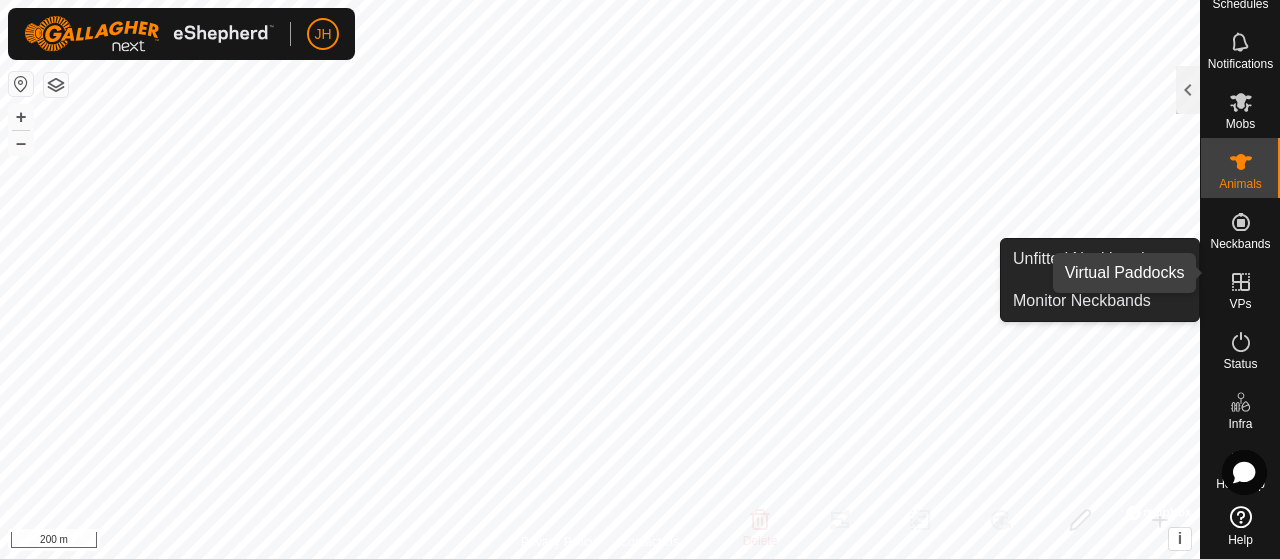 click 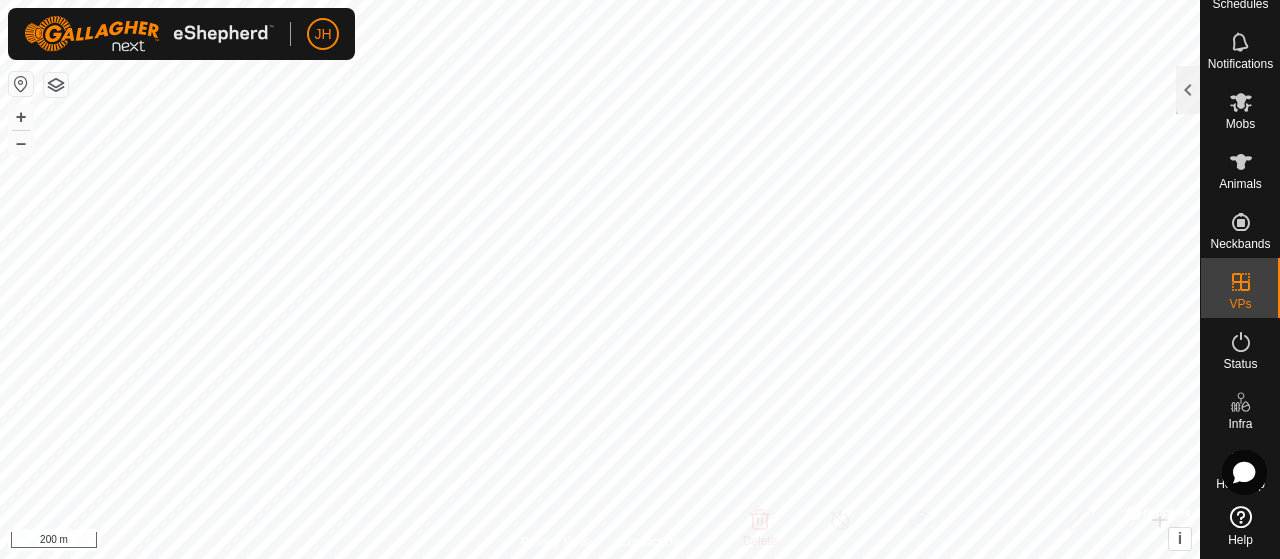 click 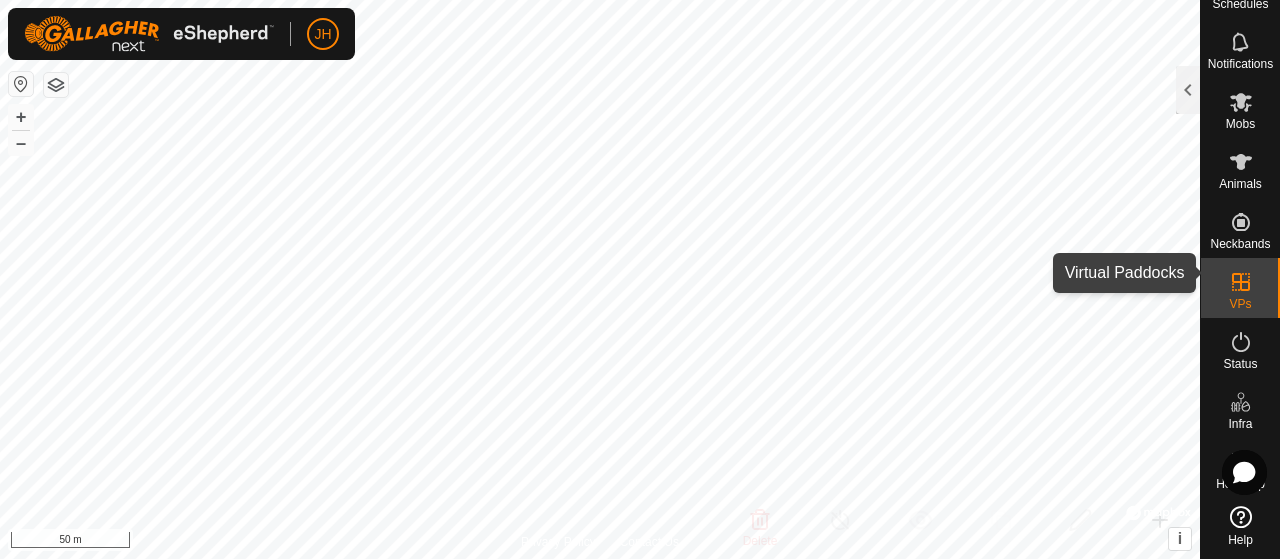 click 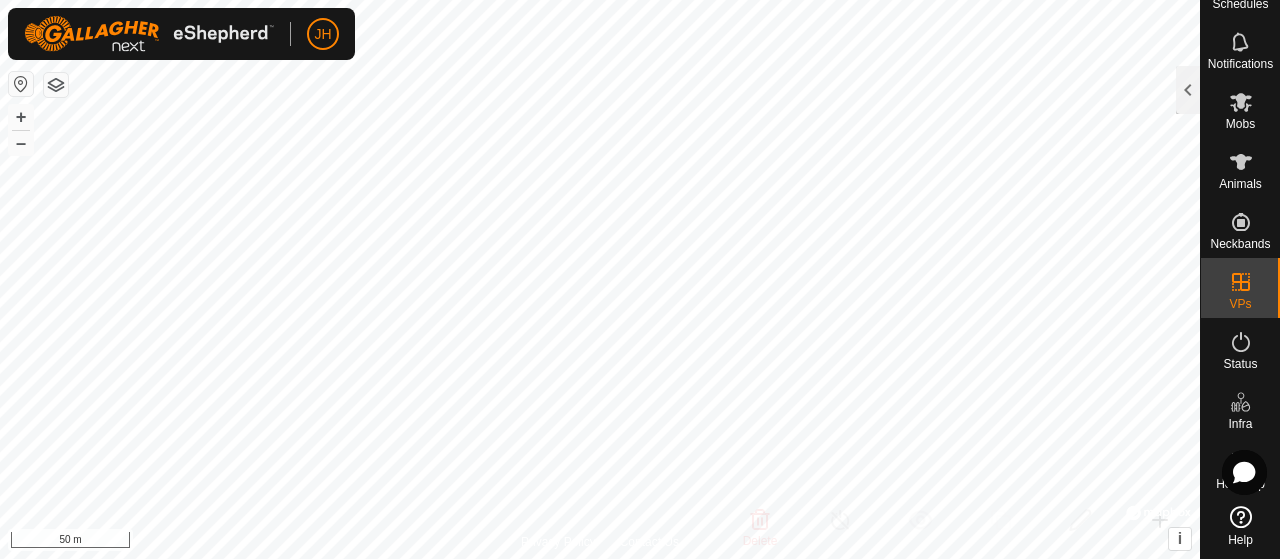 checkbox on "true" 